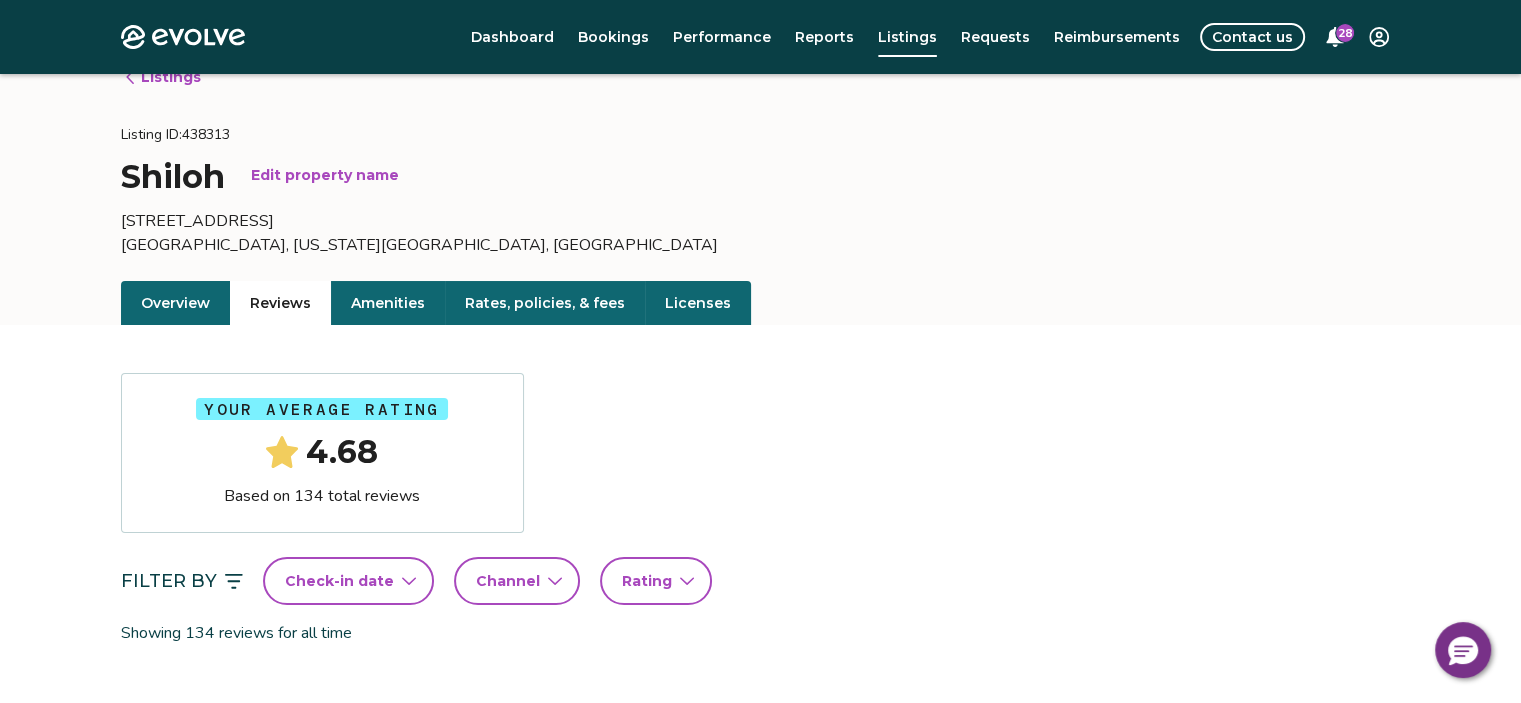 scroll, scrollTop: 0, scrollLeft: 0, axis: both 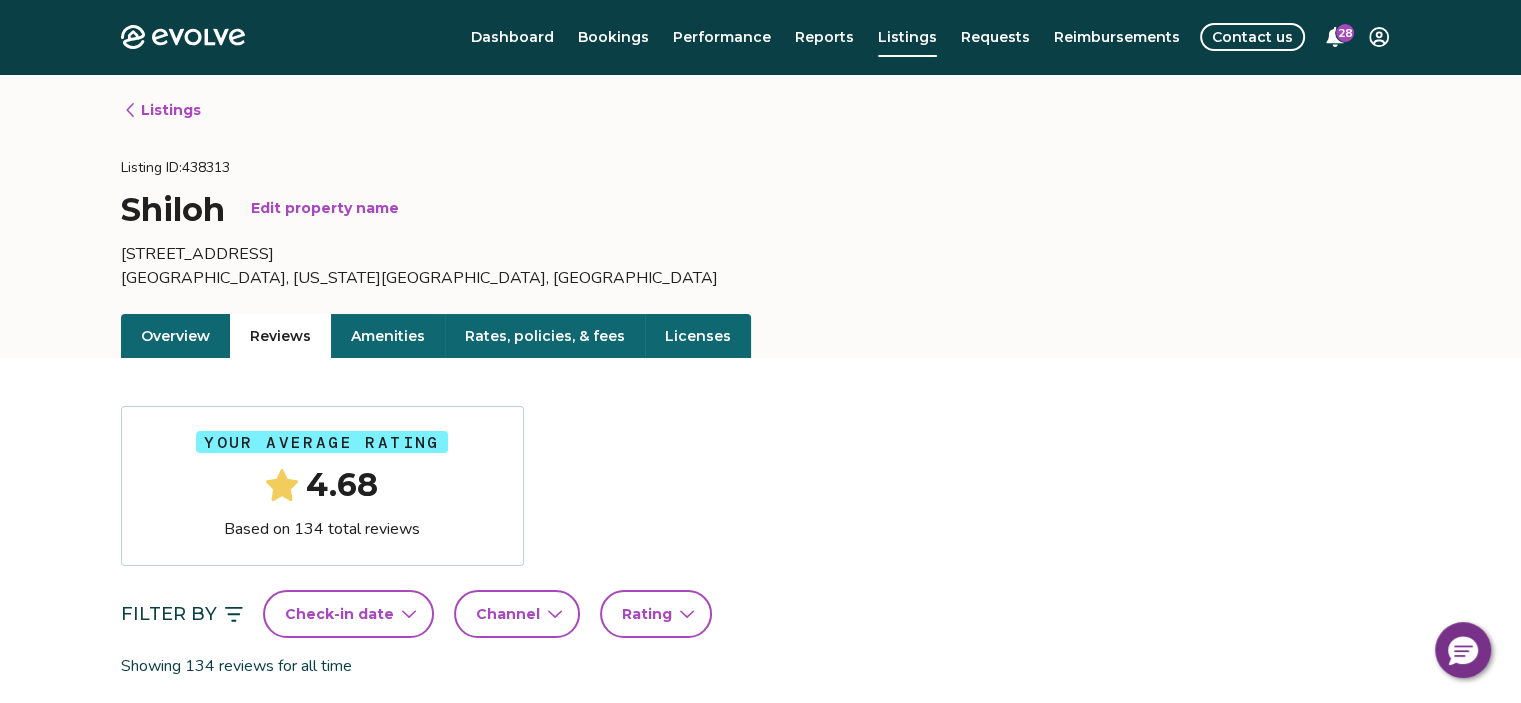click on "Listings" at bounding box center [162, 110] 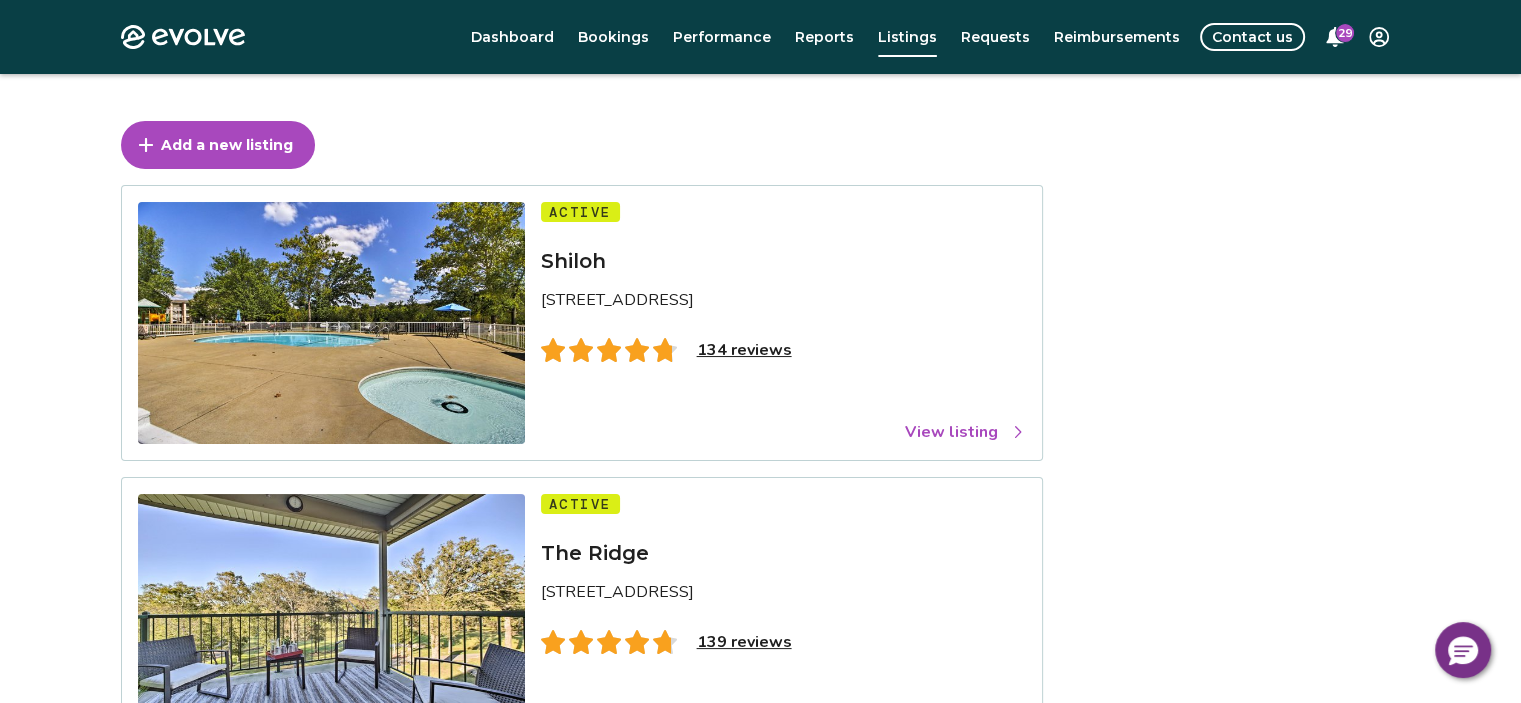 scroll, scrollTop: 100, scrollLeft: 0, axis: vertical 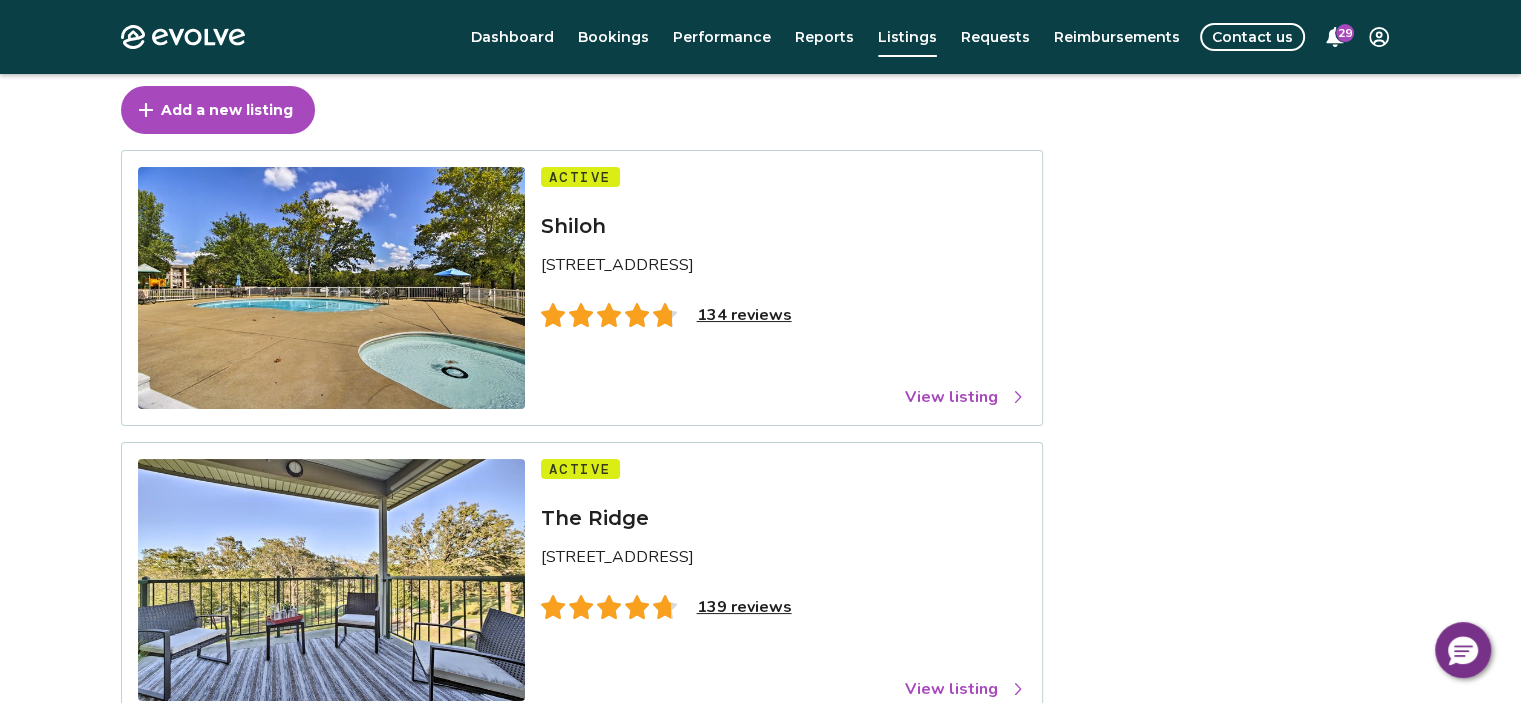 click on "139 reviews" at bounding box center [744, 607] 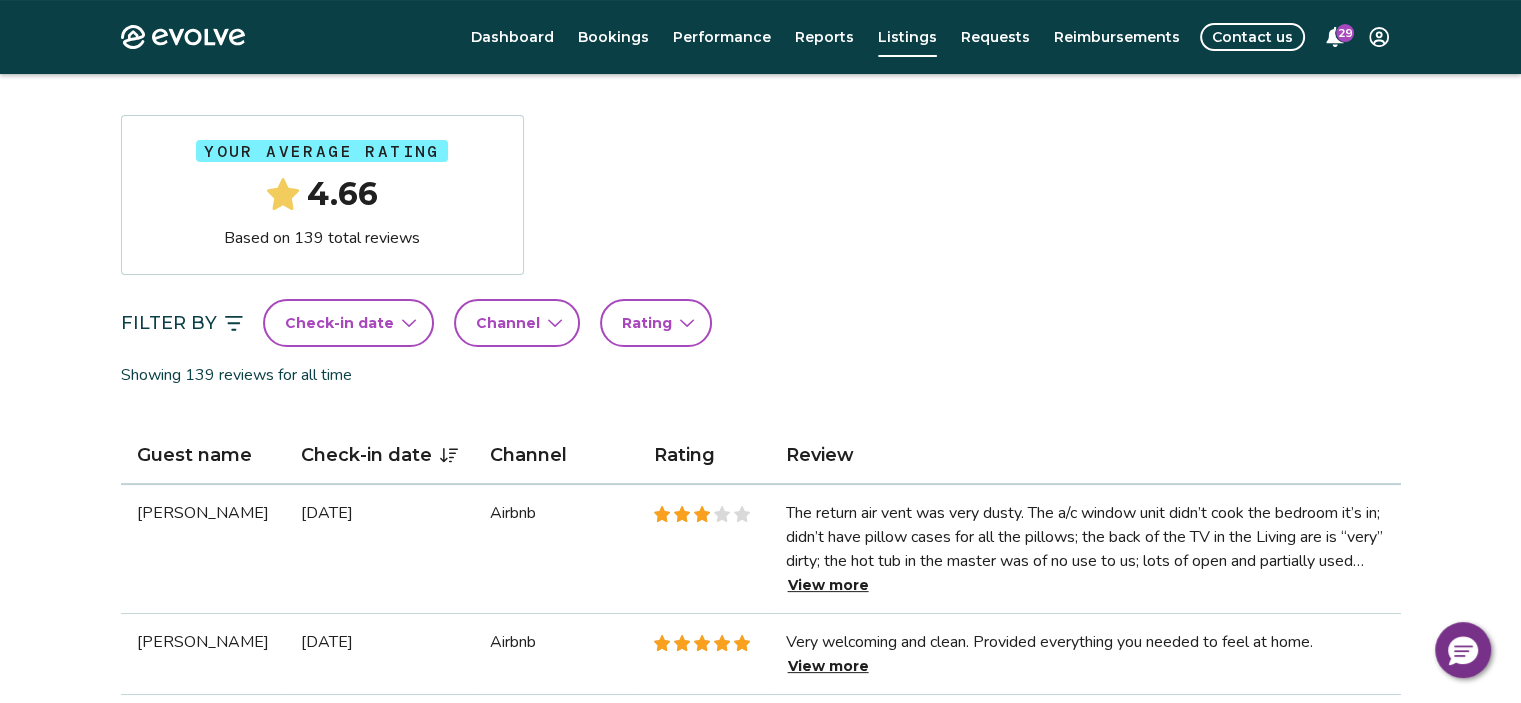 scroll, scrollTop: 300, scrollLeft: 0, axis: vertical 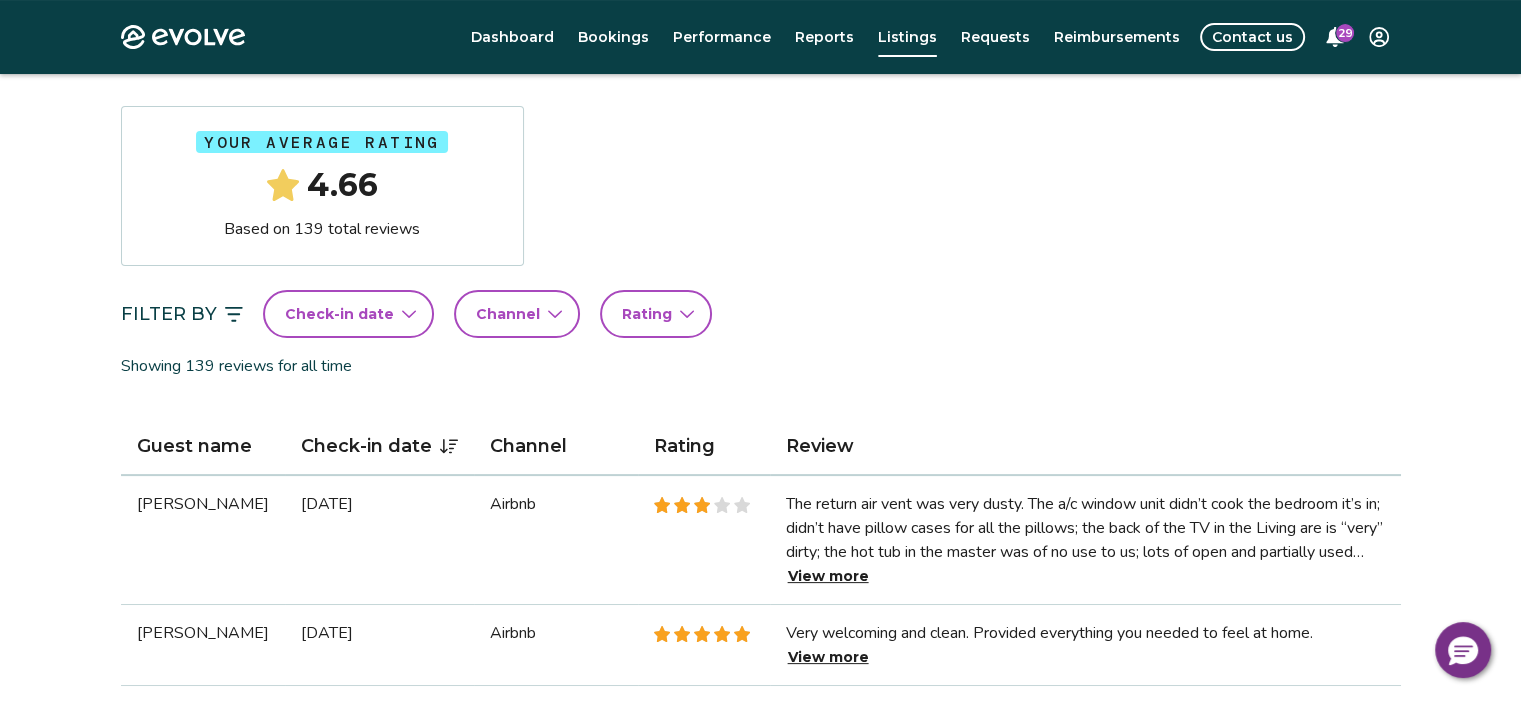 click on "View more" at bounding box center [828, 576] 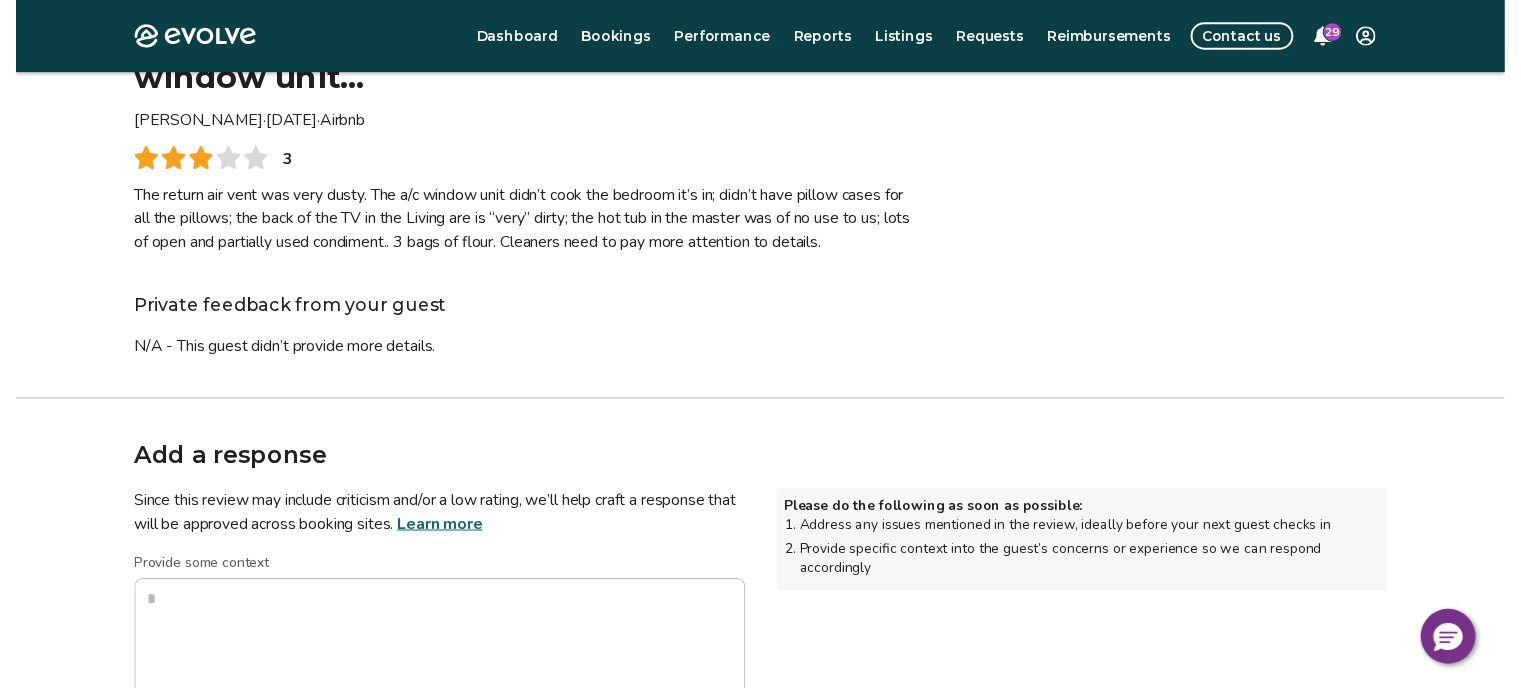scroll, scrollTop: 200, scrollLeft: 0, axis: vertical 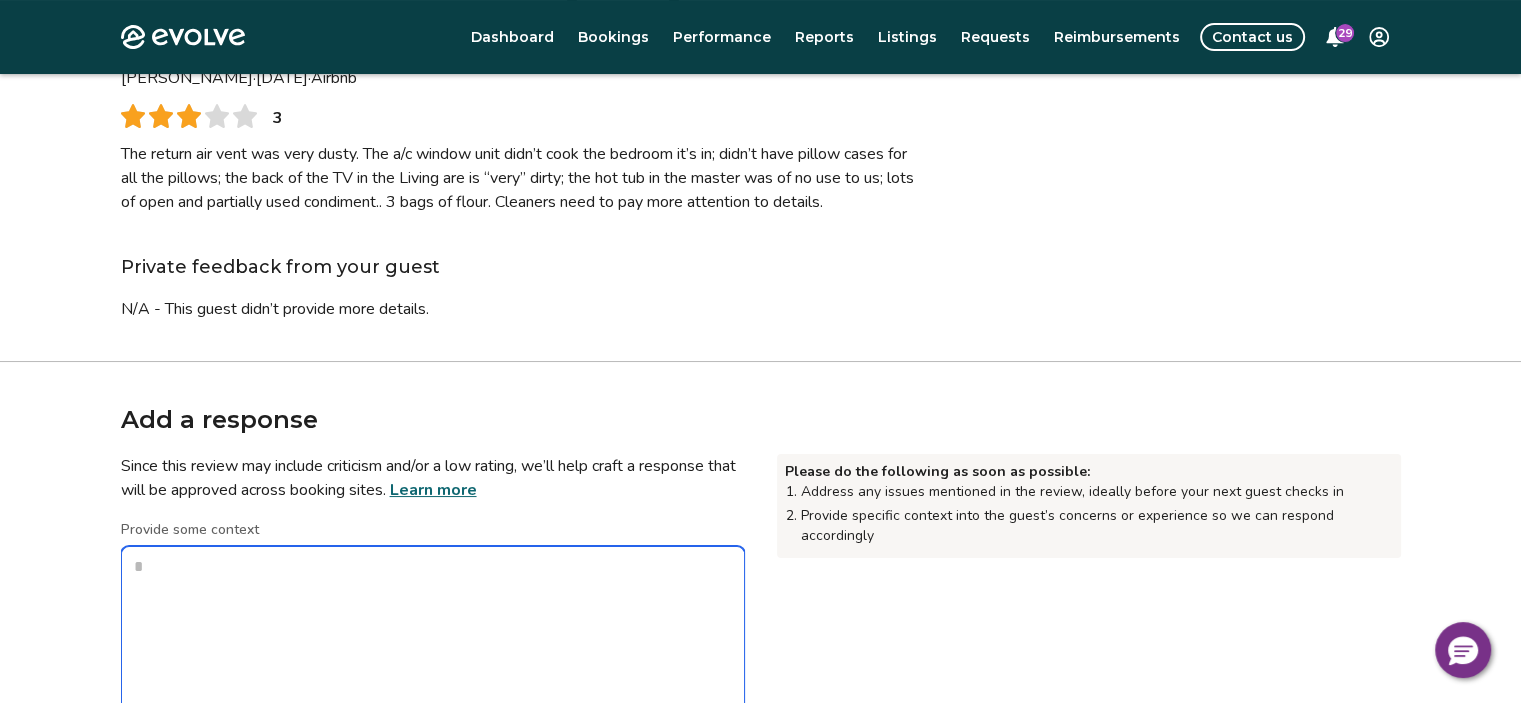 click on "Provide some context" at bounding box center (433, 646) 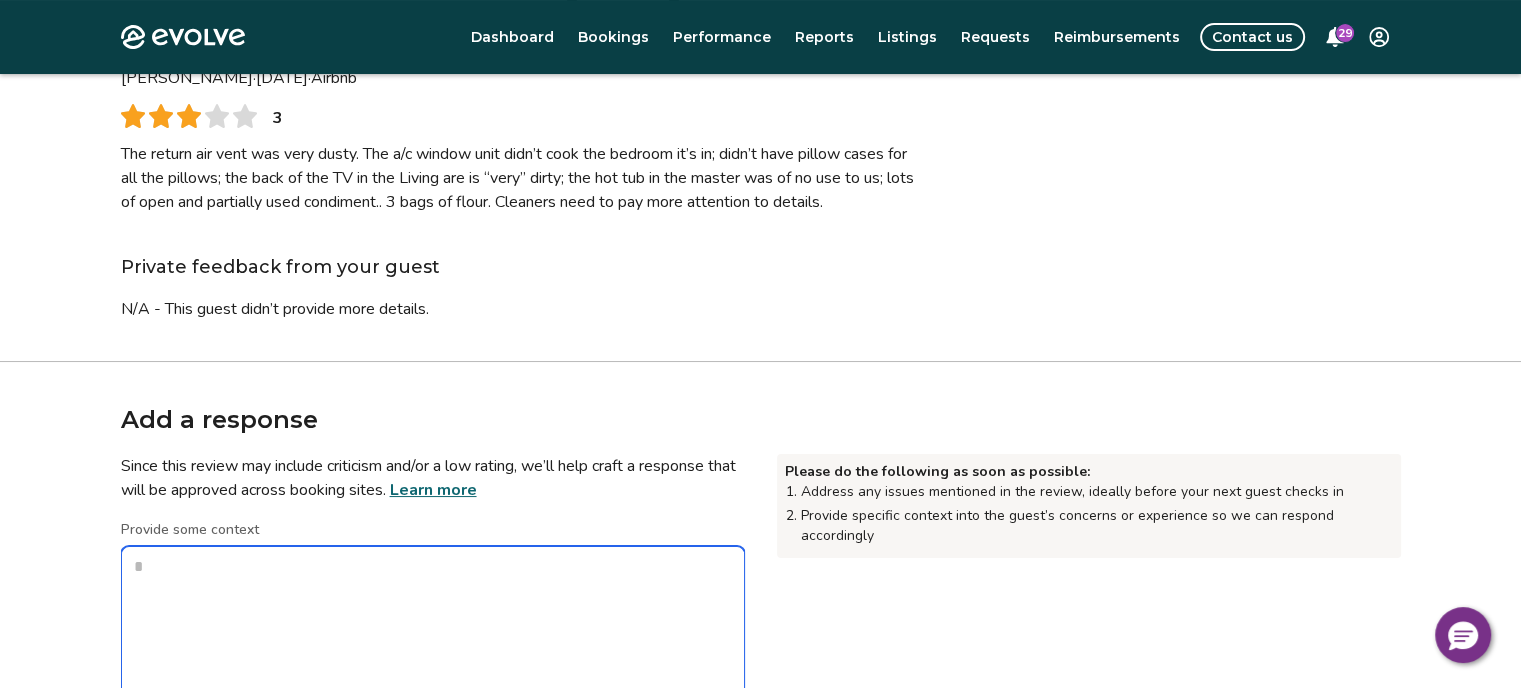 type on "*" 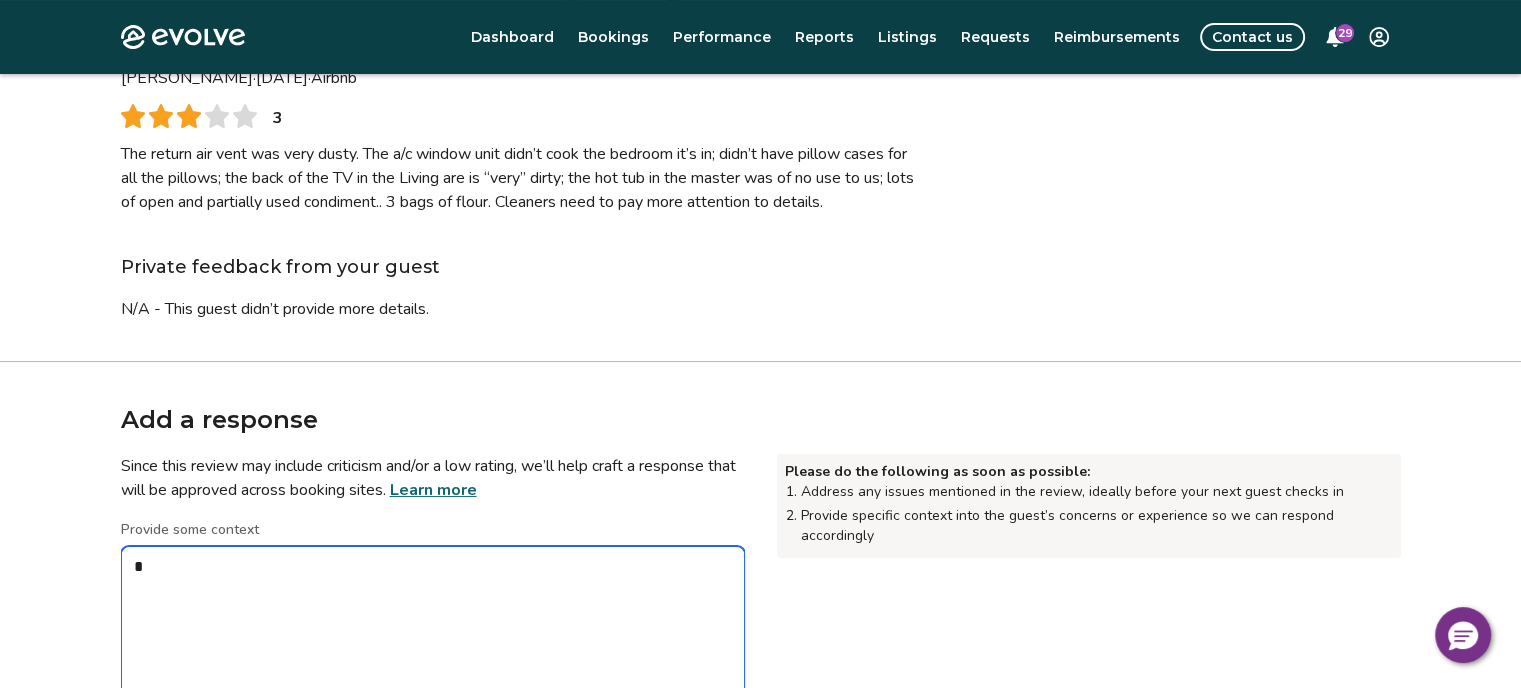 type on "*" 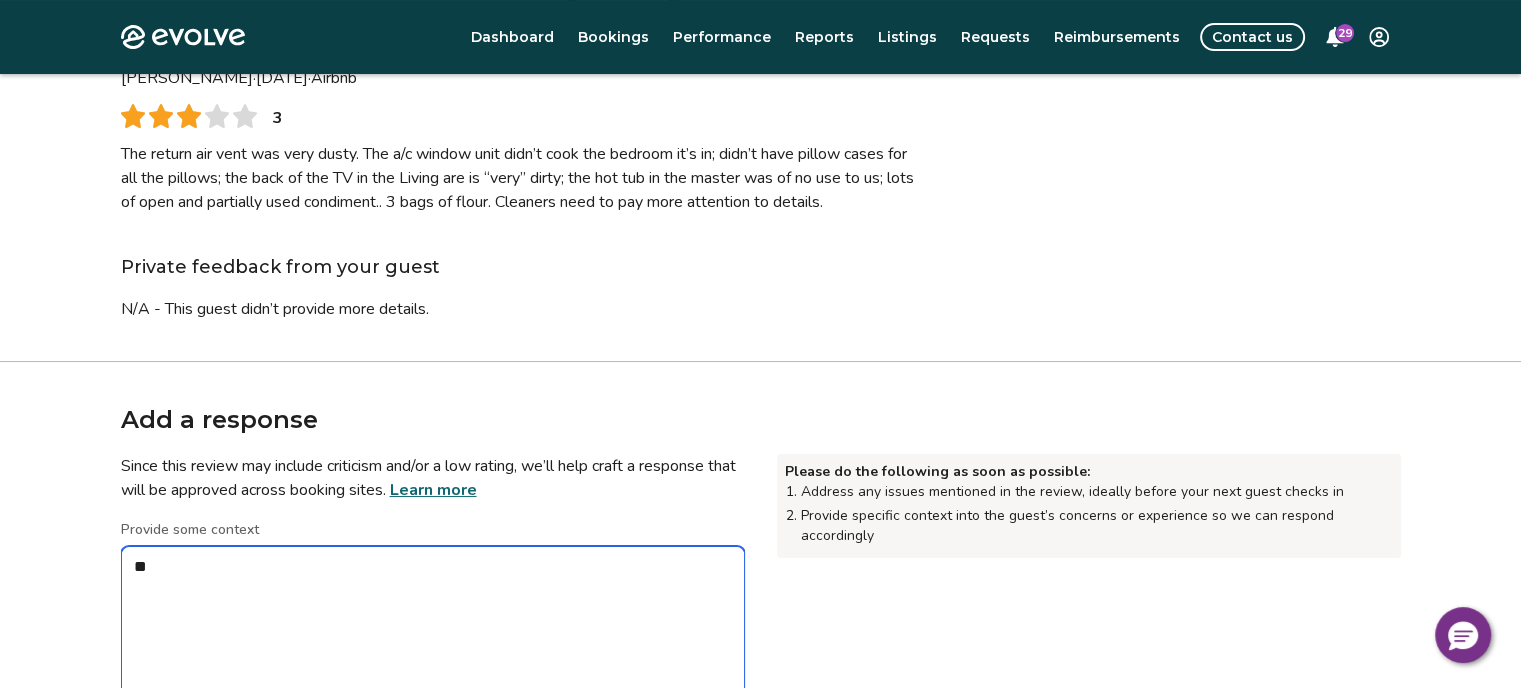 type on "*" 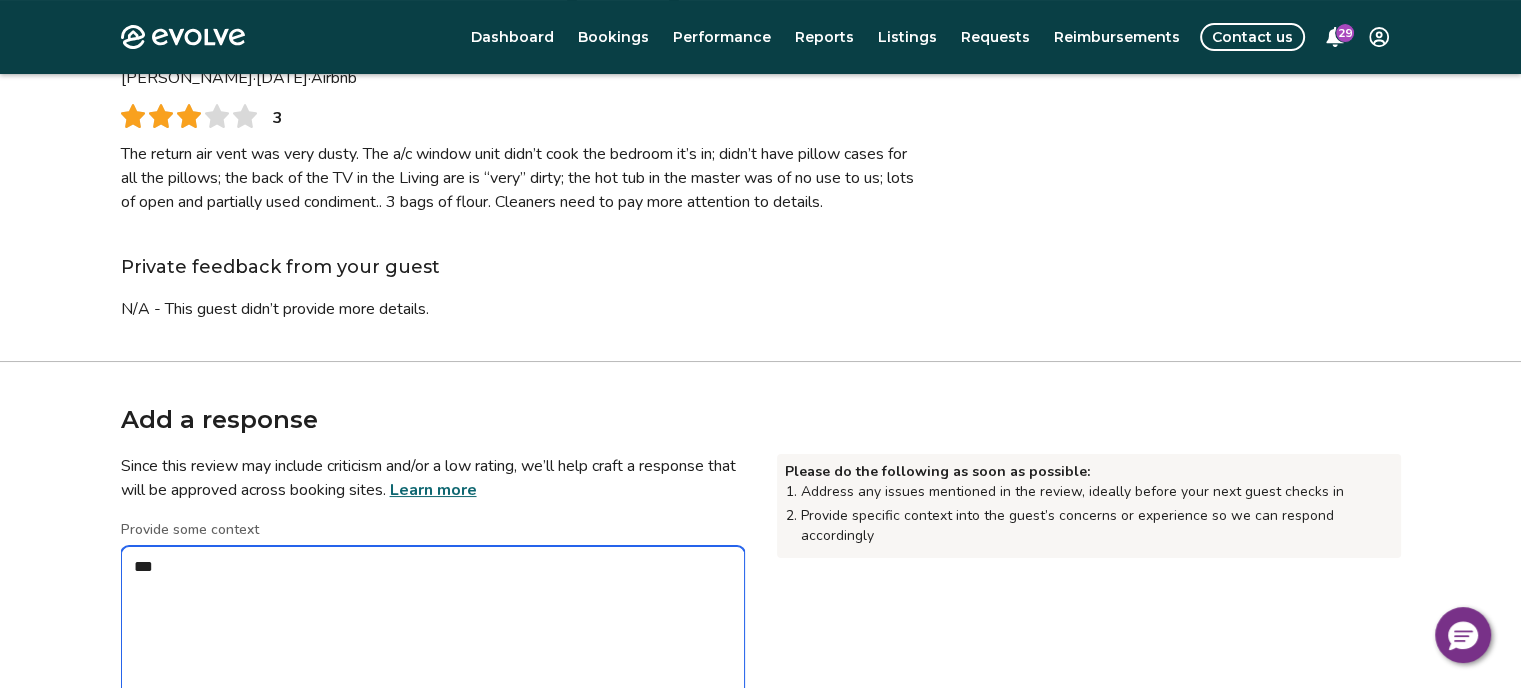 type on "*" 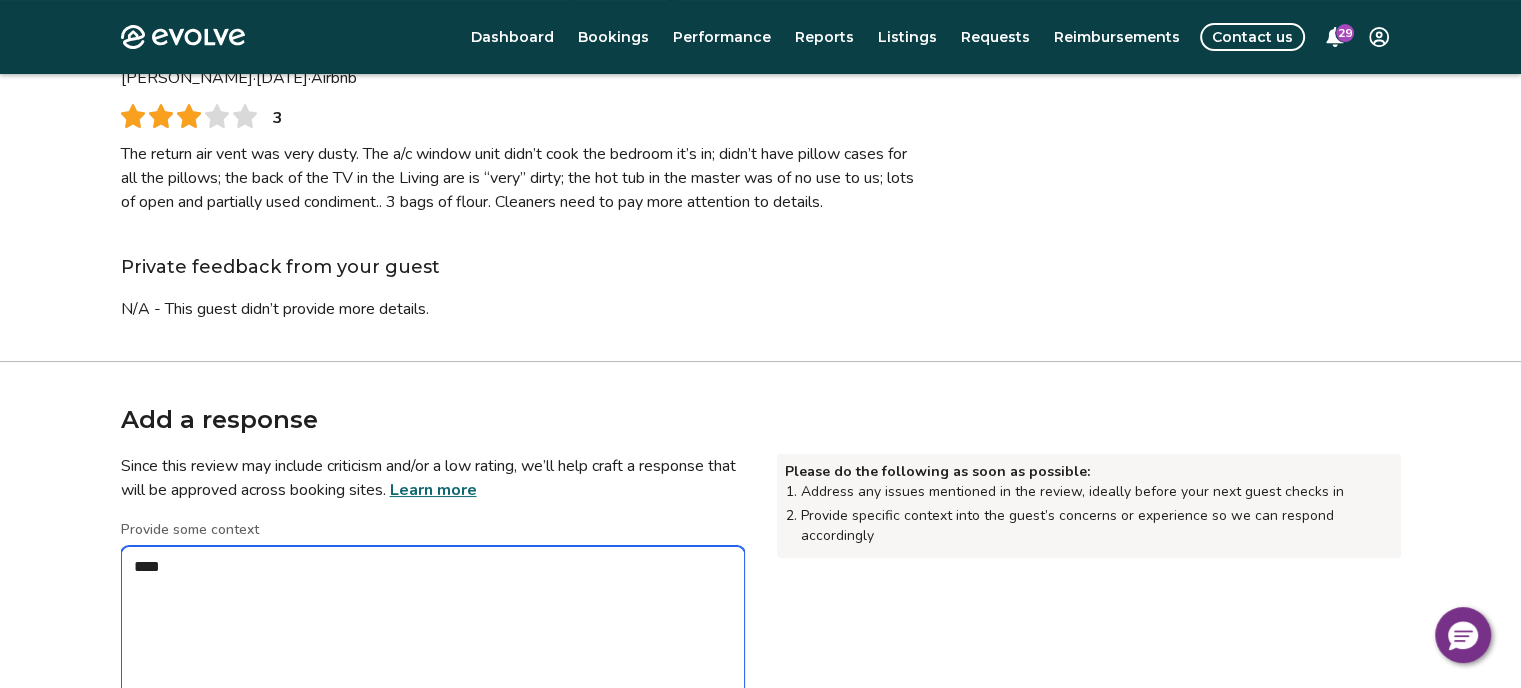 type on "*" 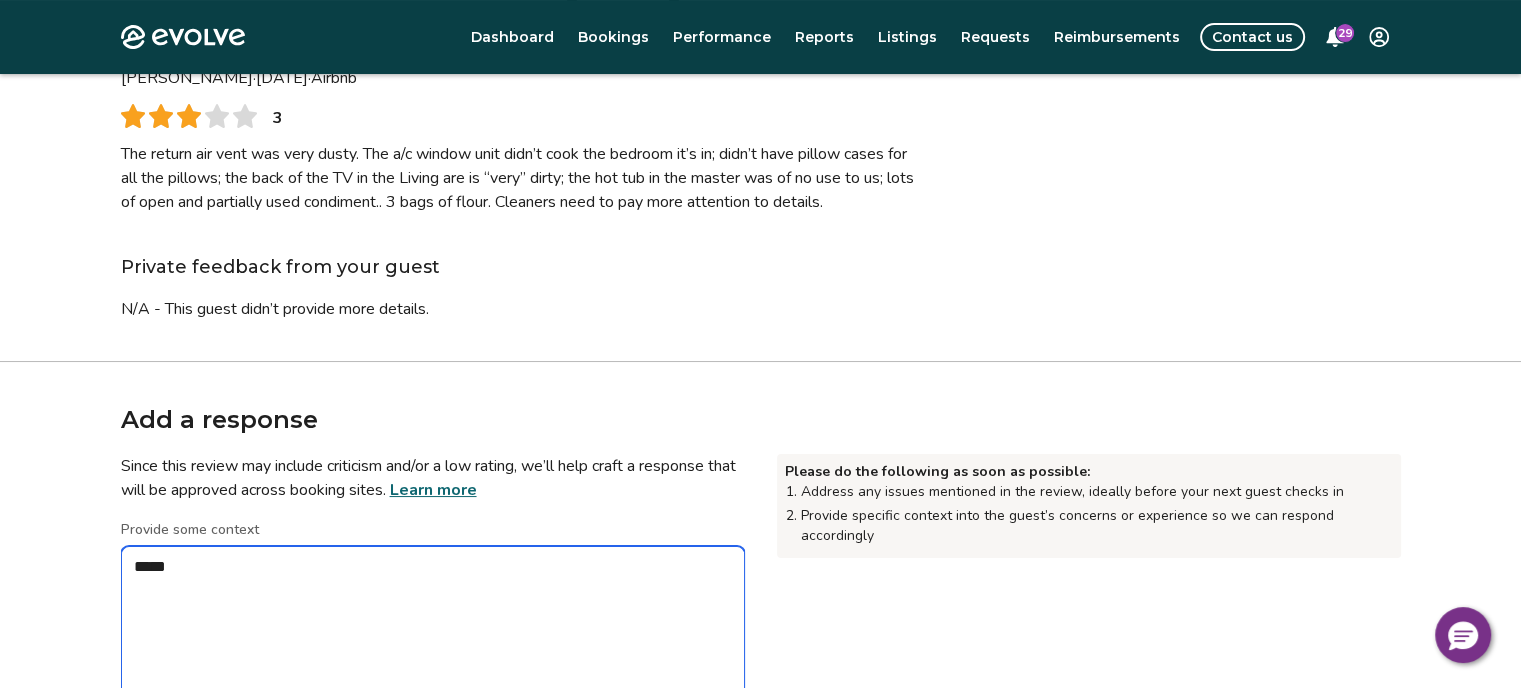 type on "*" 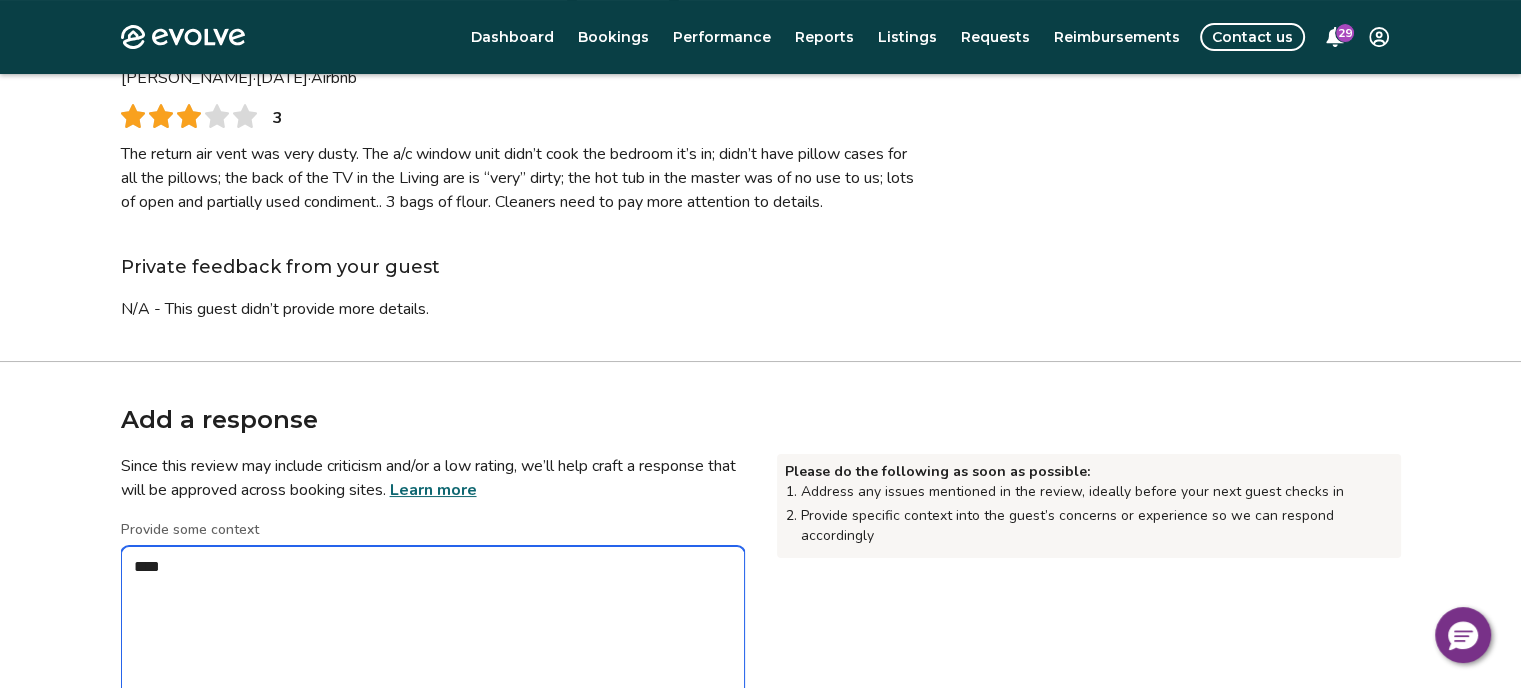 type on "*" 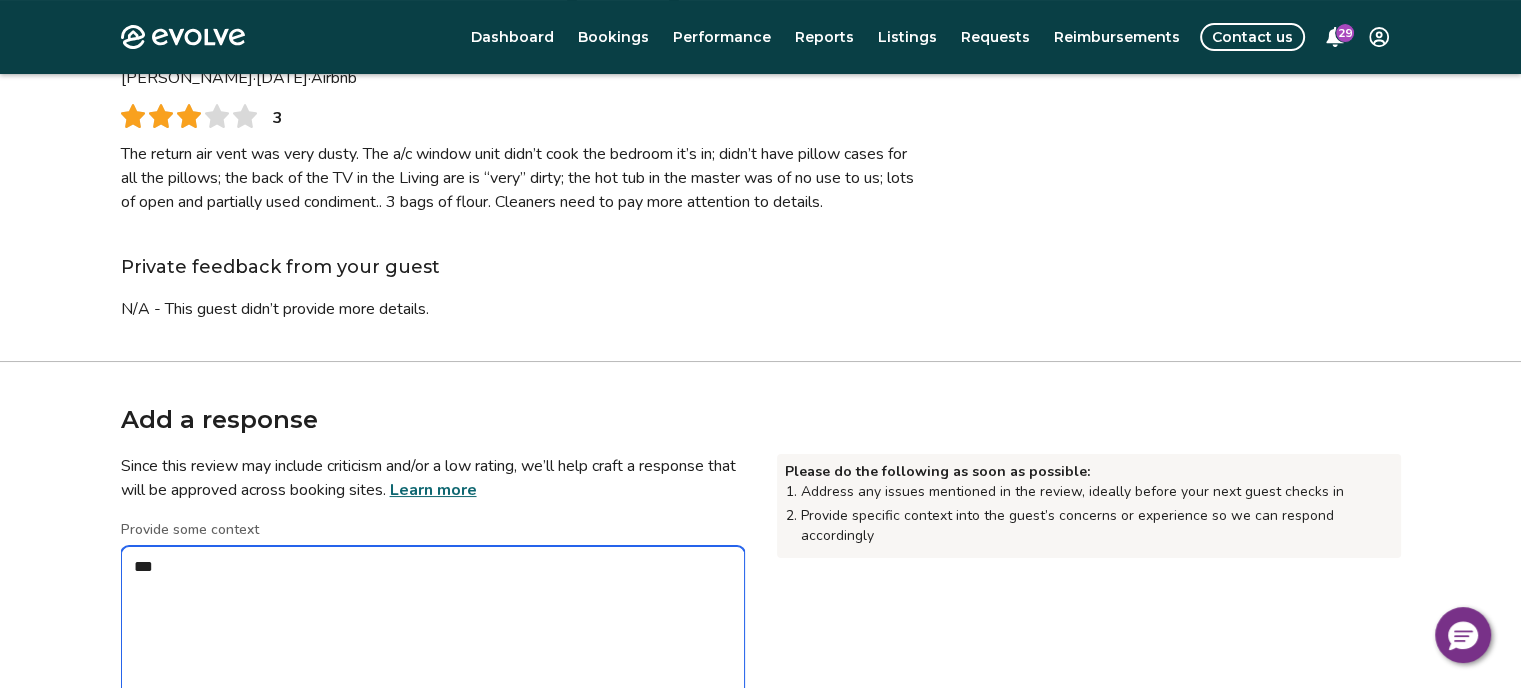 type on "*" 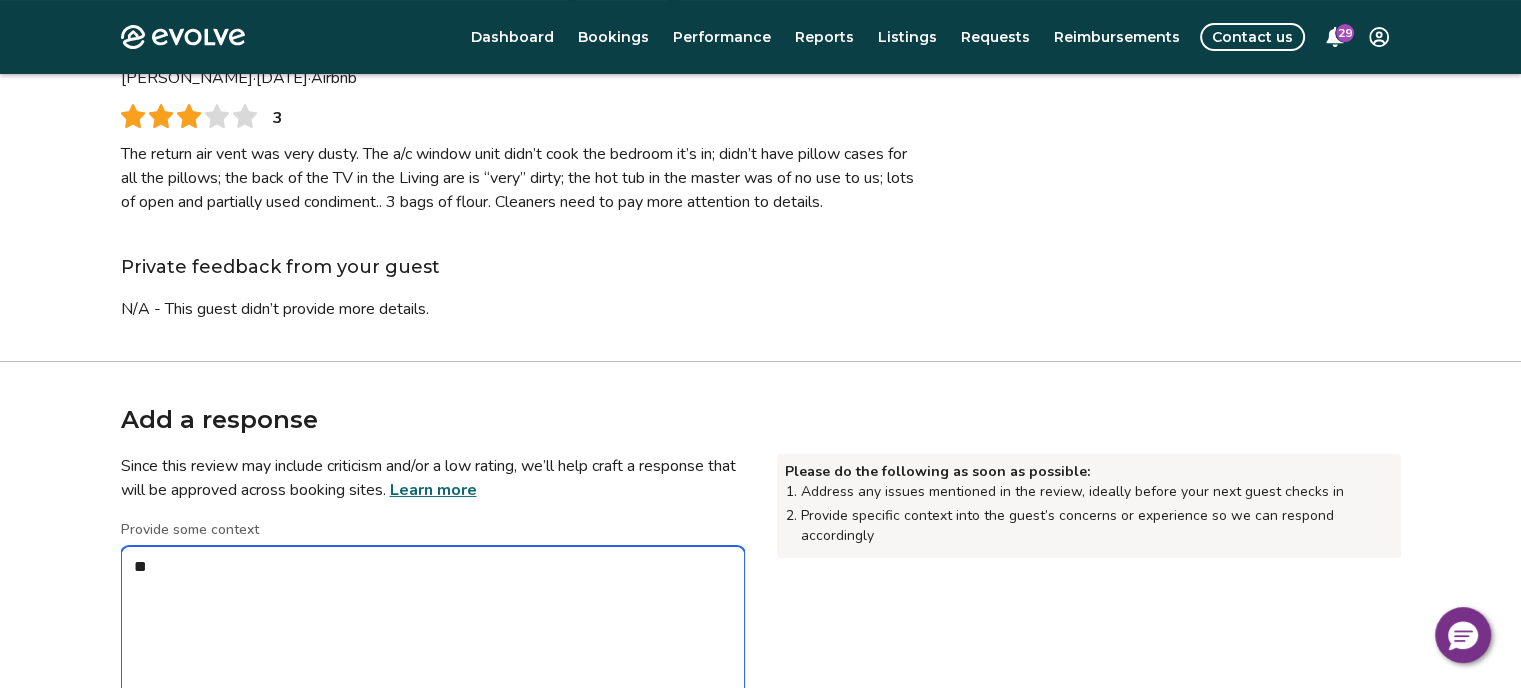 type on "*" 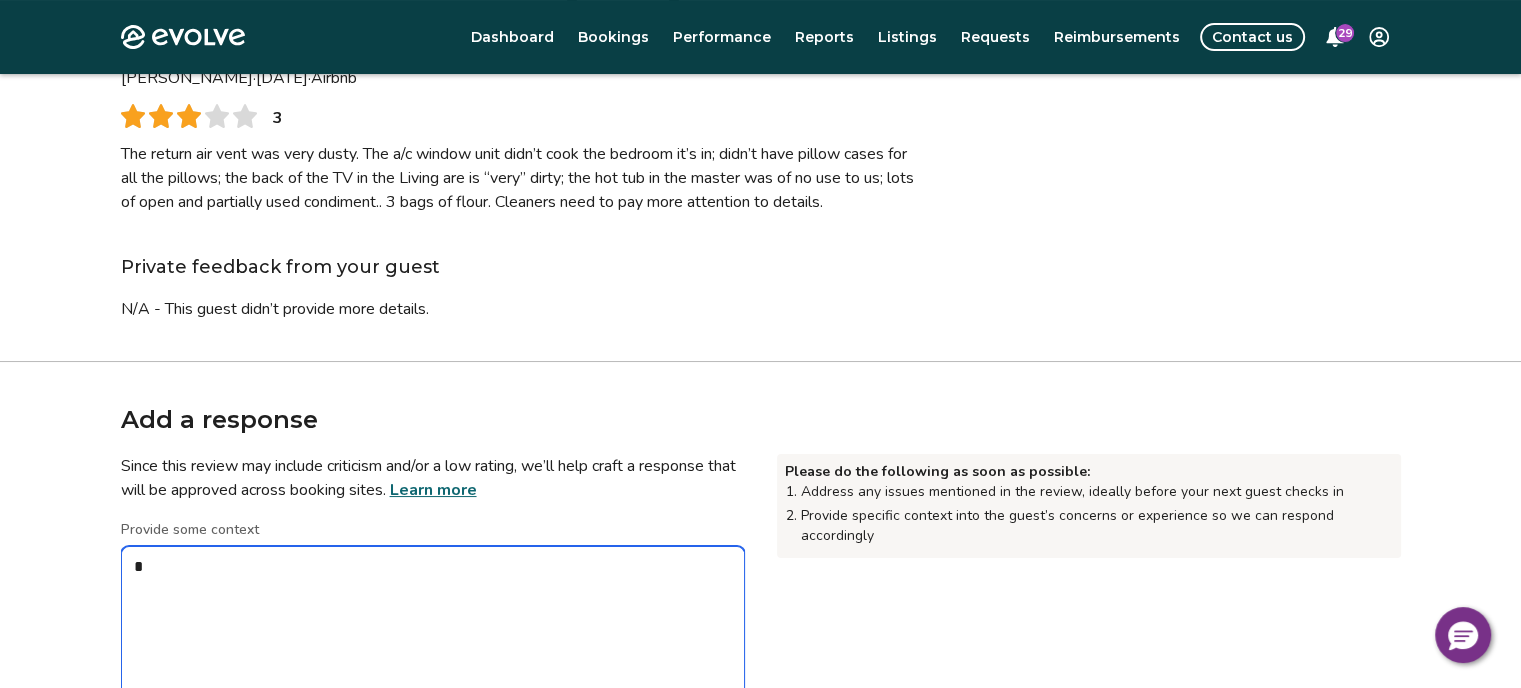 type on "*" 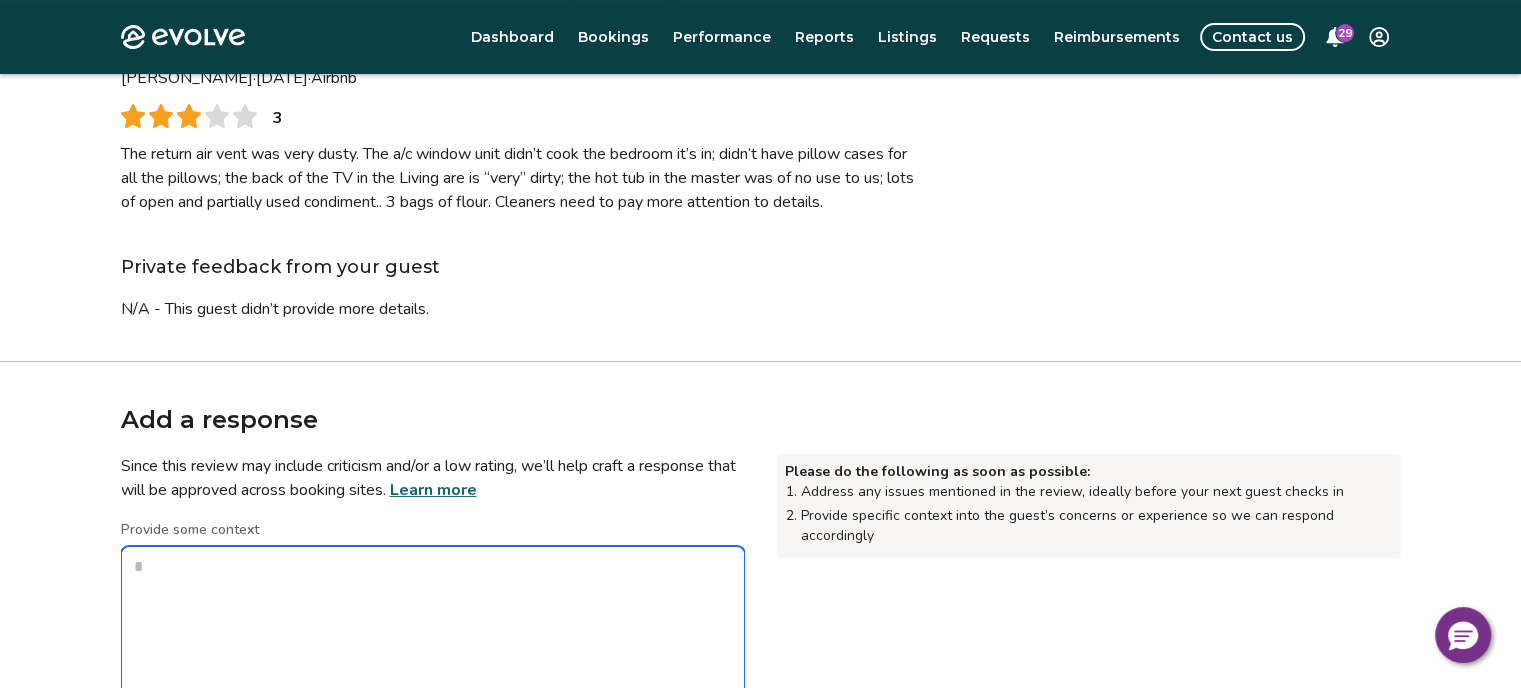 type on "*" 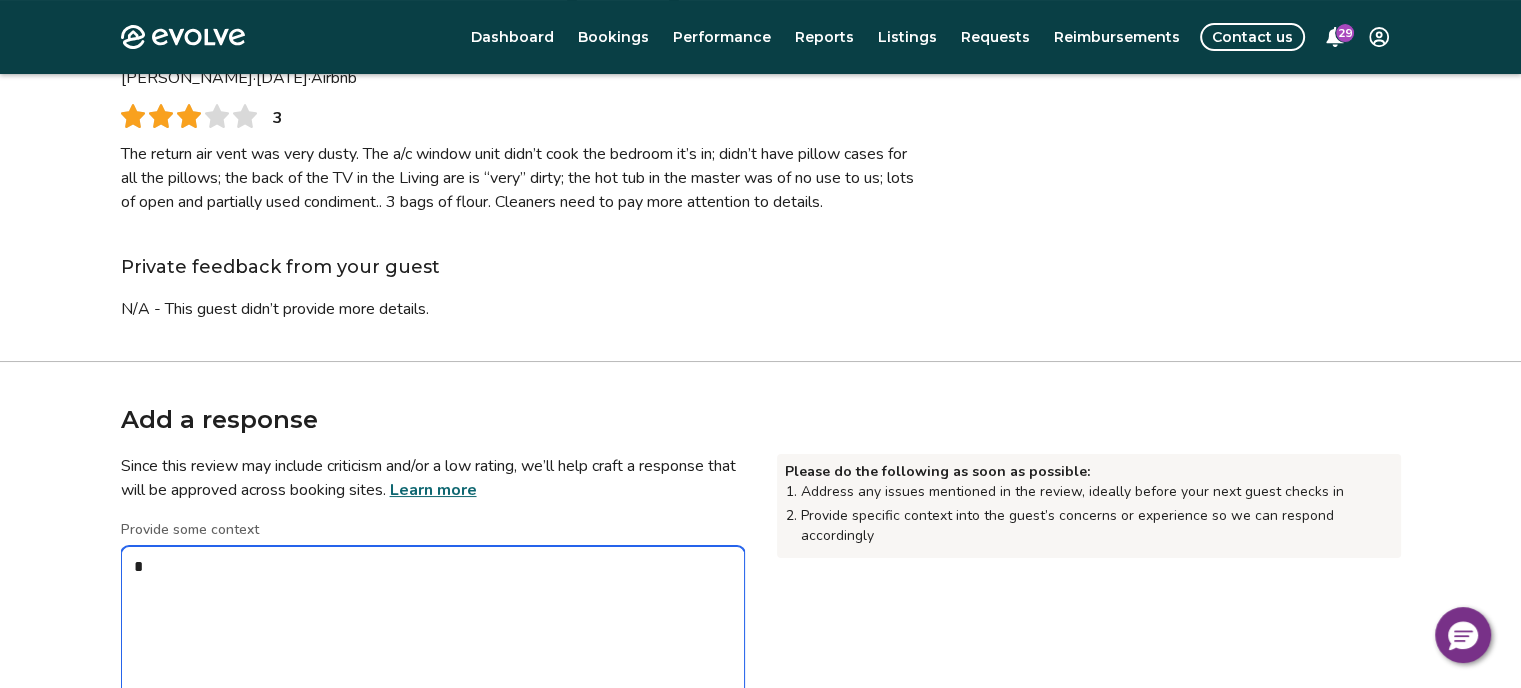 type on "*" 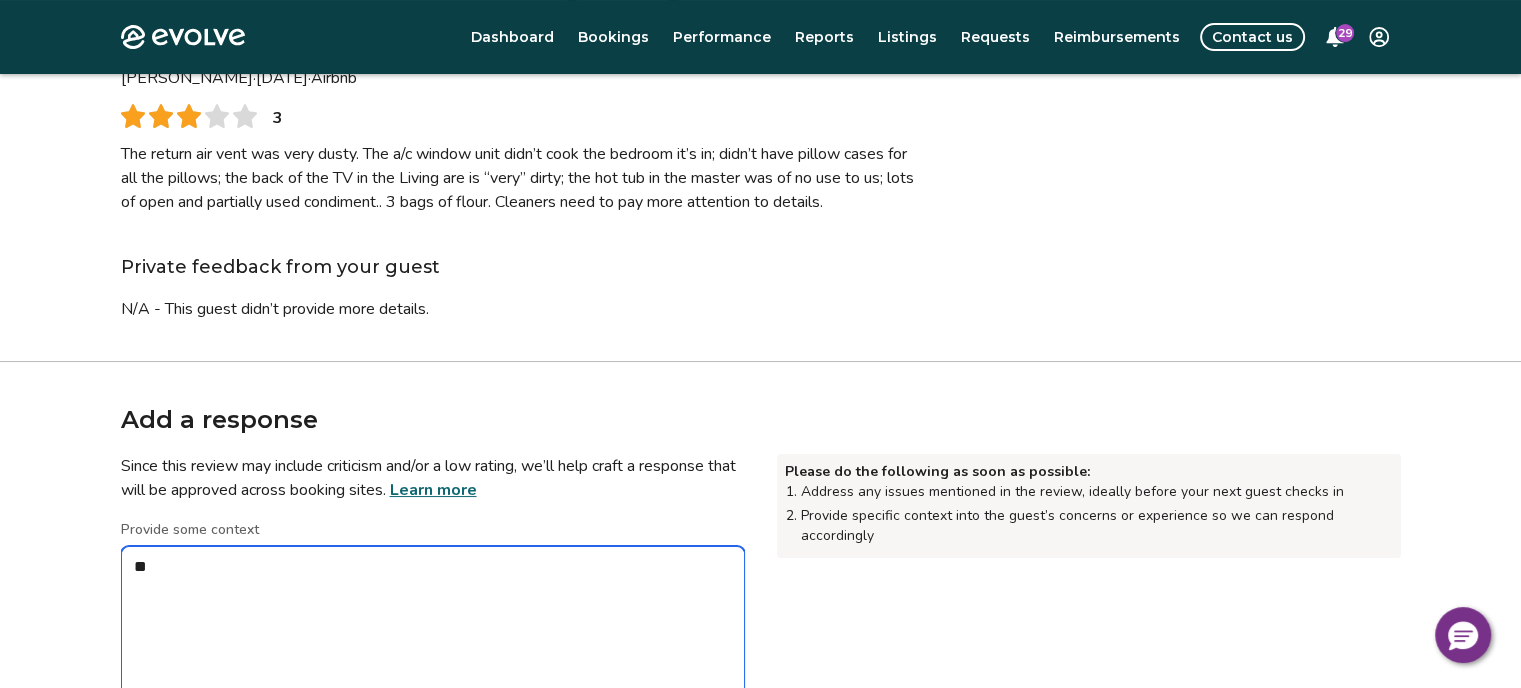 type on "*" 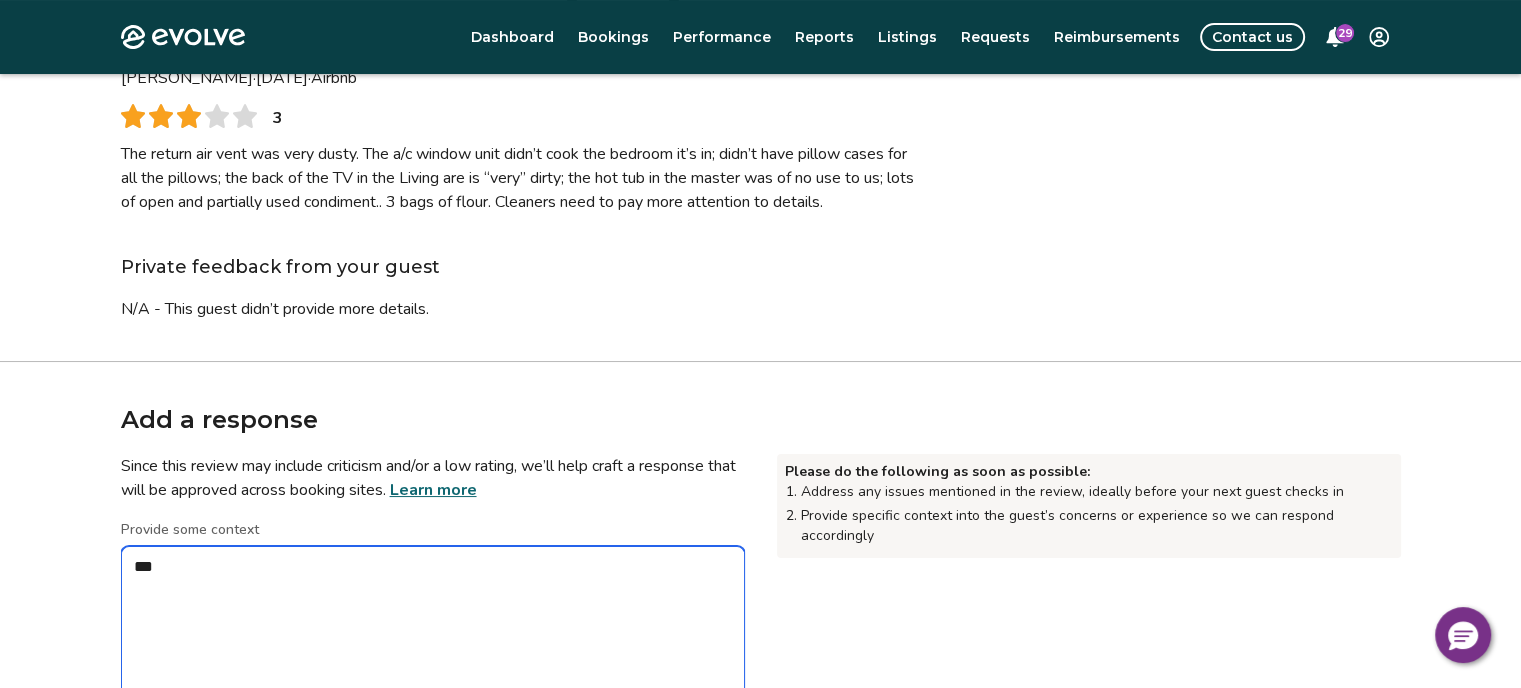 type on "*" 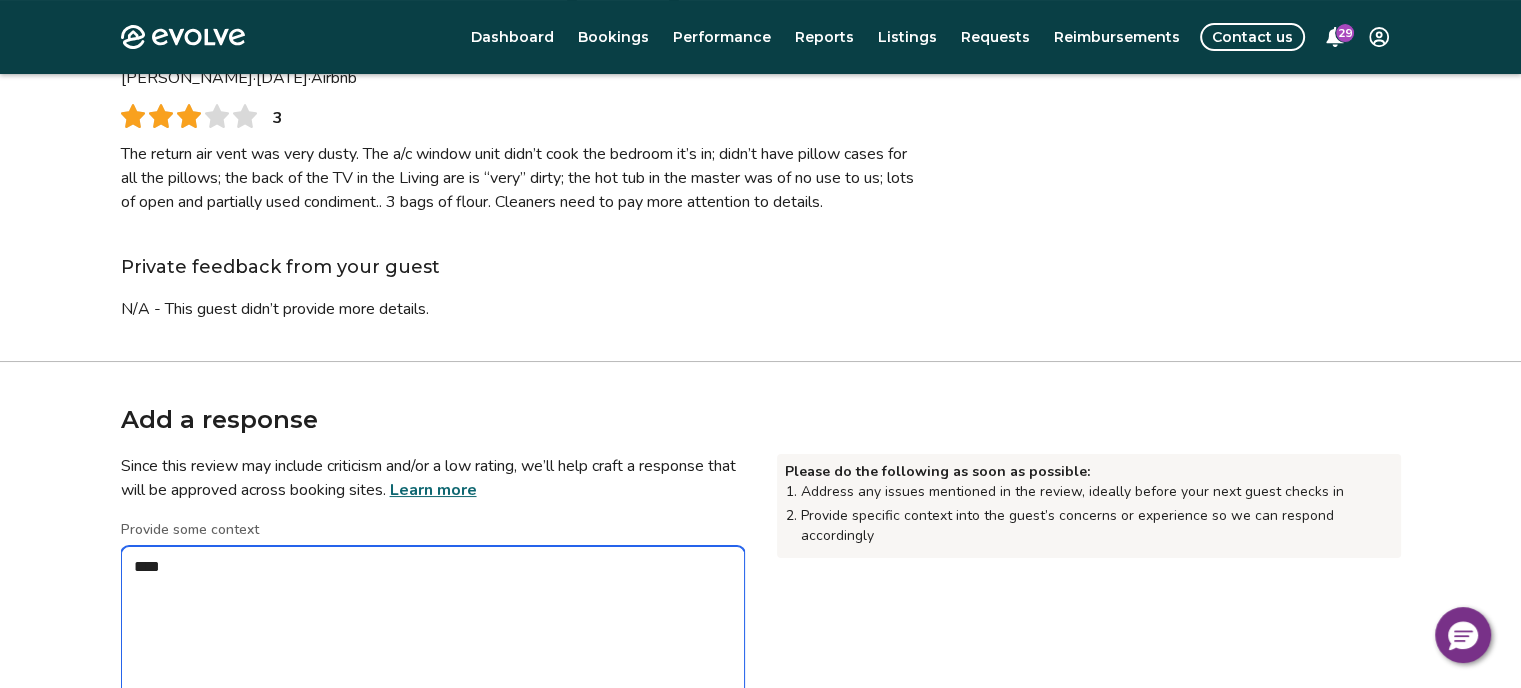 type on "*" 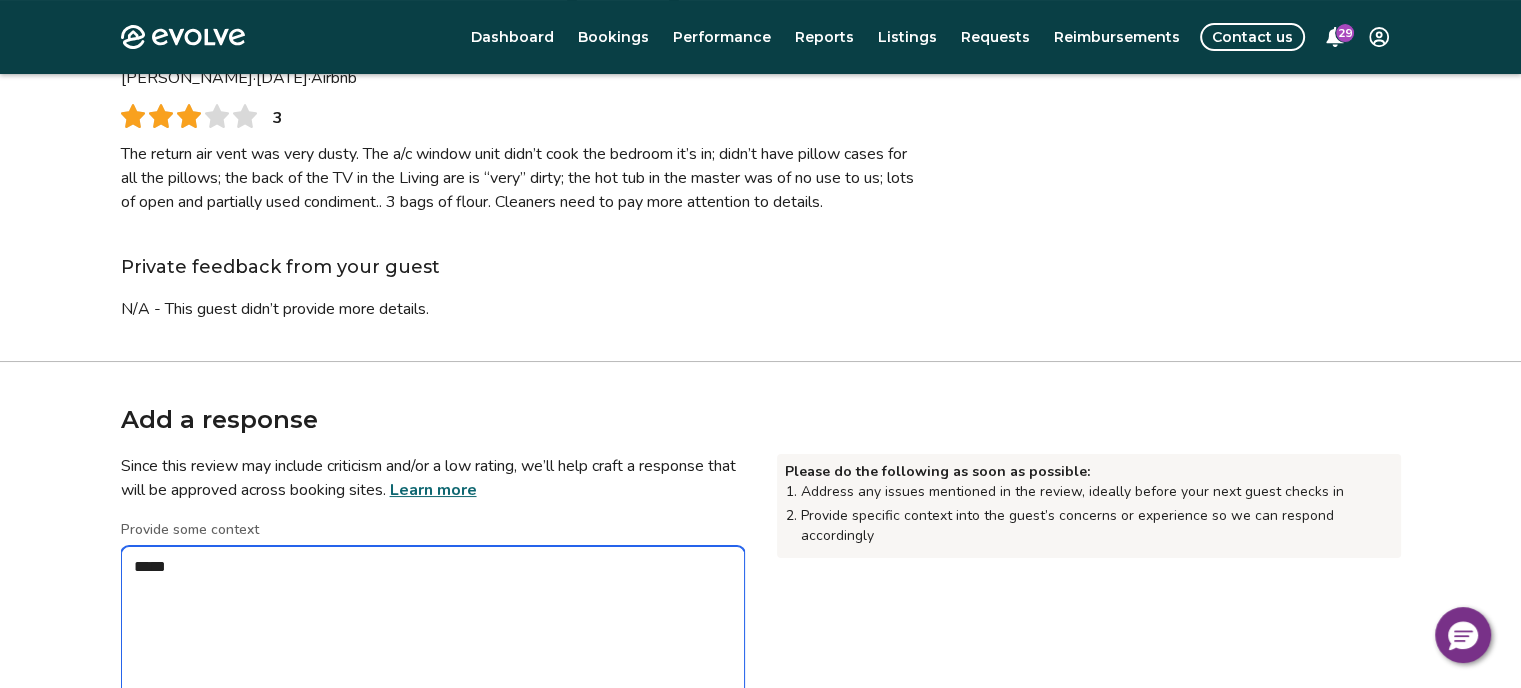 type on "*" 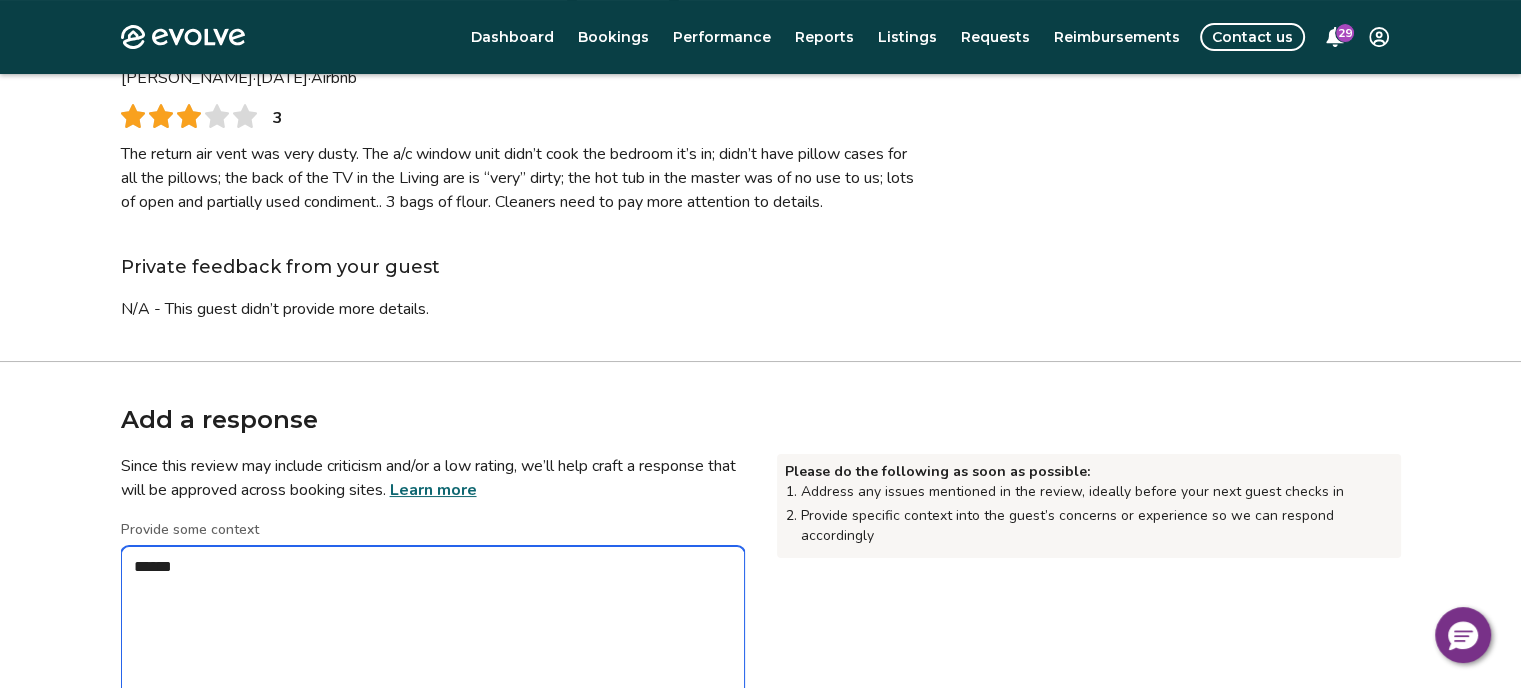 type on "*" 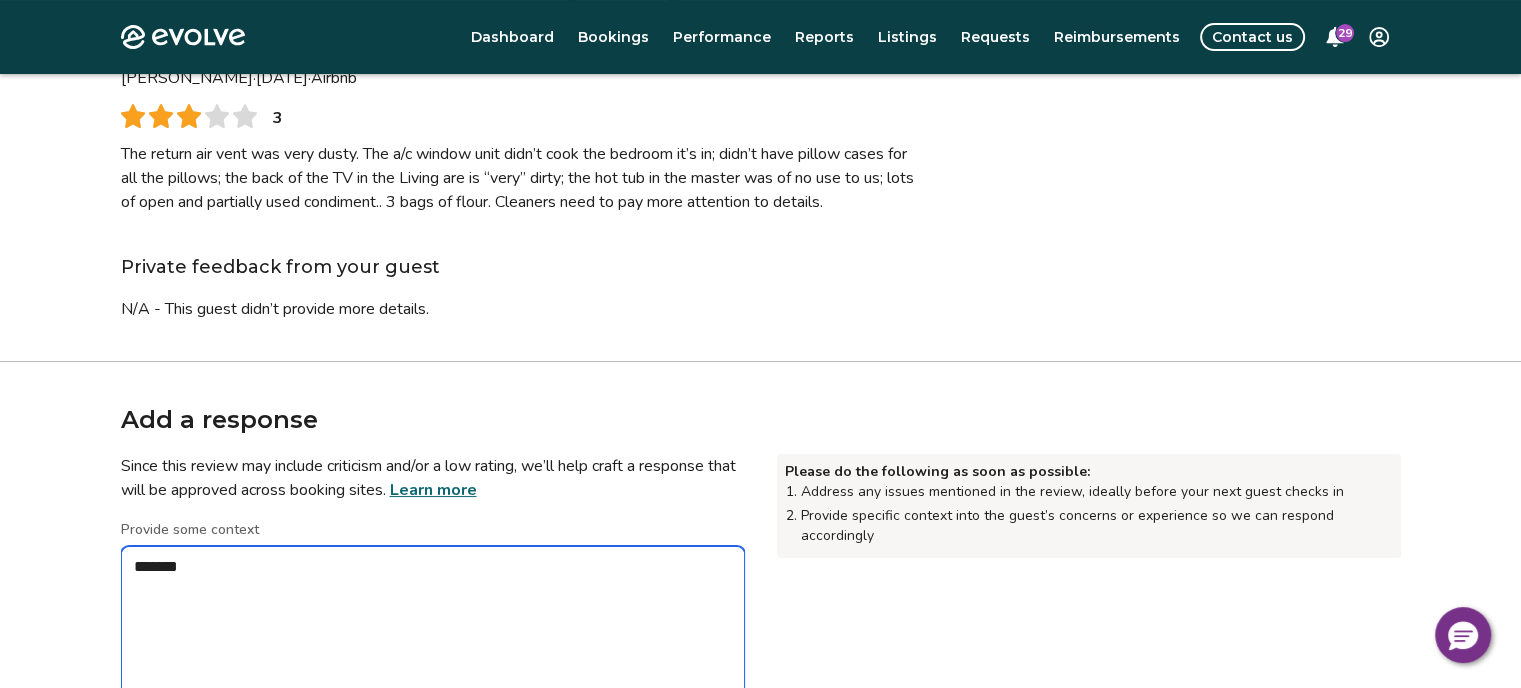 type on "*" 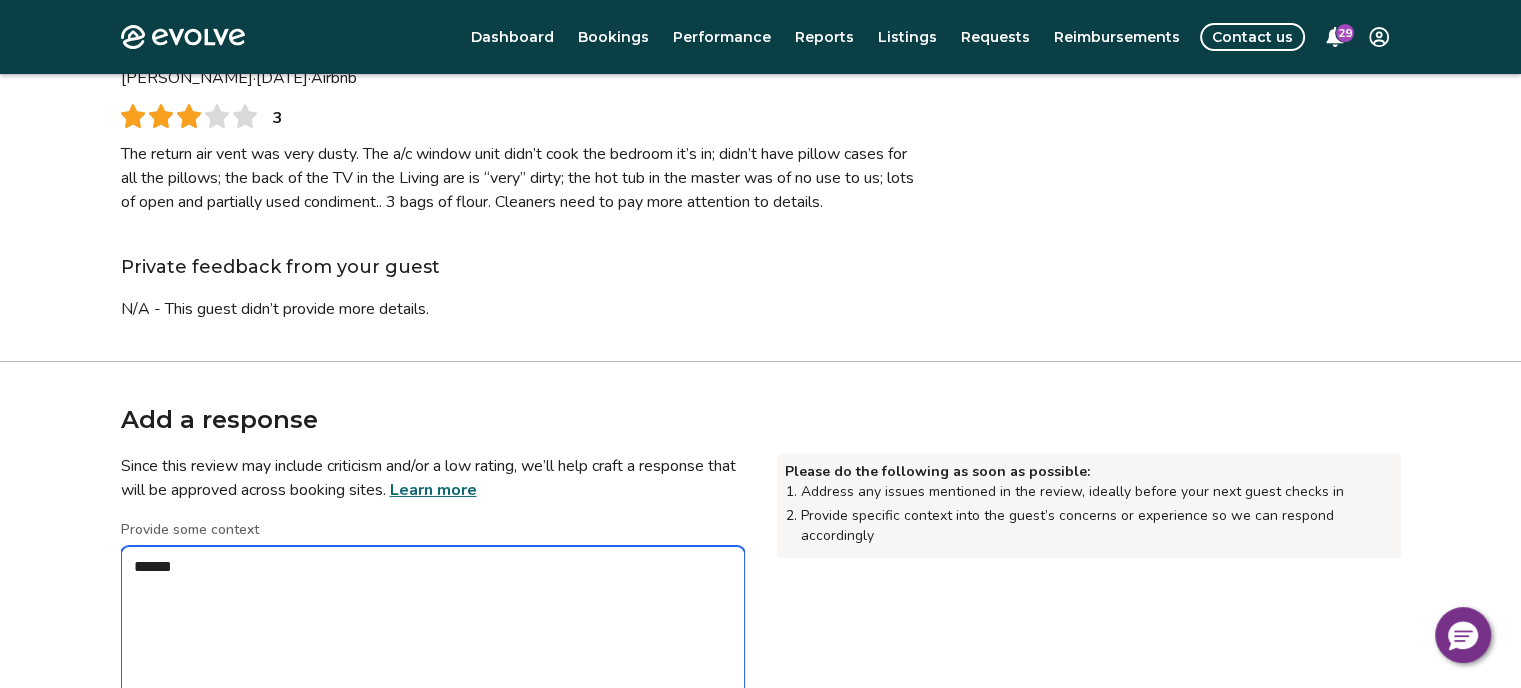 type on "*" 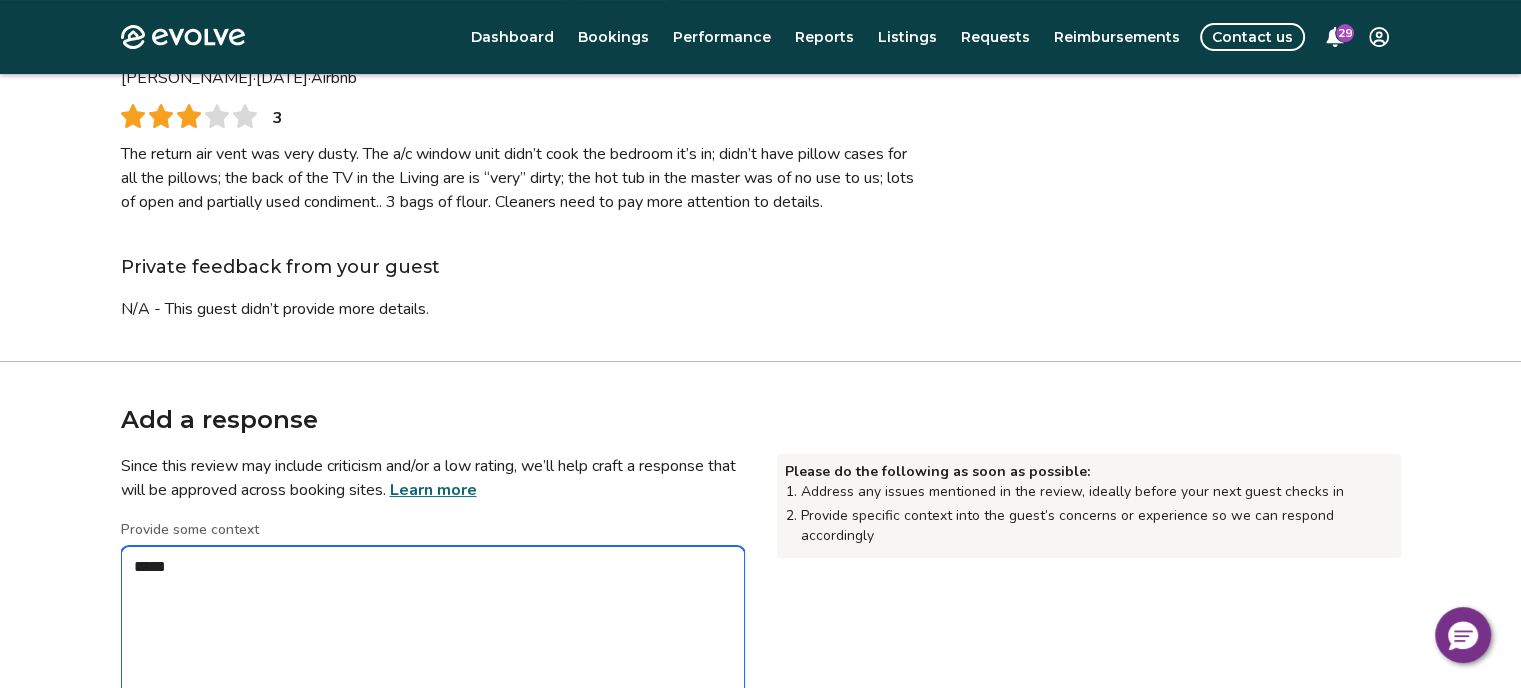 type on "*" 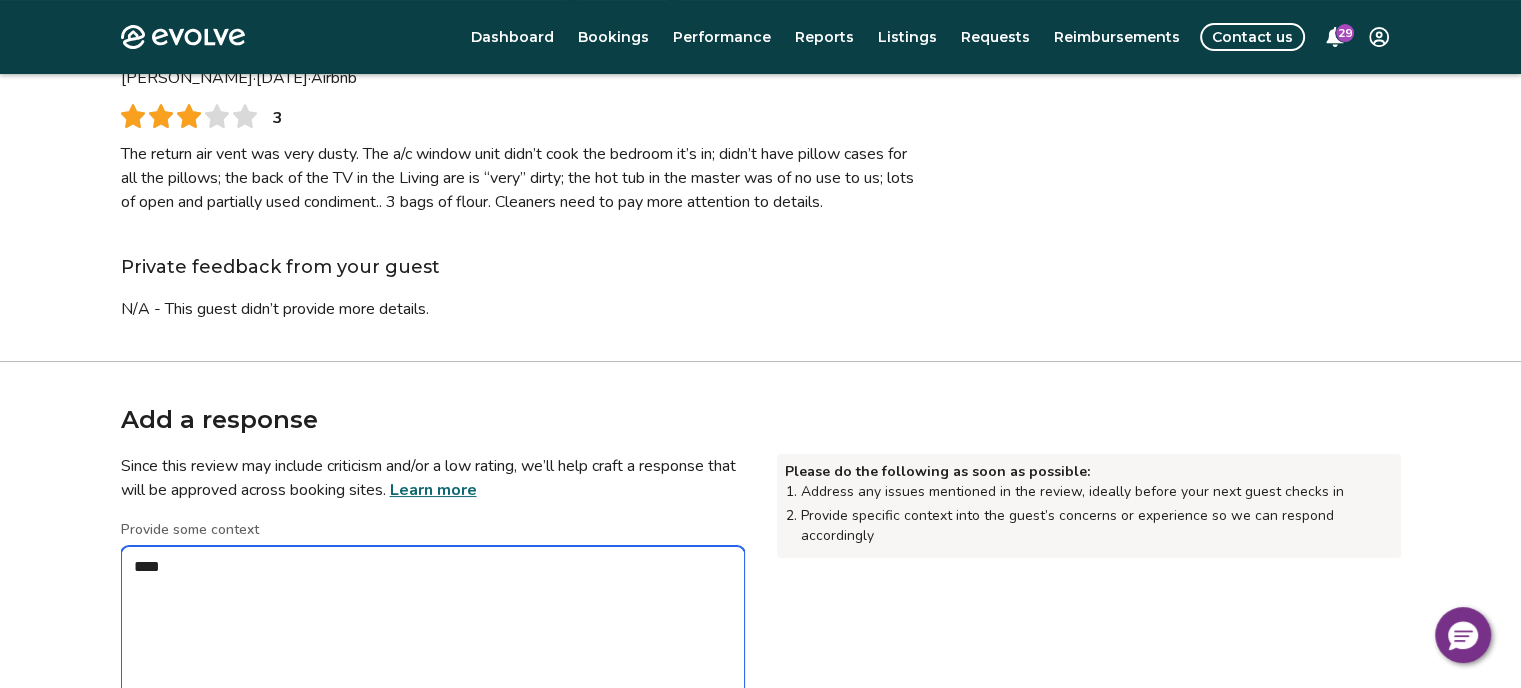 type on "*" 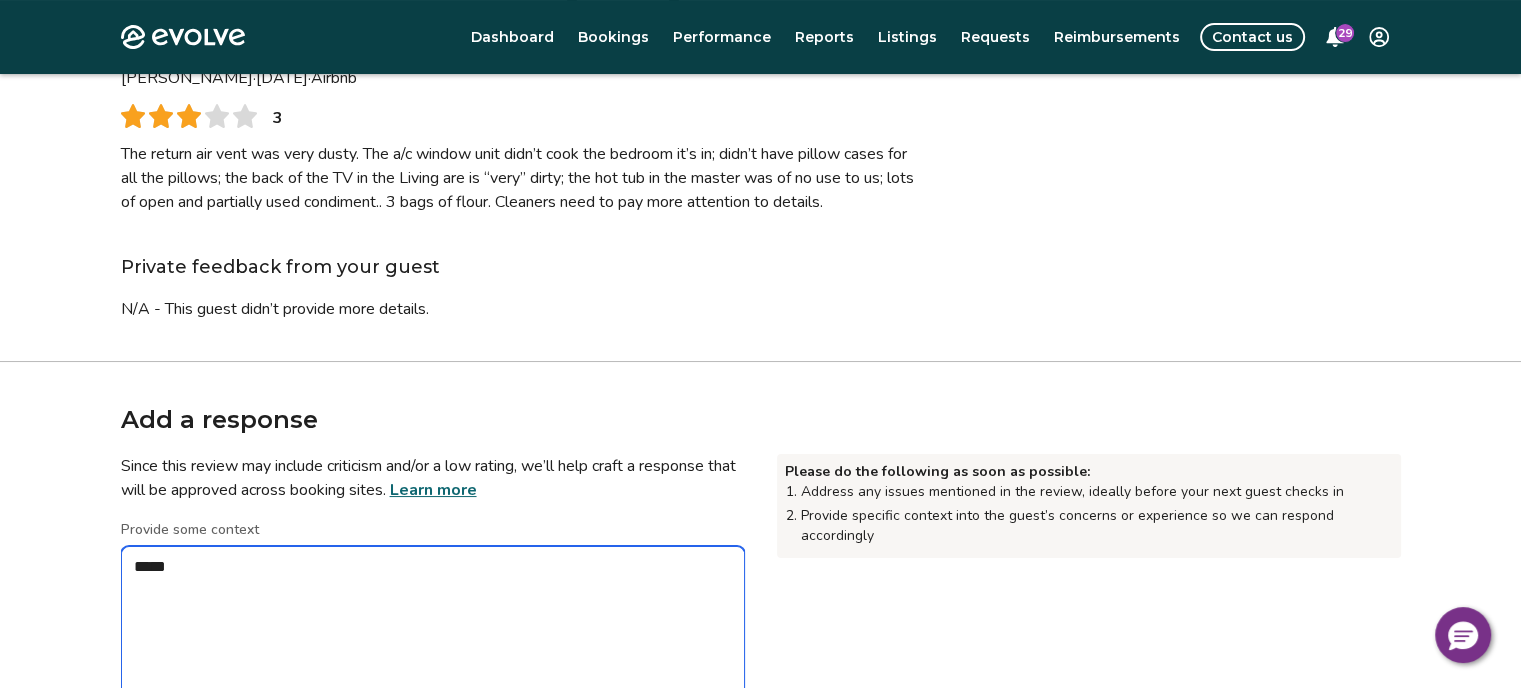 type on "*" 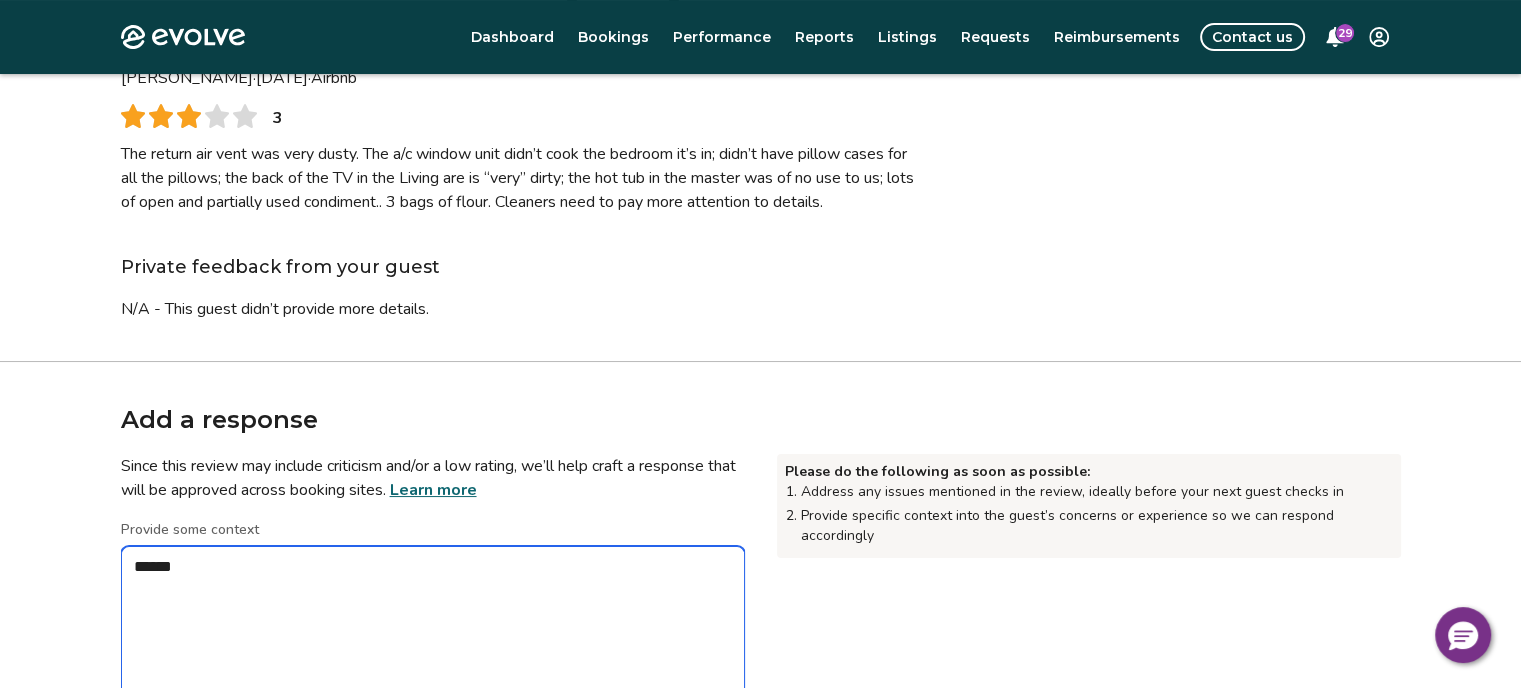 type on "*" 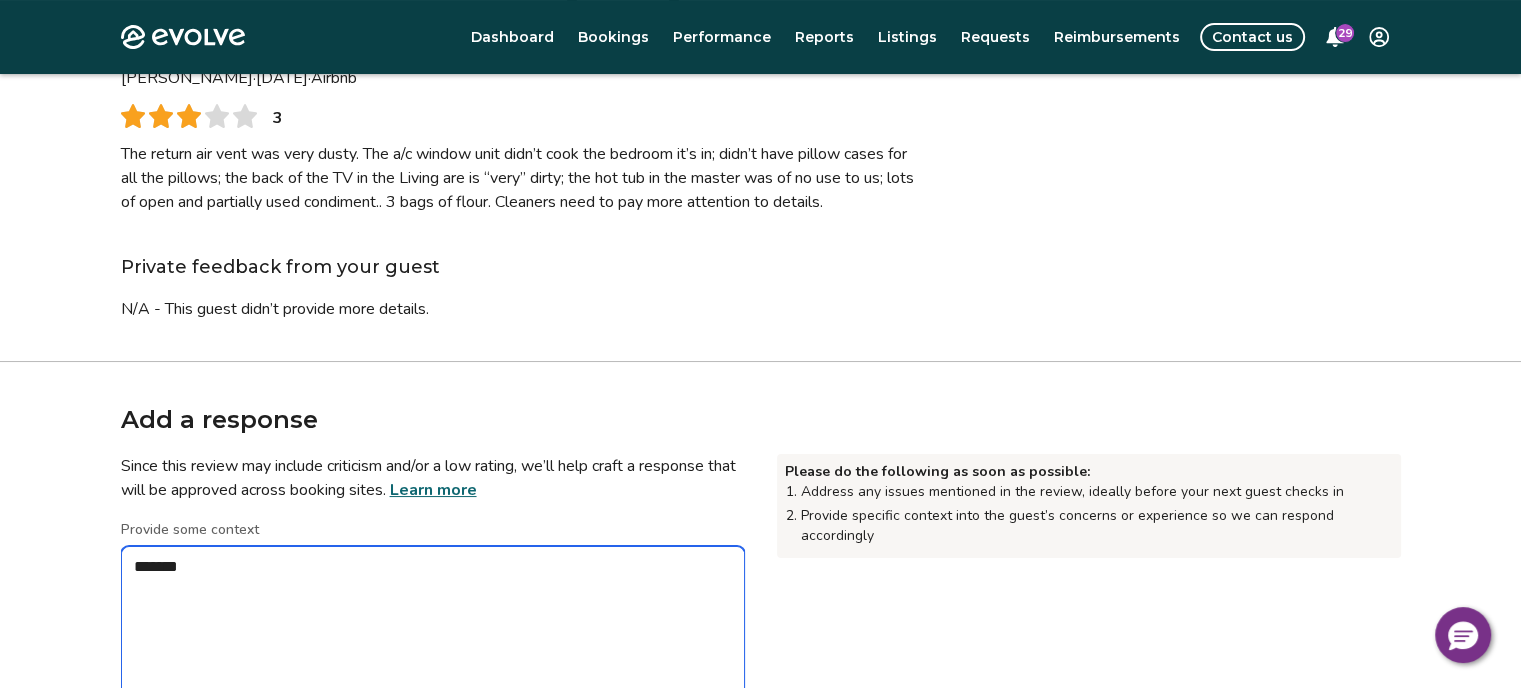 type on "*" 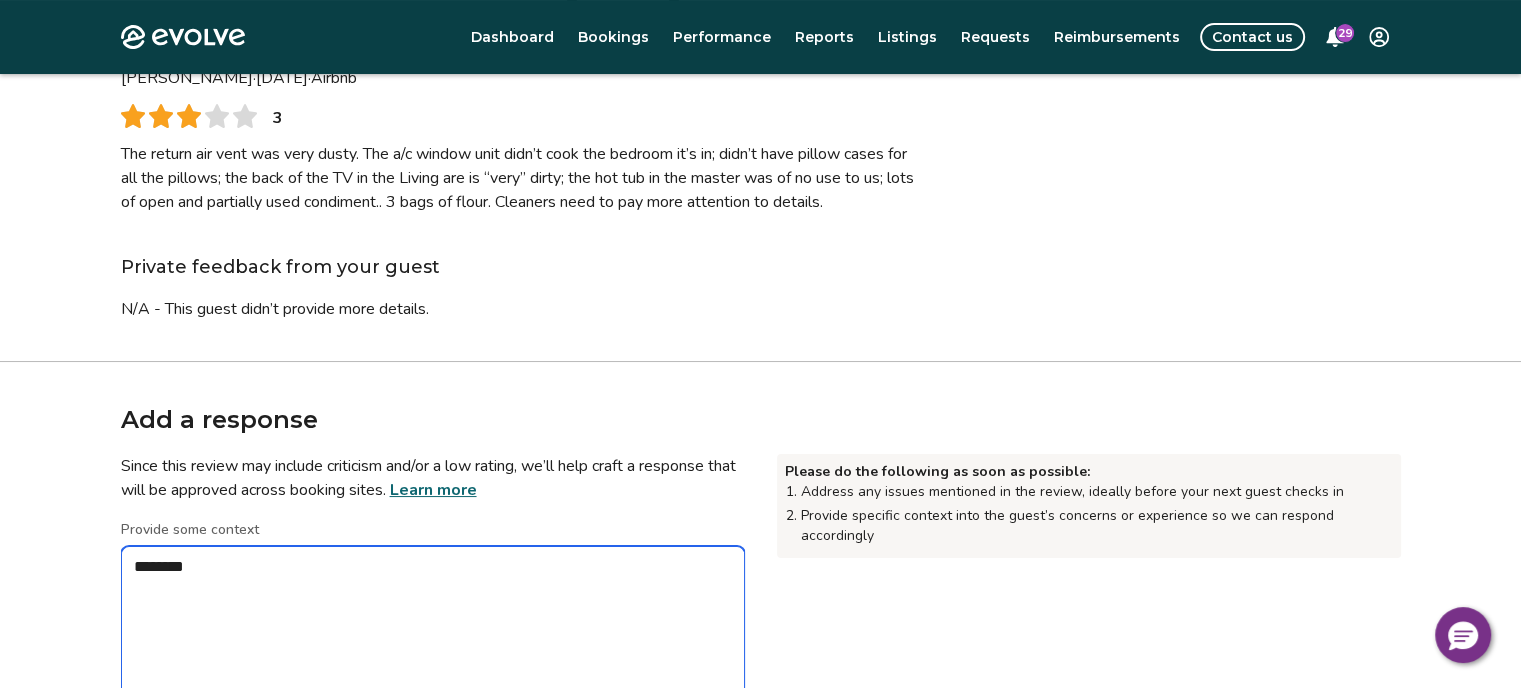 type on "*" 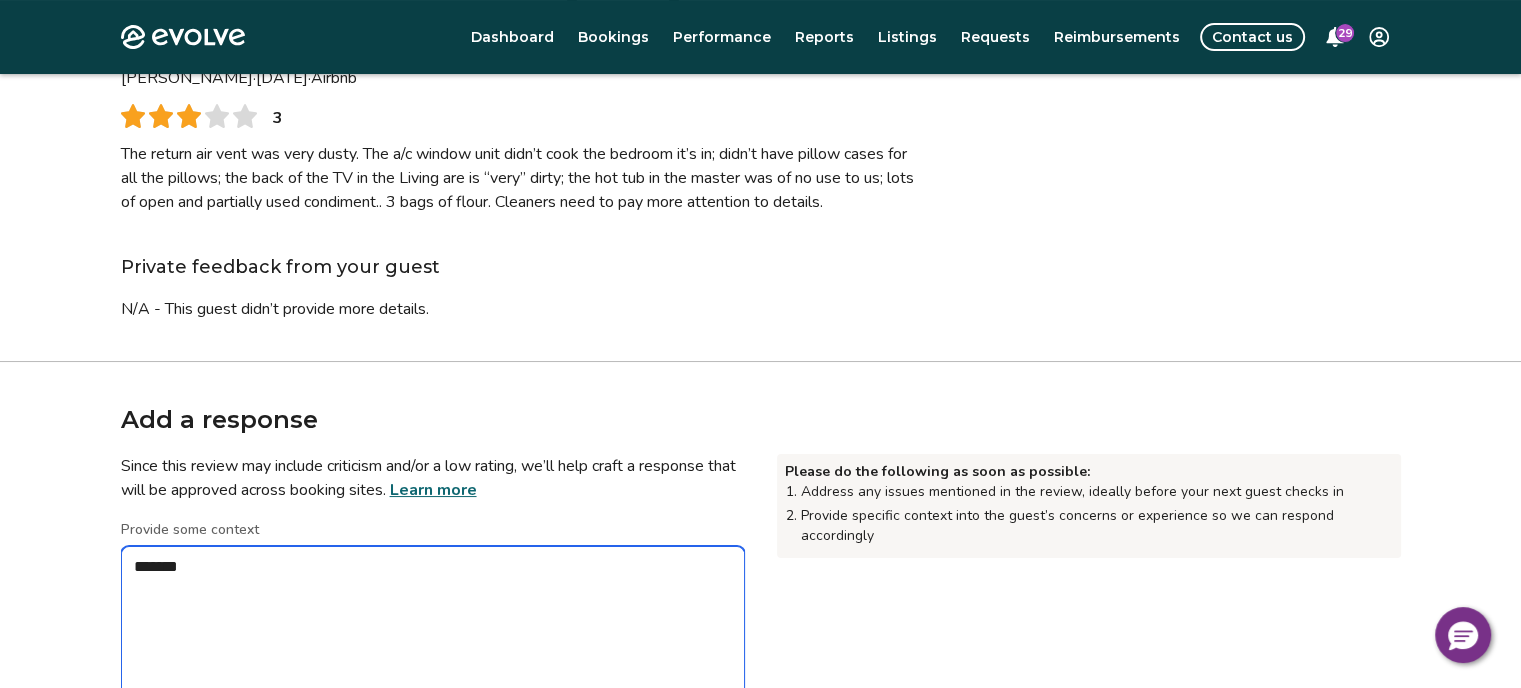 type on "*" 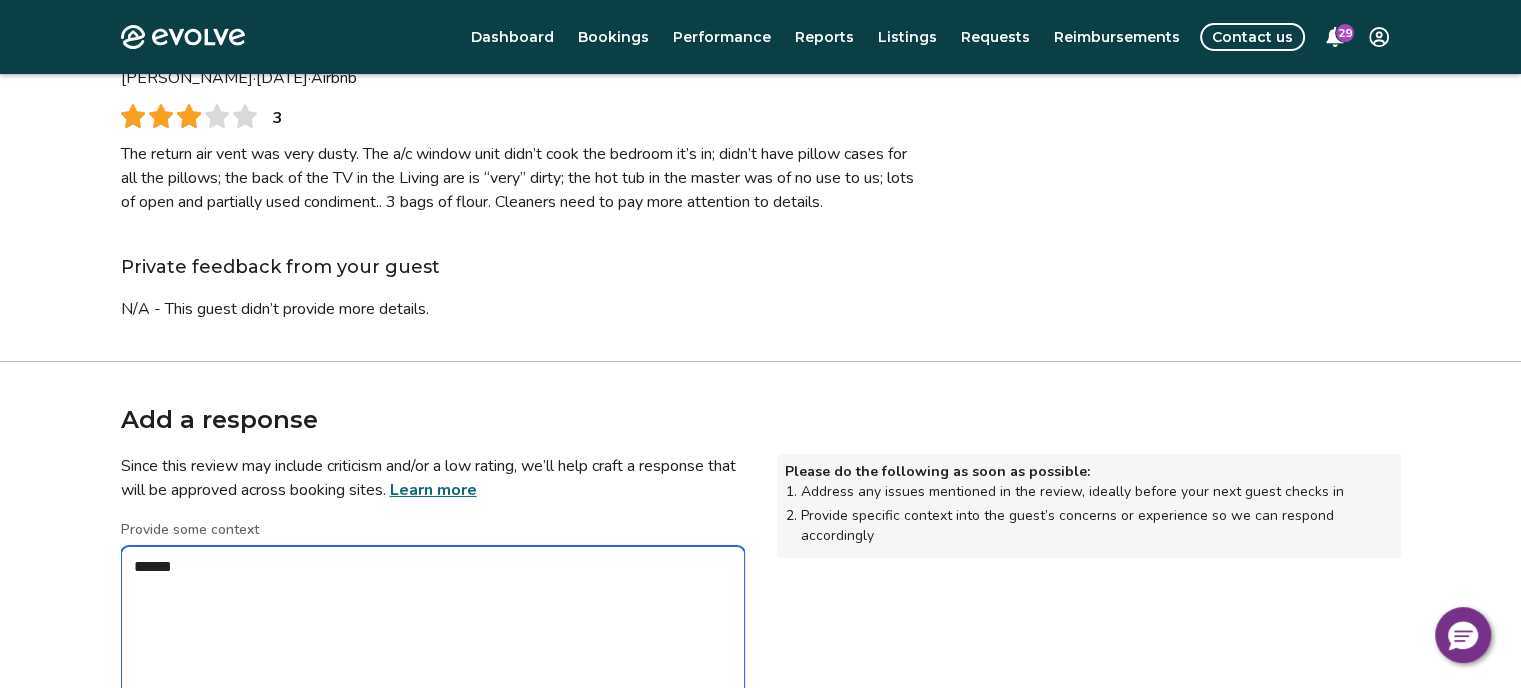type on "*" 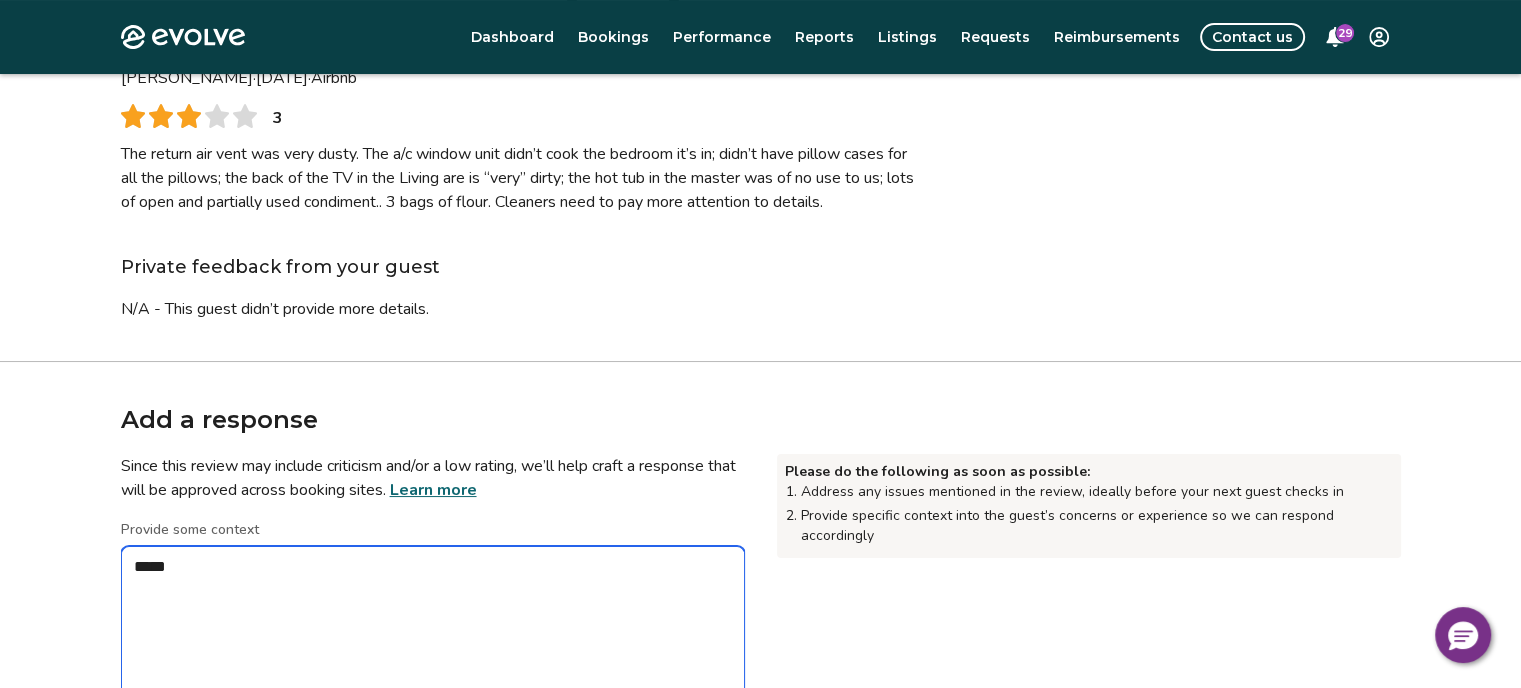type on "*" 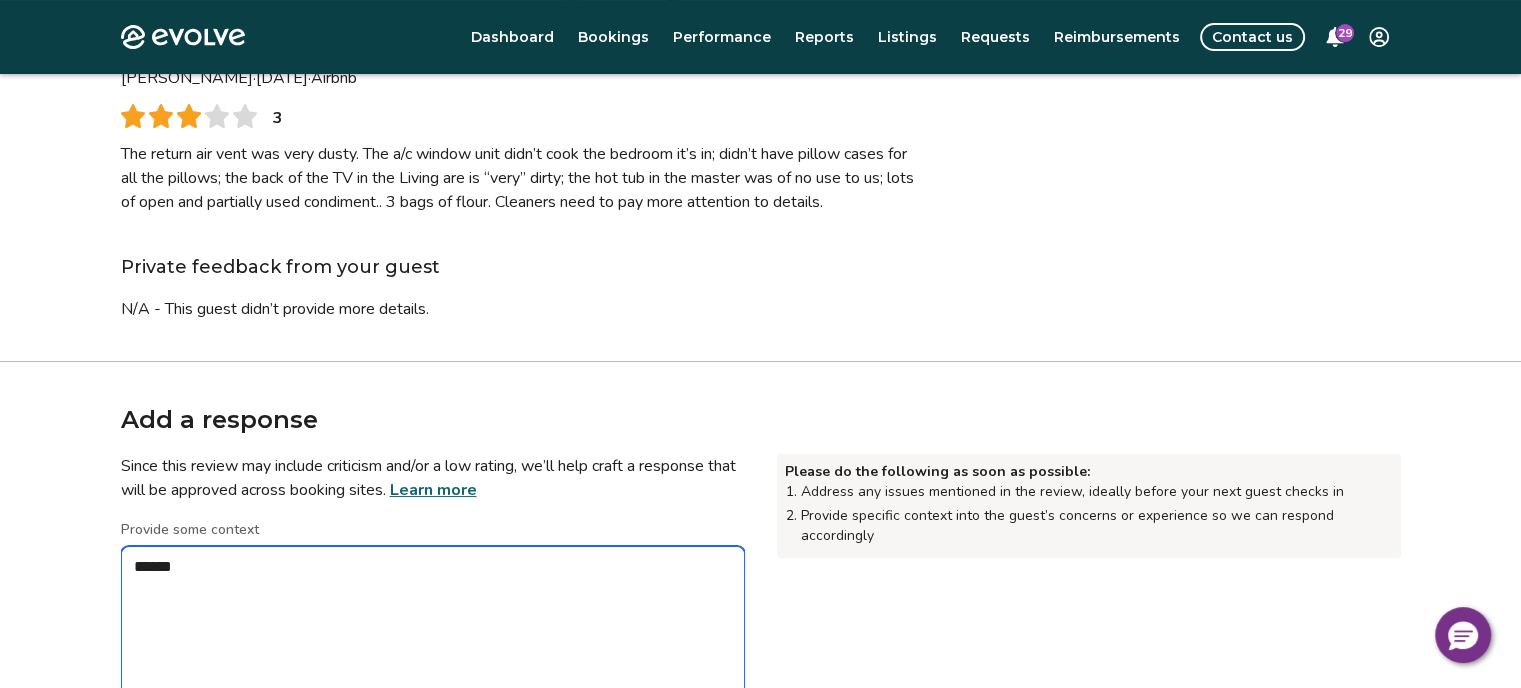 type on "*" 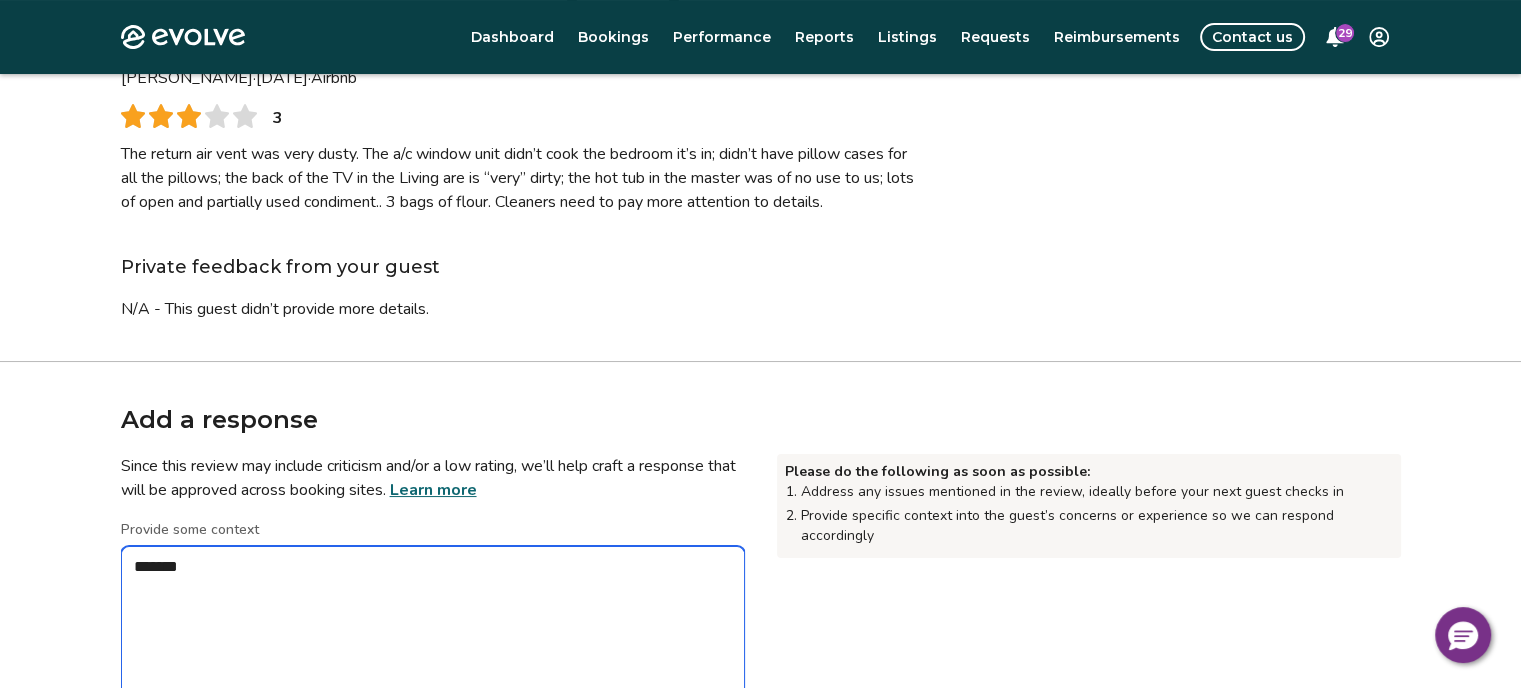 type on "********" 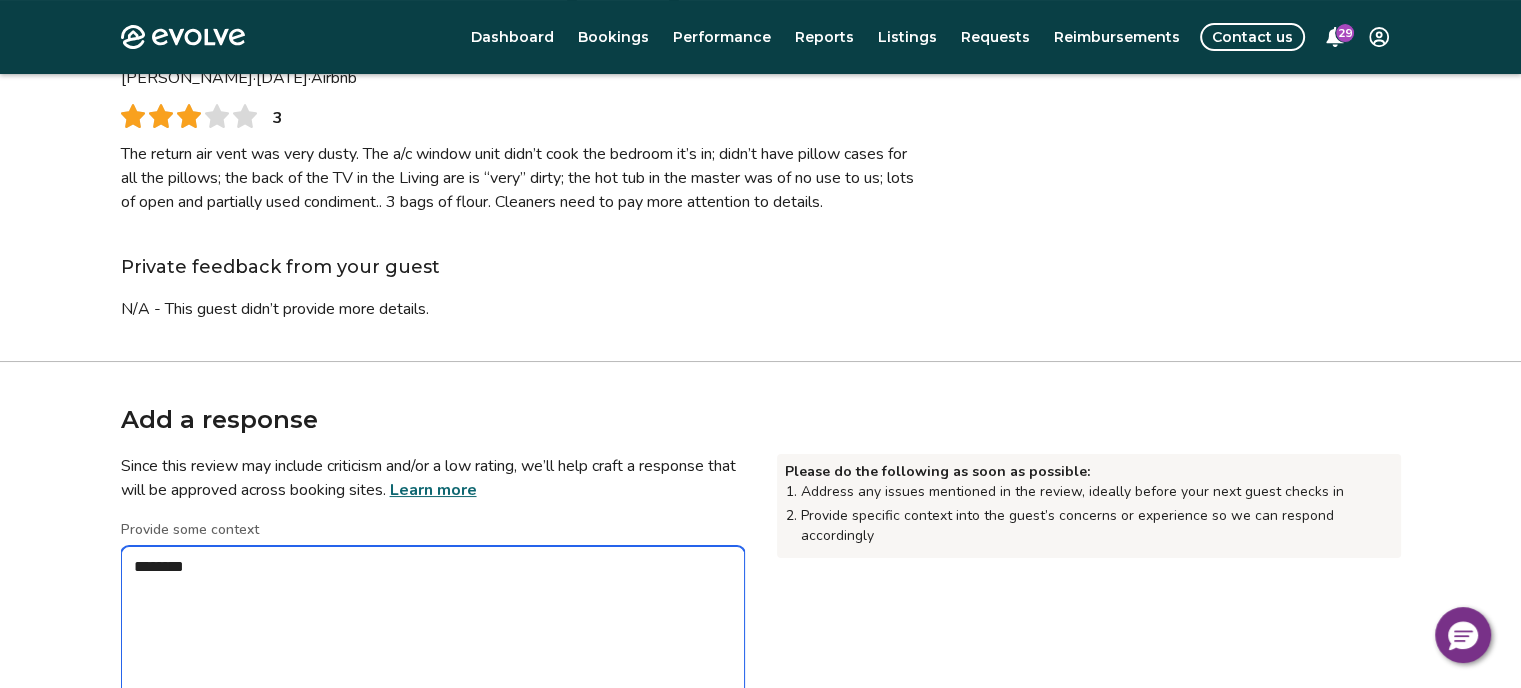 type on "*" 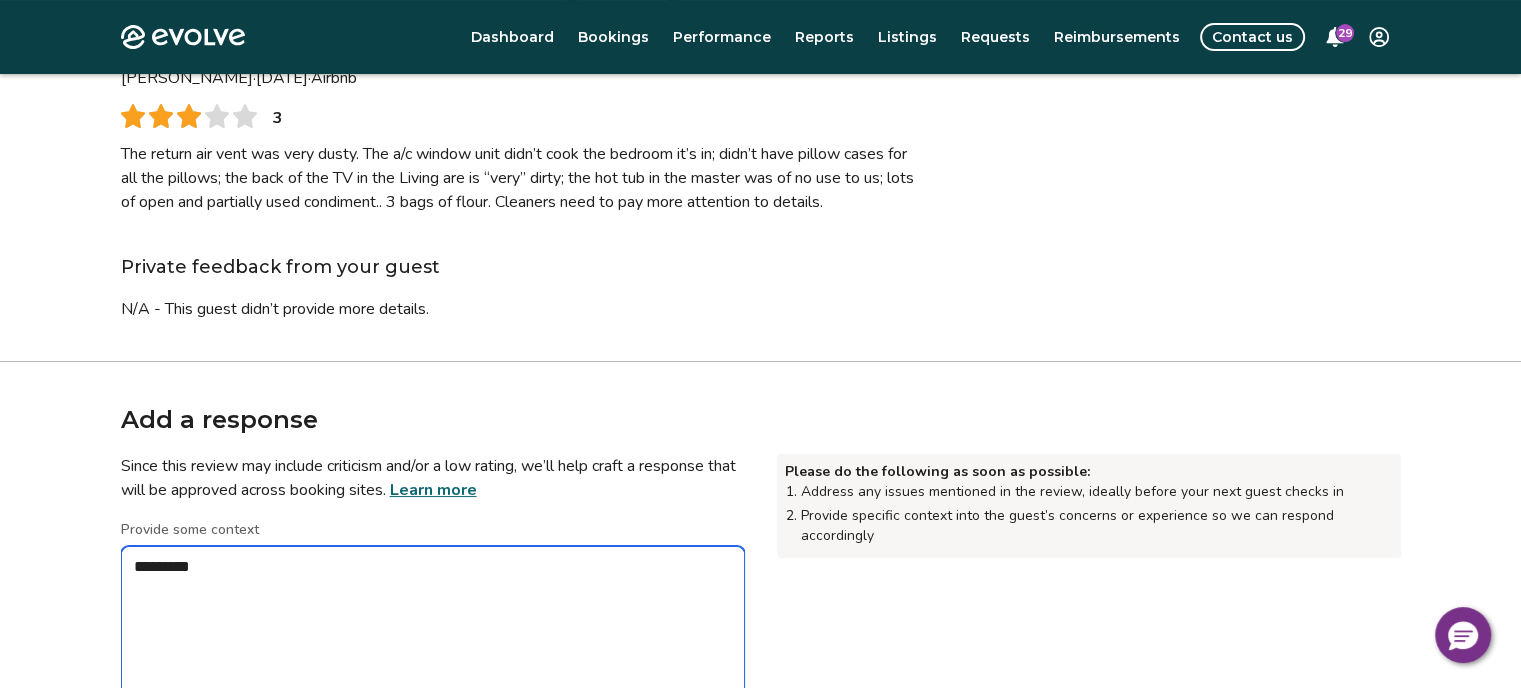 type on "*" 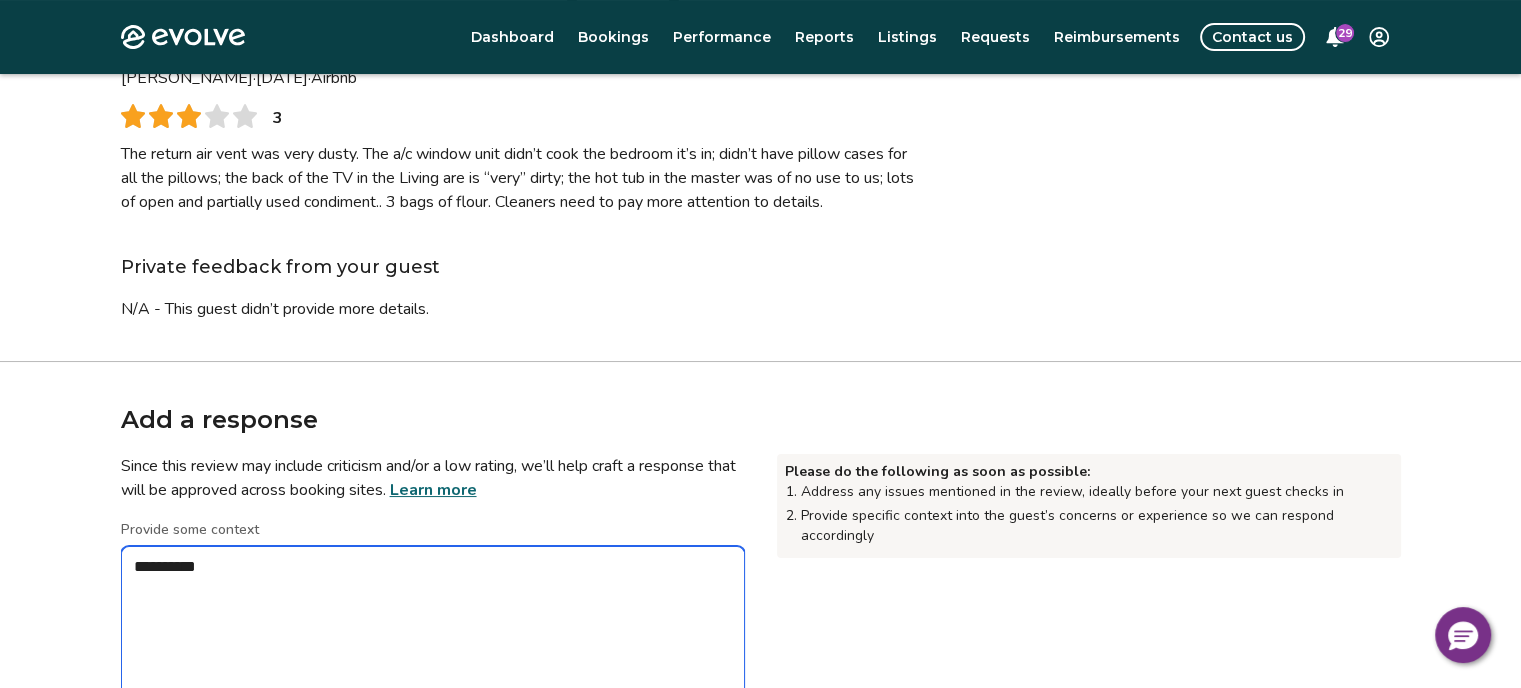 type on "*" 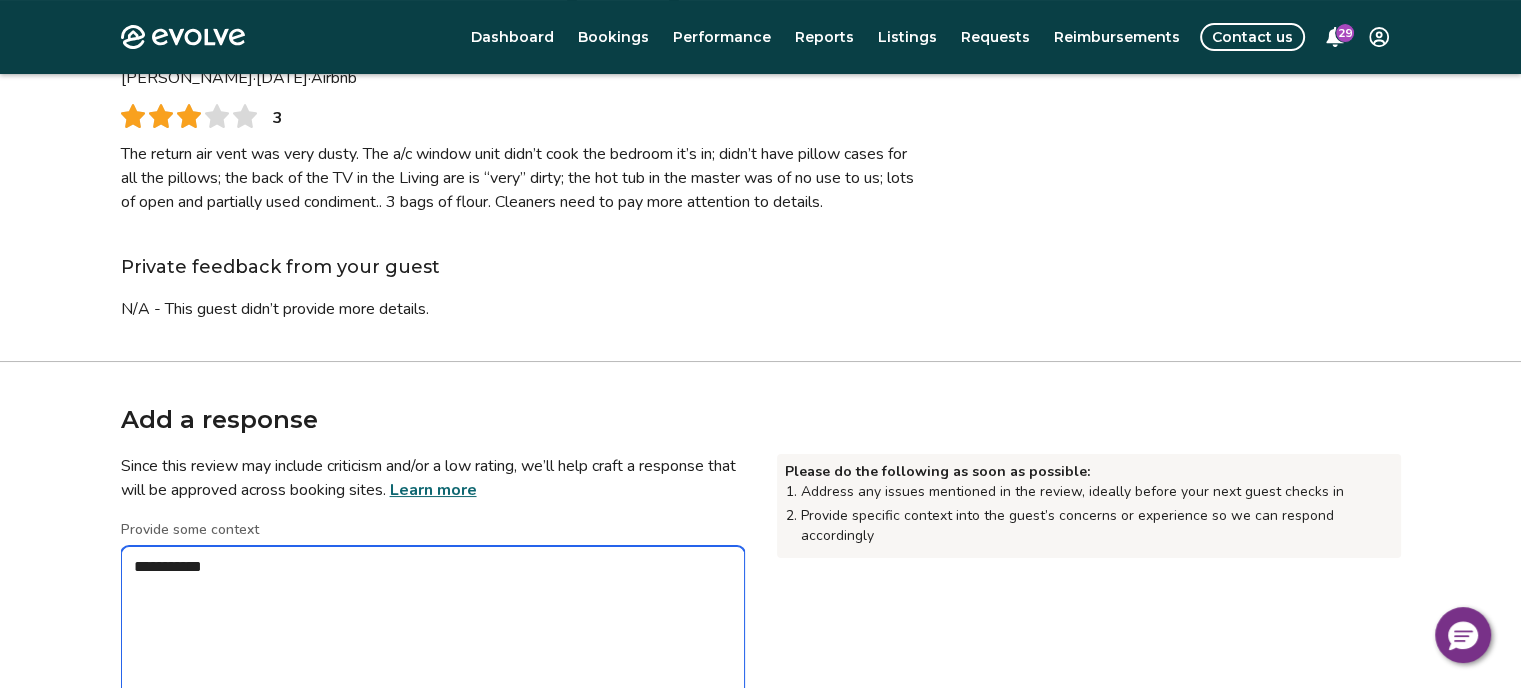 type on "*" 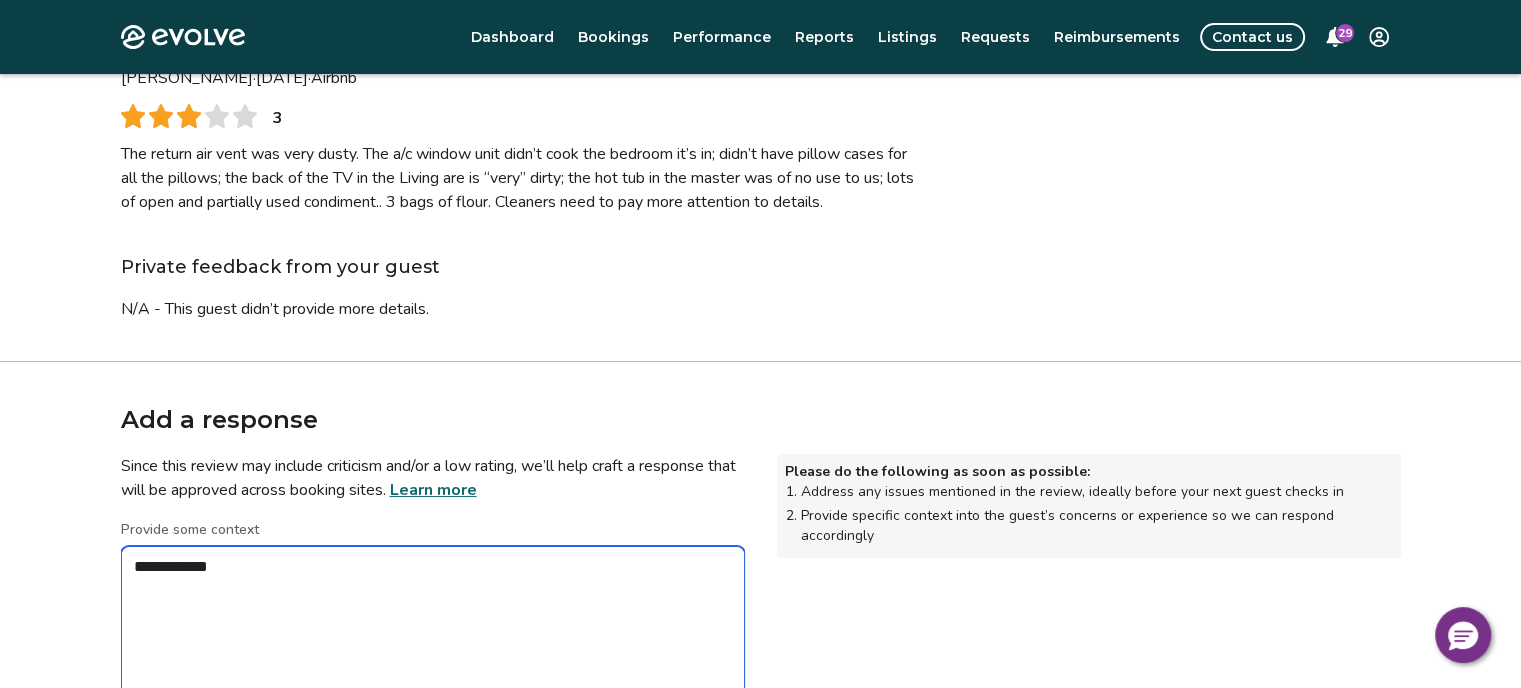 type on "*" 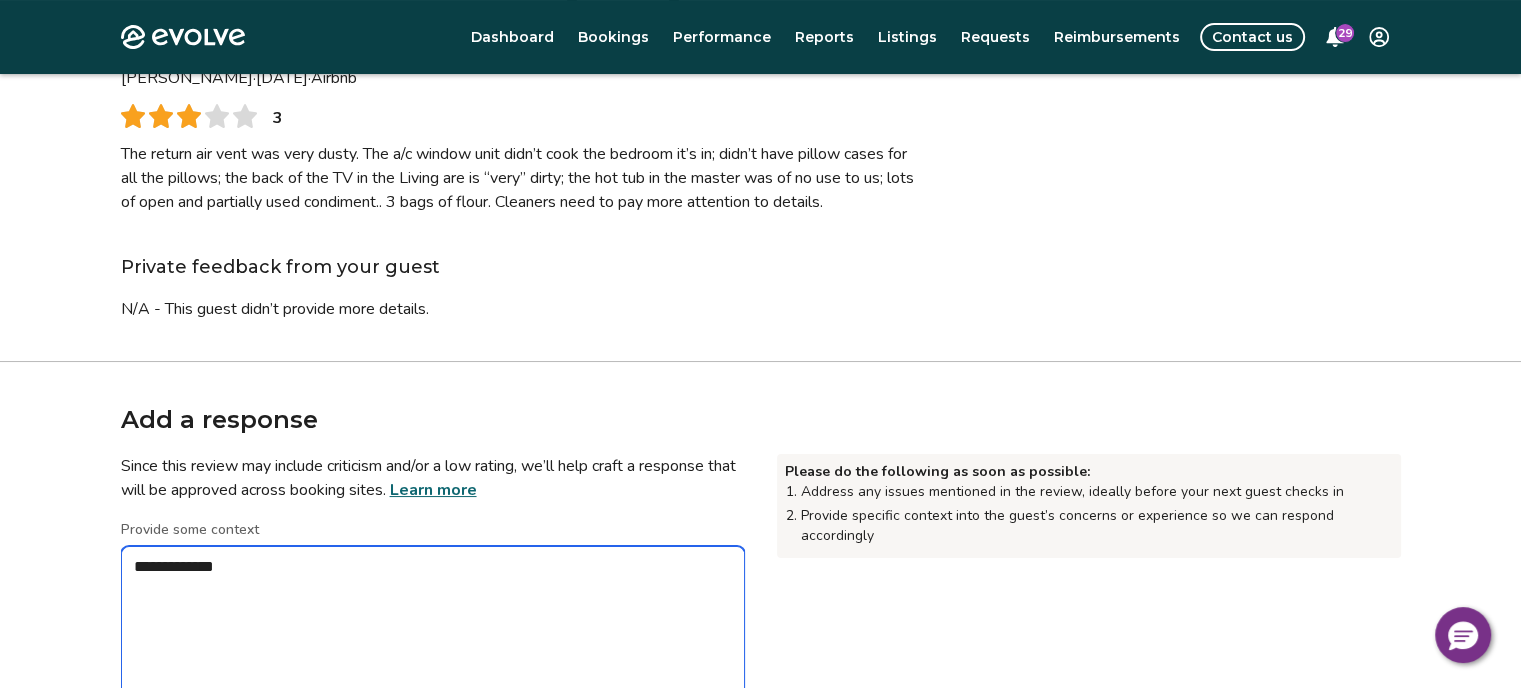 type on "**********" 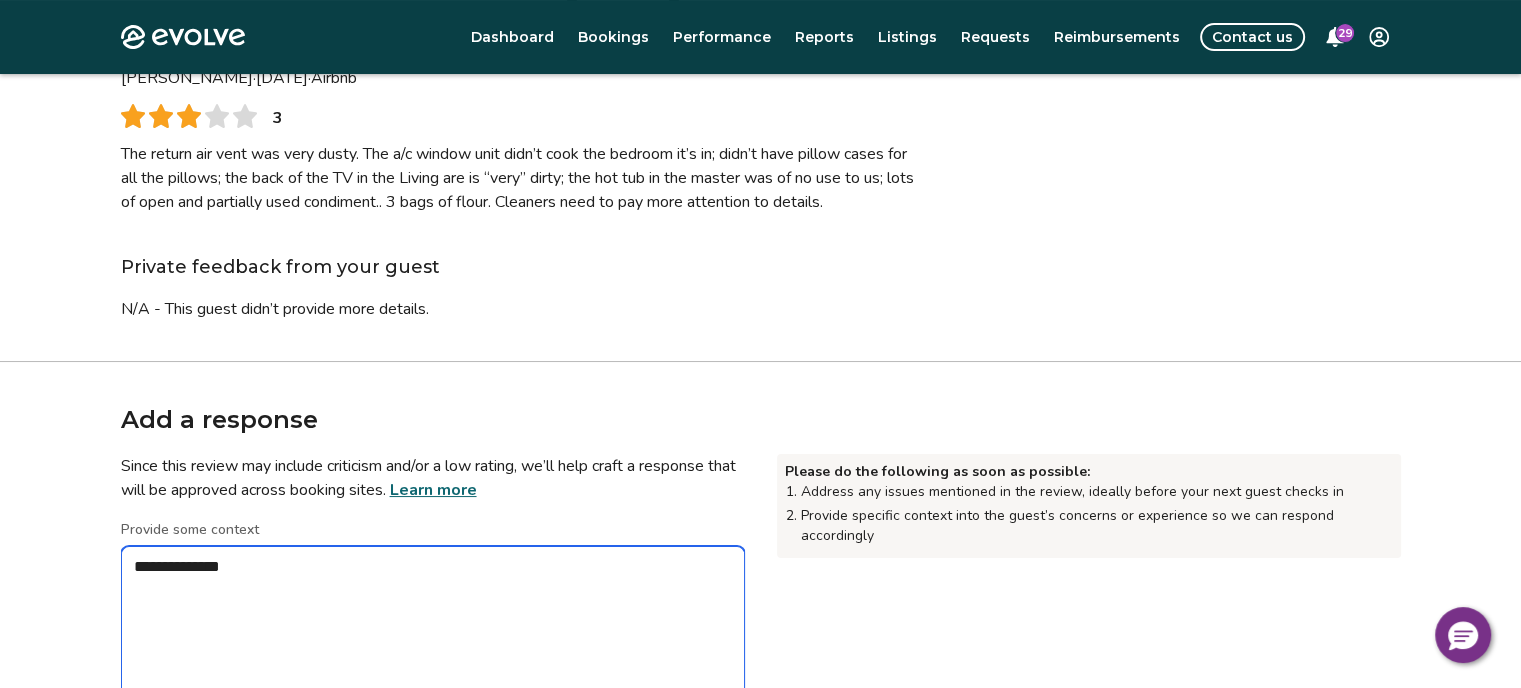 type on "*" 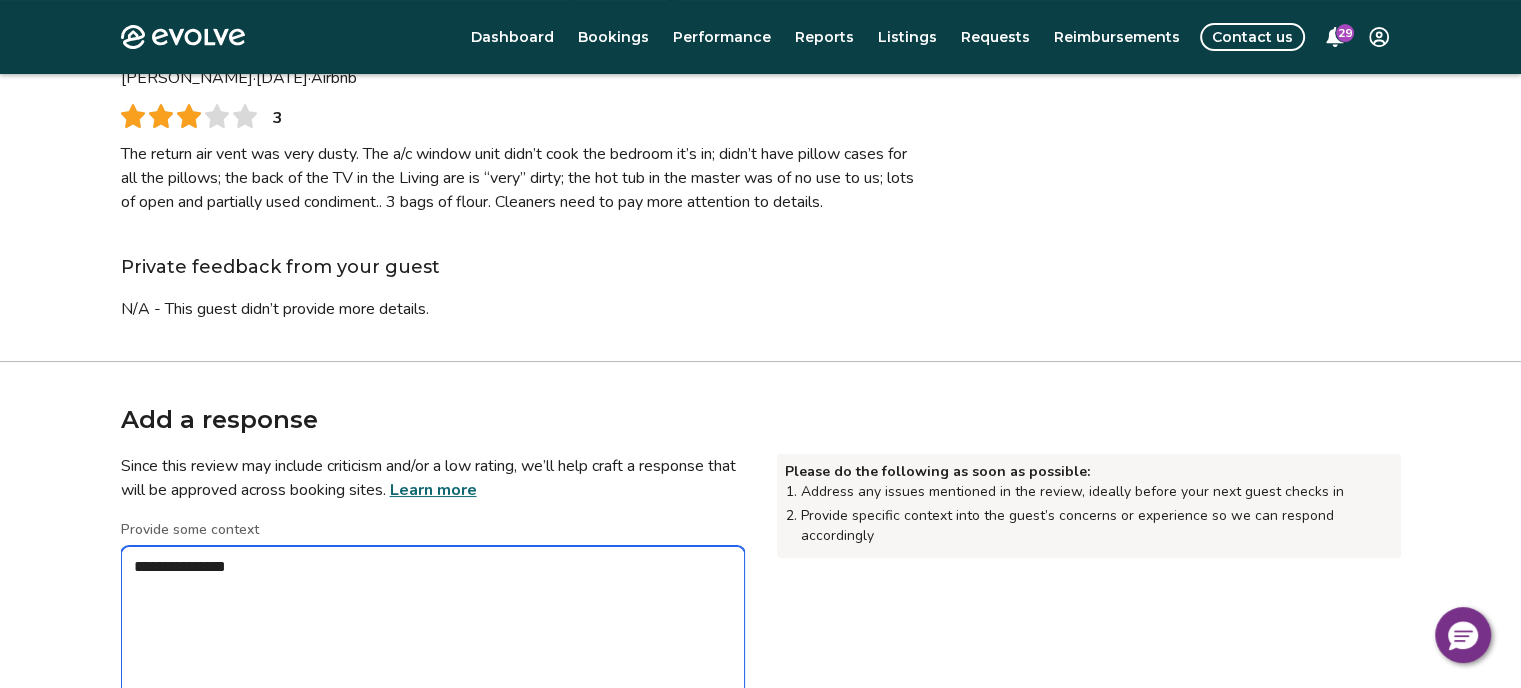 type on "*" 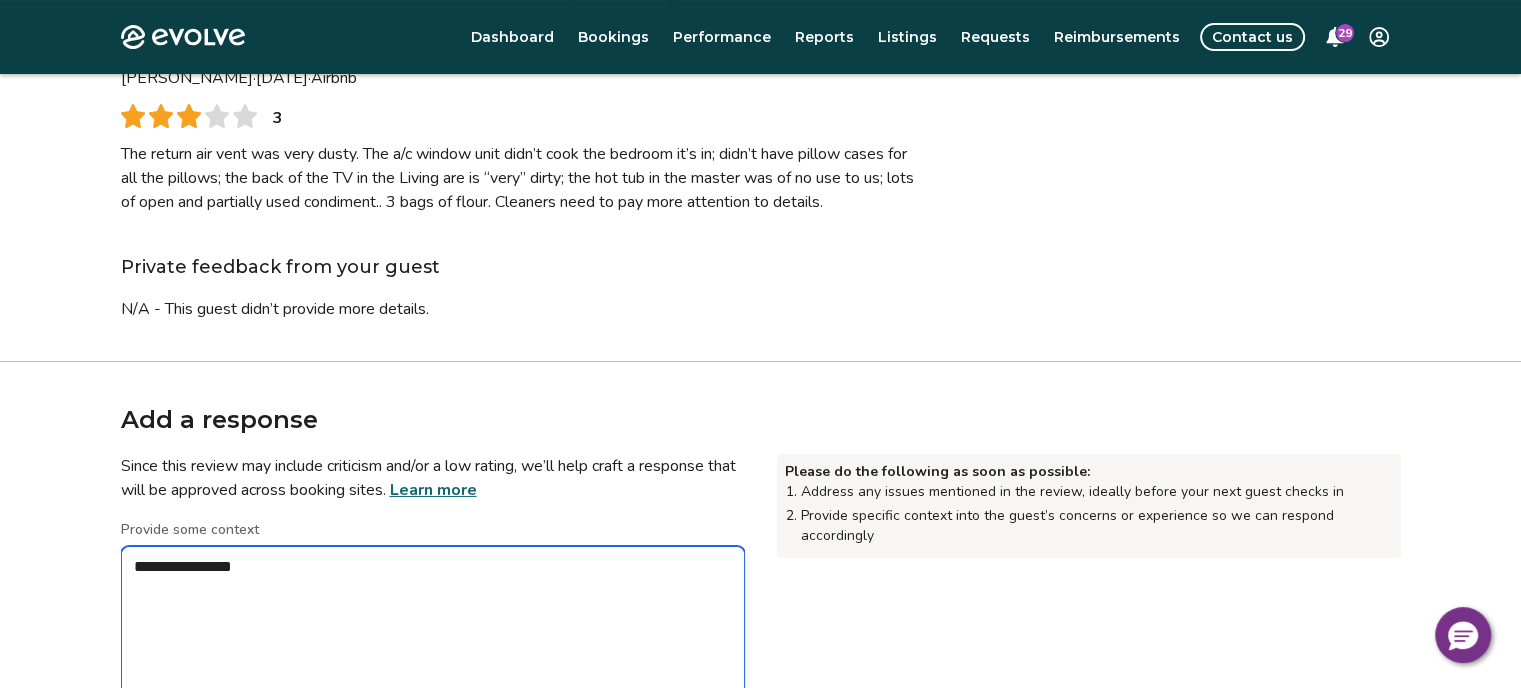 type on "*" 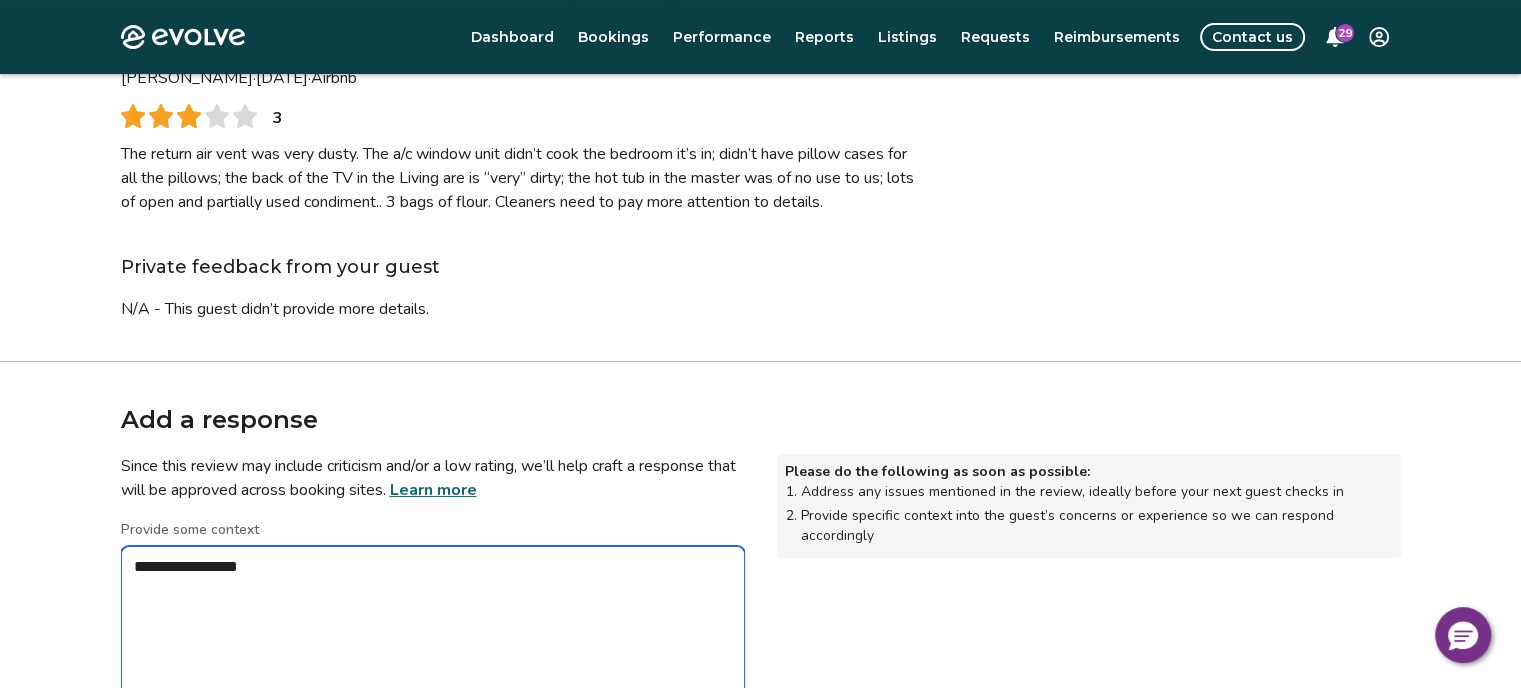 type on "*" 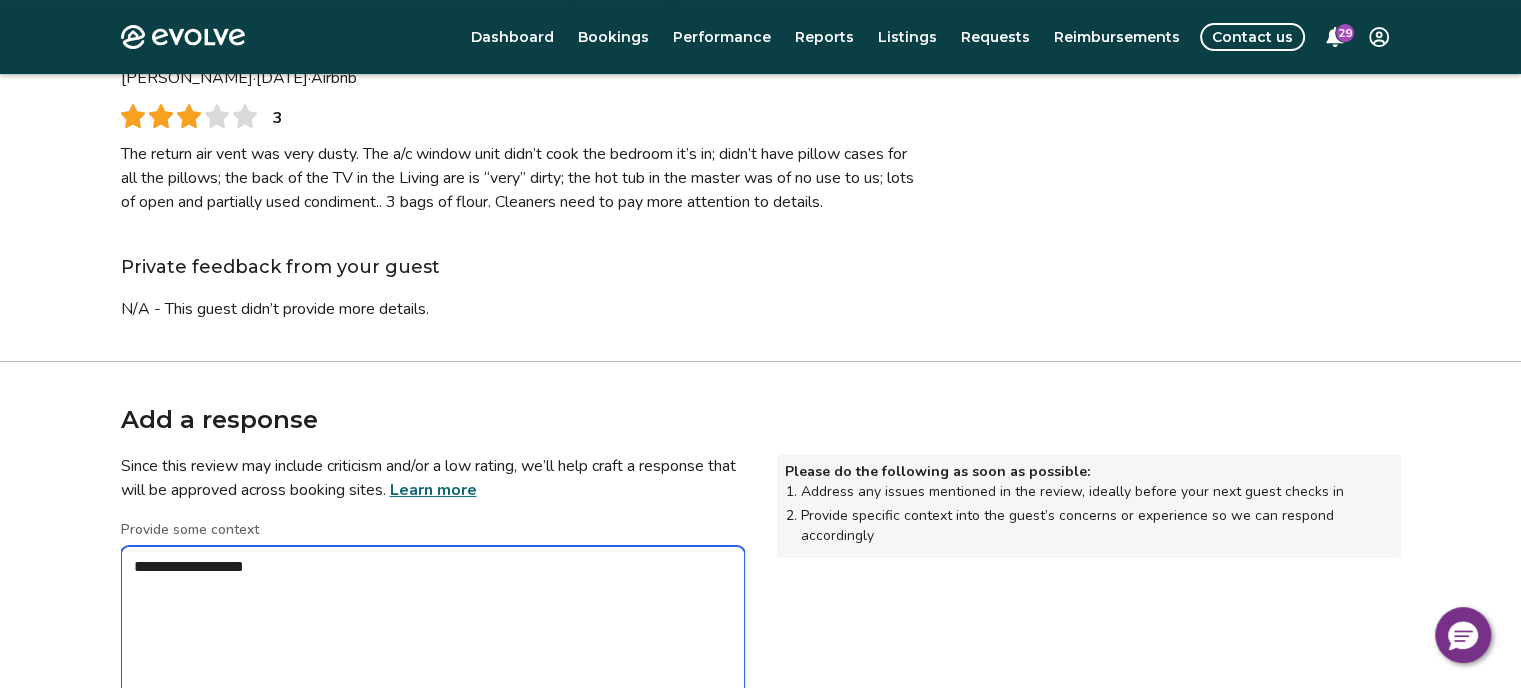 type on "*" 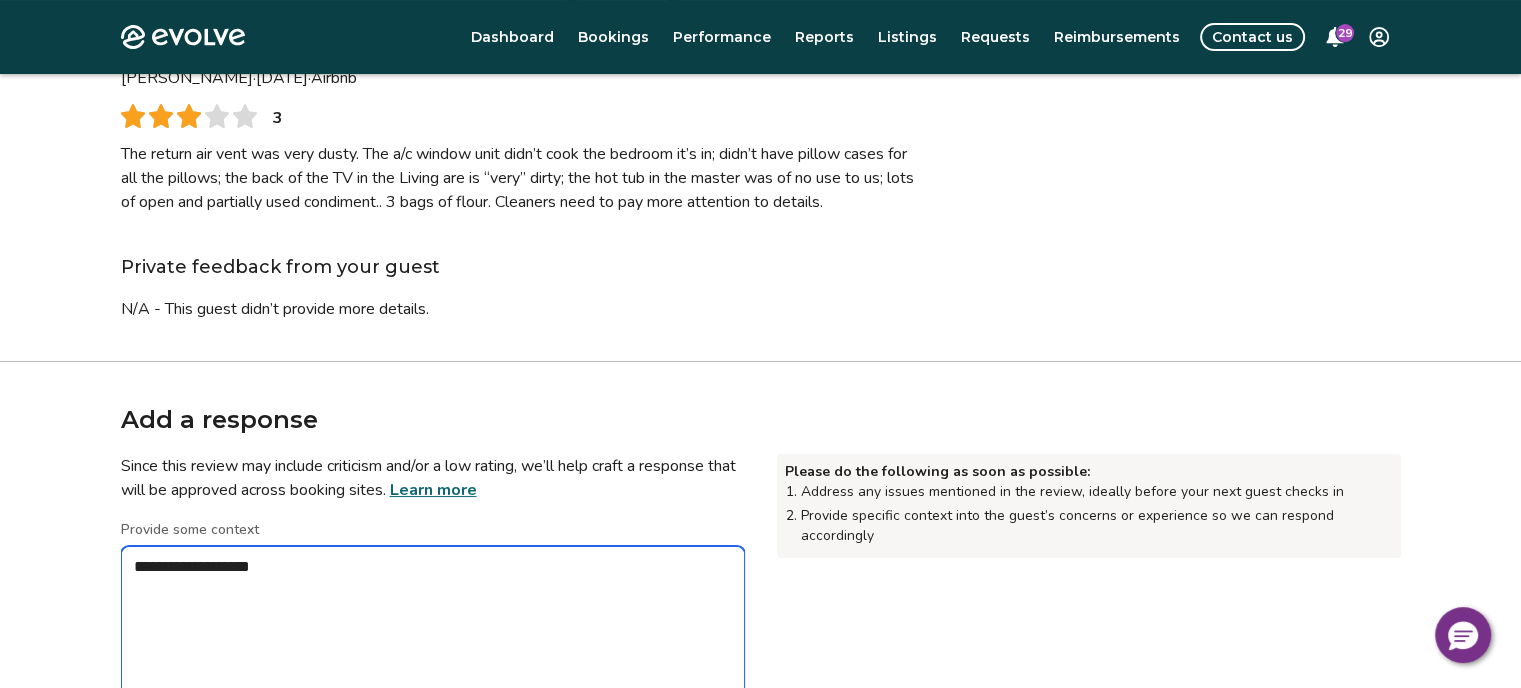 type on "*" 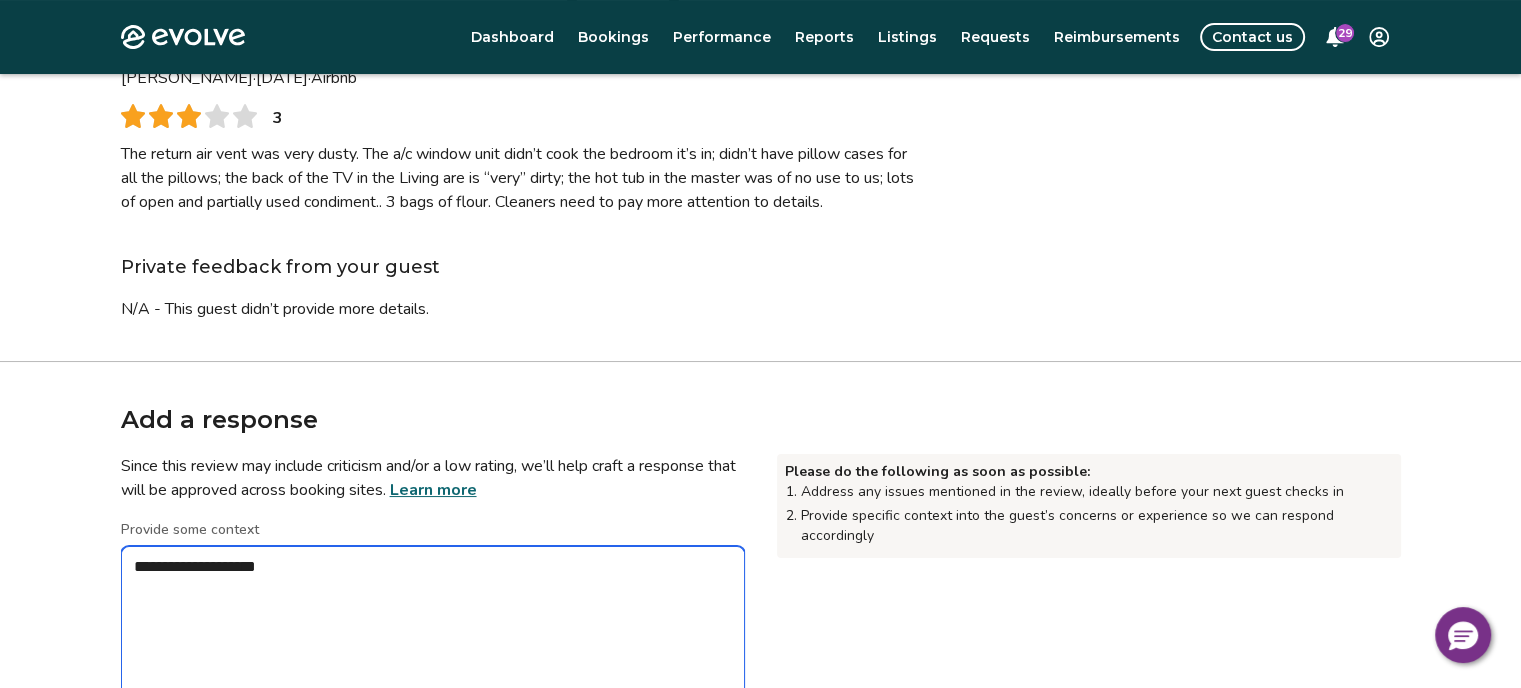 type on "*" 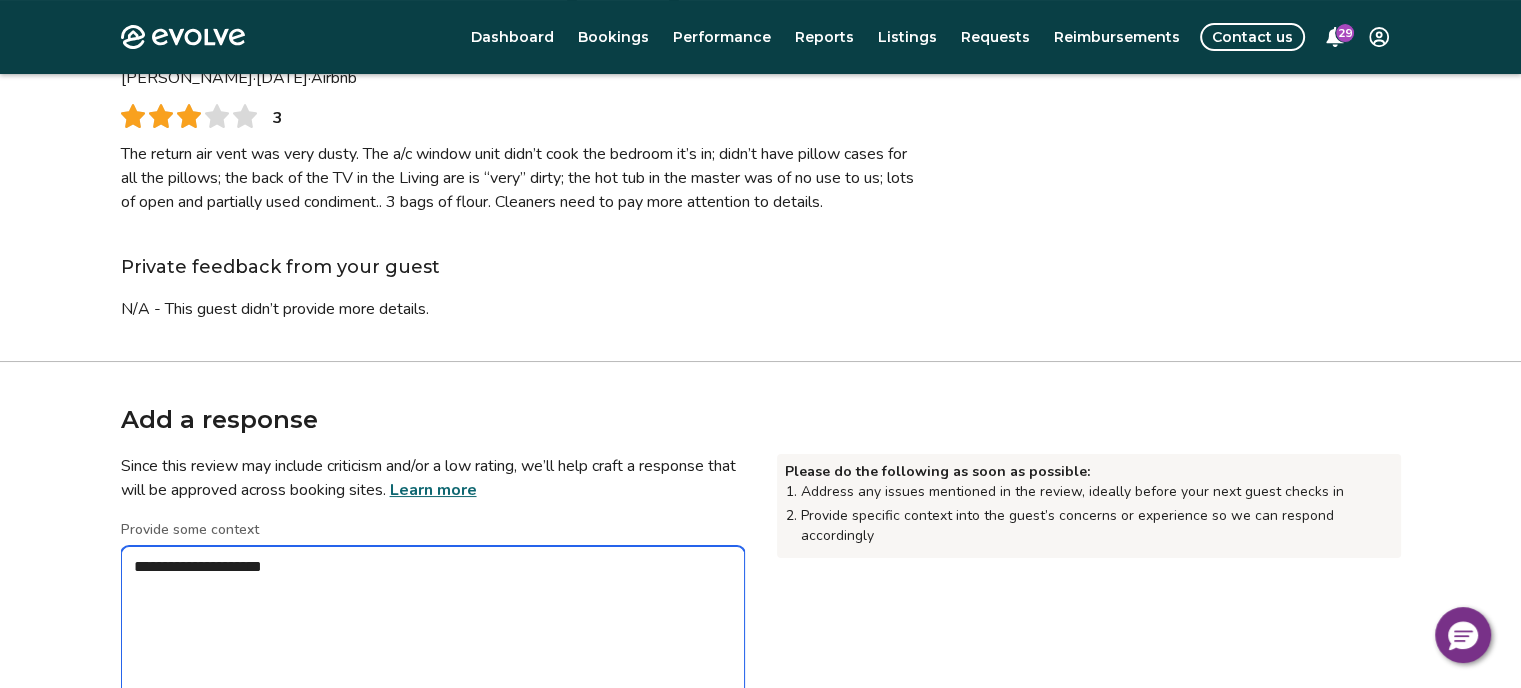 type on "*" 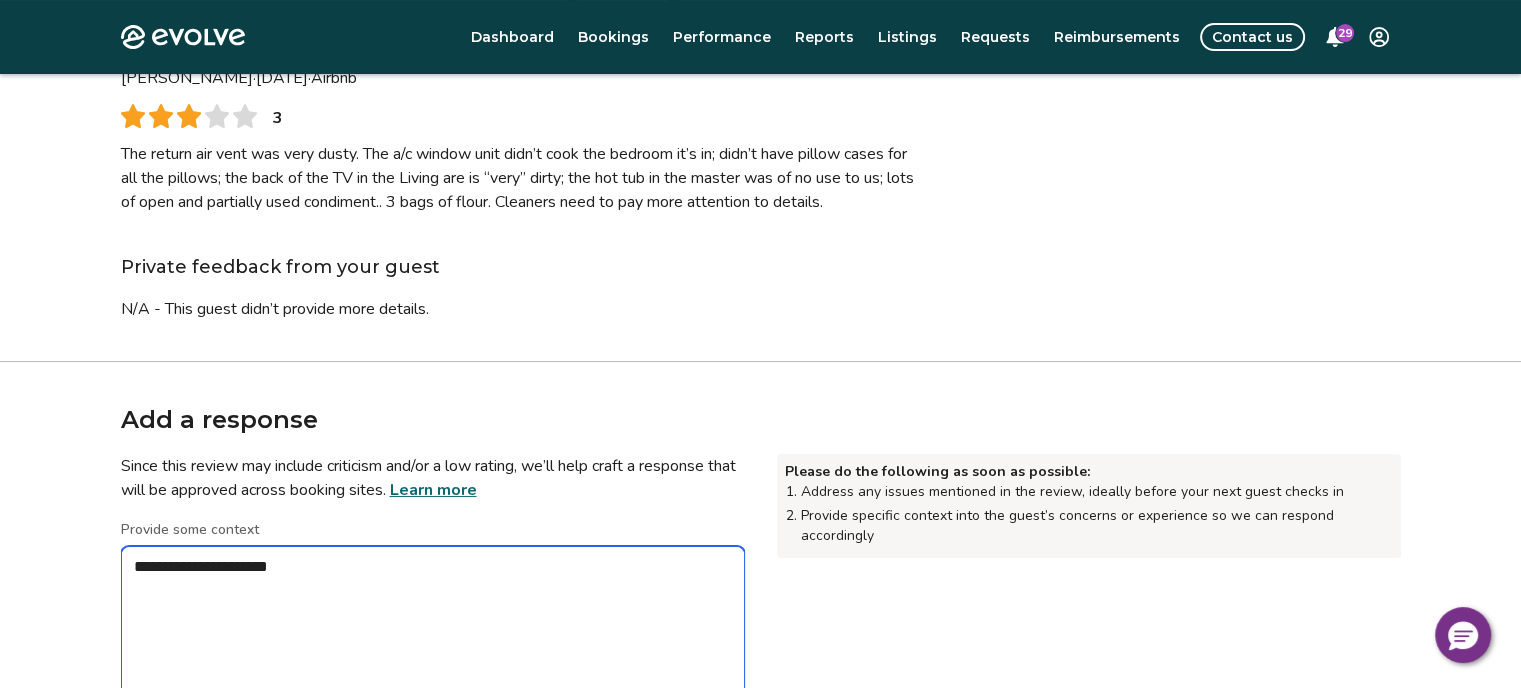 type on "*" 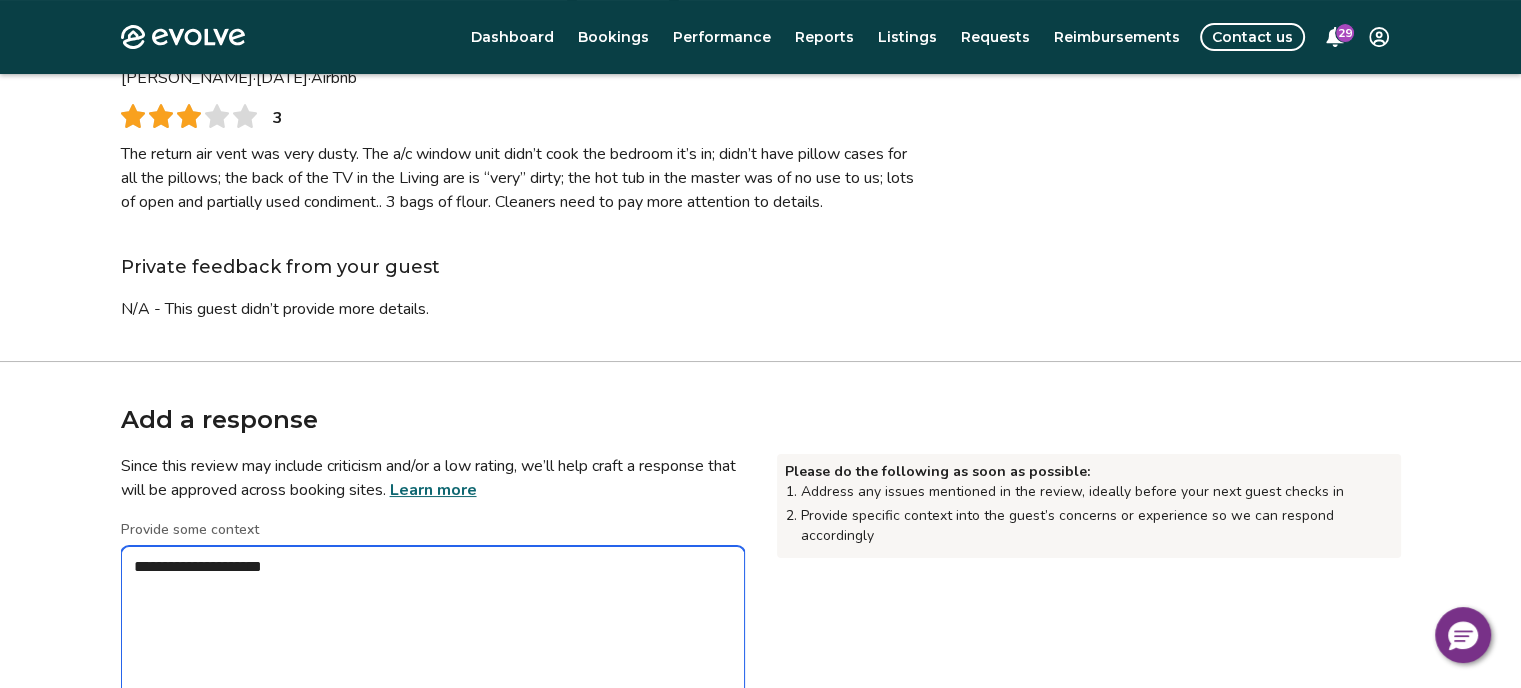 type on "*" 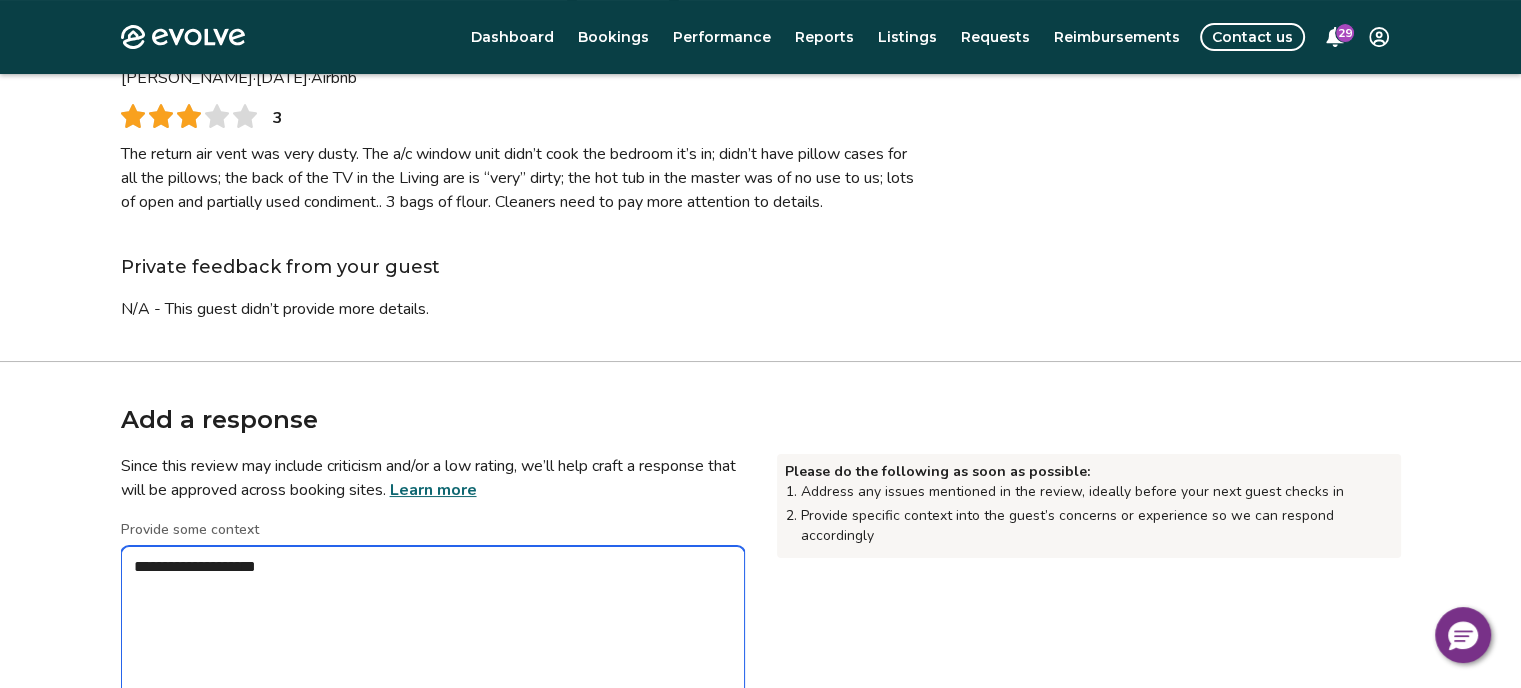 type on "*" 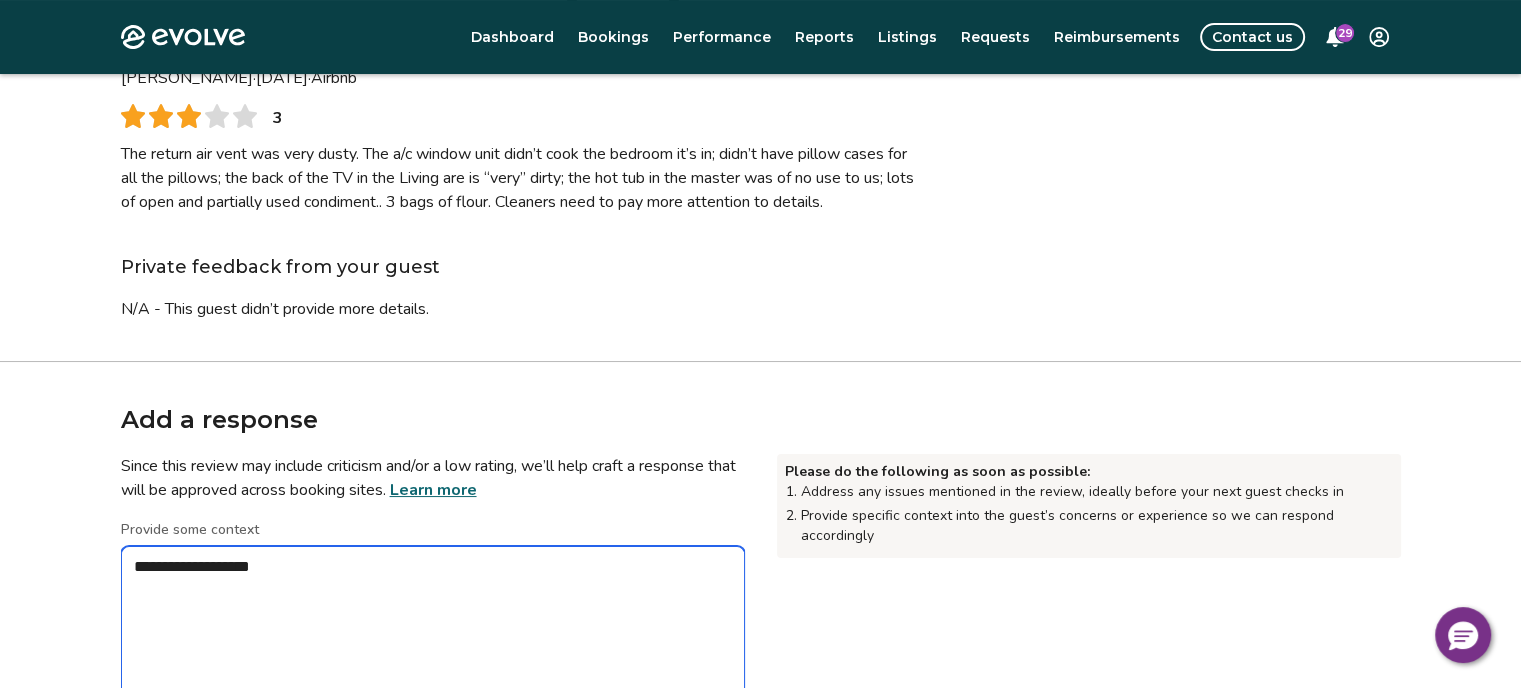 type on "*" 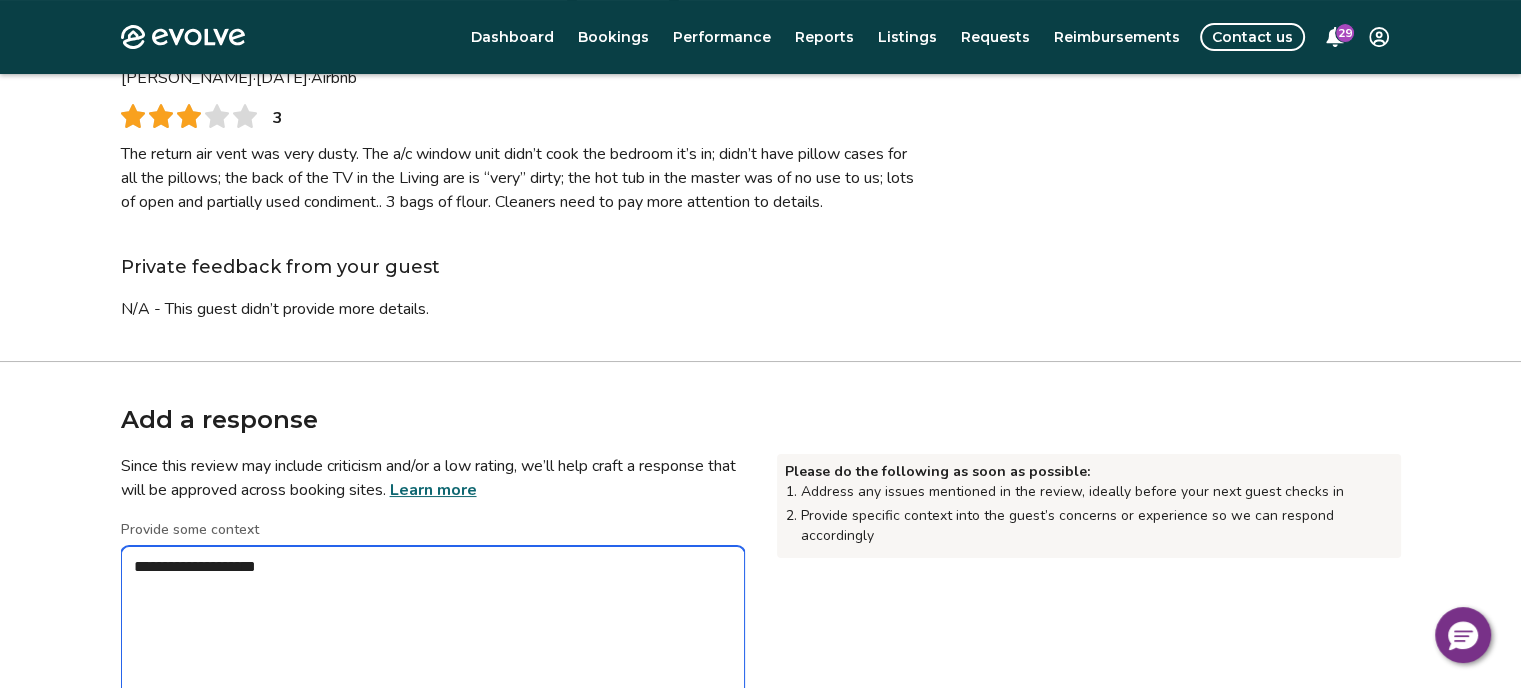 type on "*" 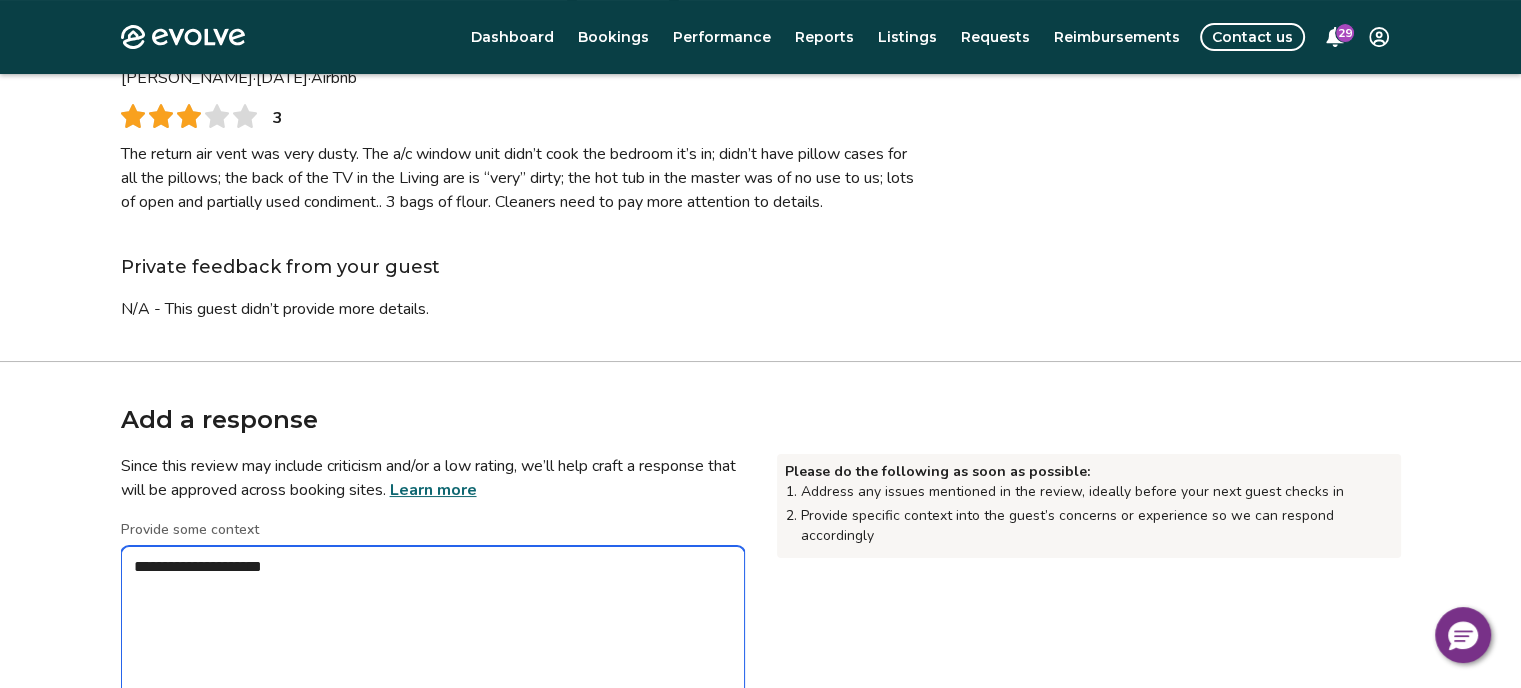 type on "*" 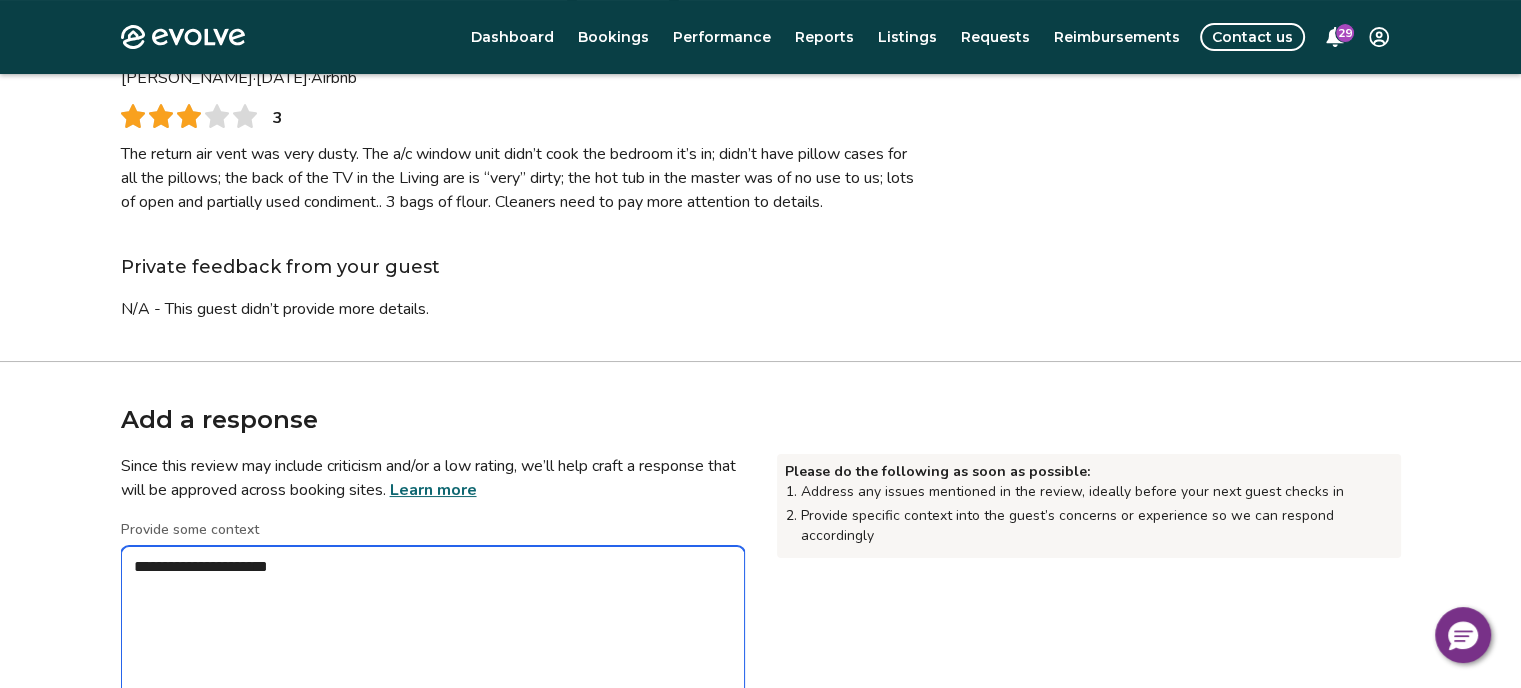 type on "*" 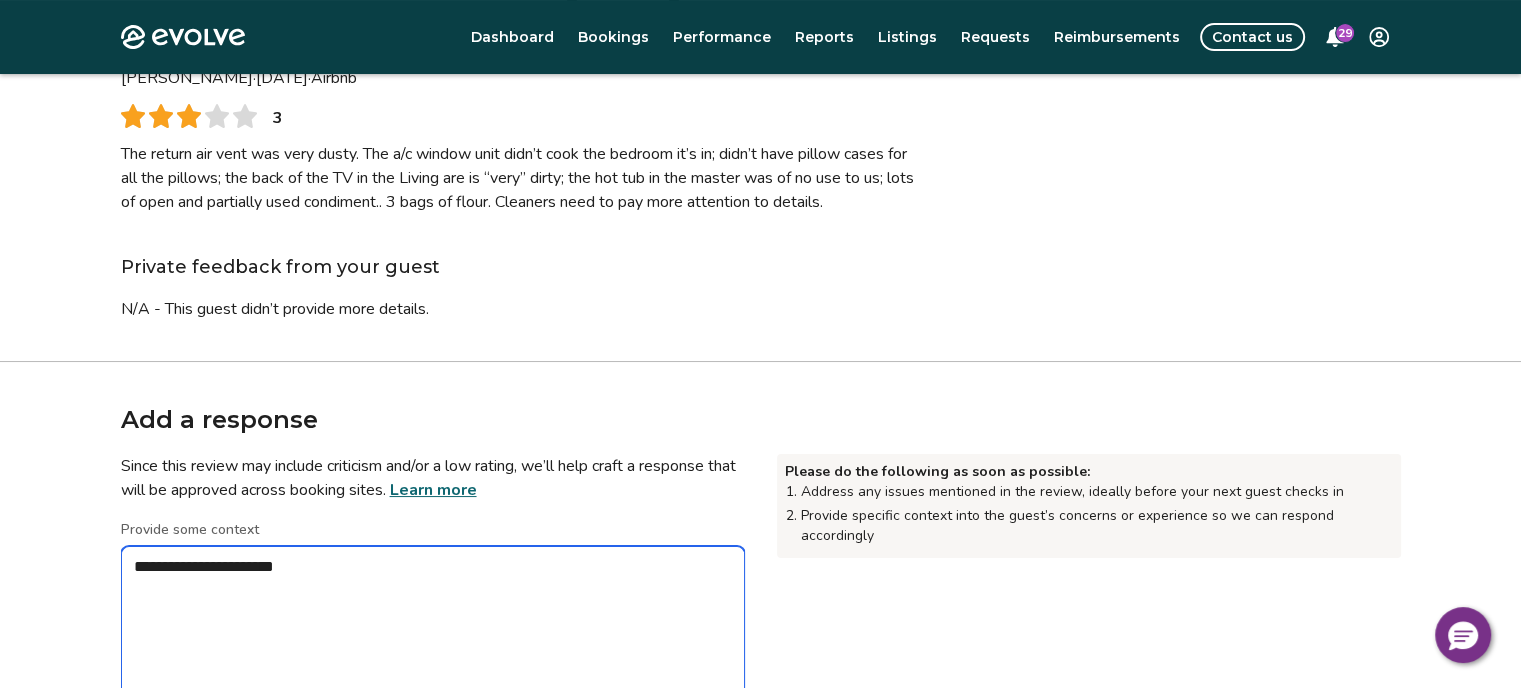 type on "*" 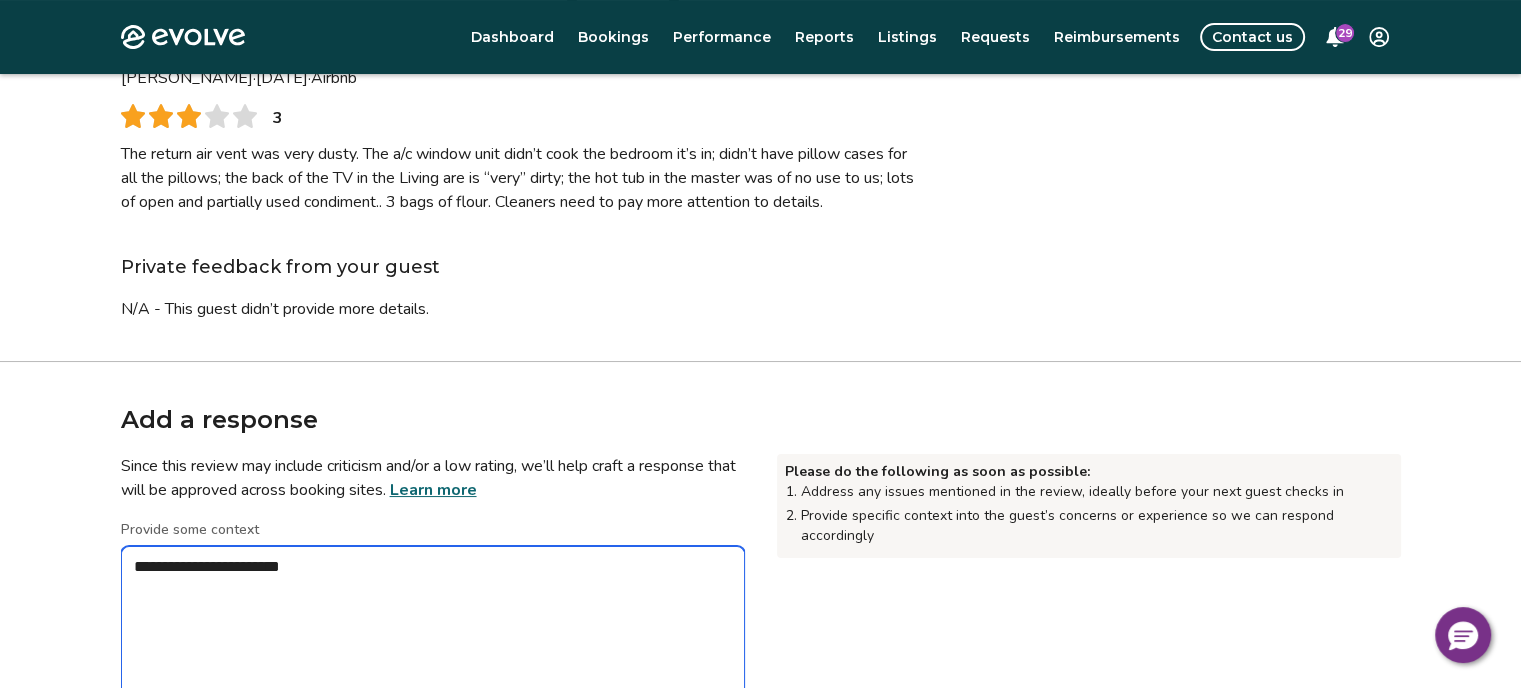 type on "*" 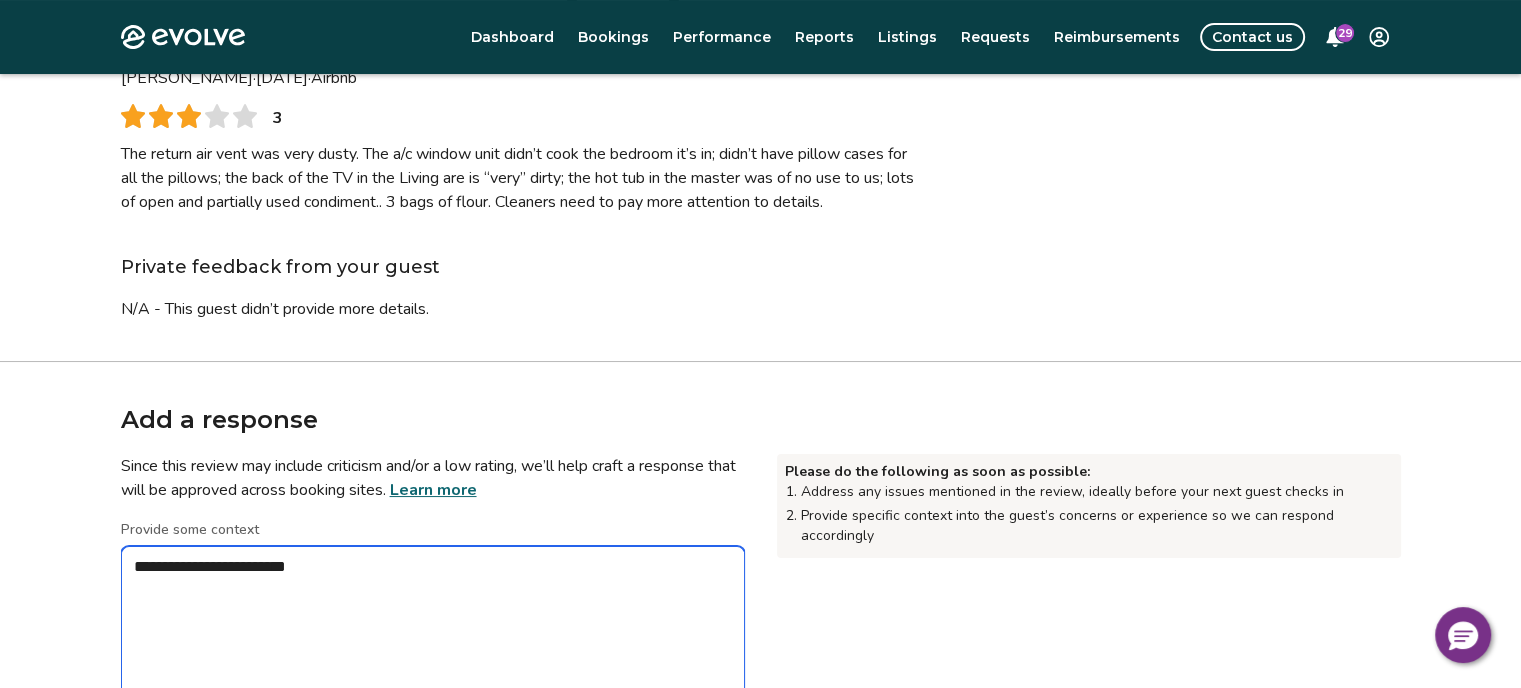 type on "*" 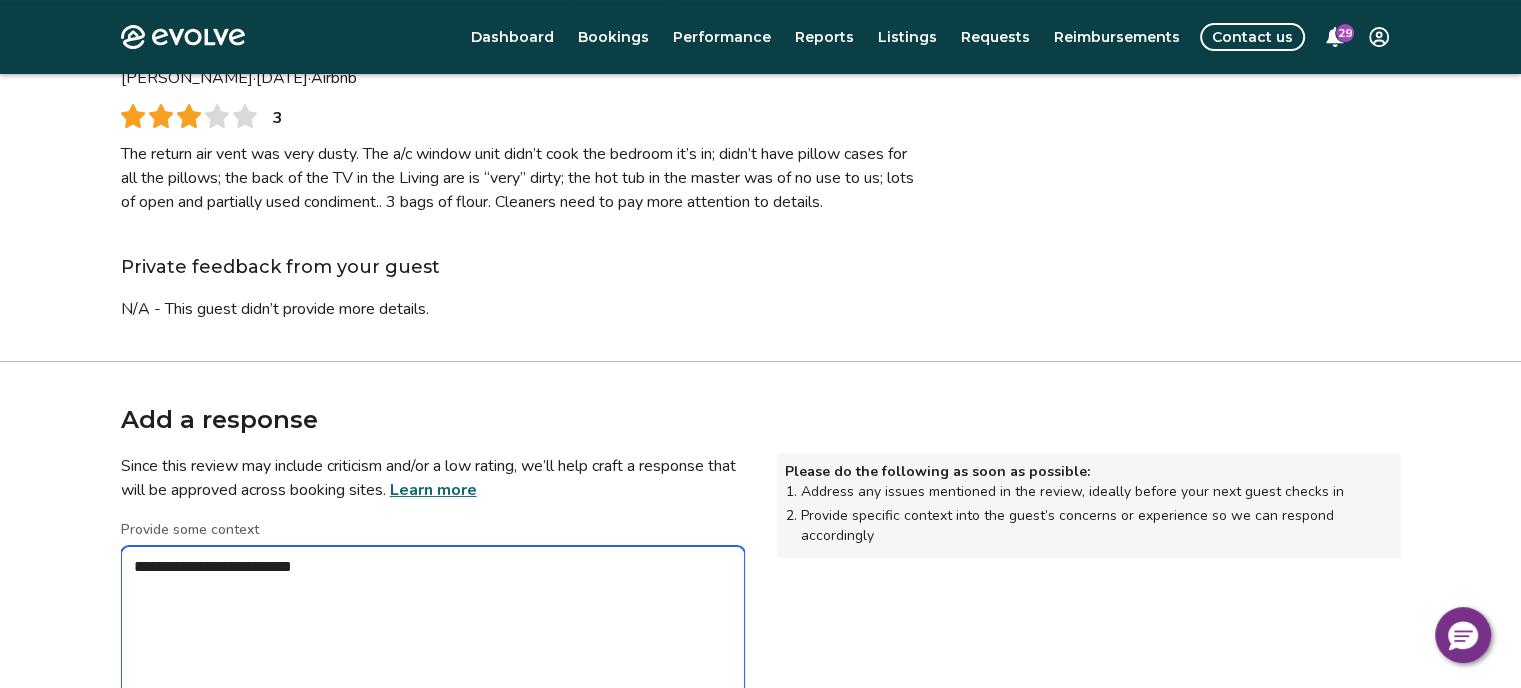 type on "*" 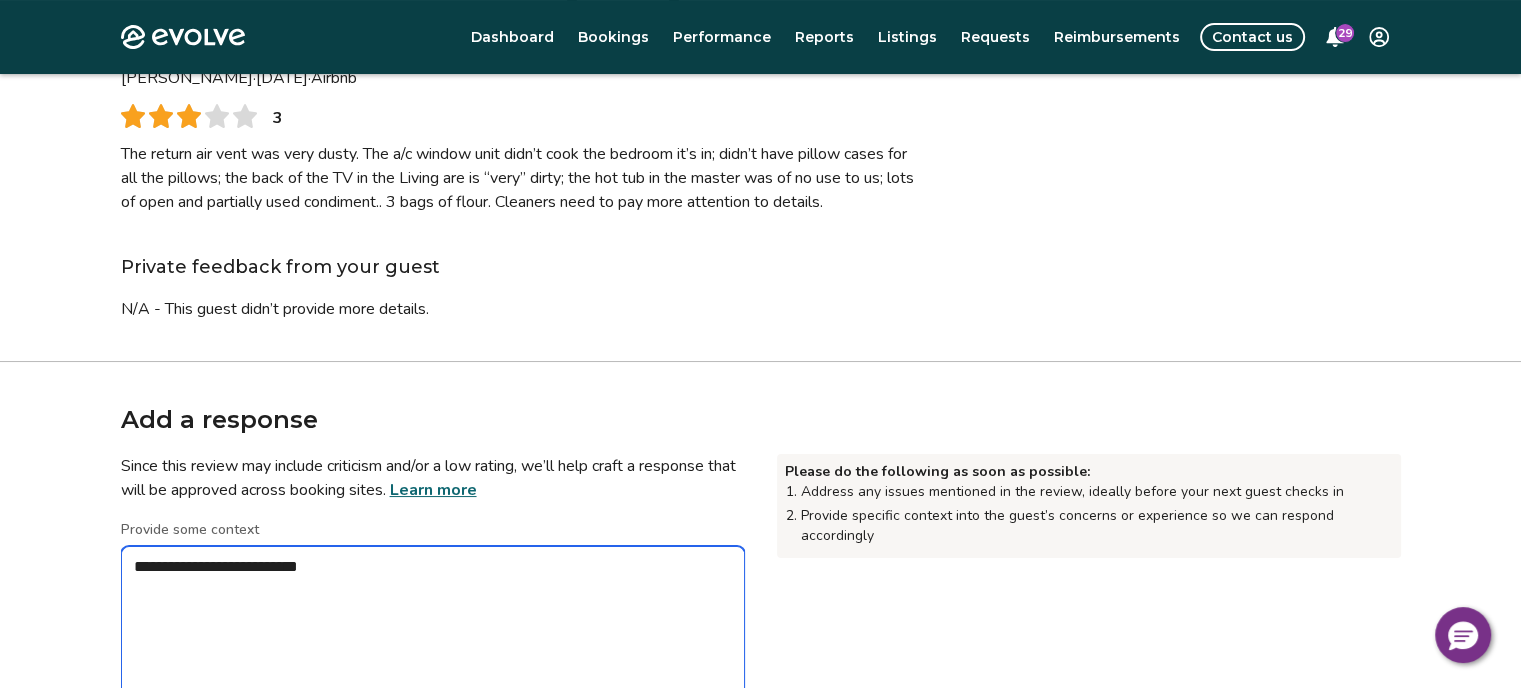 type on "*" 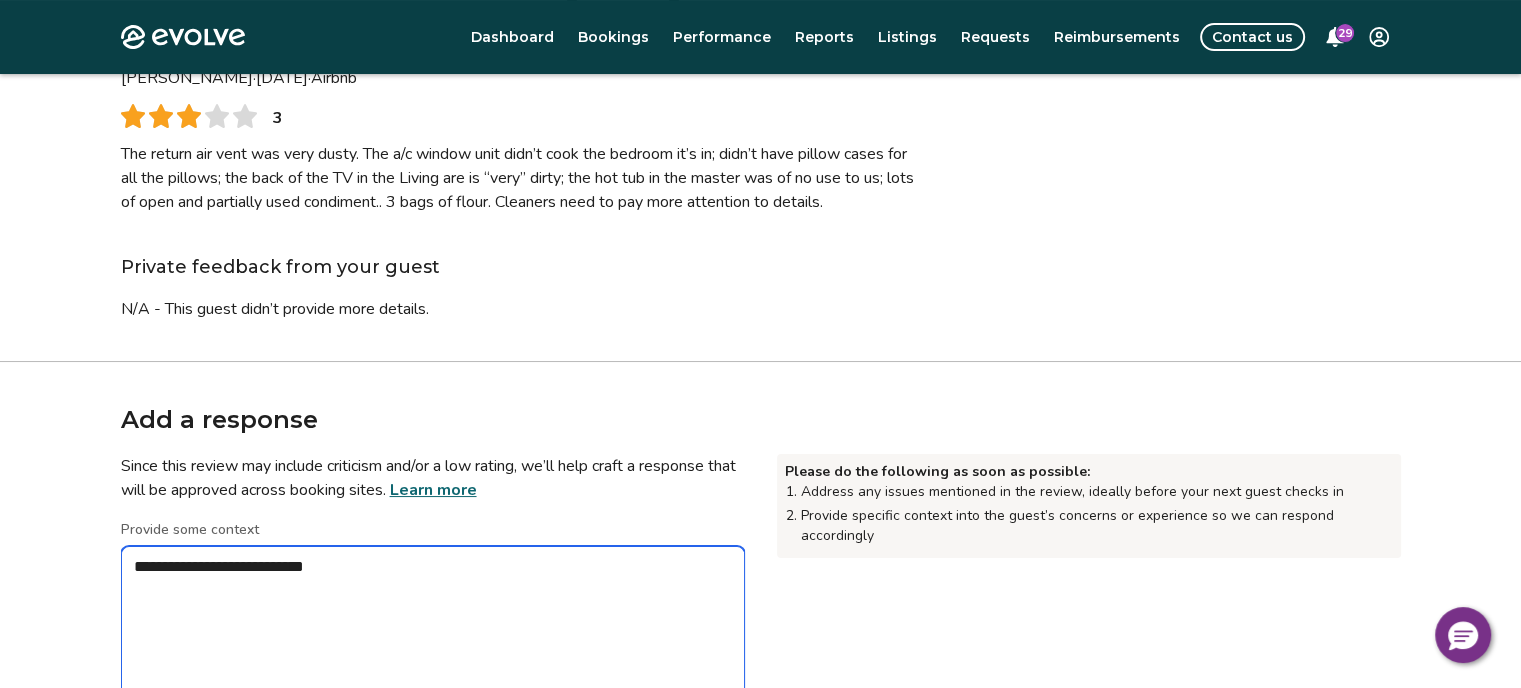 type on "**********" 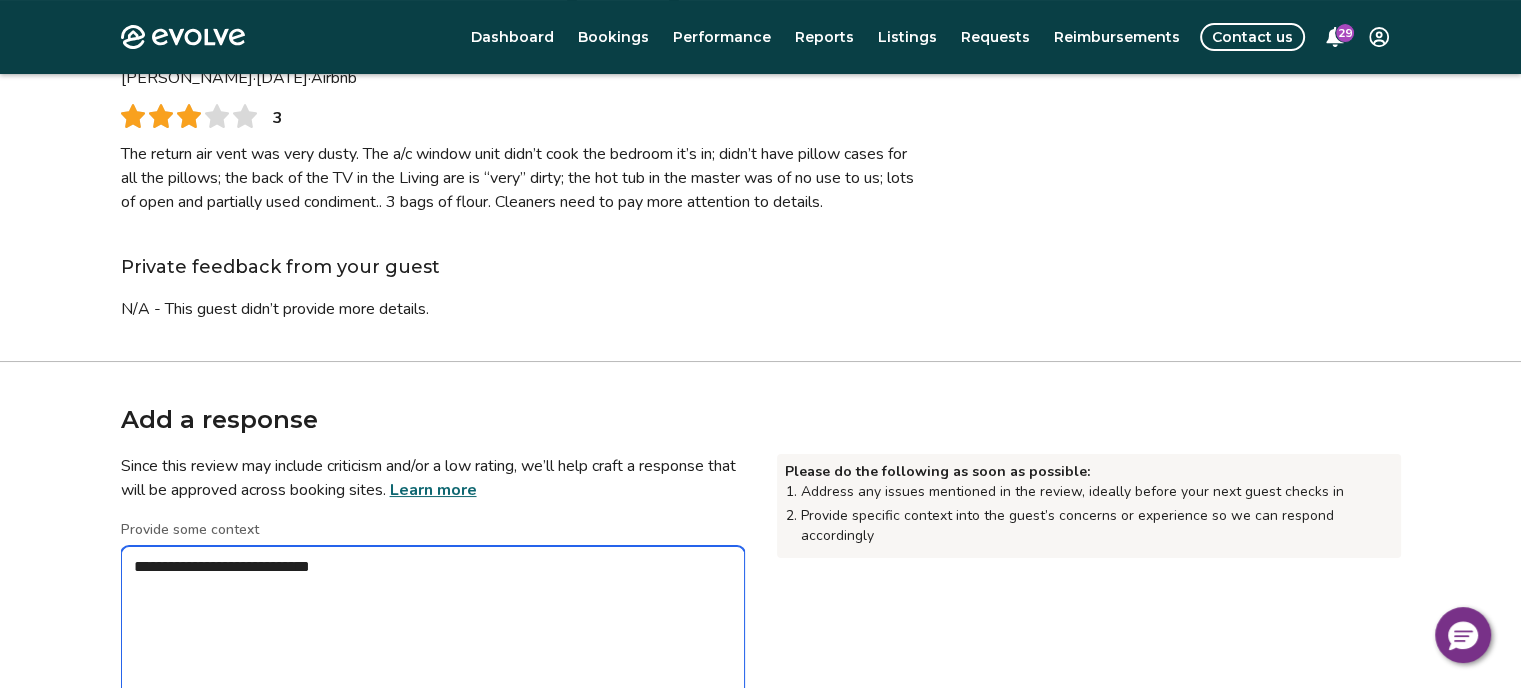type on "*" 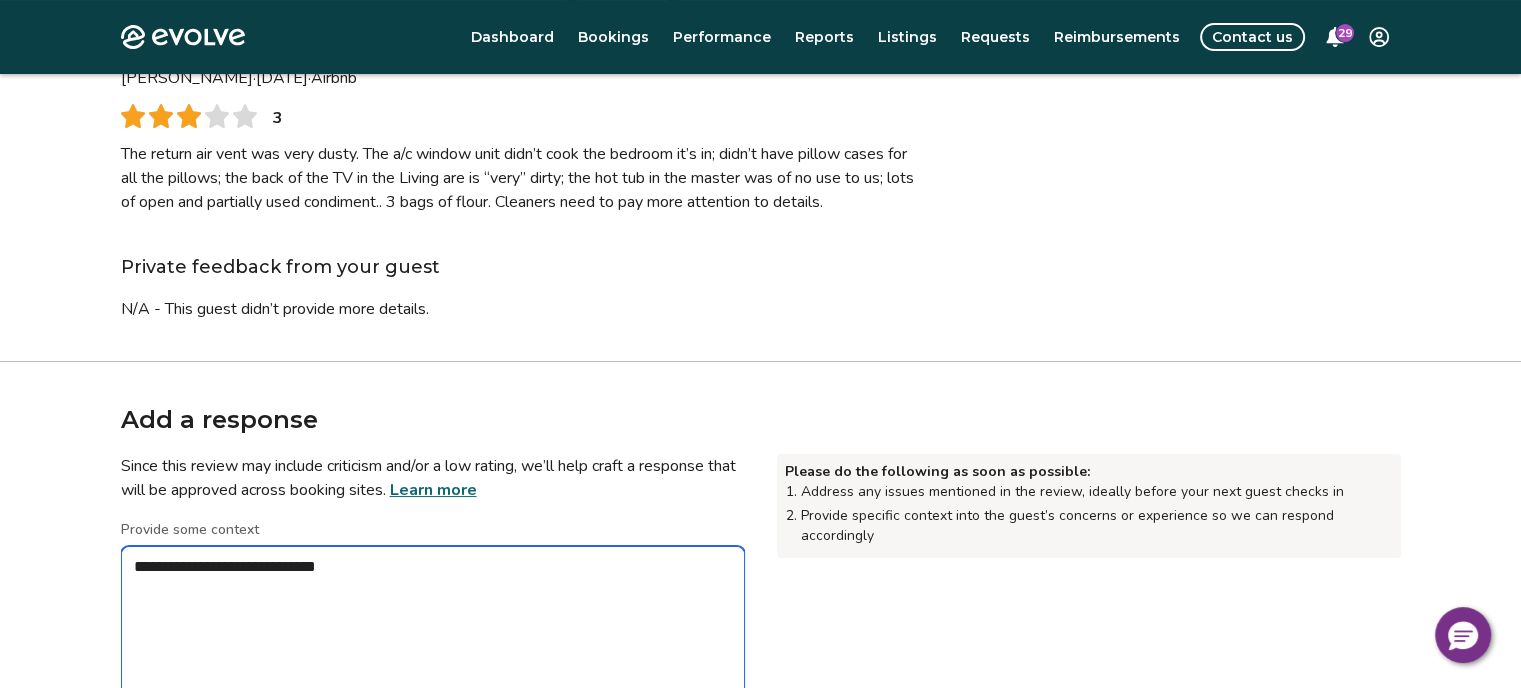 type on "*" 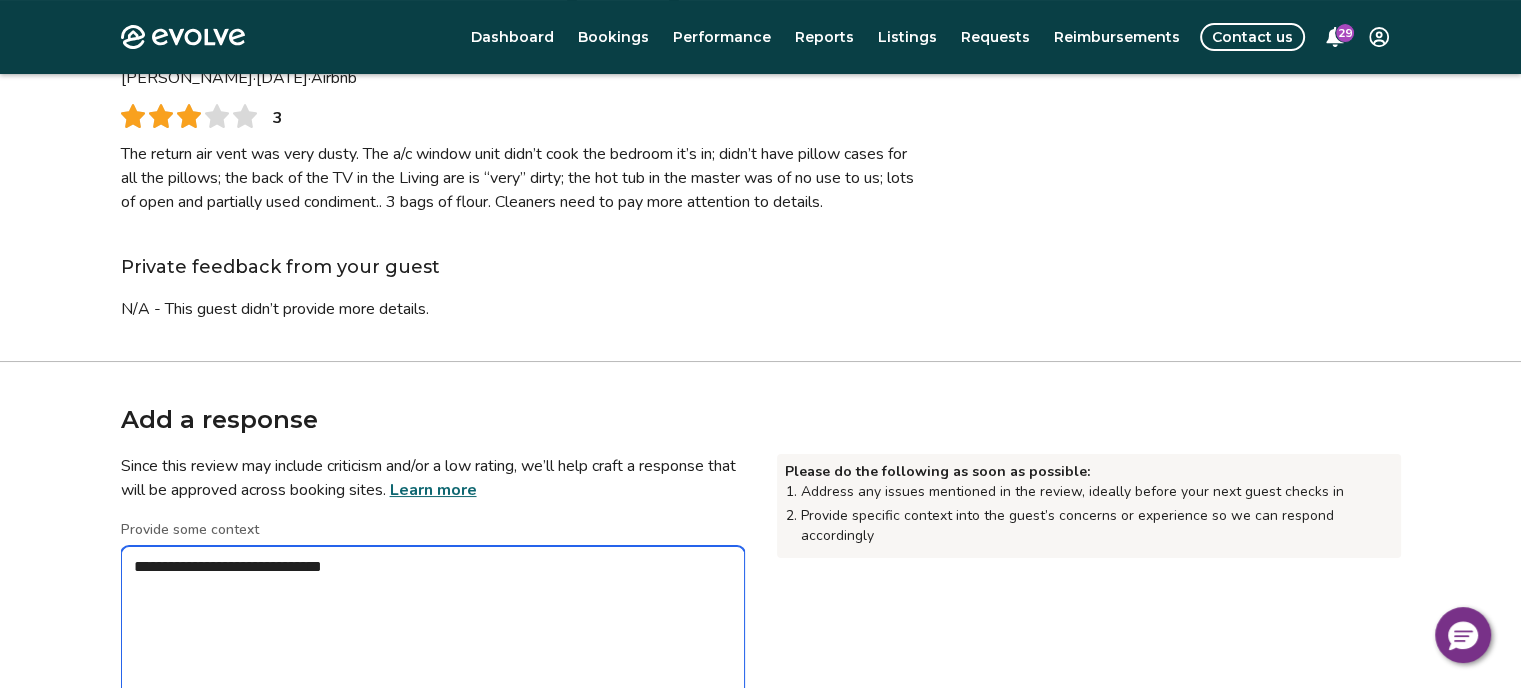 type on "*" 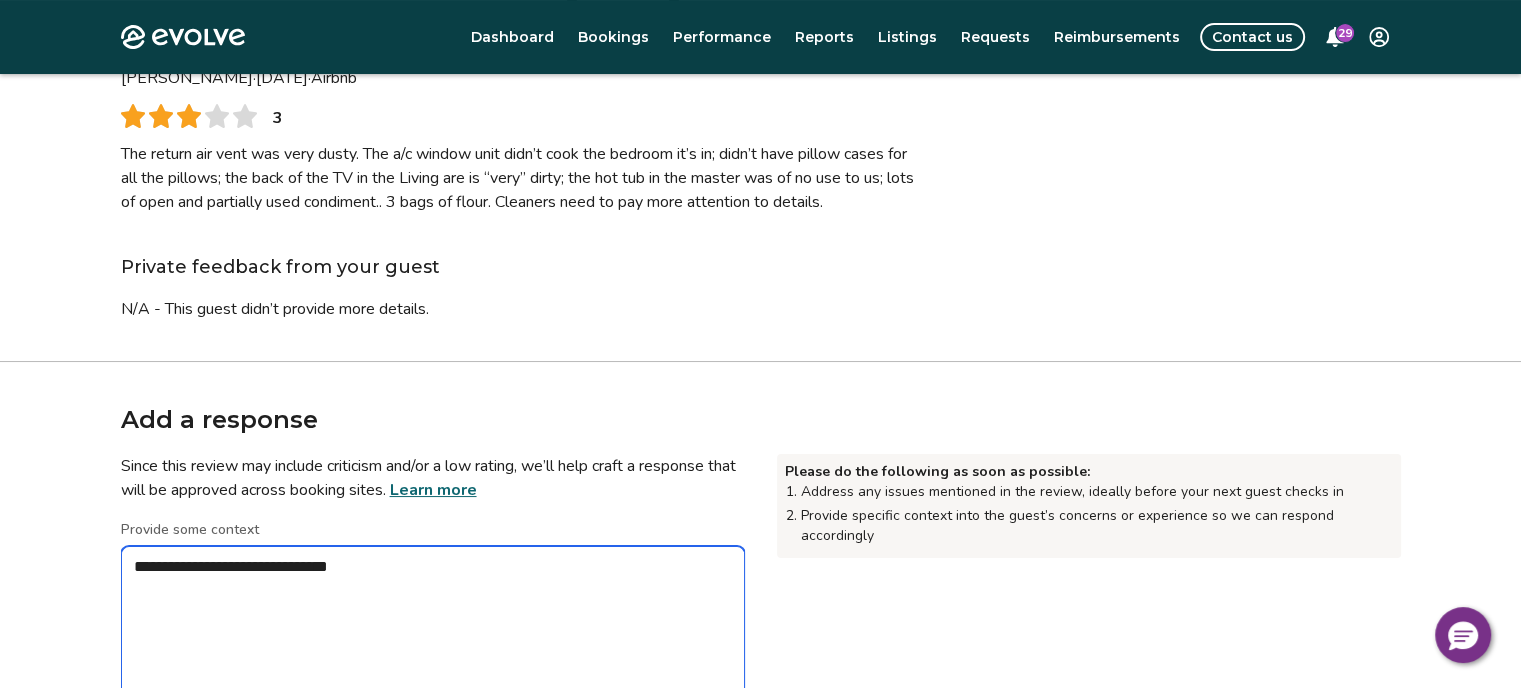 type on "*" 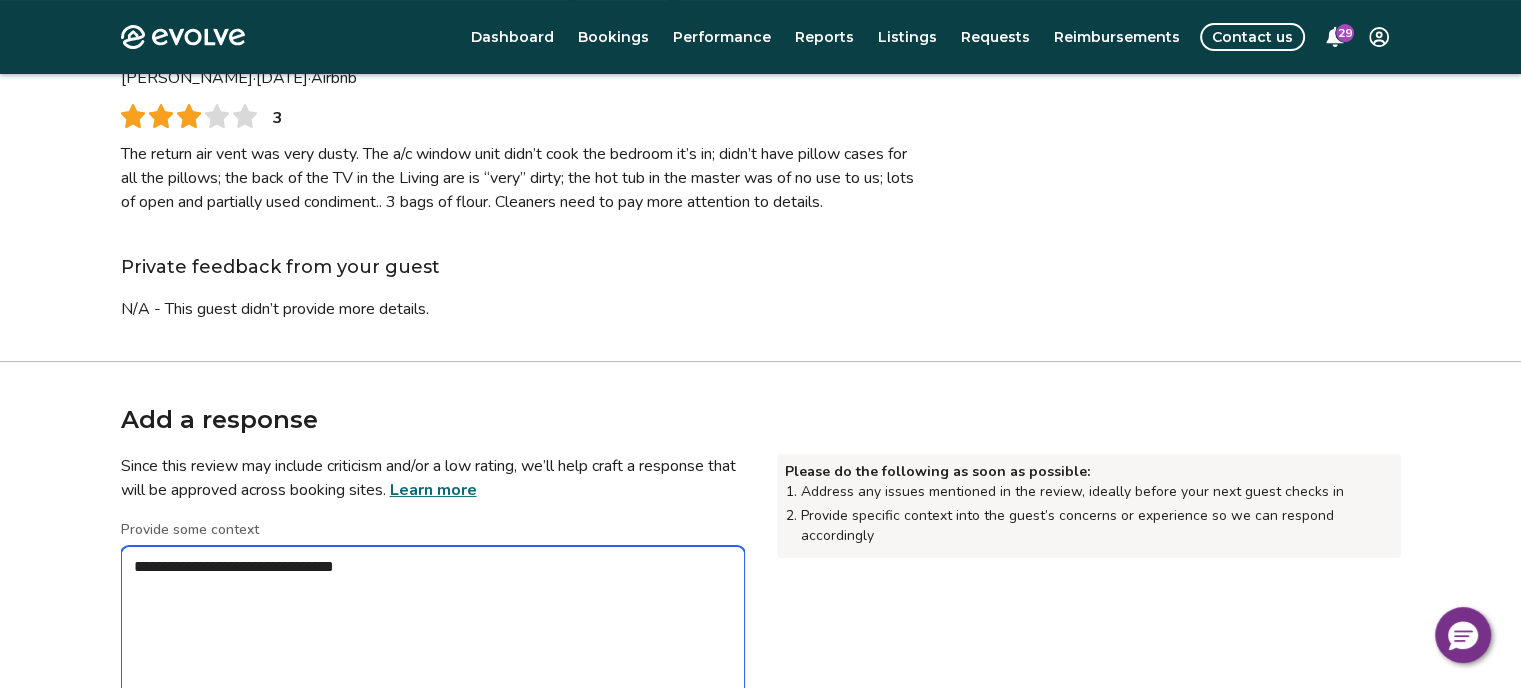 type on "*" 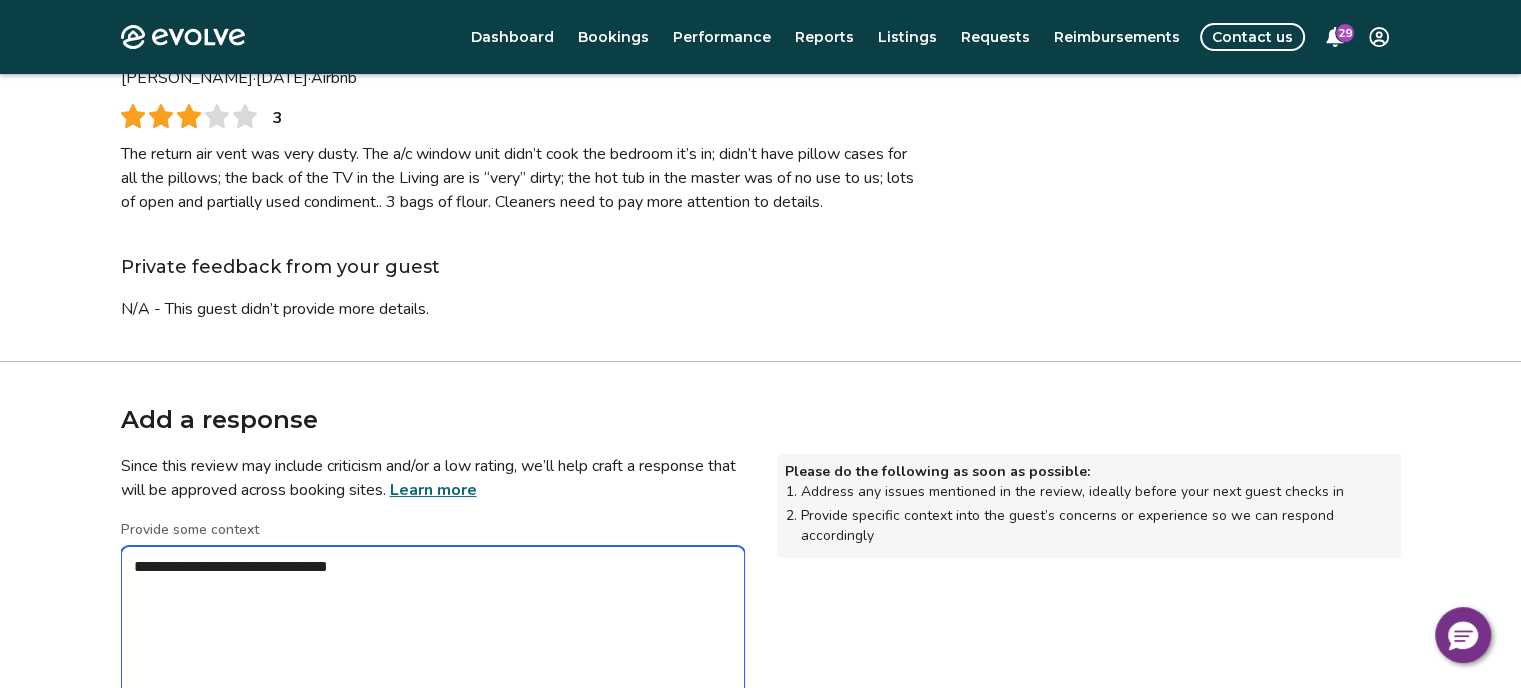 type on "*" 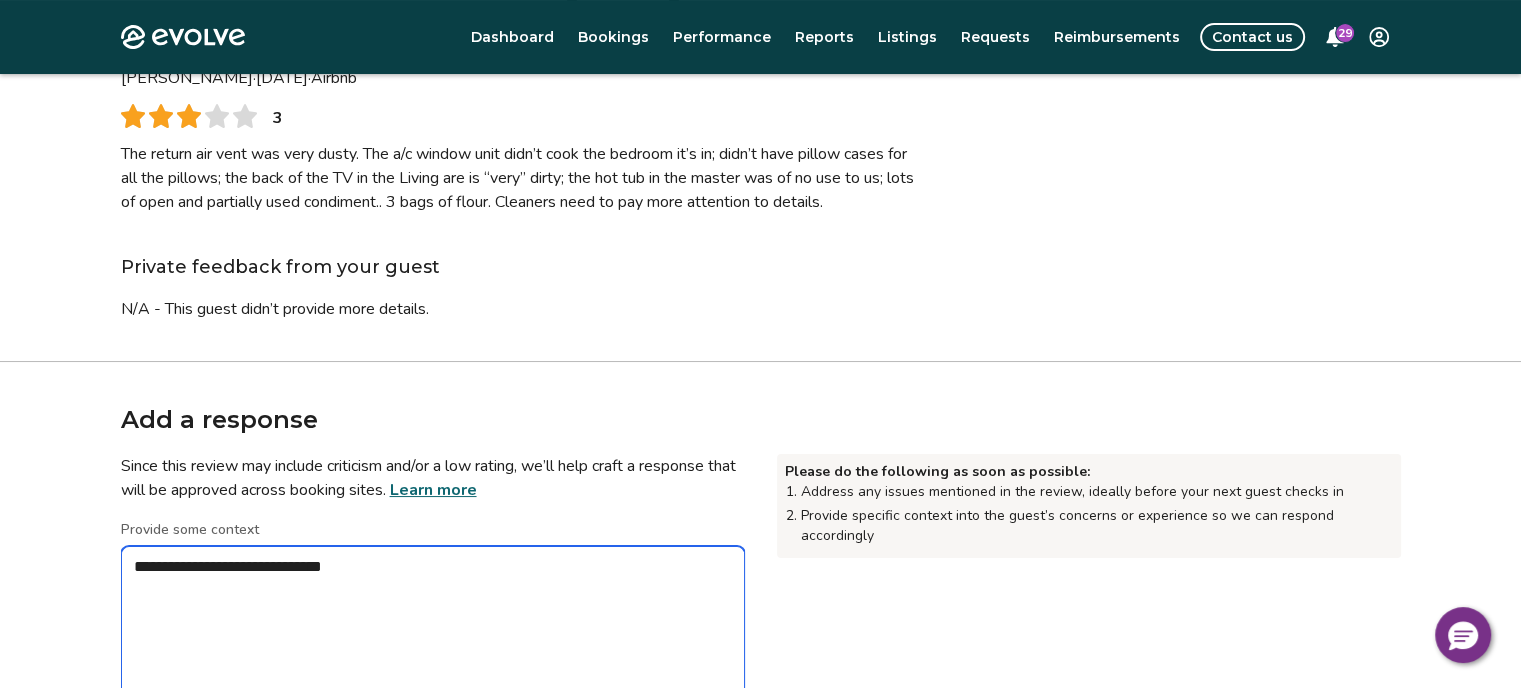 type on "*" 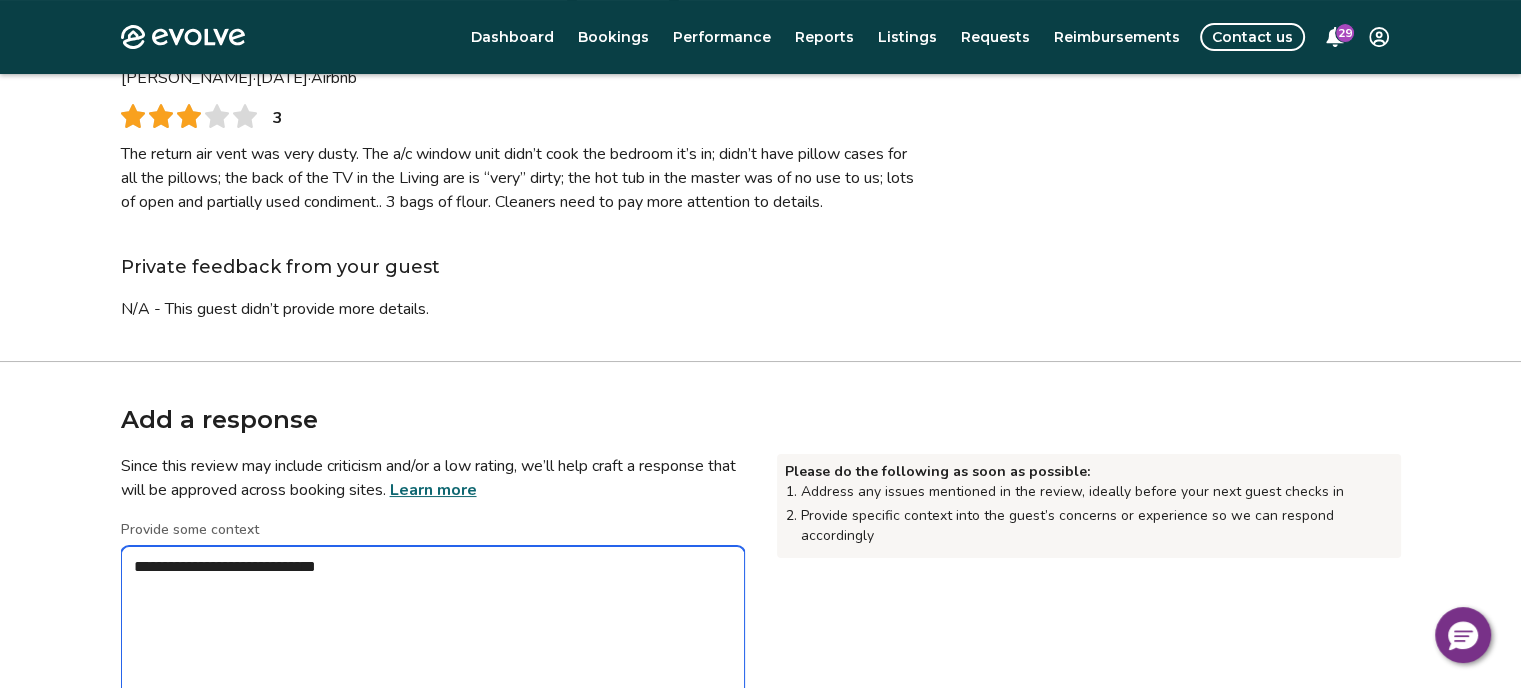 type on "*" 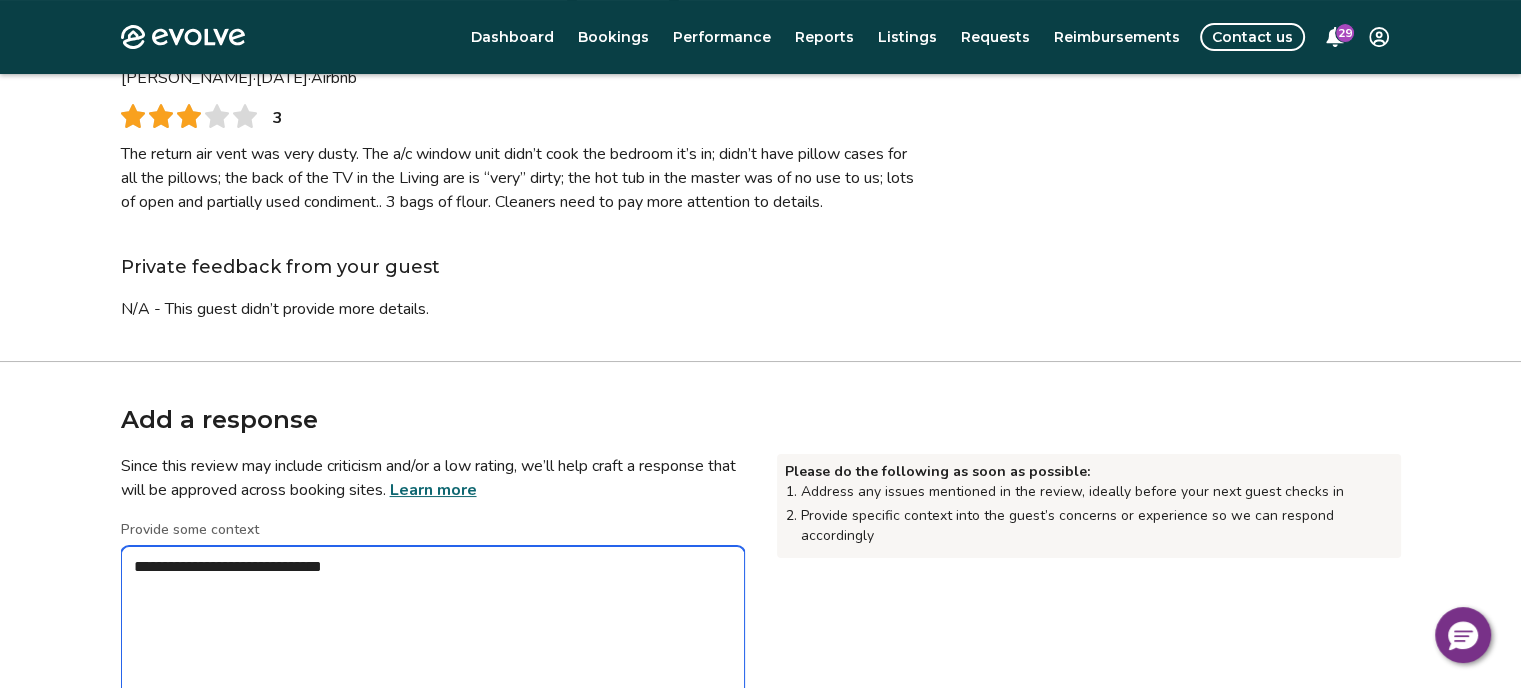 type on "*" 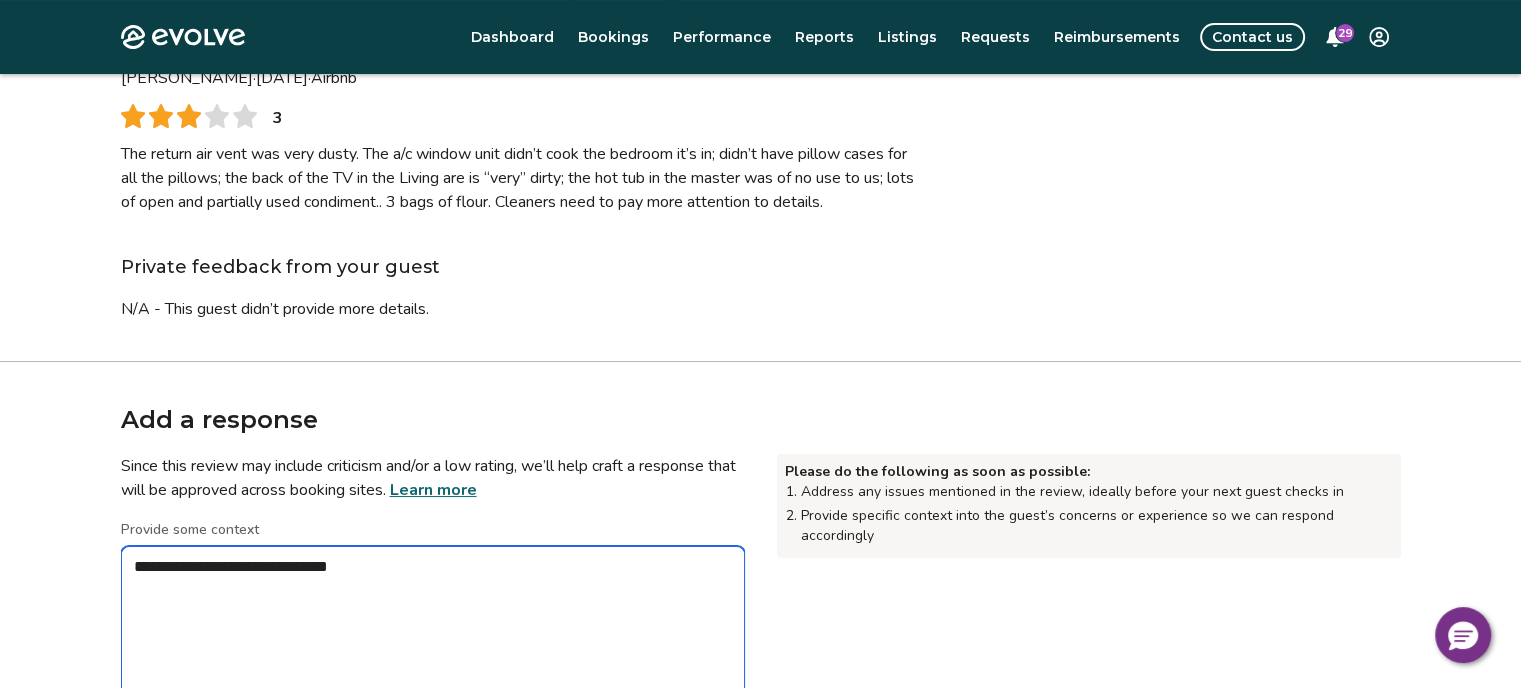 type on "*" 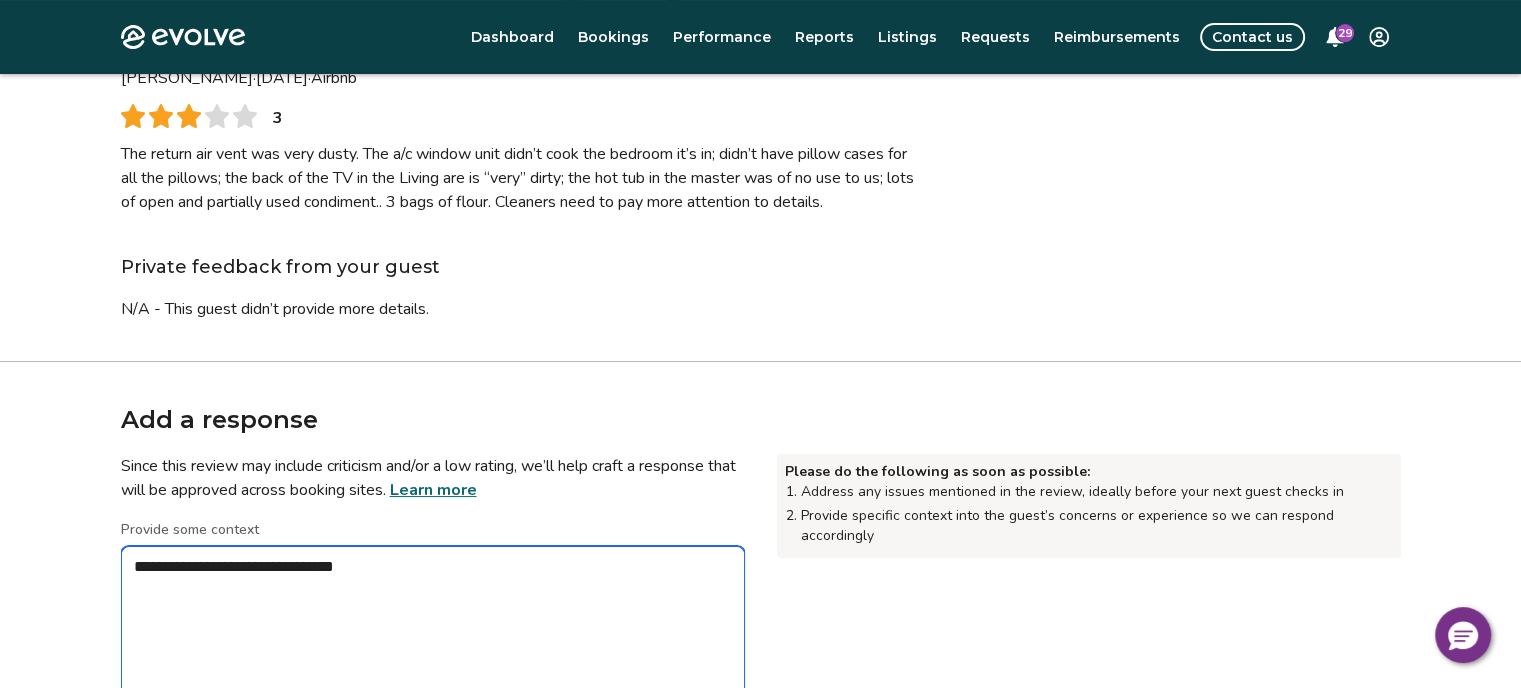 type on "*" 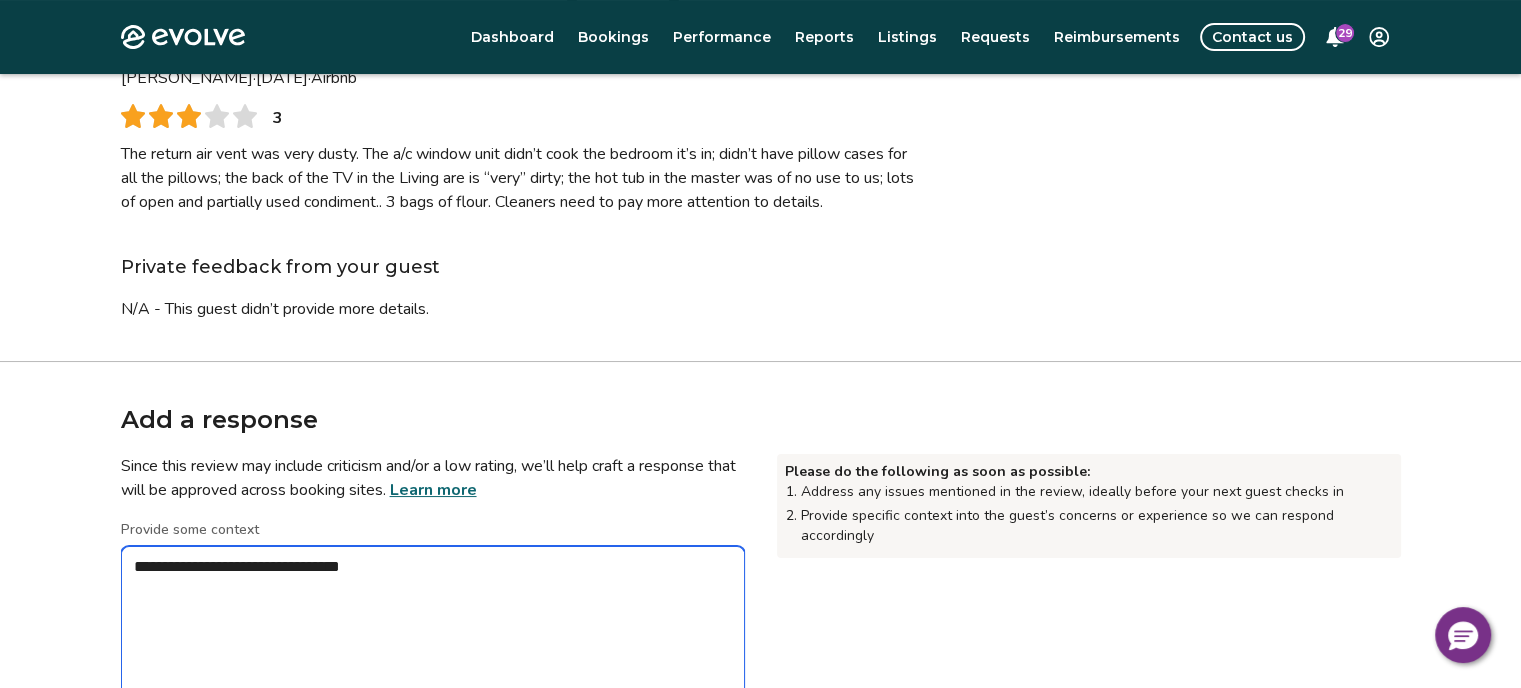 type on "*" 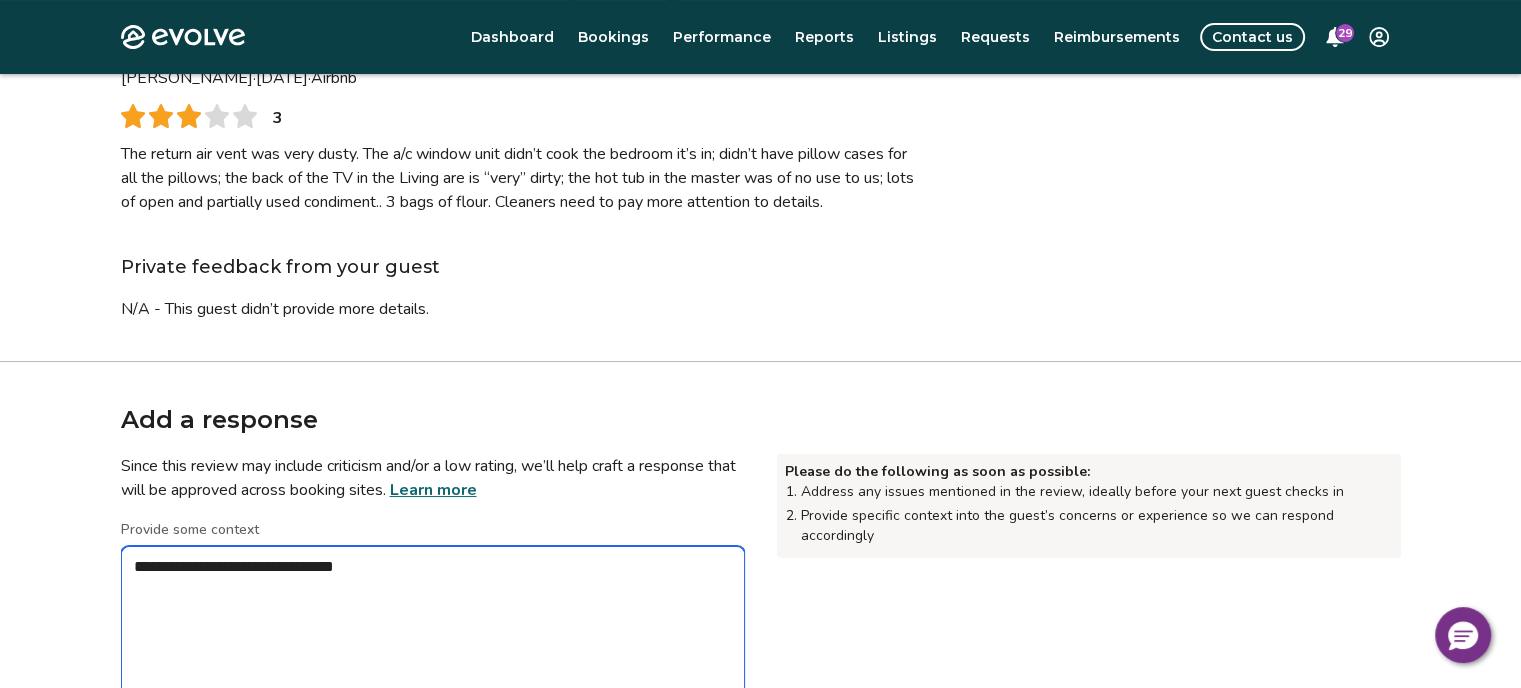 type on "*" 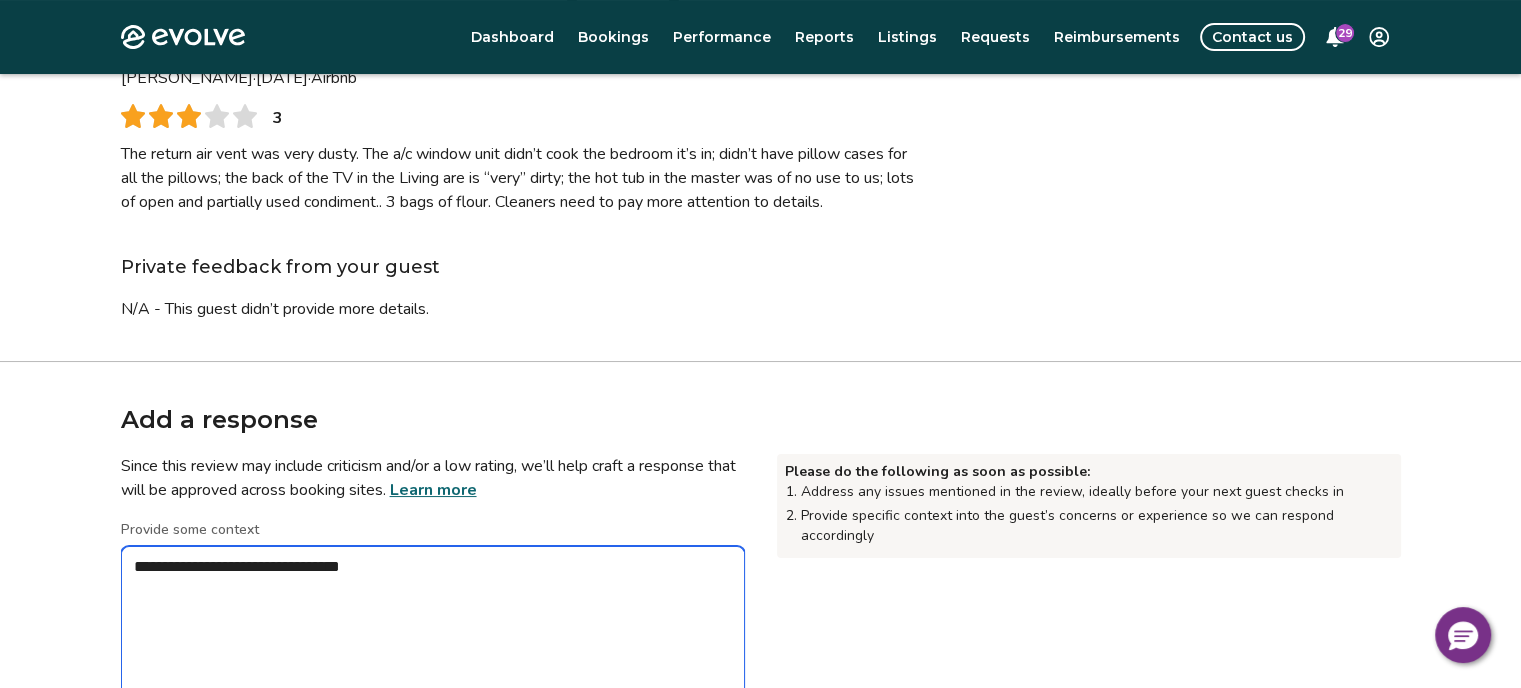 type on "*" 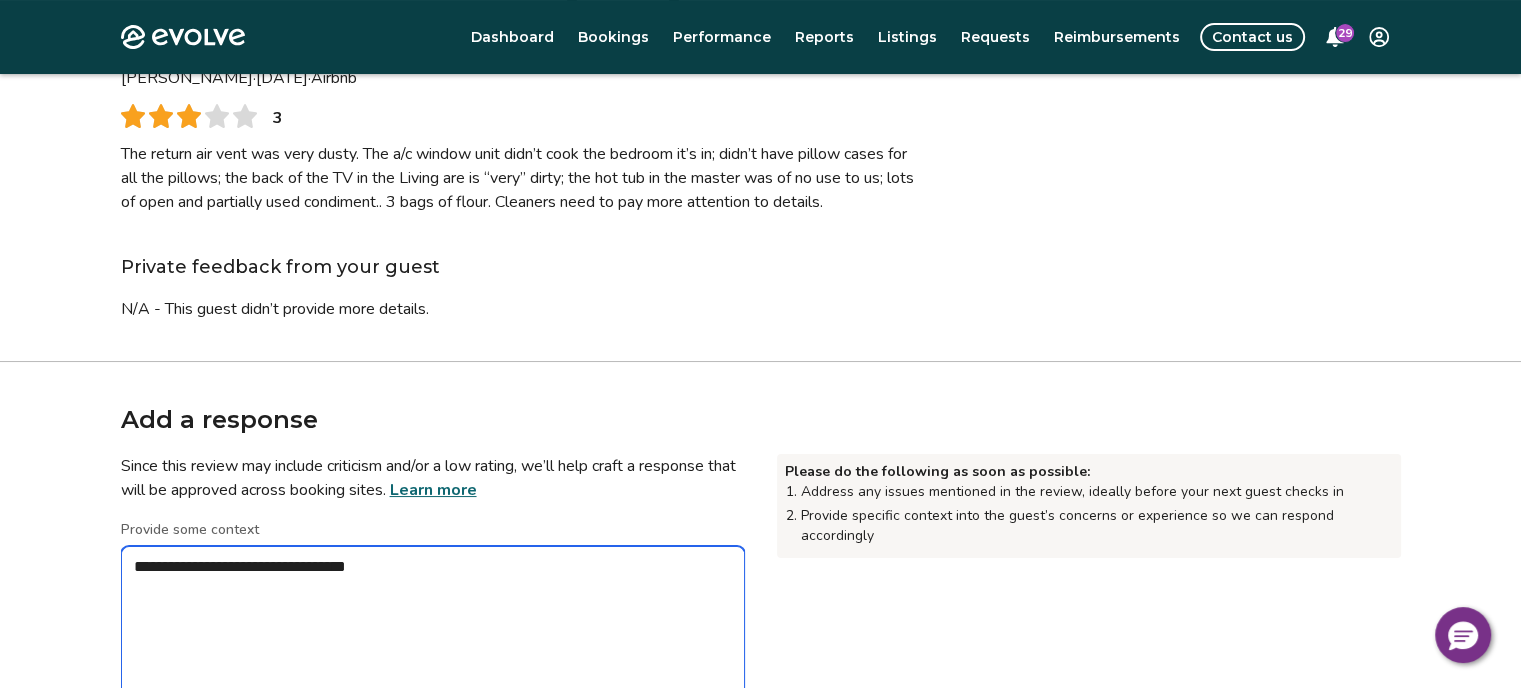 type on "*" 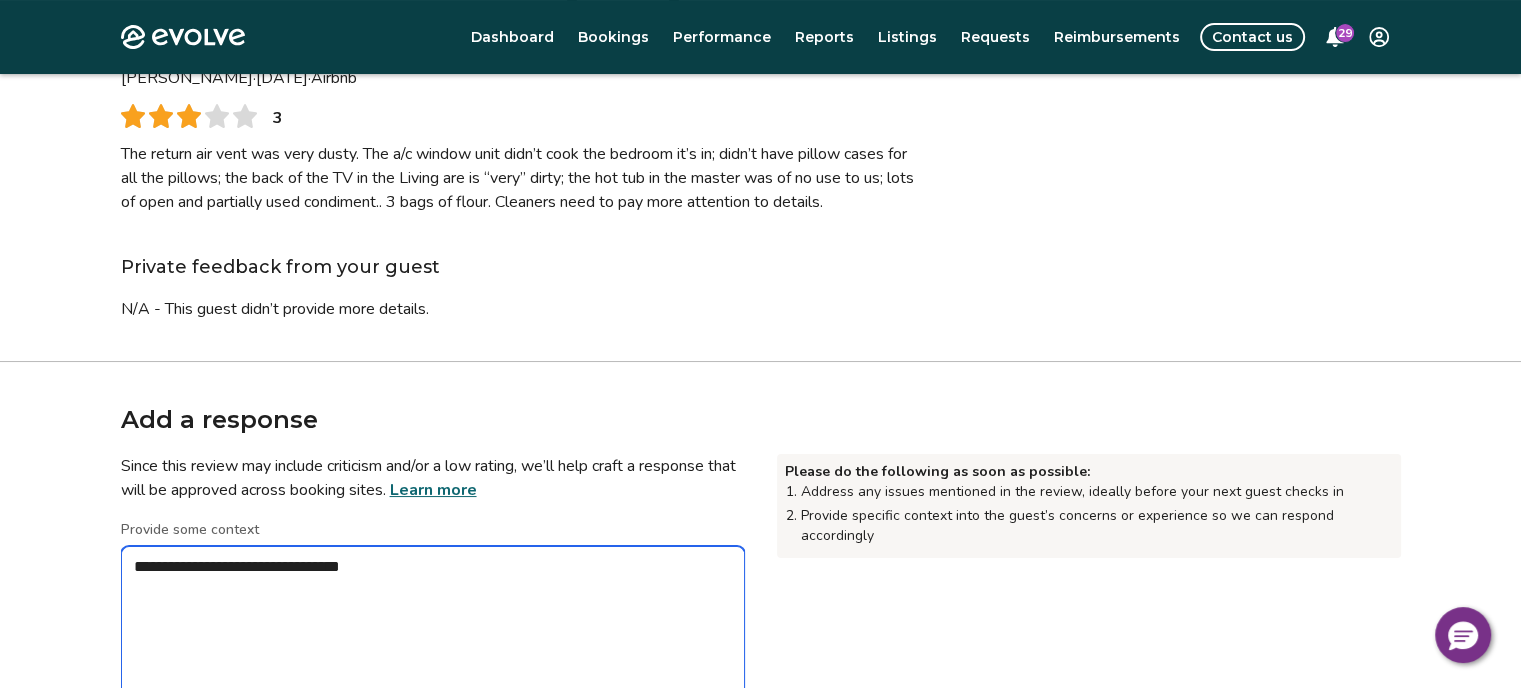 type on "*" 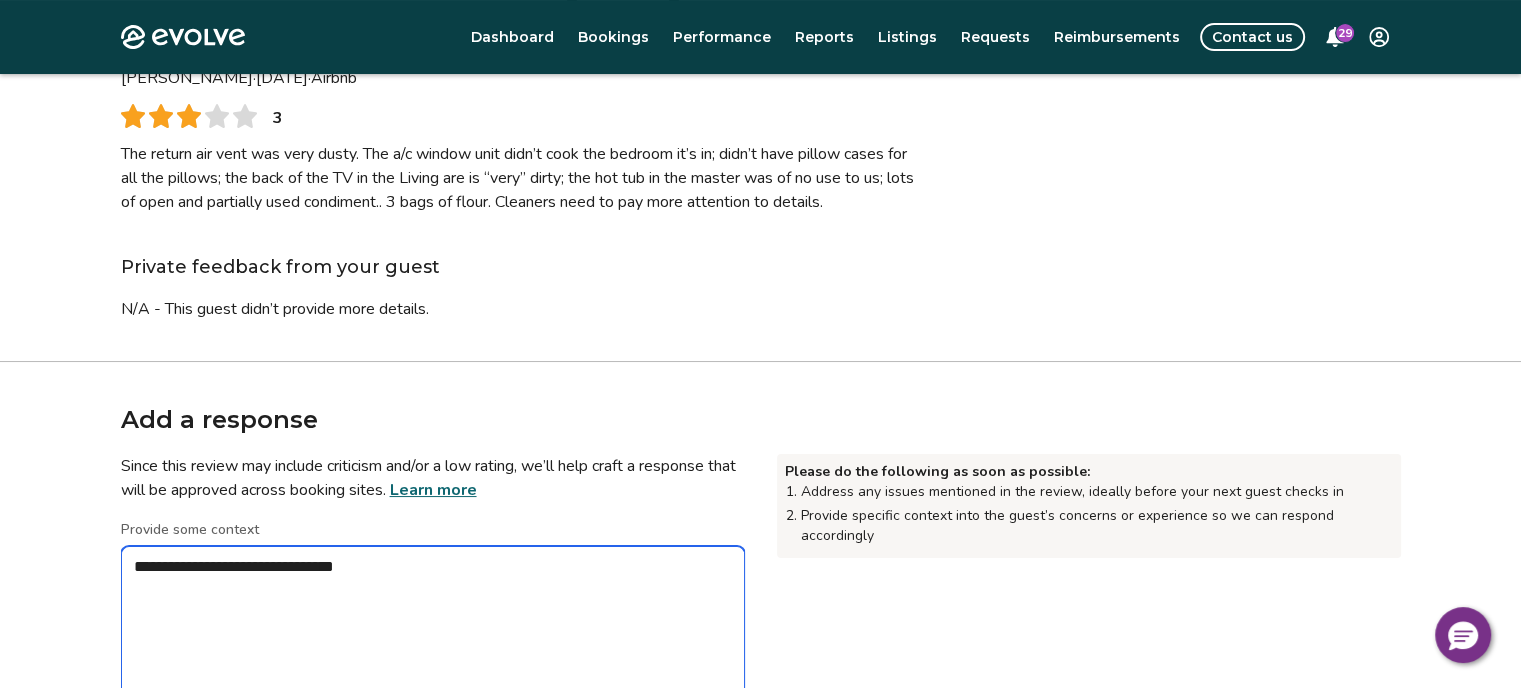 type on "*" 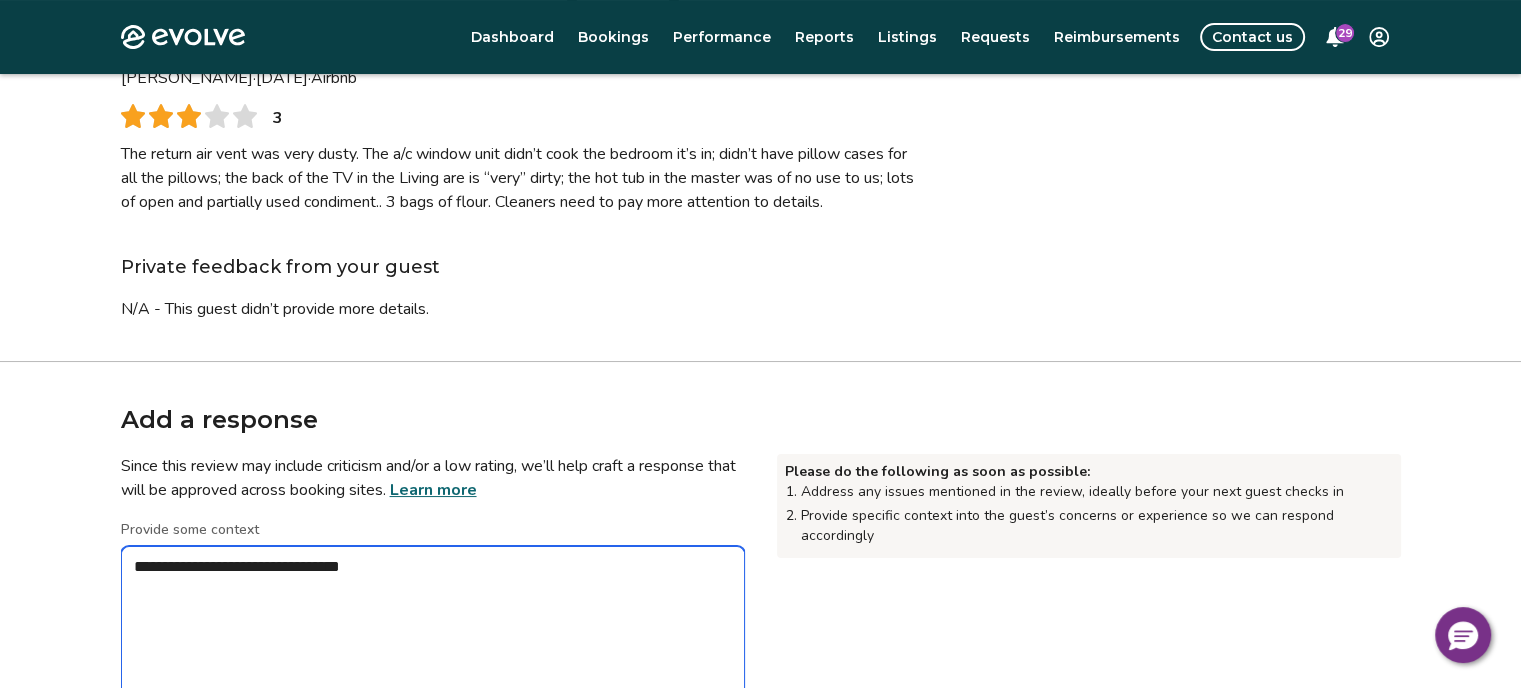type on "*" 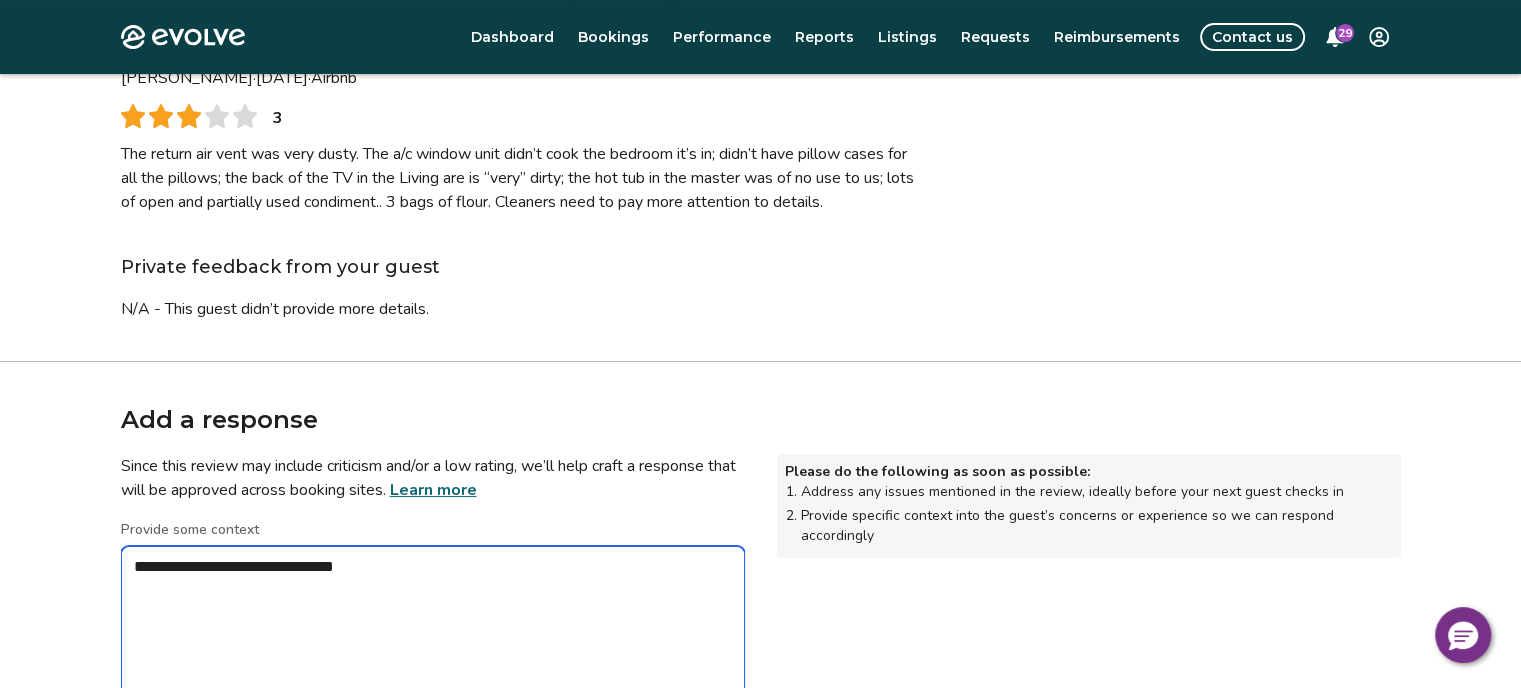 type on "*" 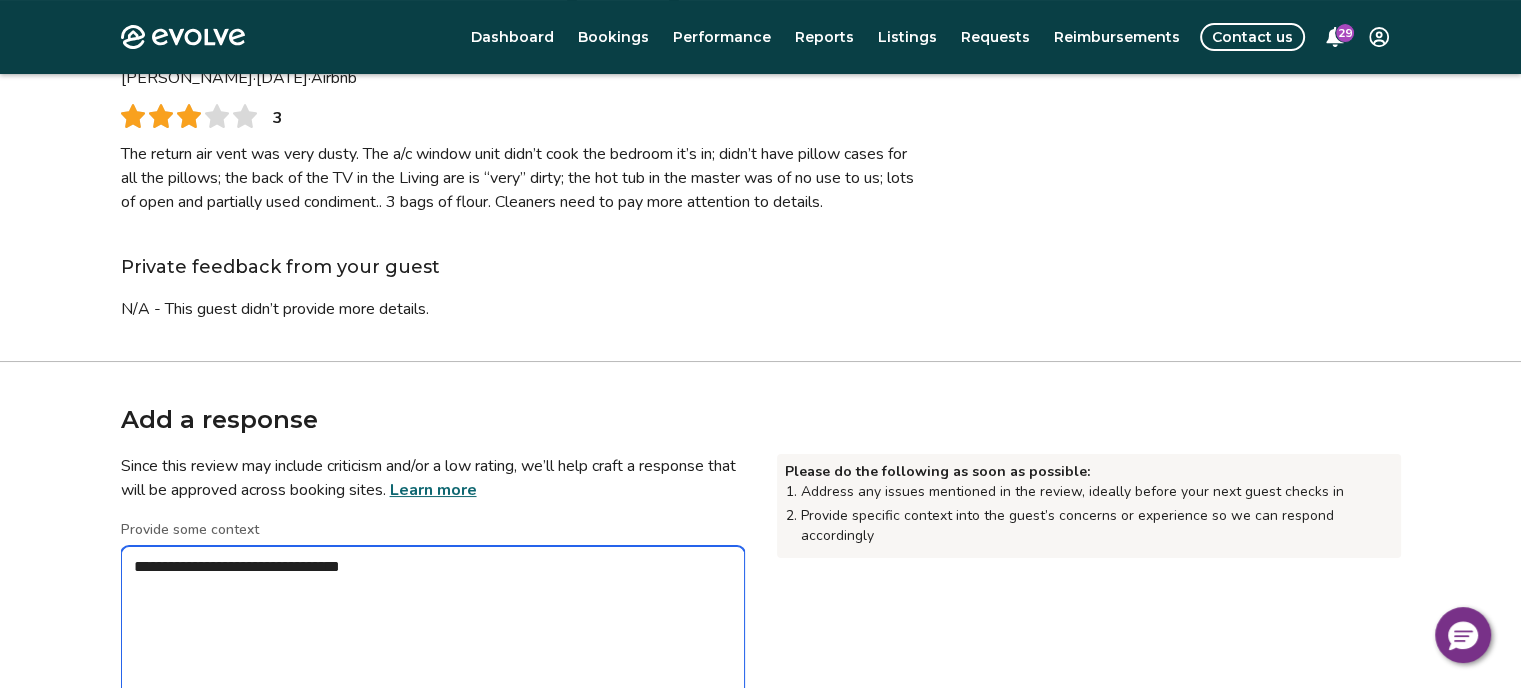 type on "*" 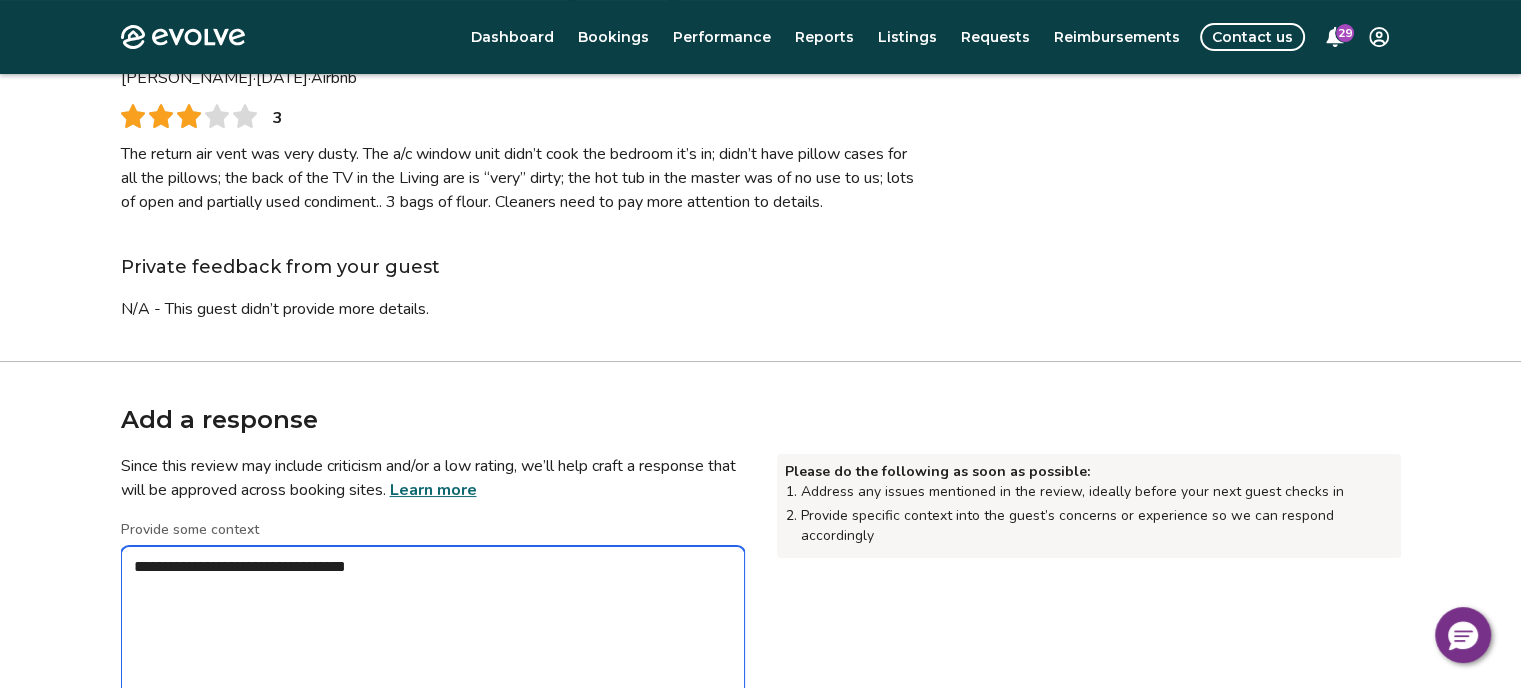 type on "*" 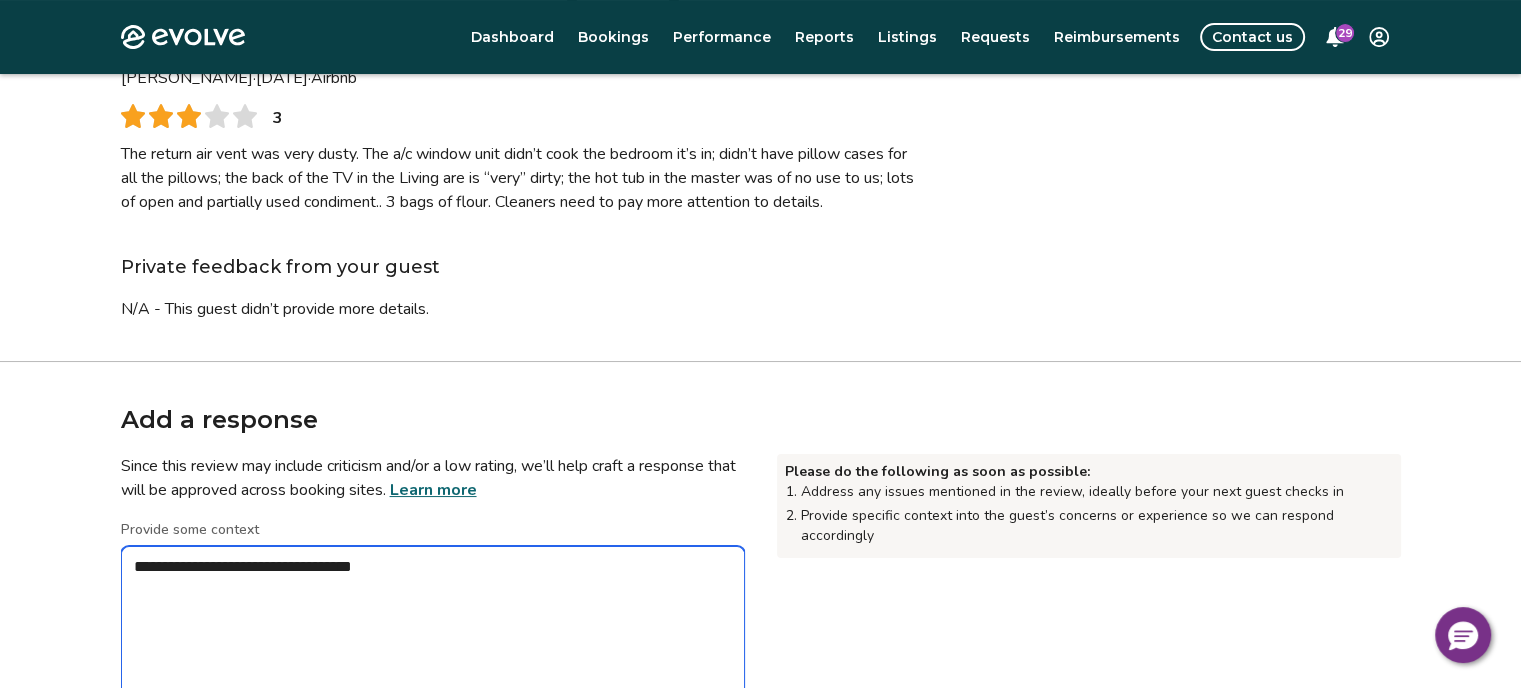 type on "*" 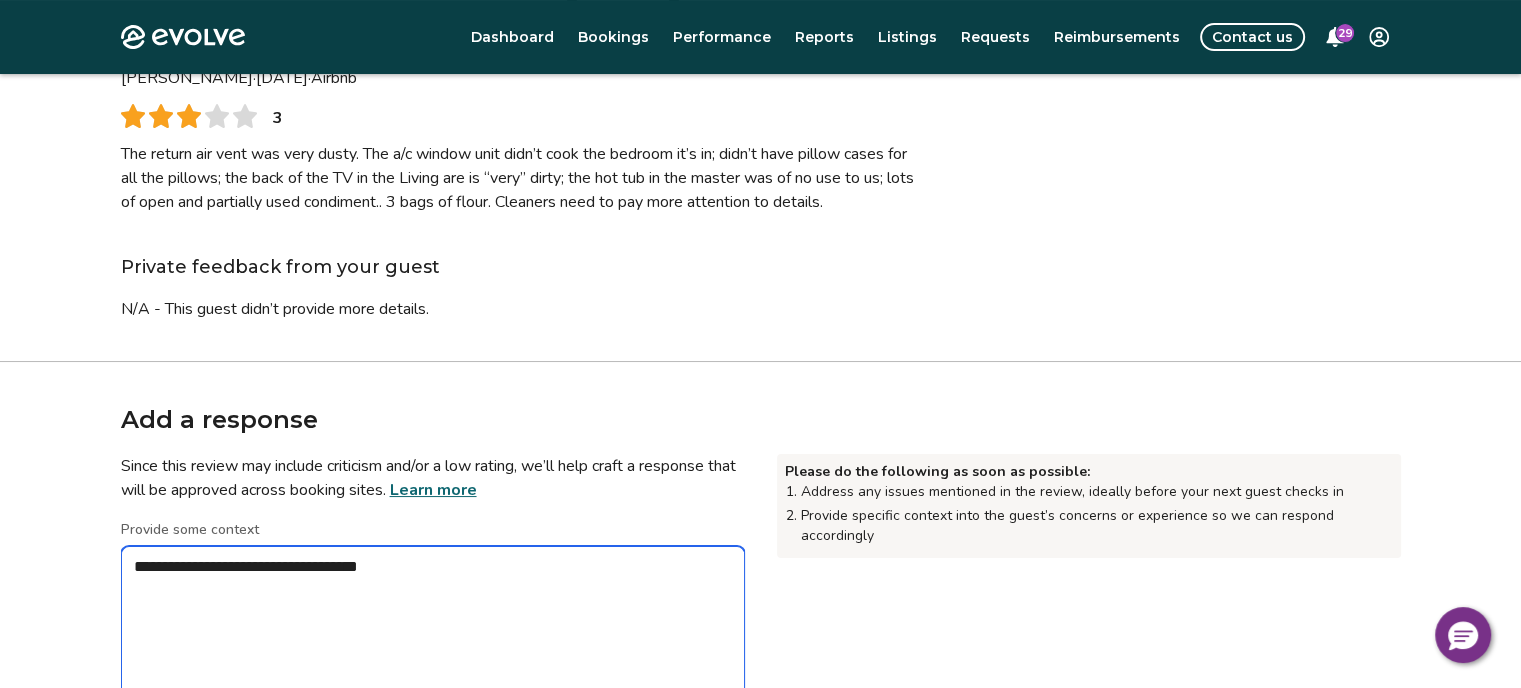type on "*" 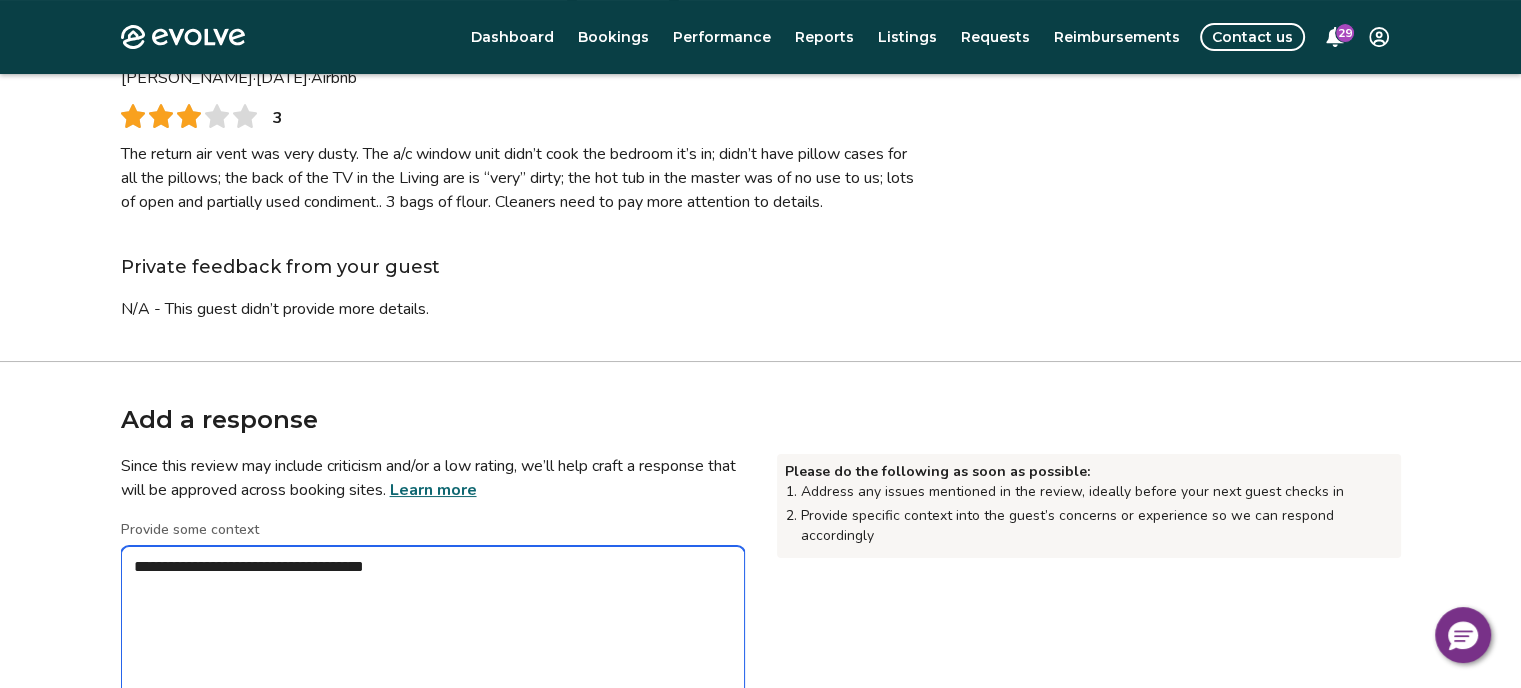 type on "*" 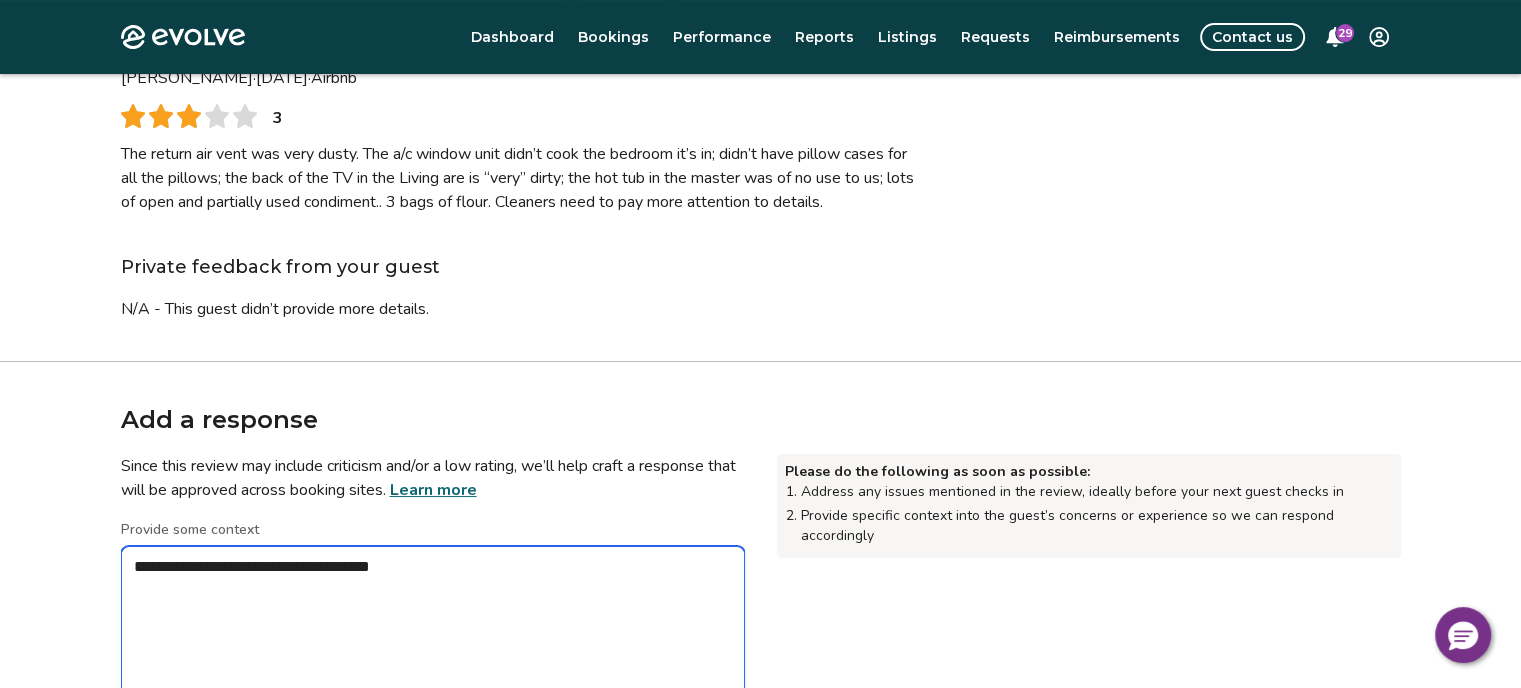 type on "*" 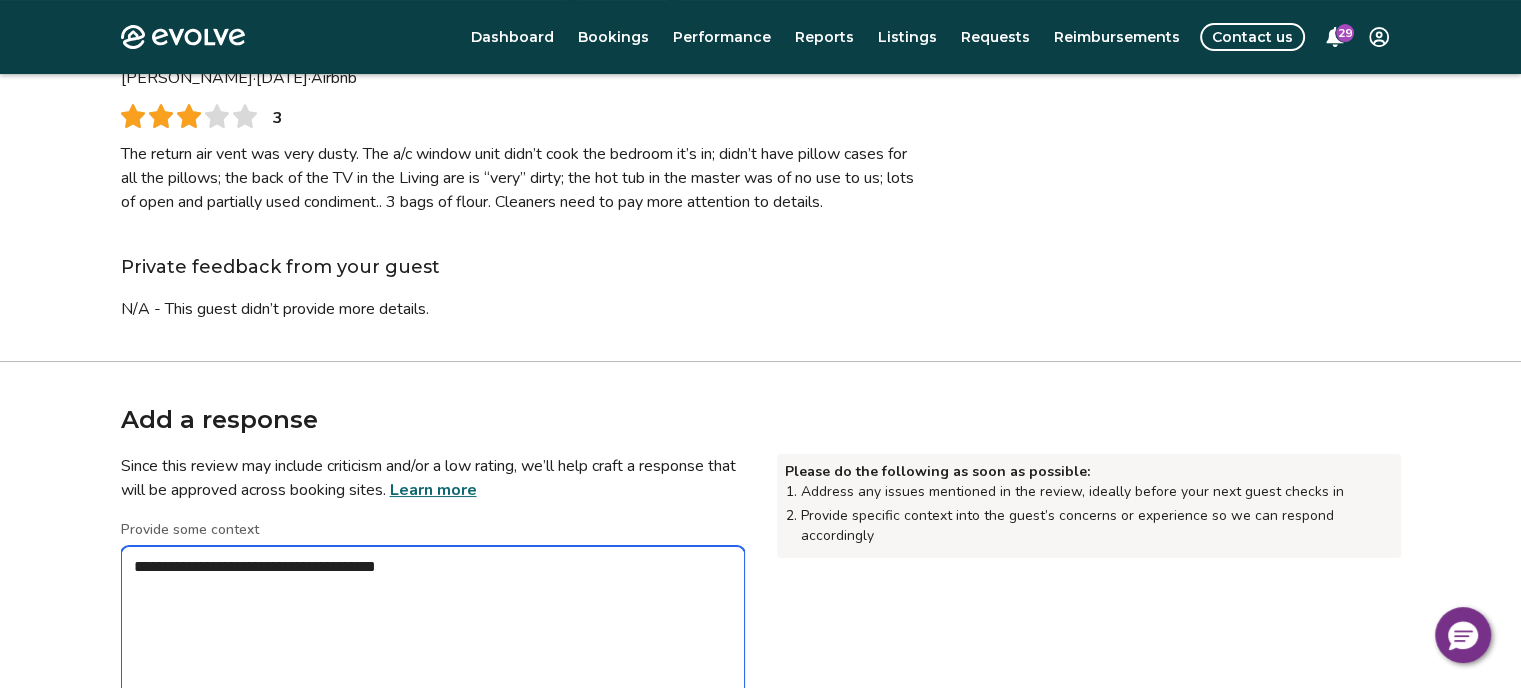 type on "*" 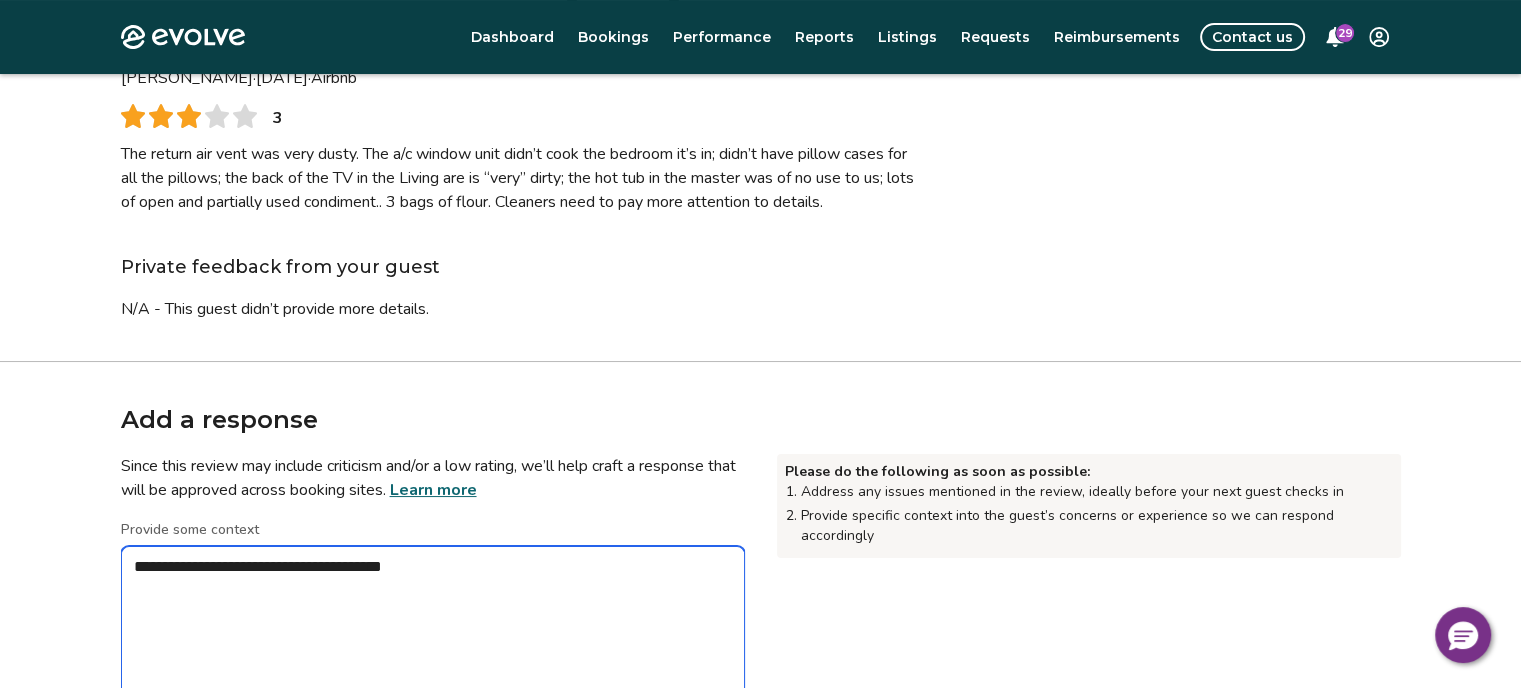 type on "*" 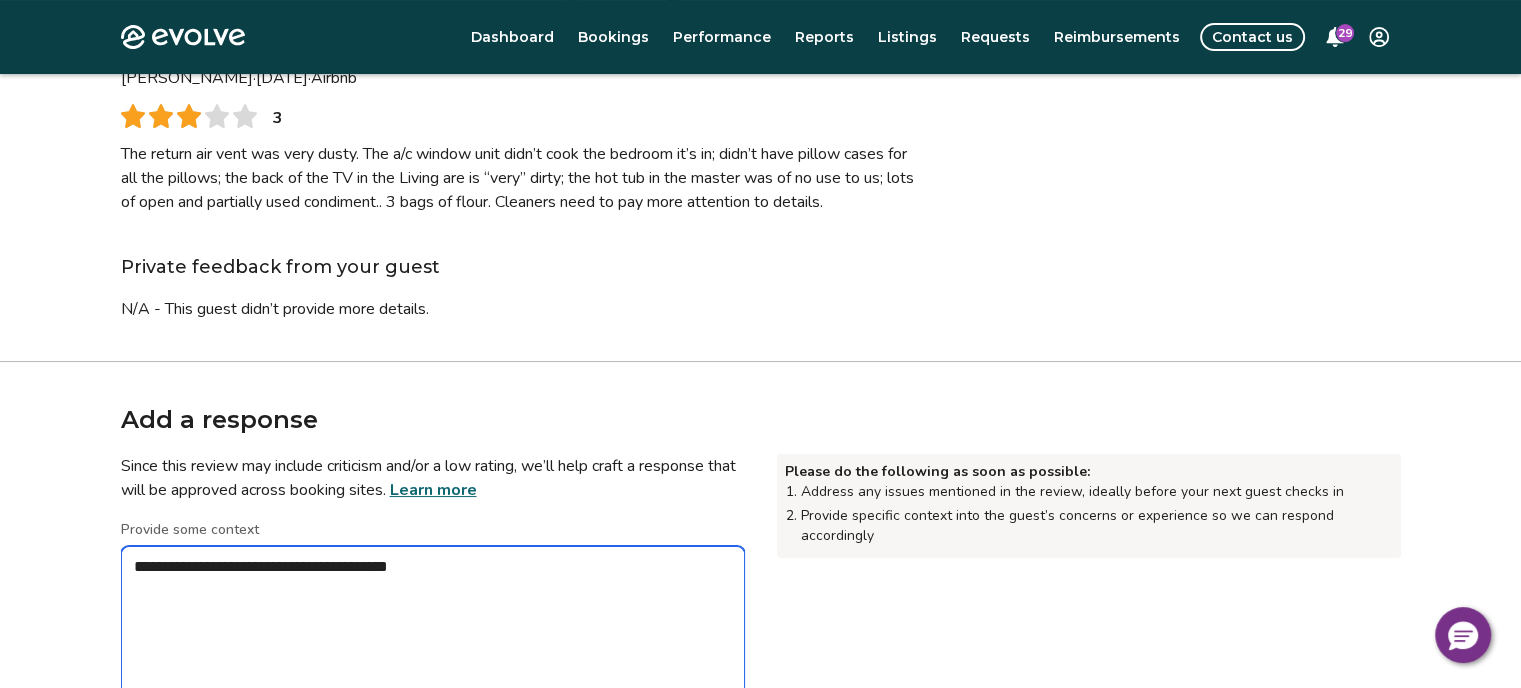 type on "*" 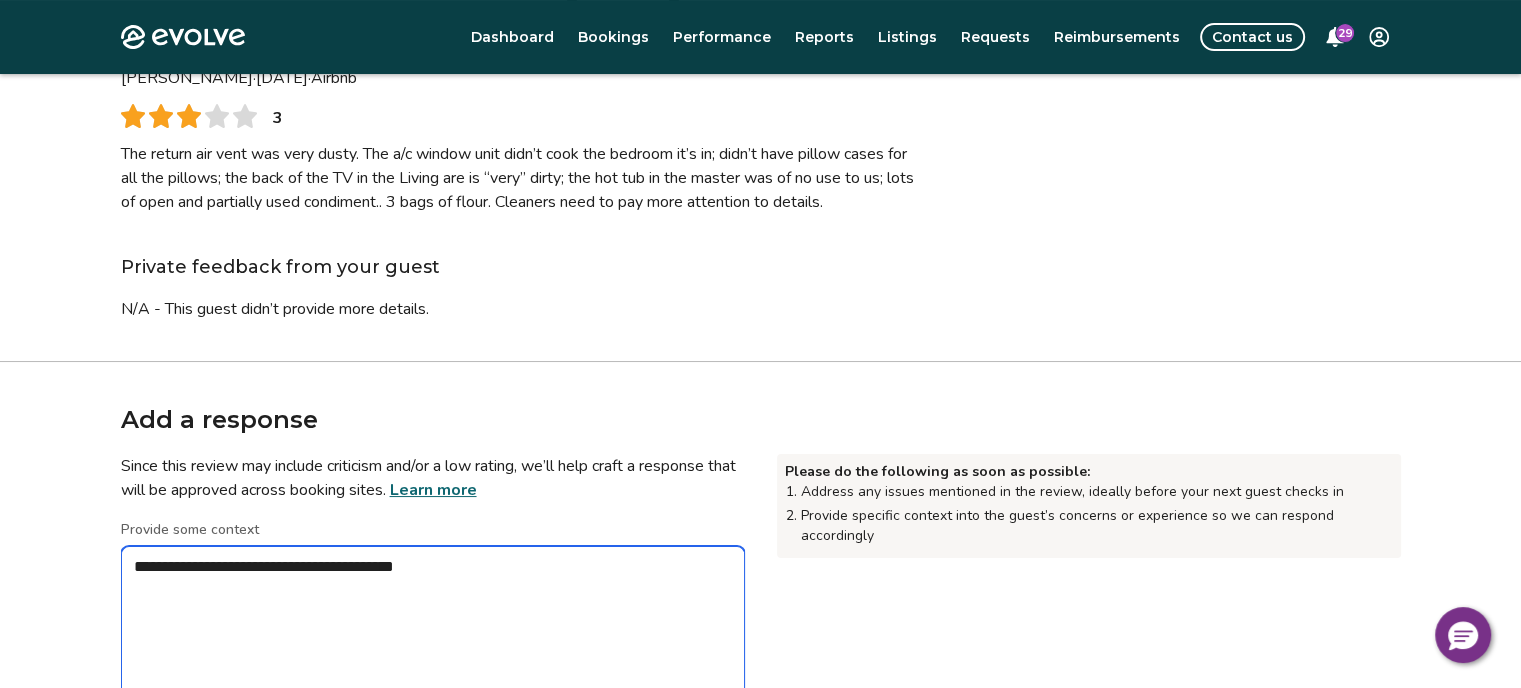 type on "*" 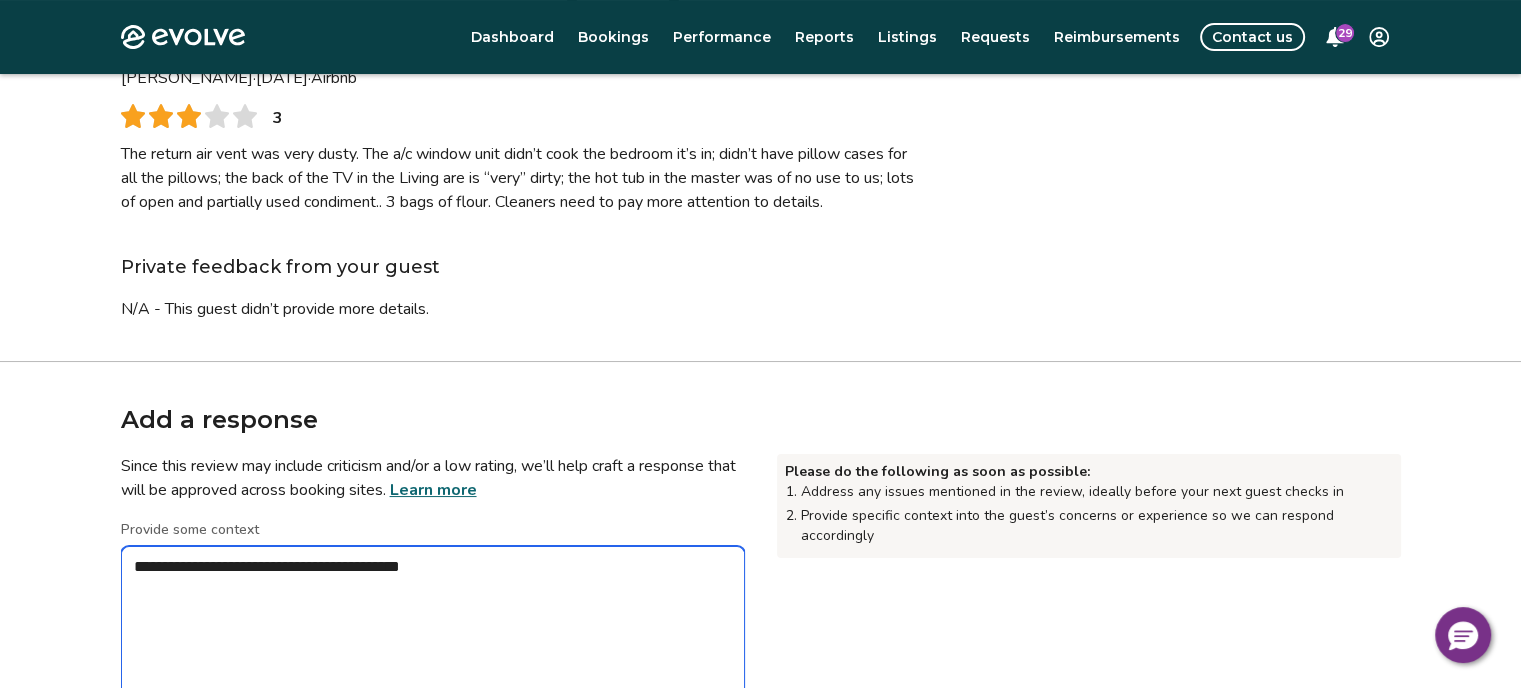 type on "*" 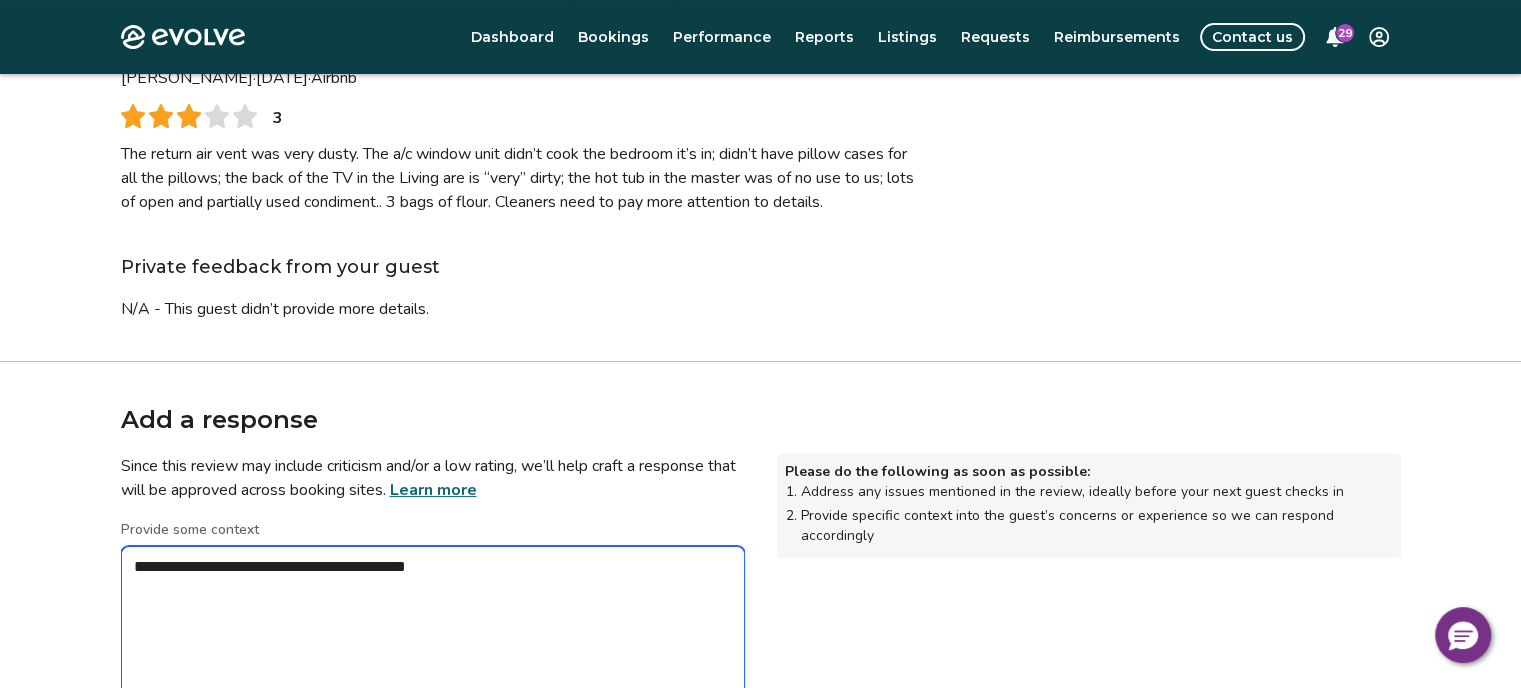 type on "*" 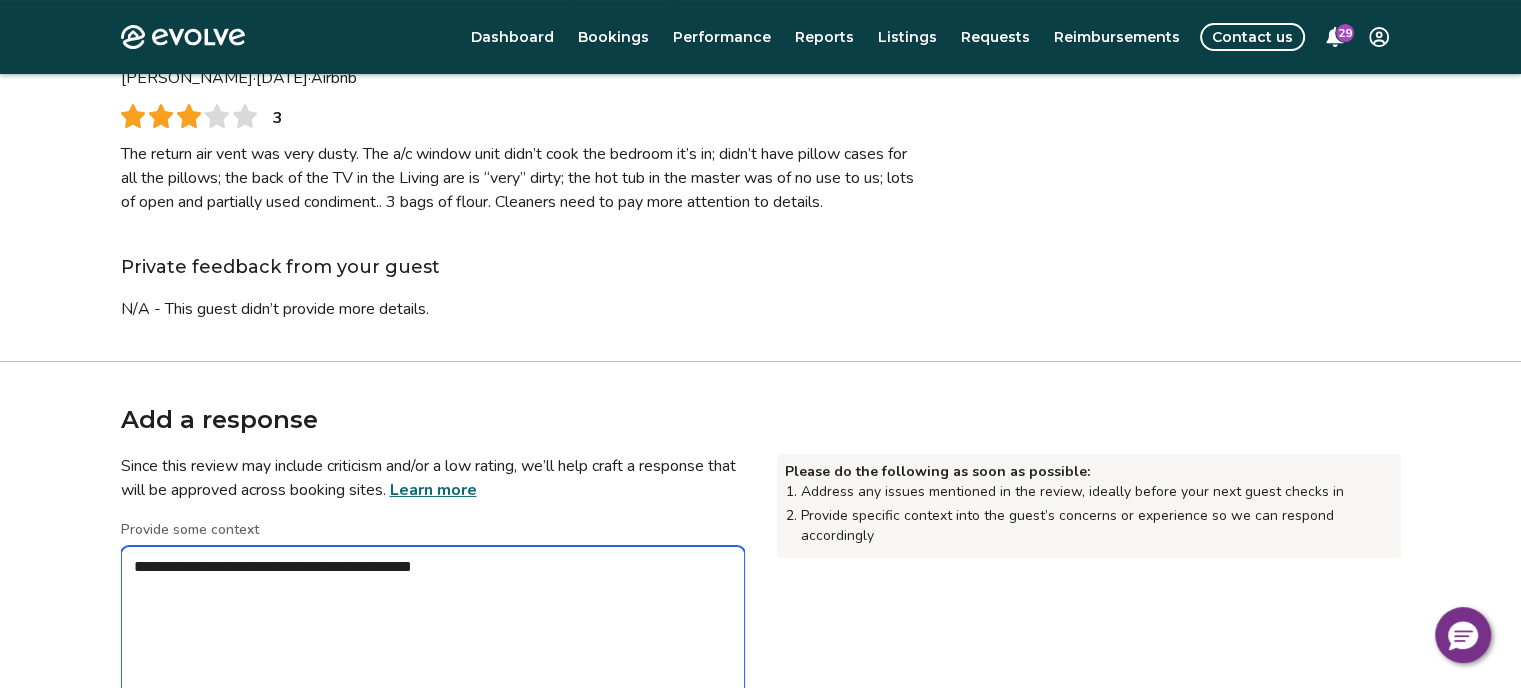 type on "*" 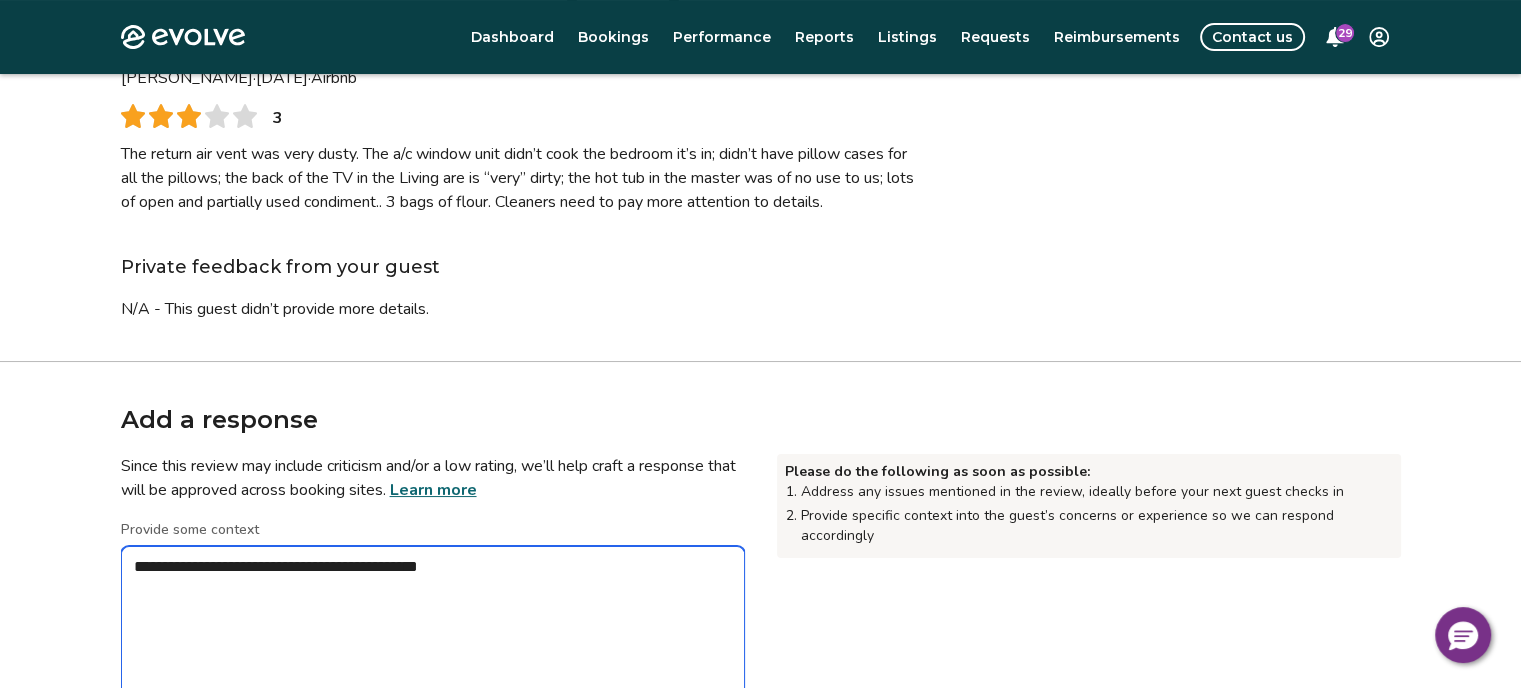 type on "*" 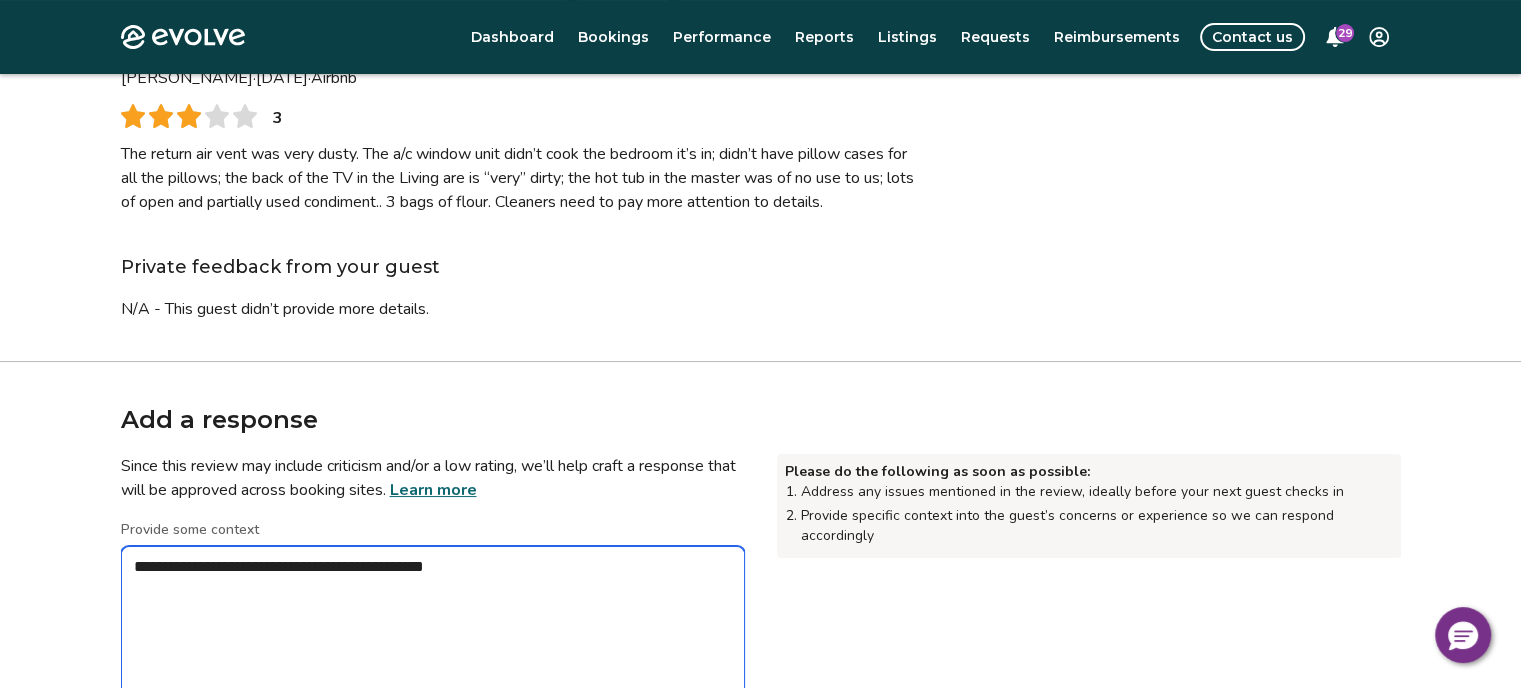 type on "*" 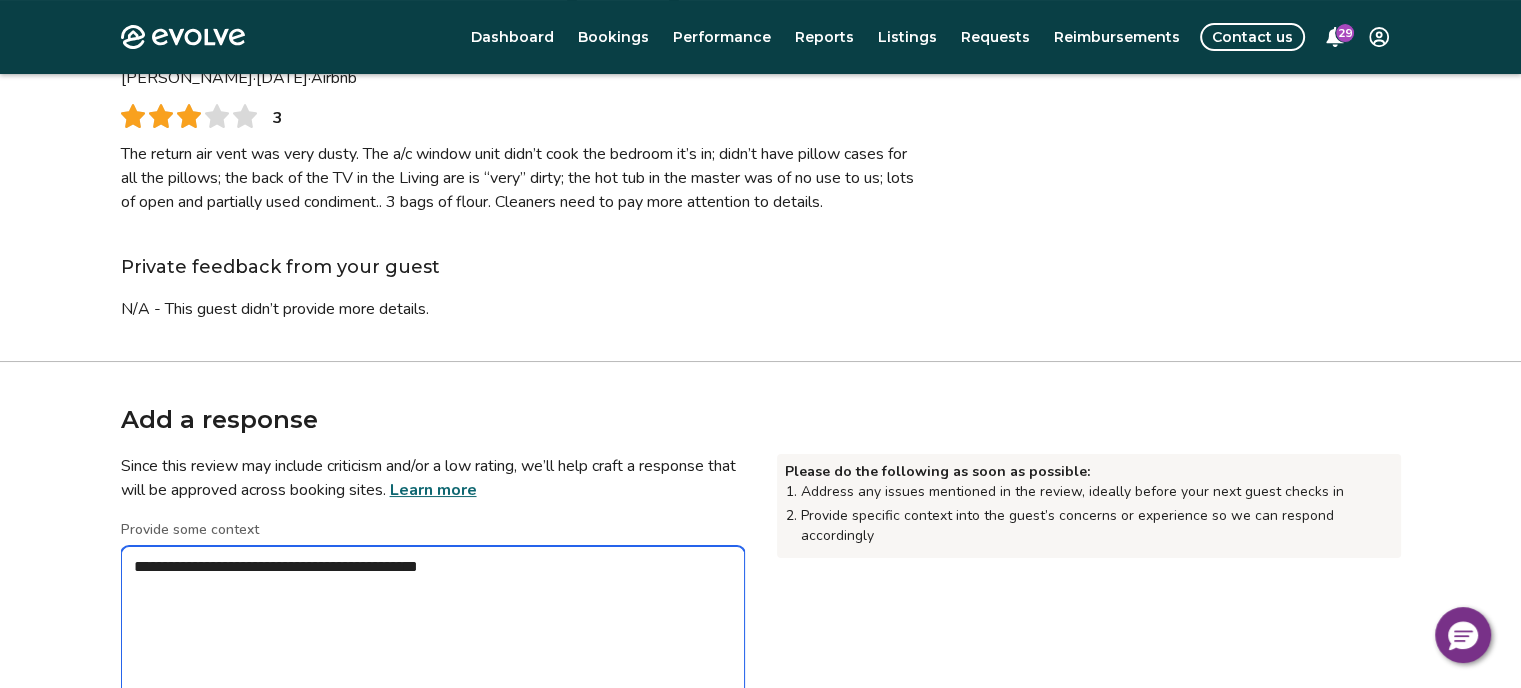 type on "*" 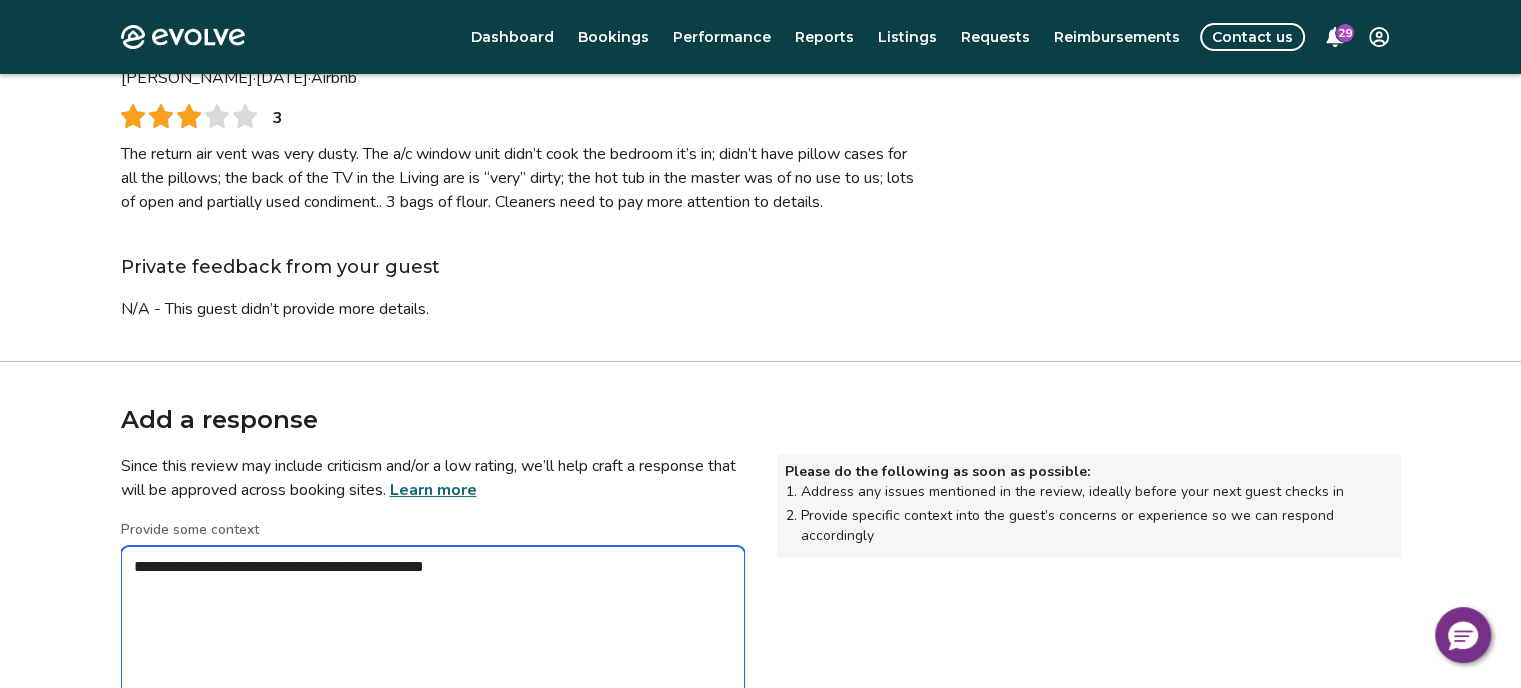 type on "*" 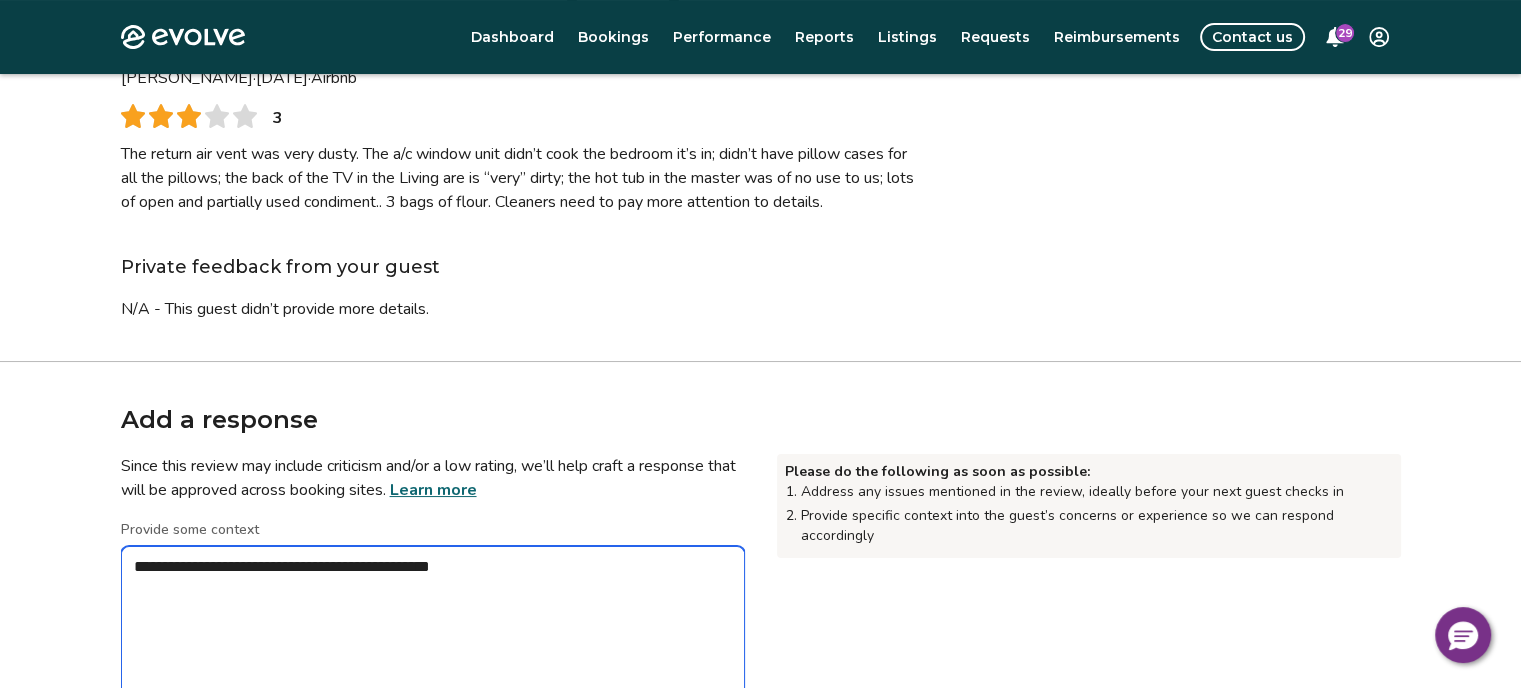 type on "*" 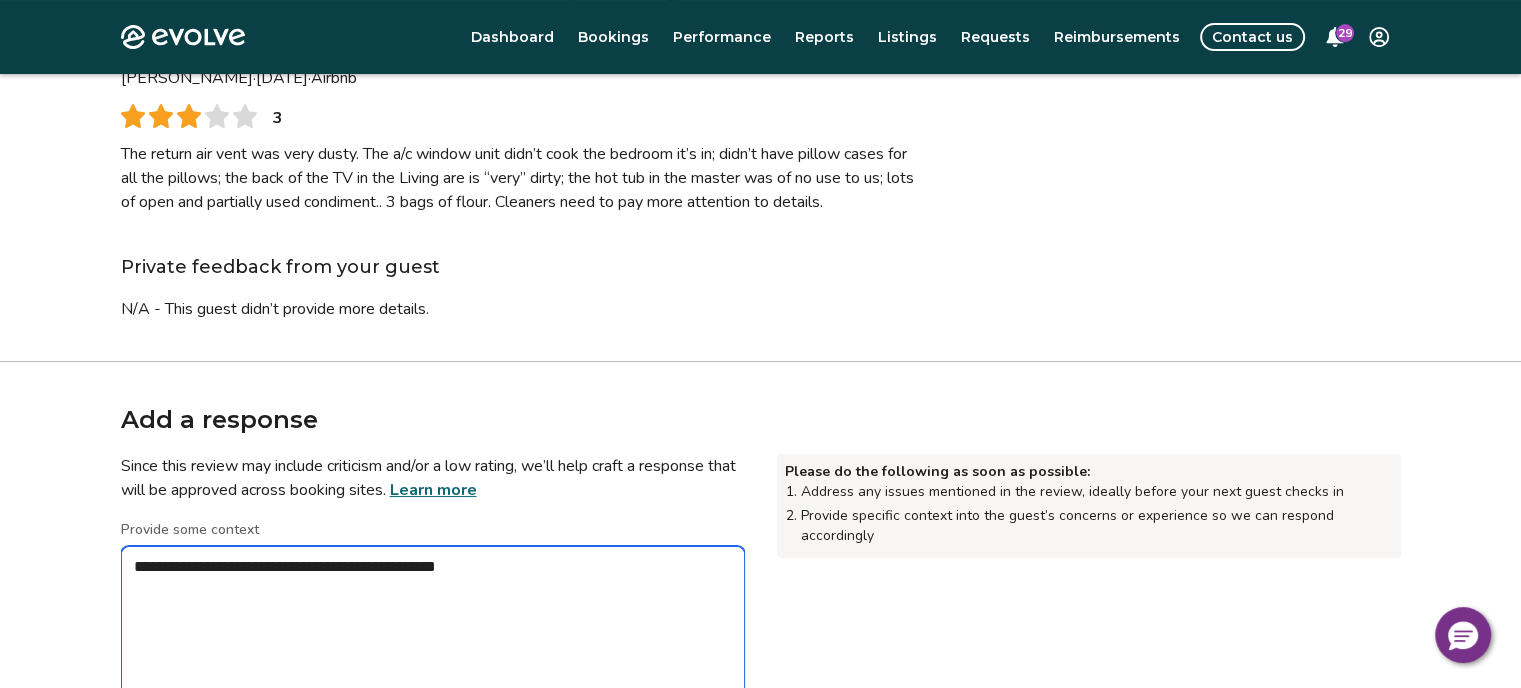 type on "*" 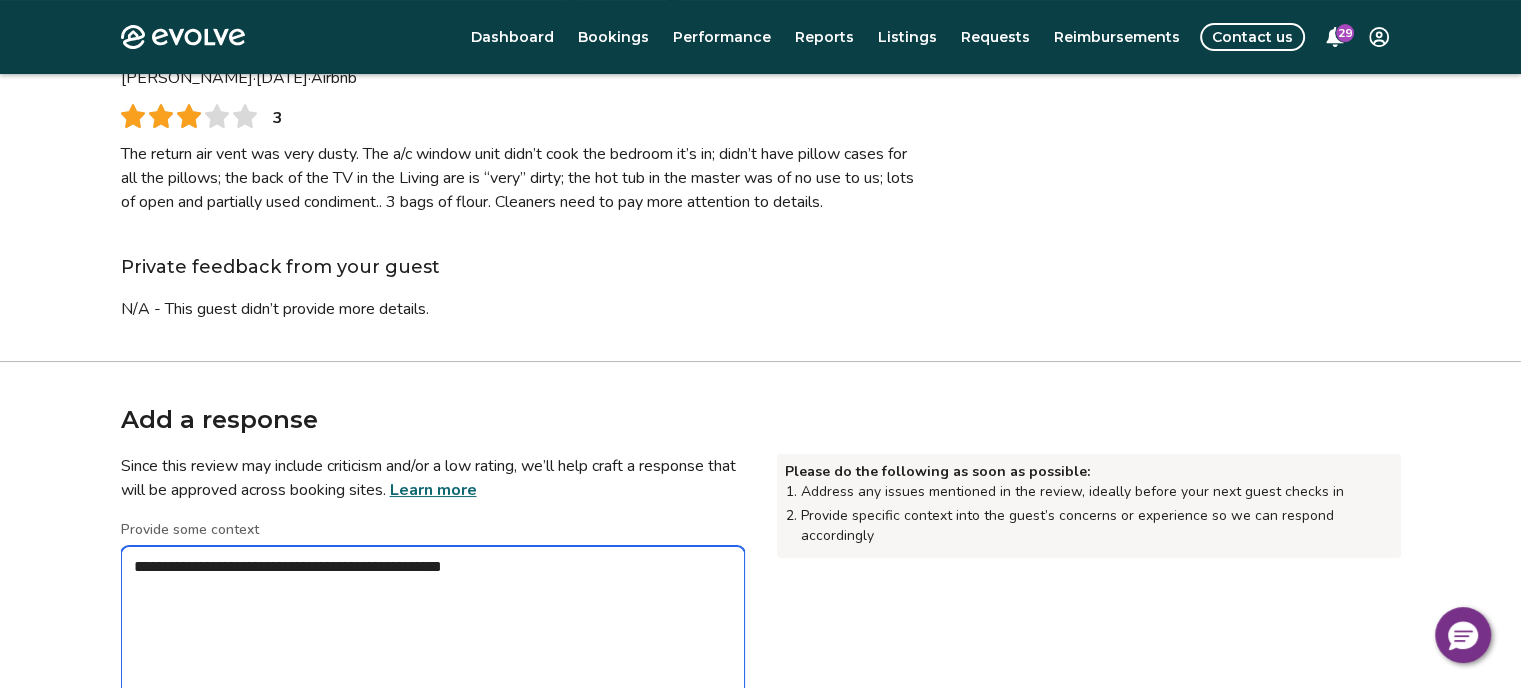 type on "*" 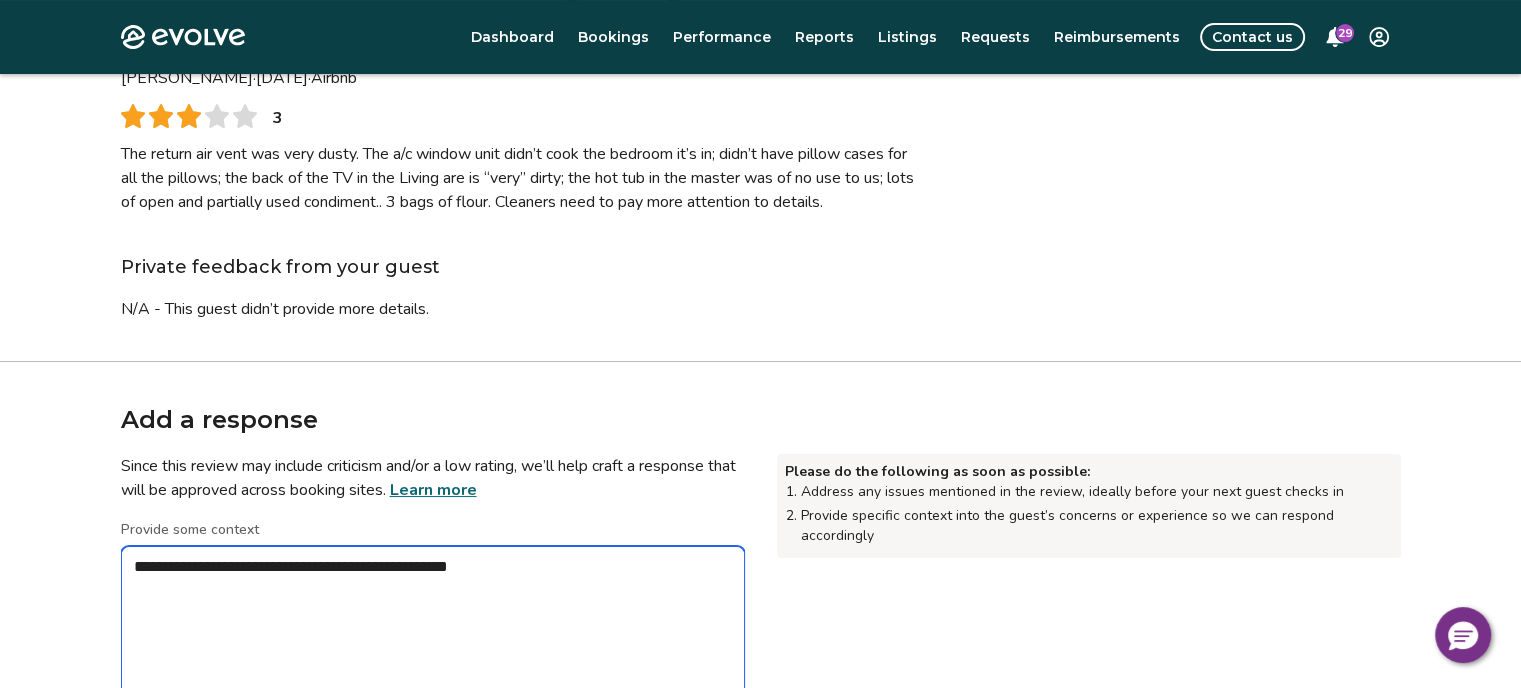 type on "*" 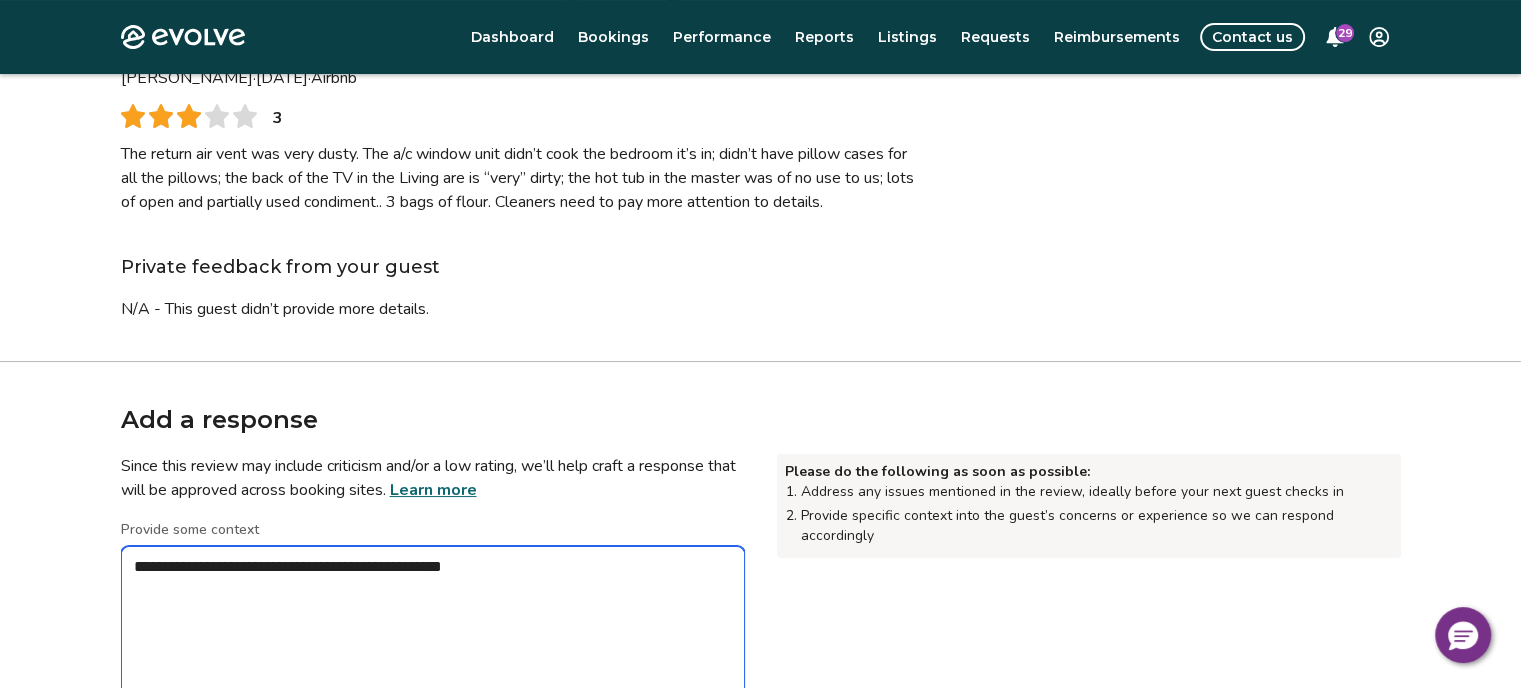 type on "*" 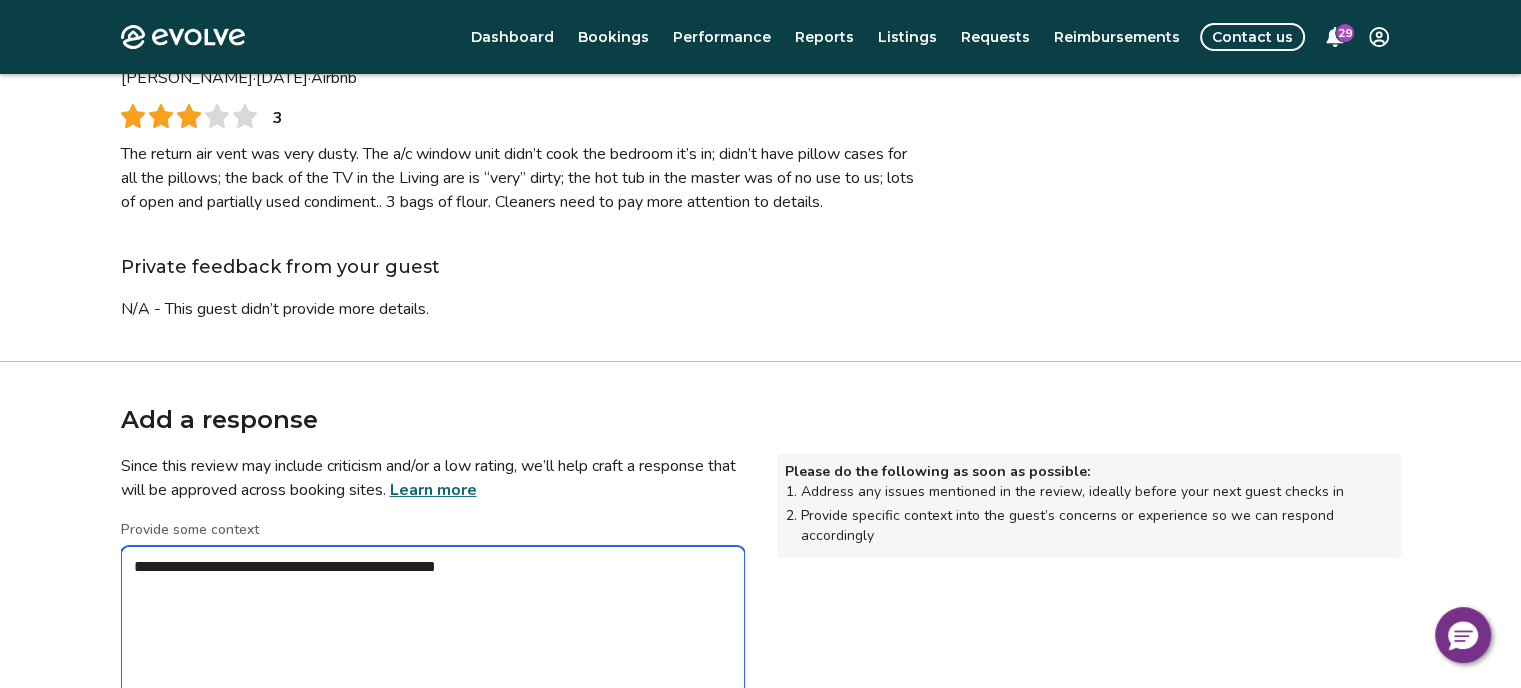 type on "*" 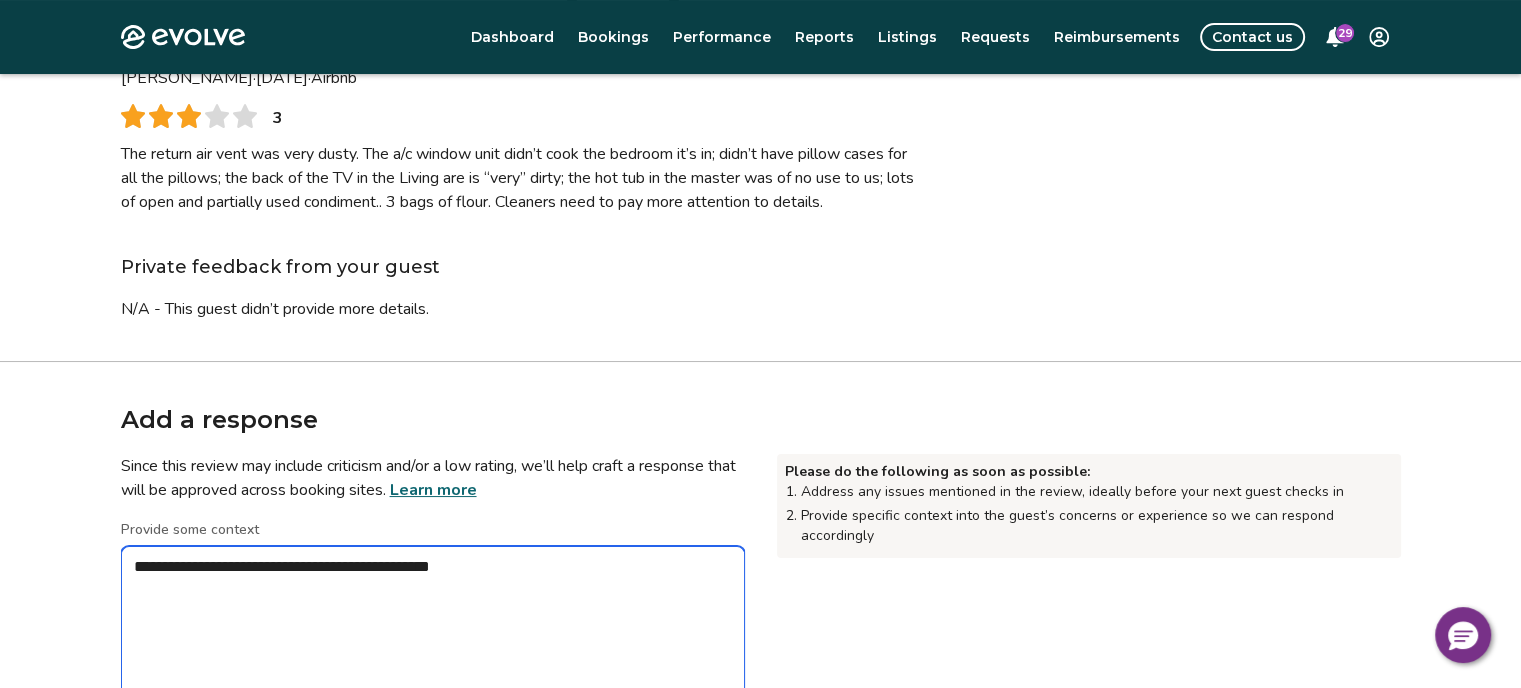type on "*" 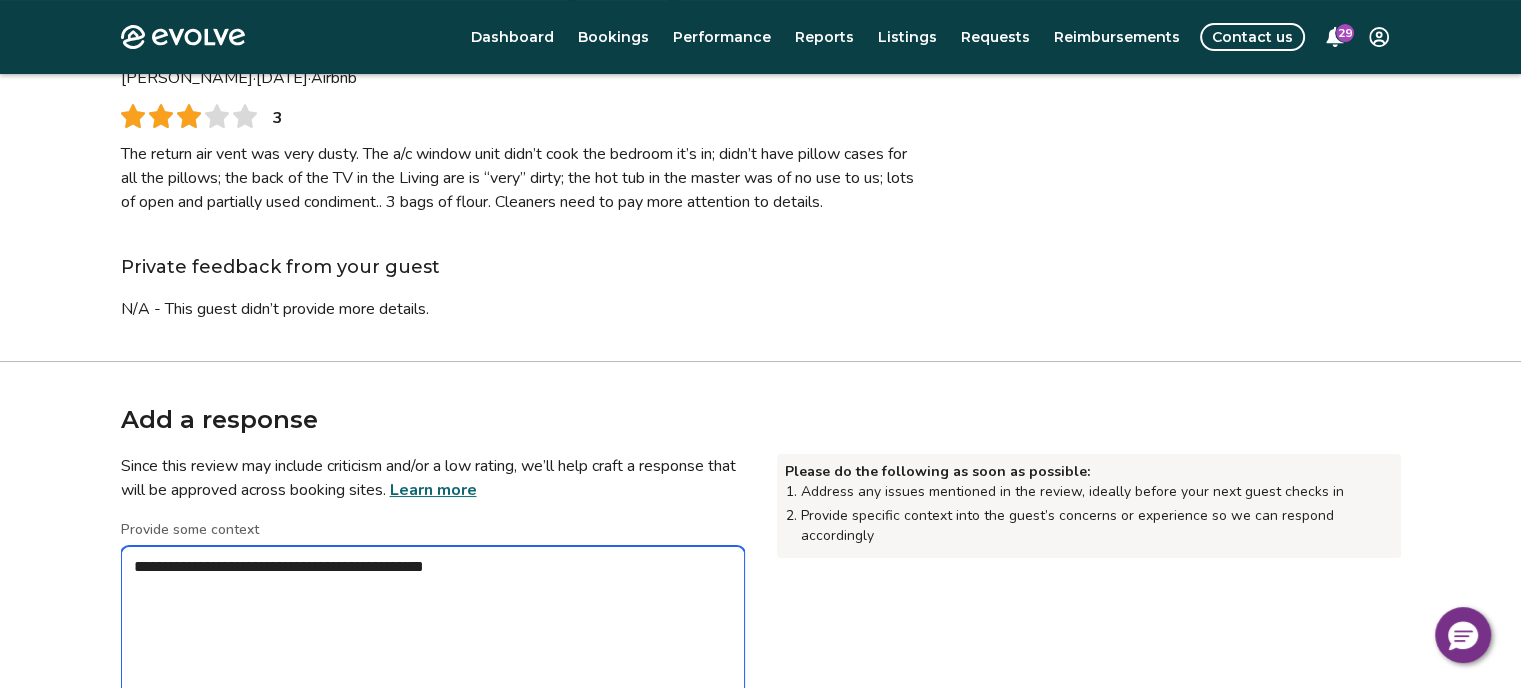 type on "*" 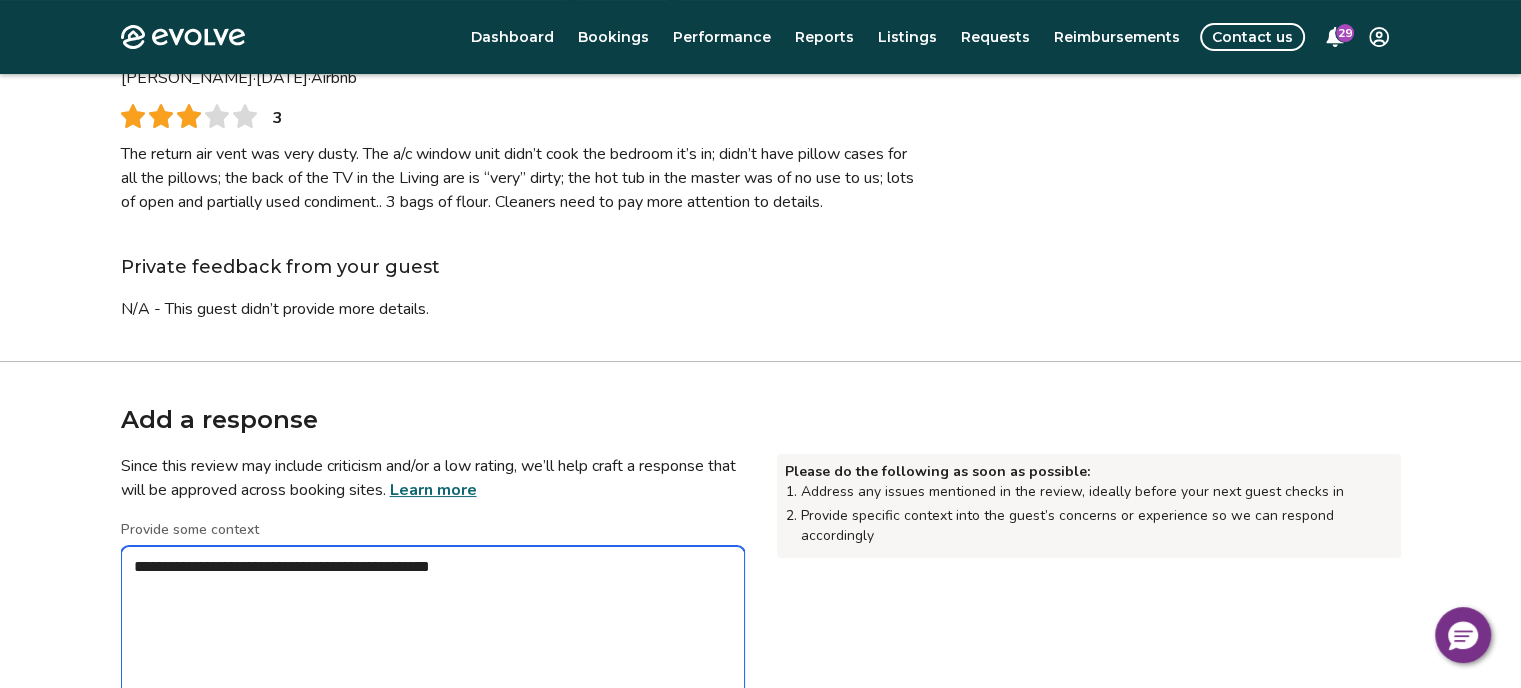 type on "*" 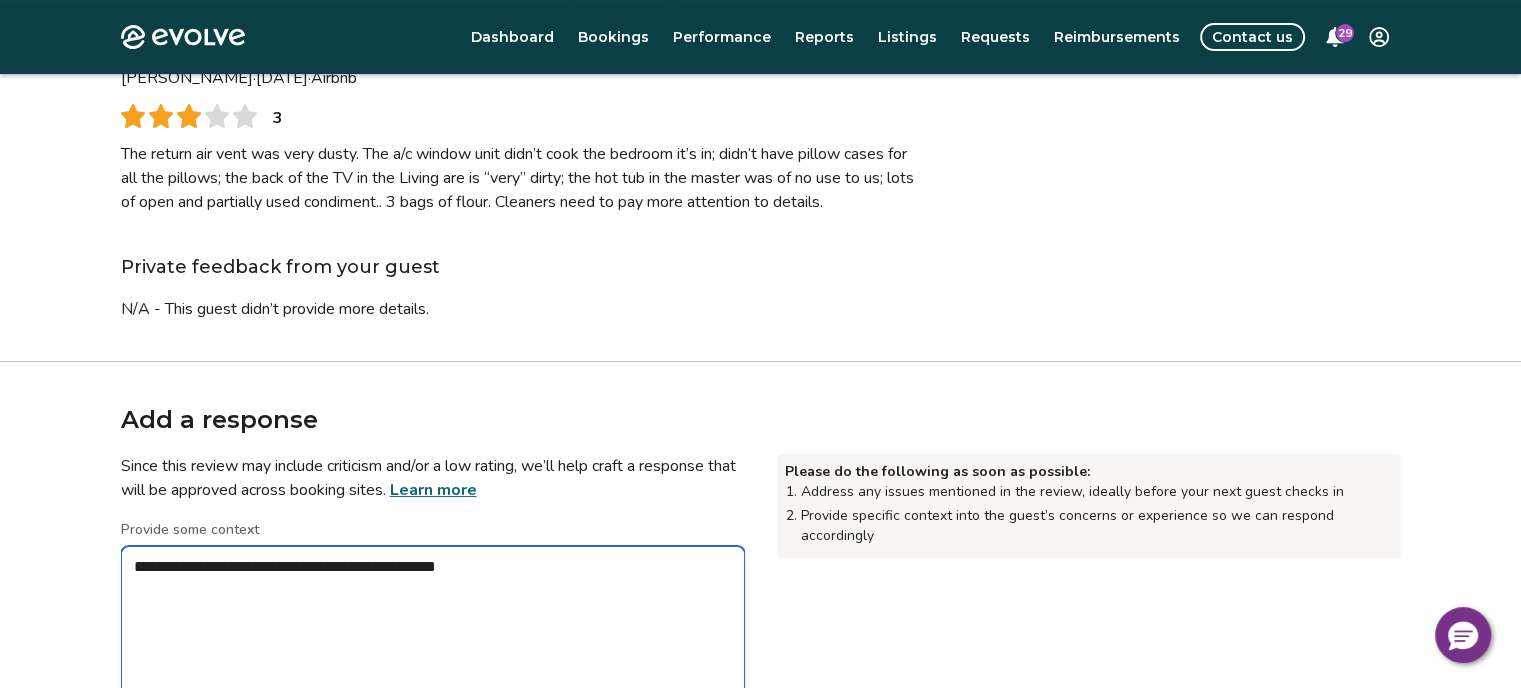 type on "*" 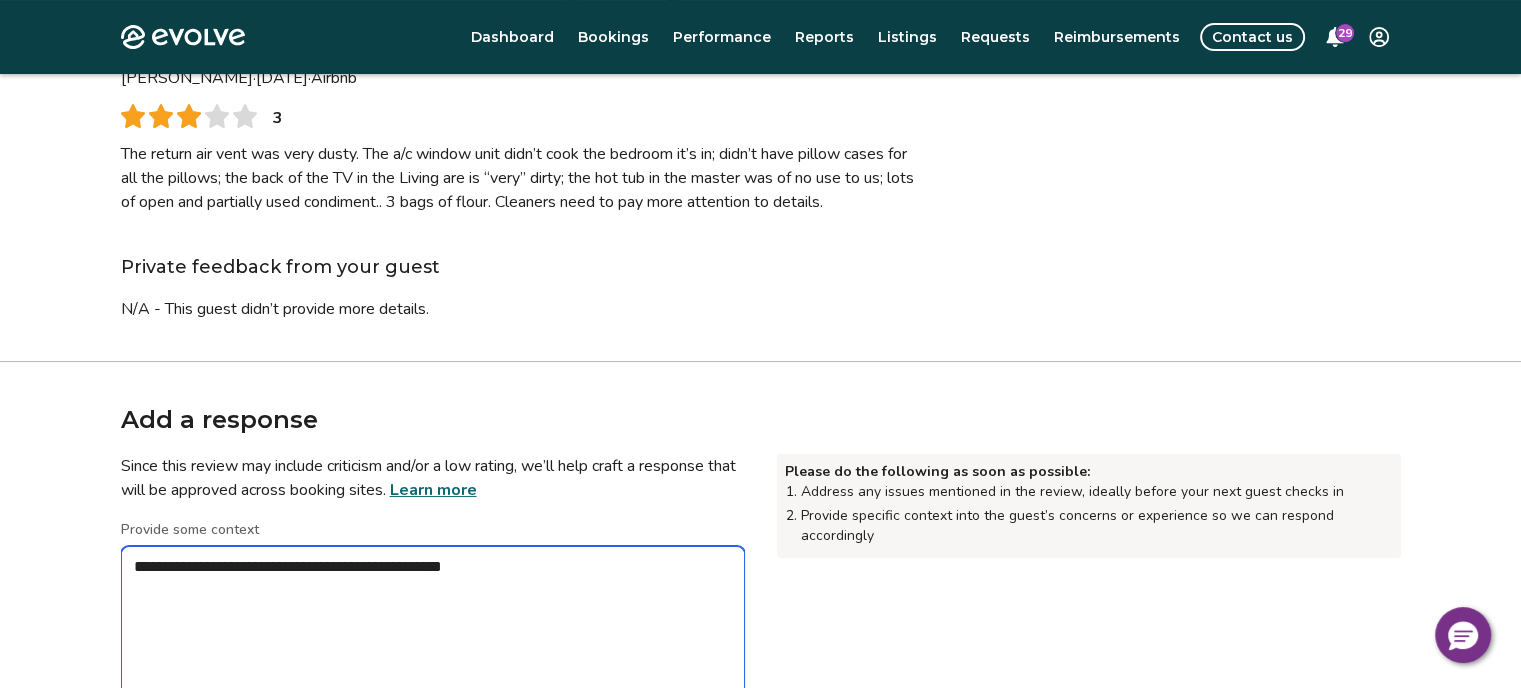 type 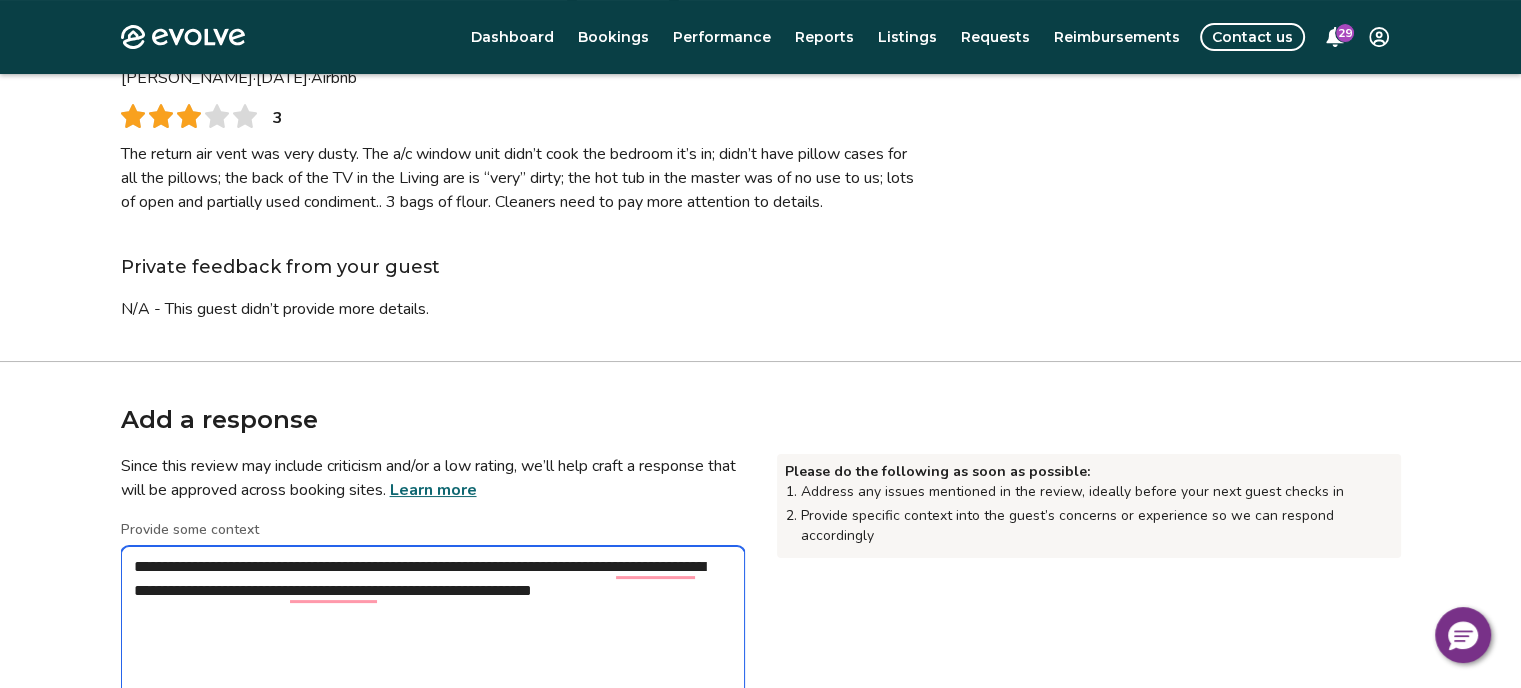 click on "**********" at bounding box center (433, 646) 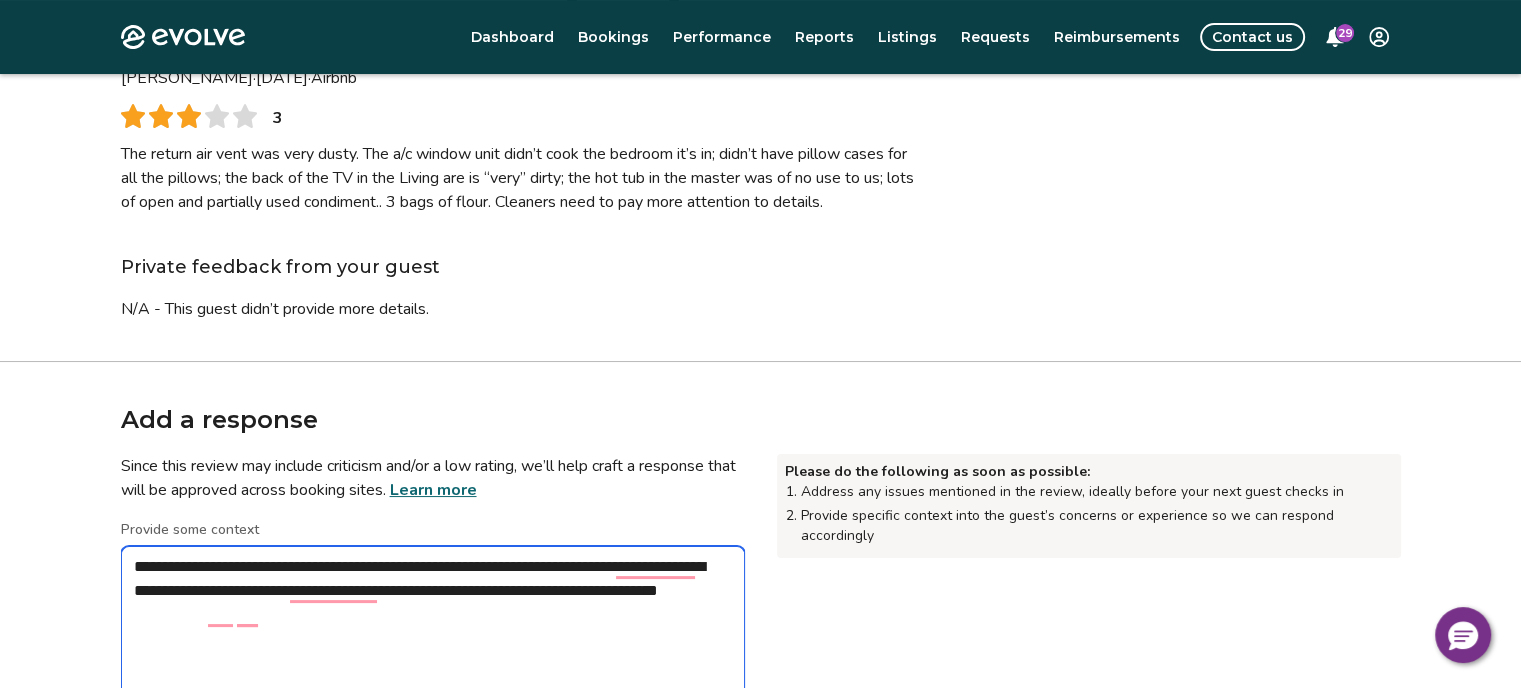 drag, startPoint x: 208, startPoint y: 614, endPoint x: 133, endPoint y: 613, distance: 75.00667 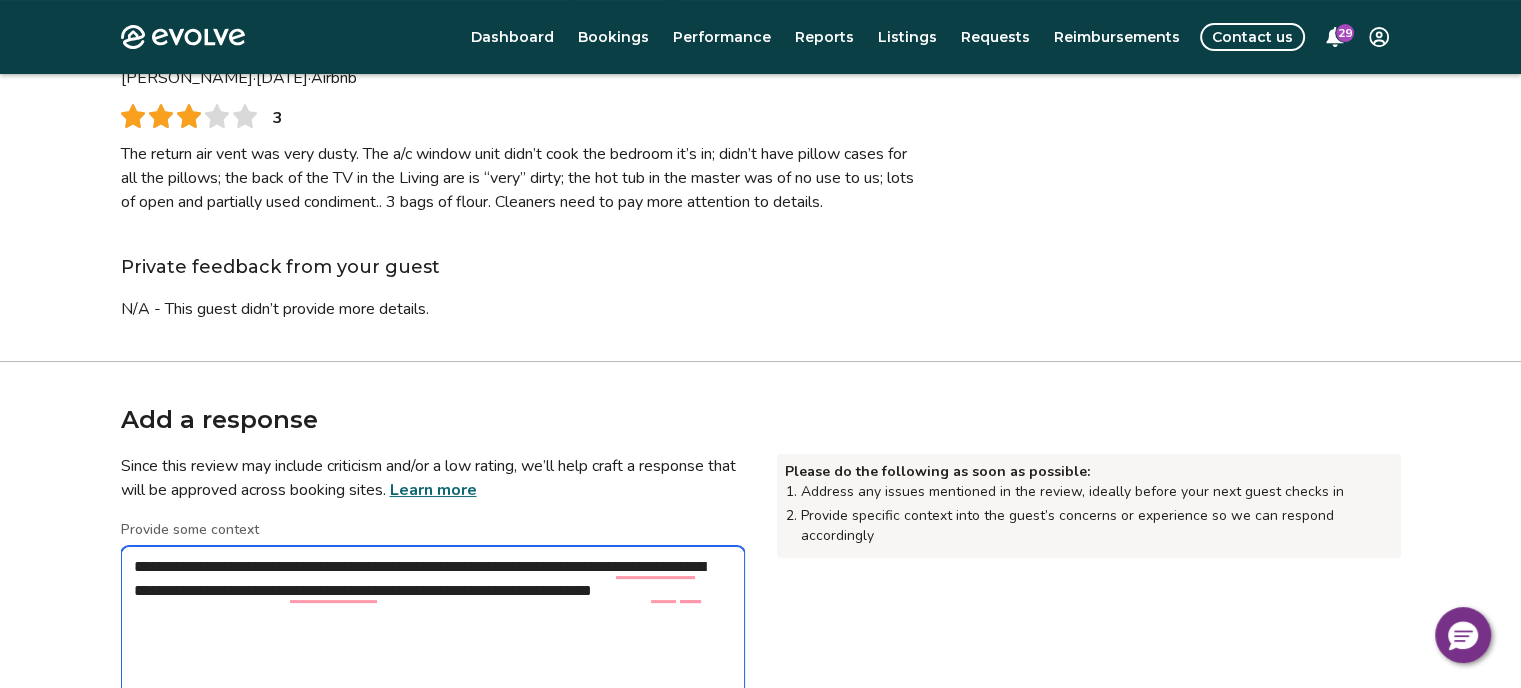 click on "**********" at bounding box center (433, 646) 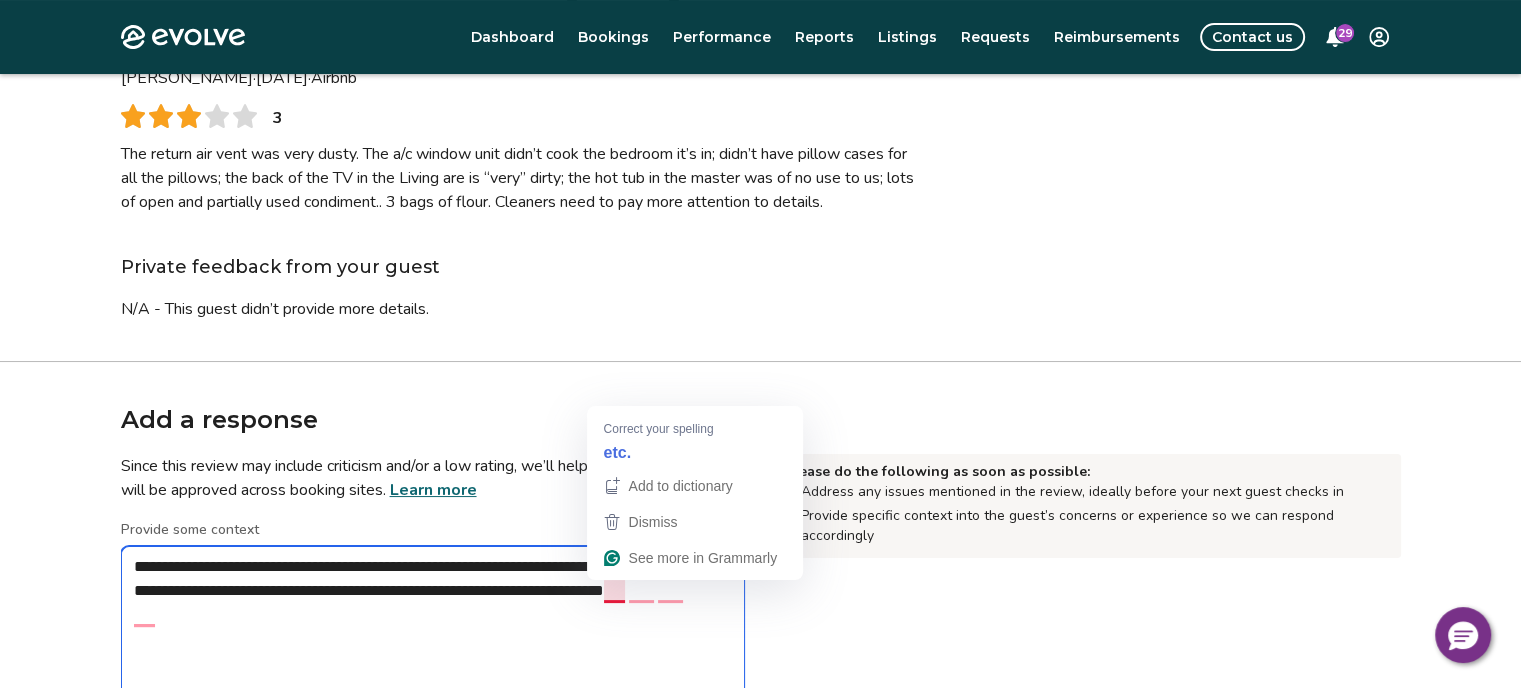 click on "**********" at bounding box center [433, 646] 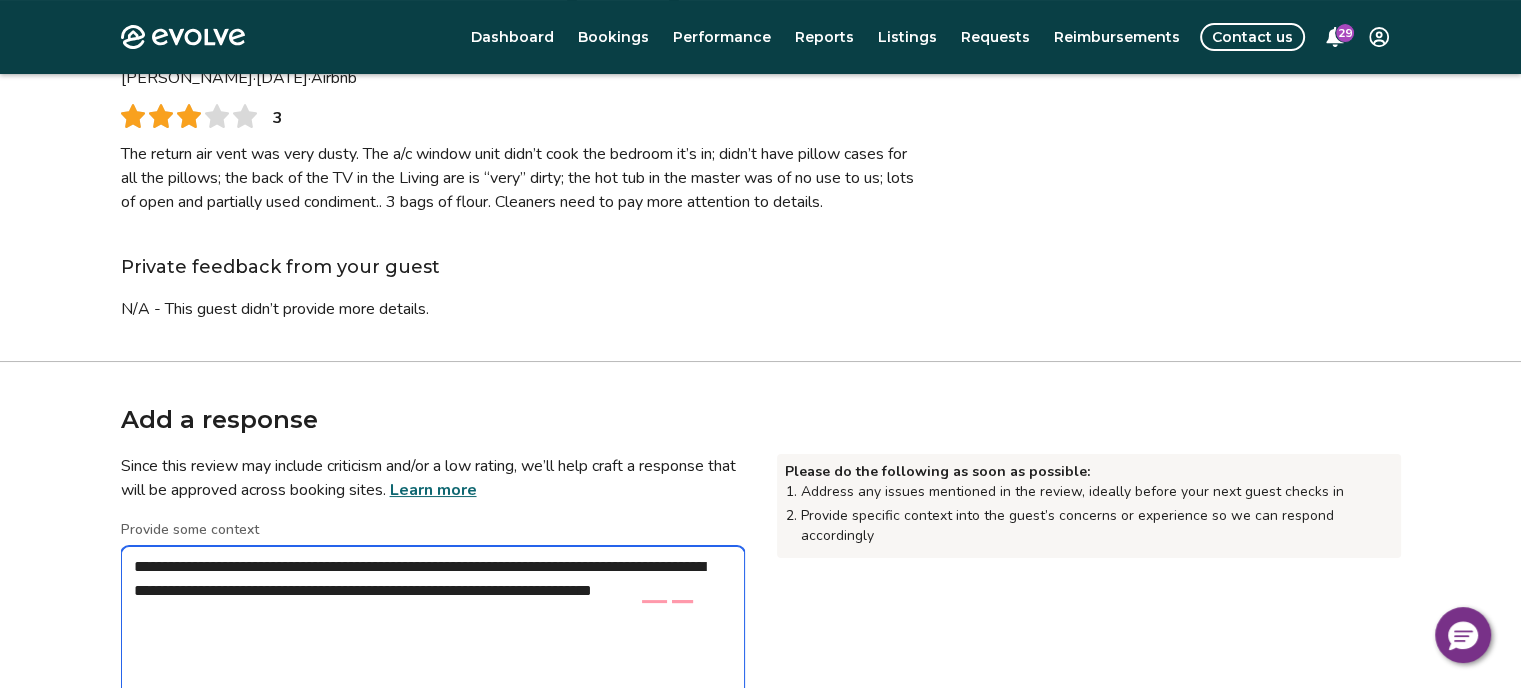 click on "**********" at bounding box center [433, 646] 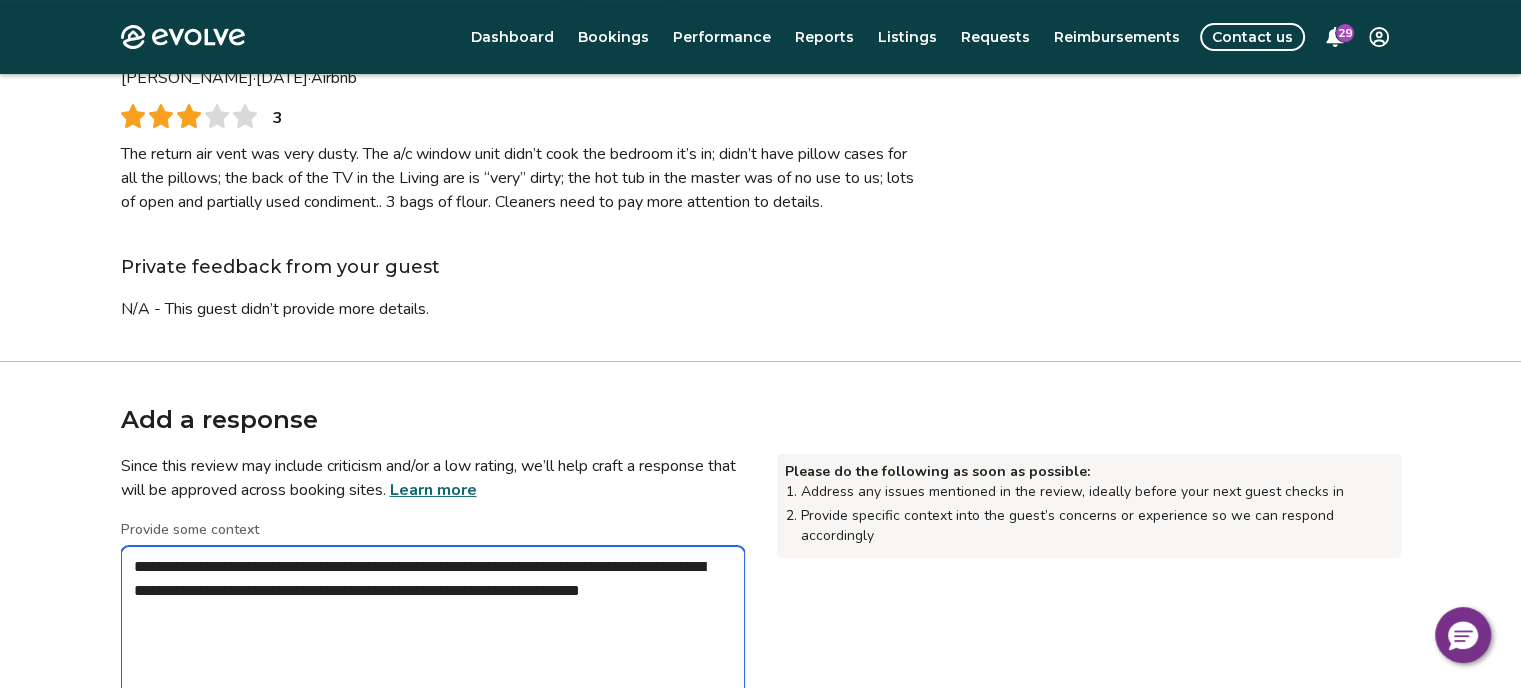 click on "**********" at bounding box center [433, 646] 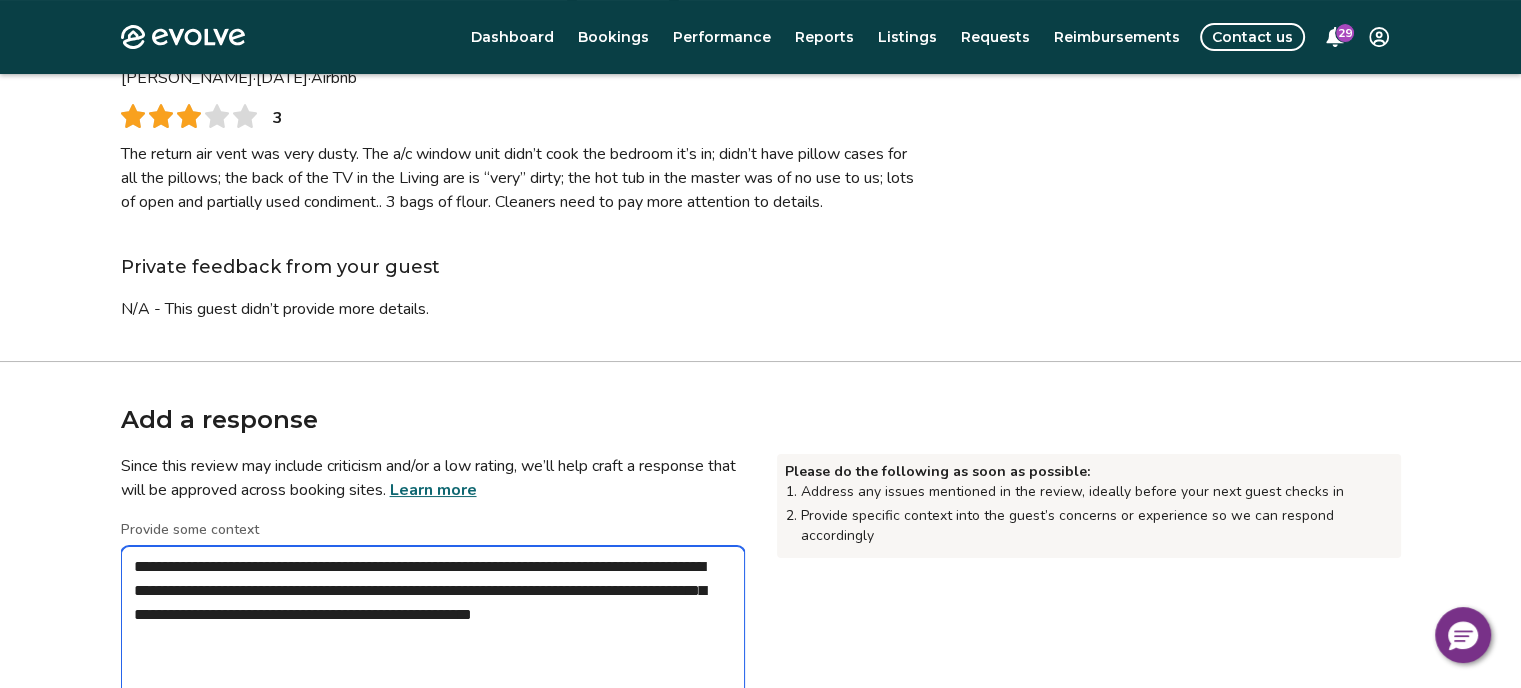 click on "**********" at bounding box center [433, 646] 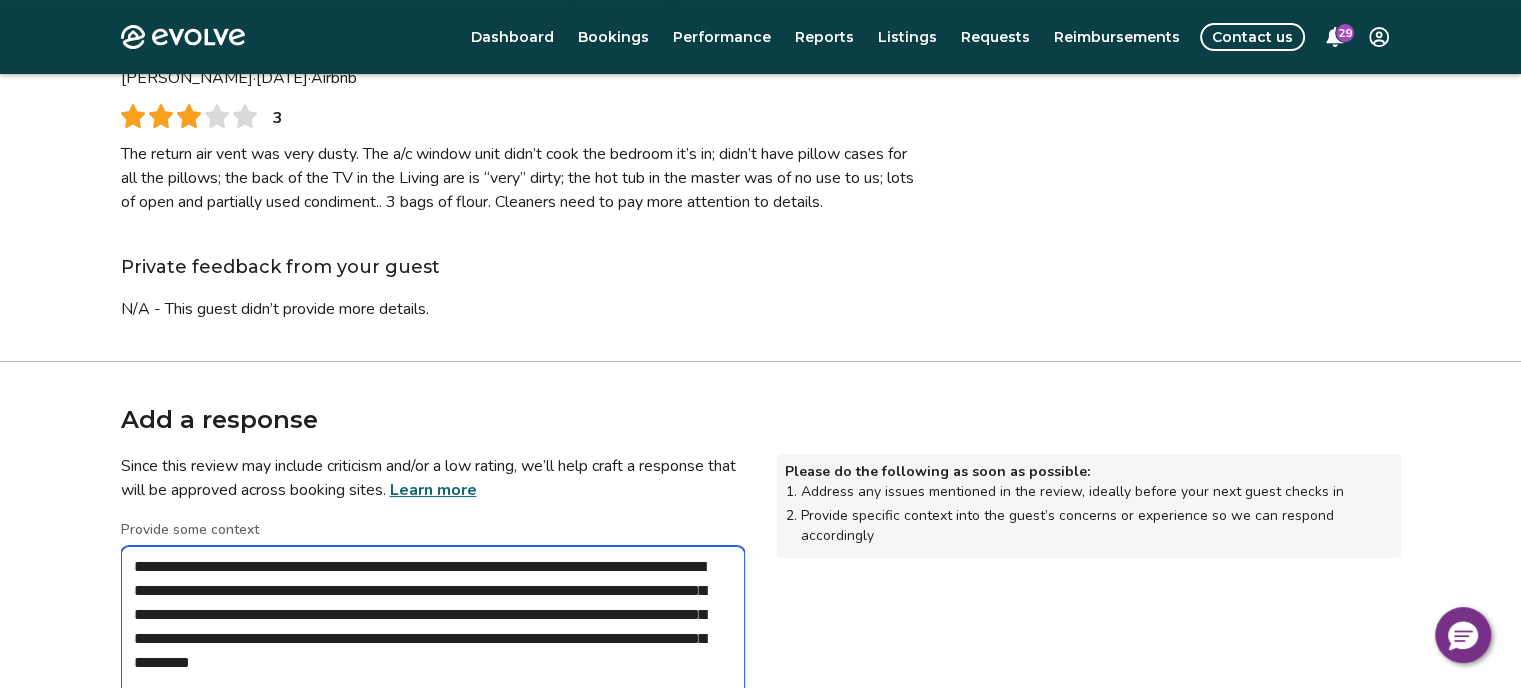 scroll, scrollTop: 208, scrollLeft: 0, axis: vertical 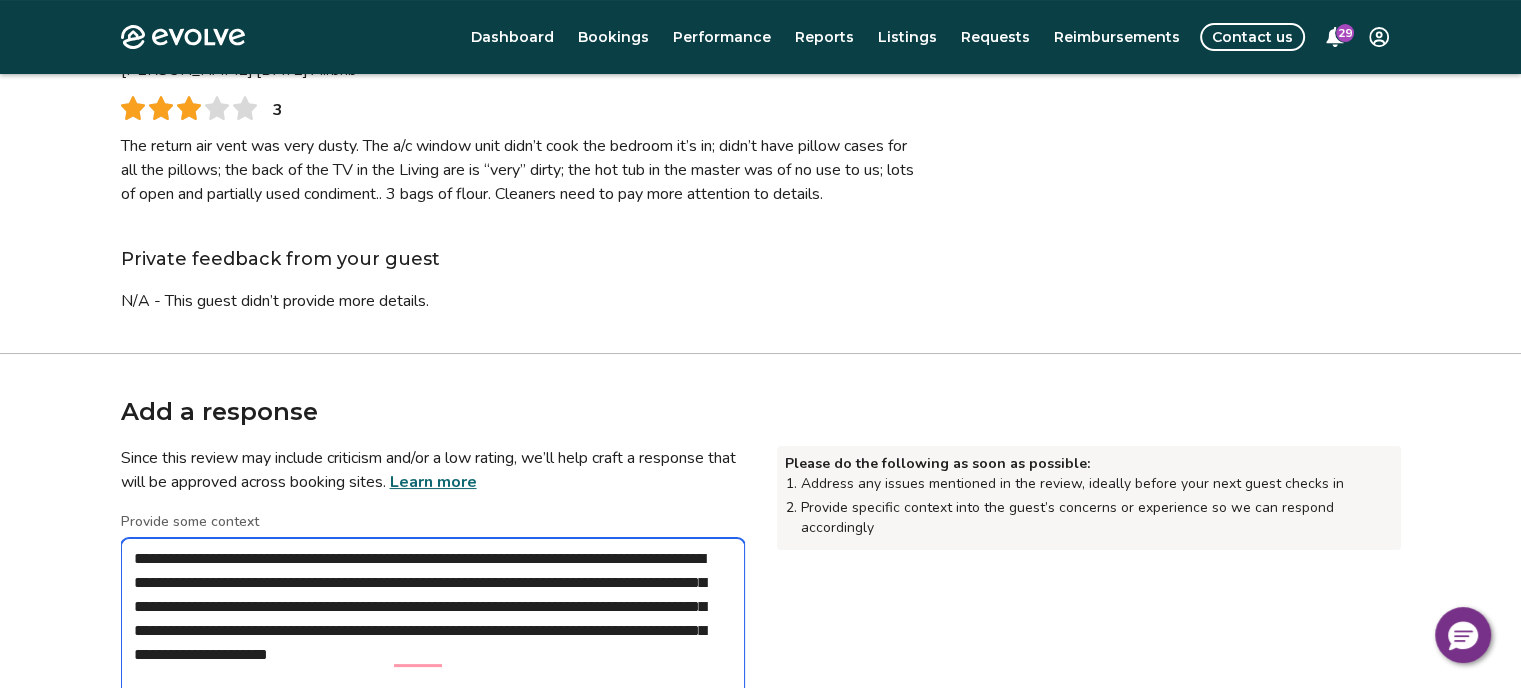 click on "**********" at bounding box center (433, 638) 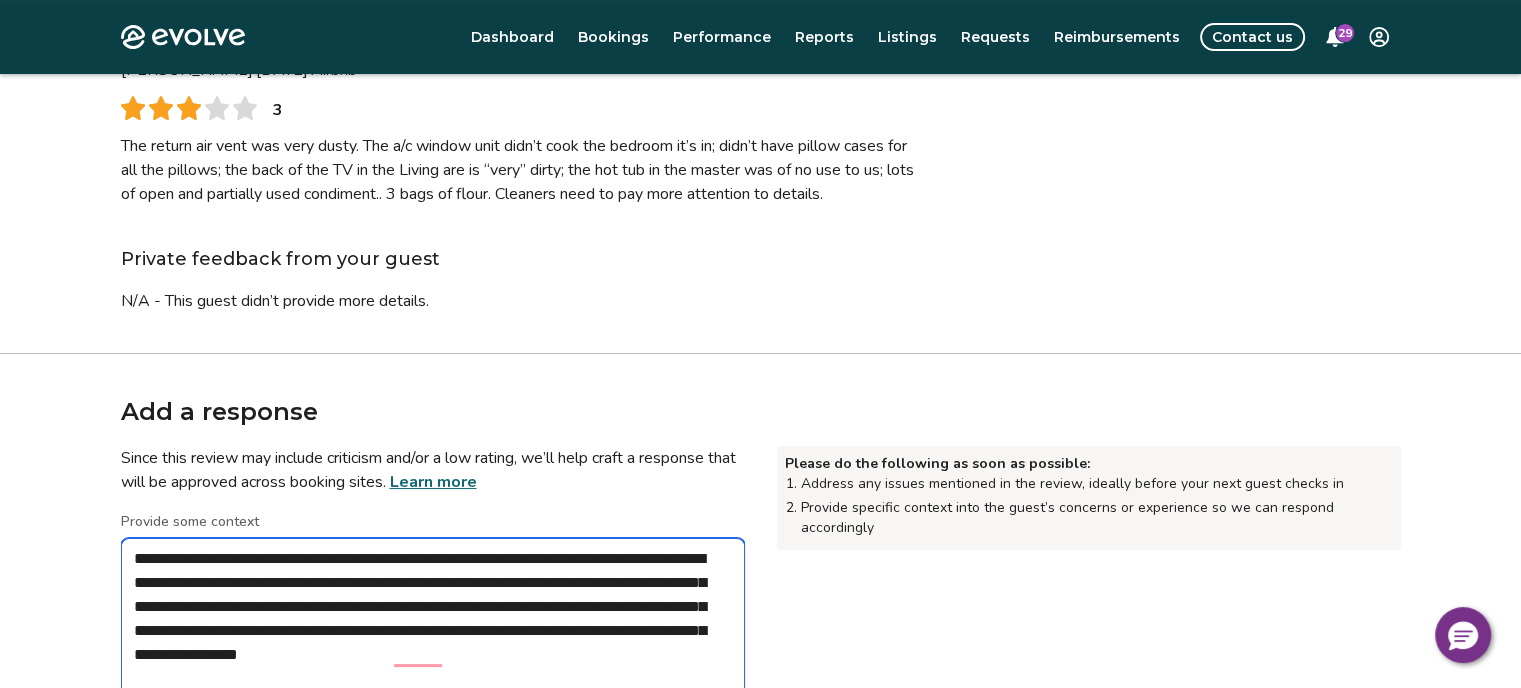 click on "**********" at bounding box center (433, 638) 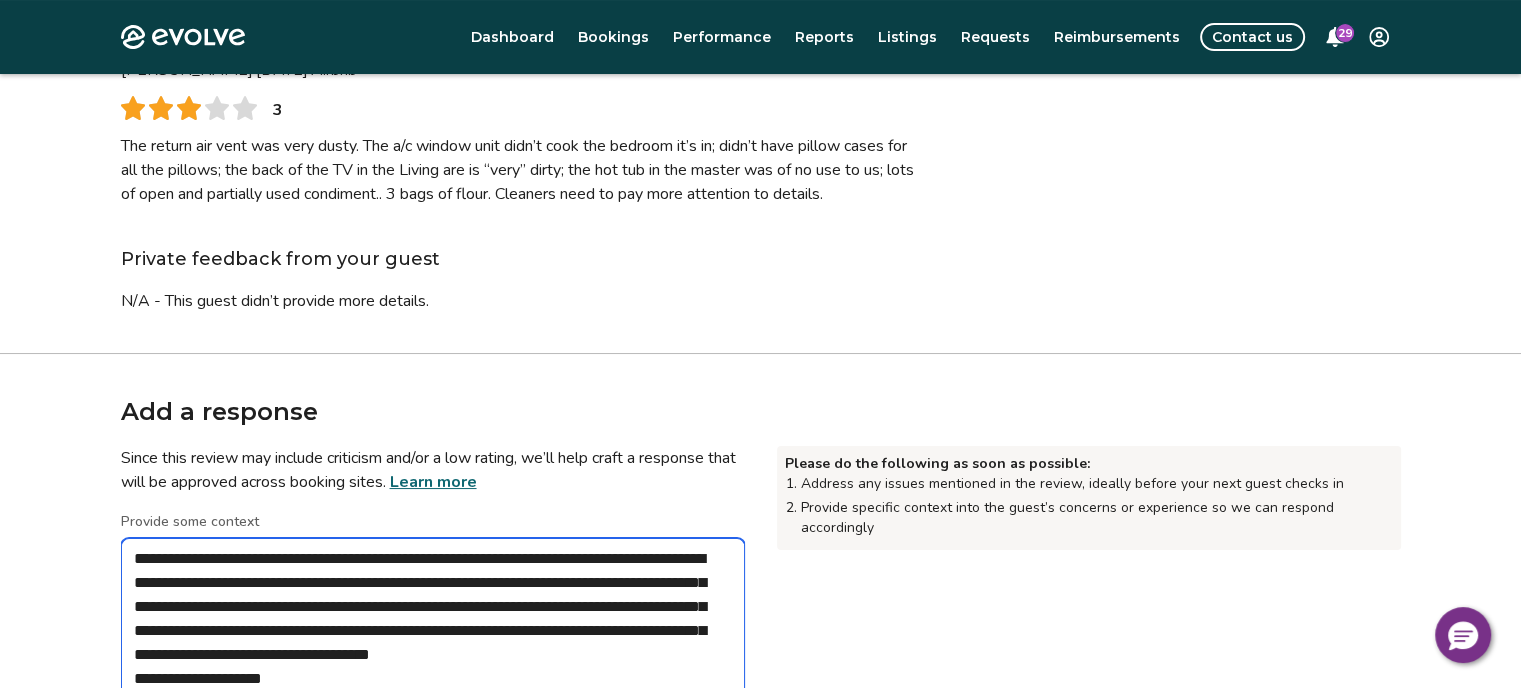 scroll, scrollTop: 232, scrollLeft: 0, axis: vertical 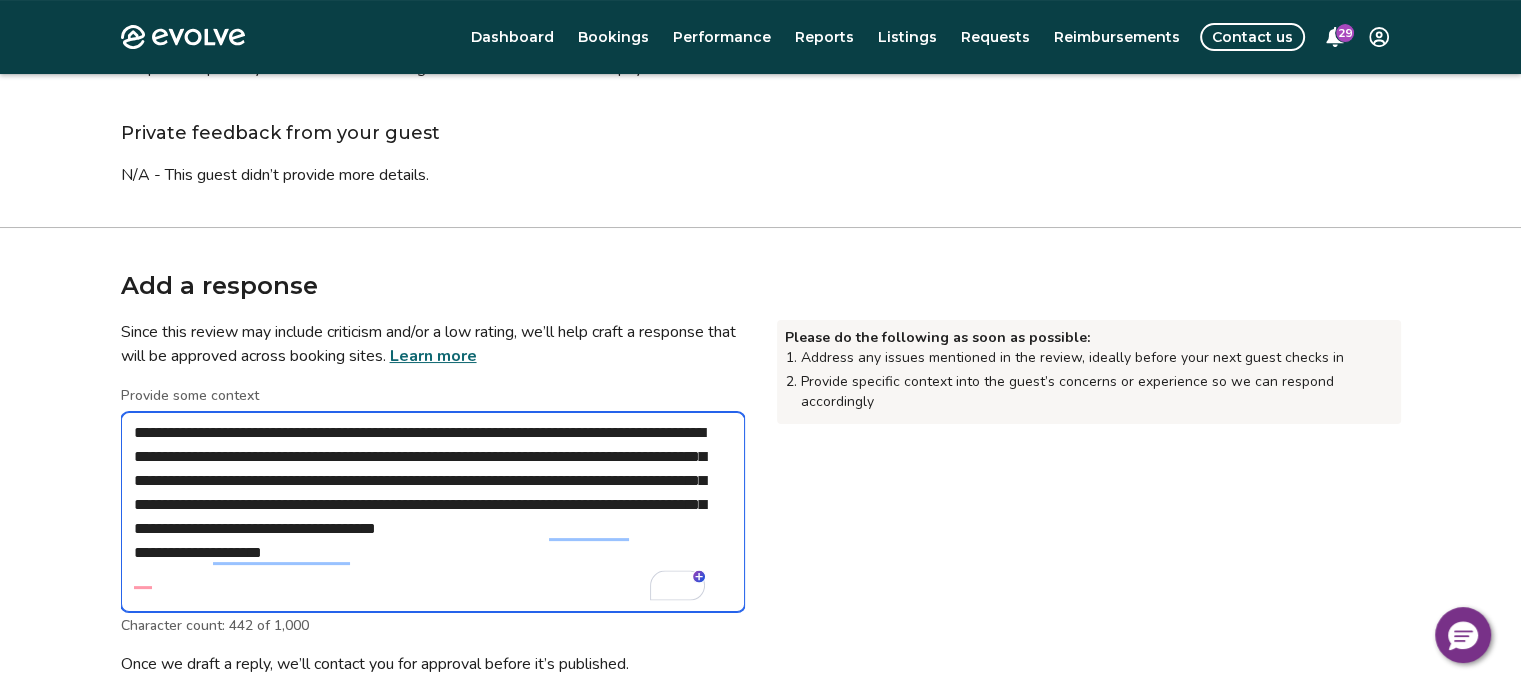 drag, startPoint x: 320, startPoint y: 671, endPoint x: 136, endPoint y: 591, distance: 200.63898 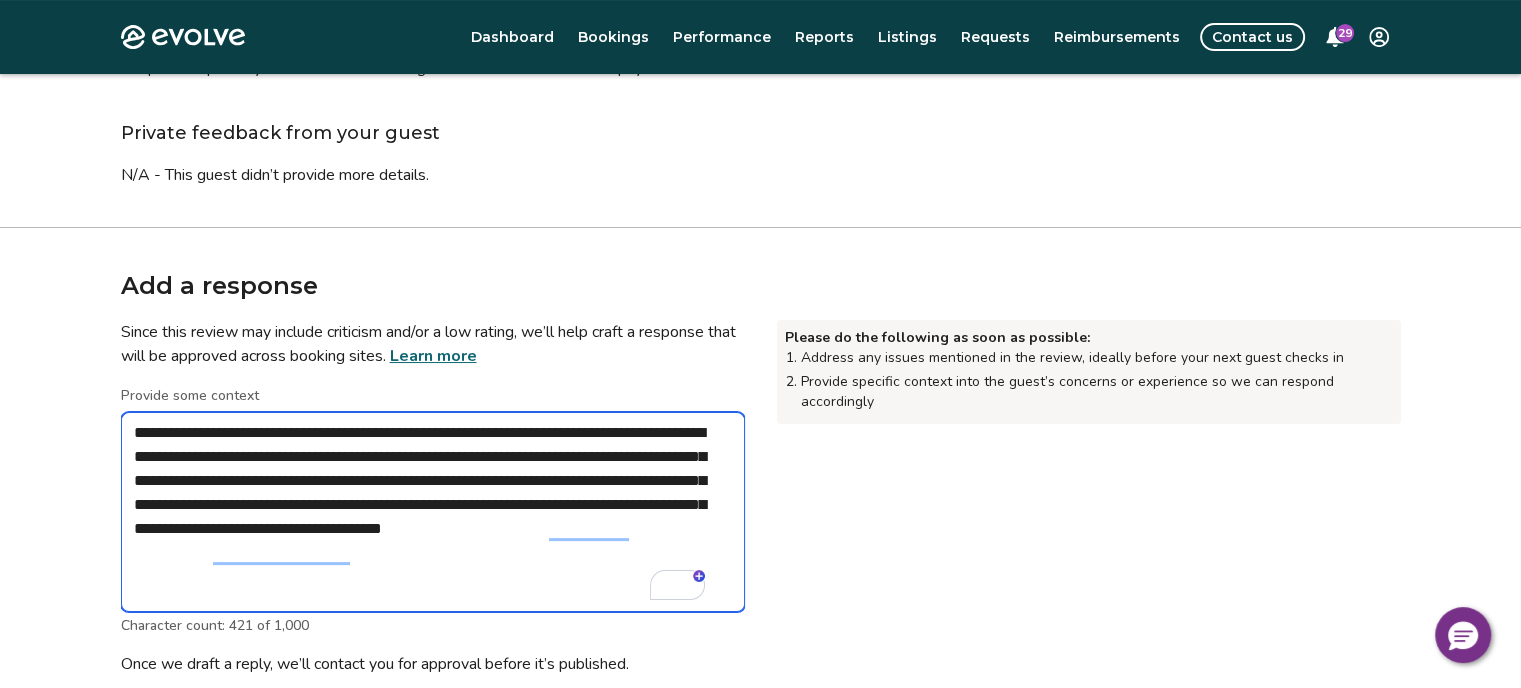 click on "**********" at bounding box center (433, 512) 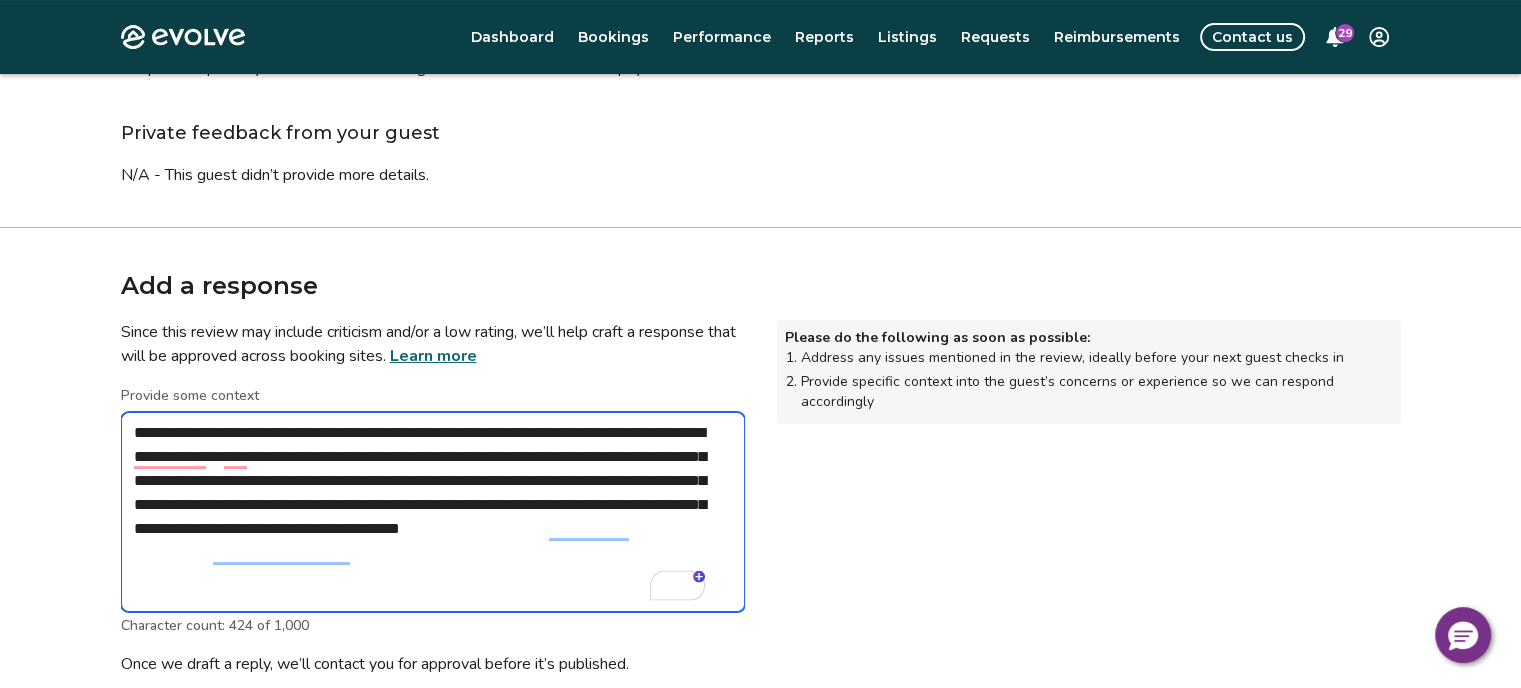 click on "**********" at bounding box center [433, 512] 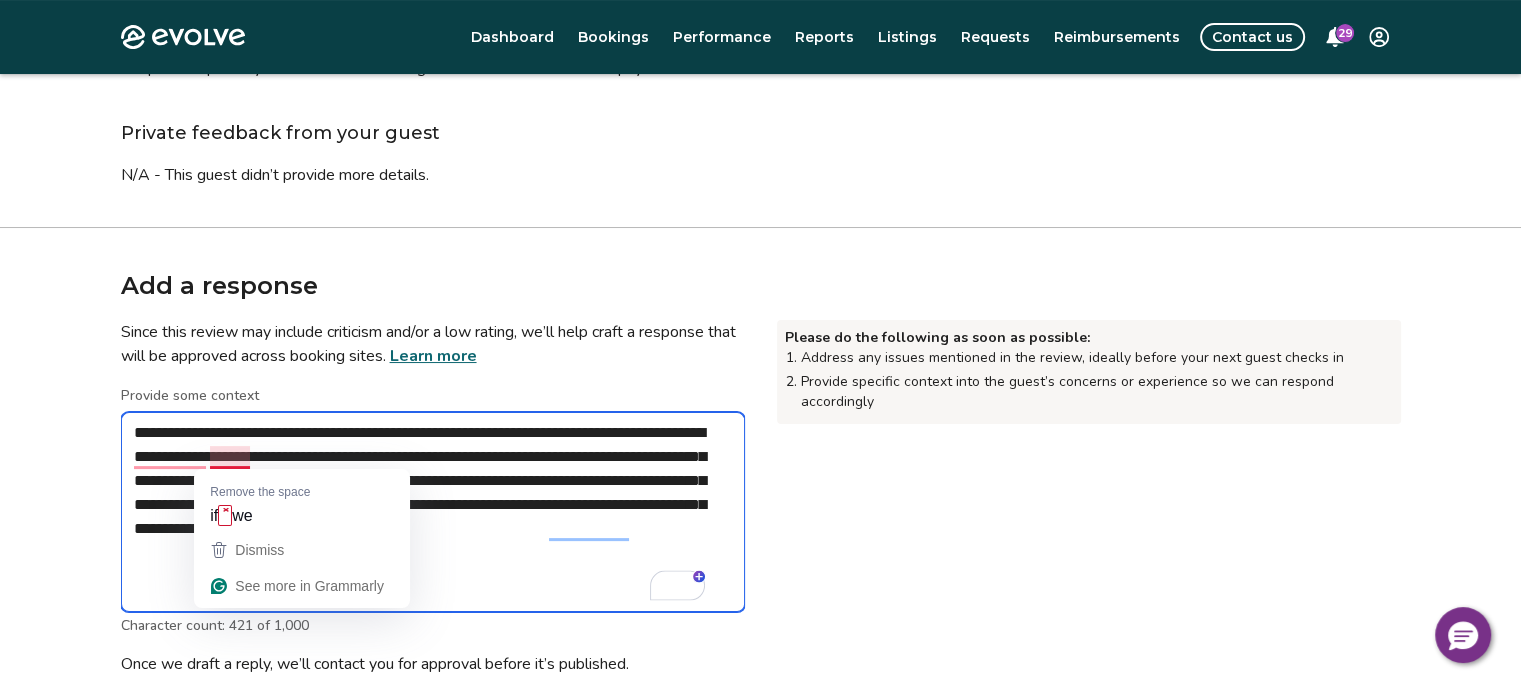click on "**********" at bounding box center [433, 512] 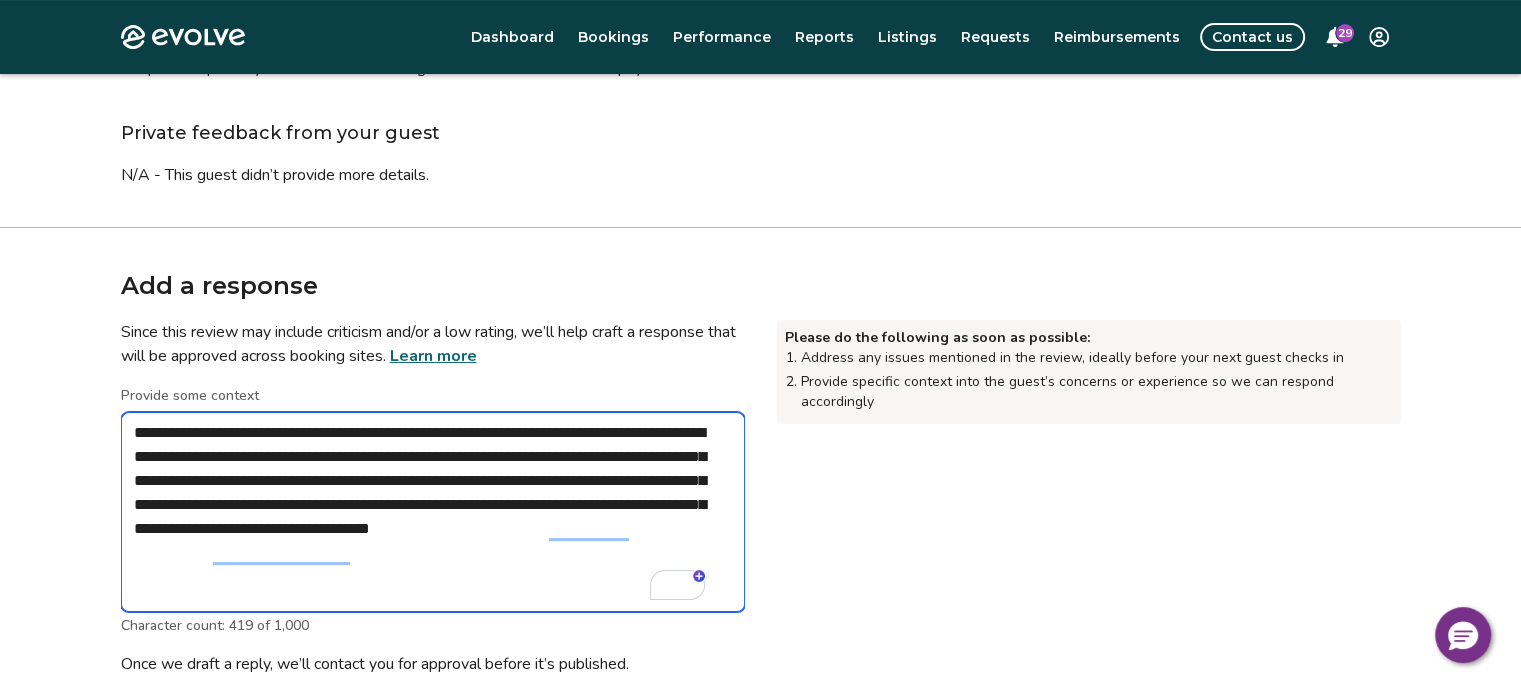 click on "**********" at bounding box center (433, 512) 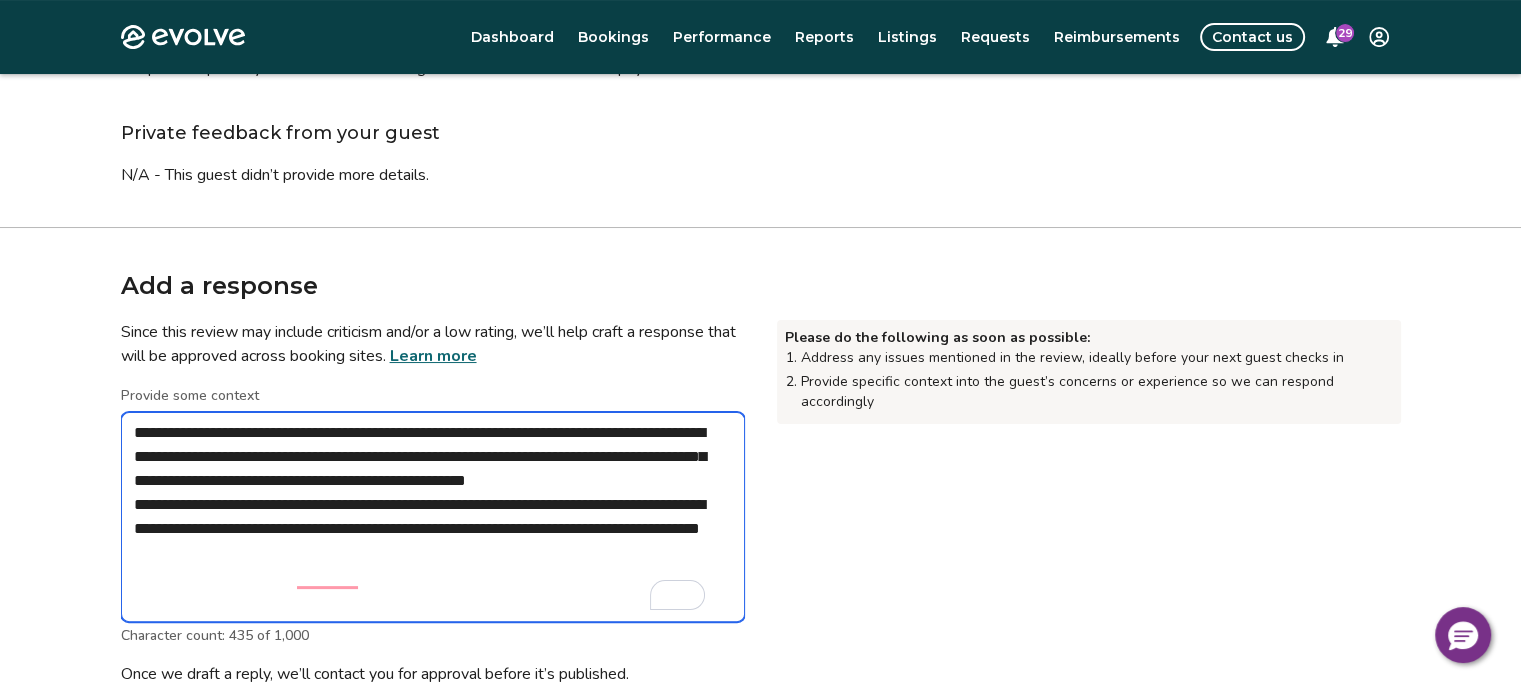 click on "**********" at bounding box center [433, 517] 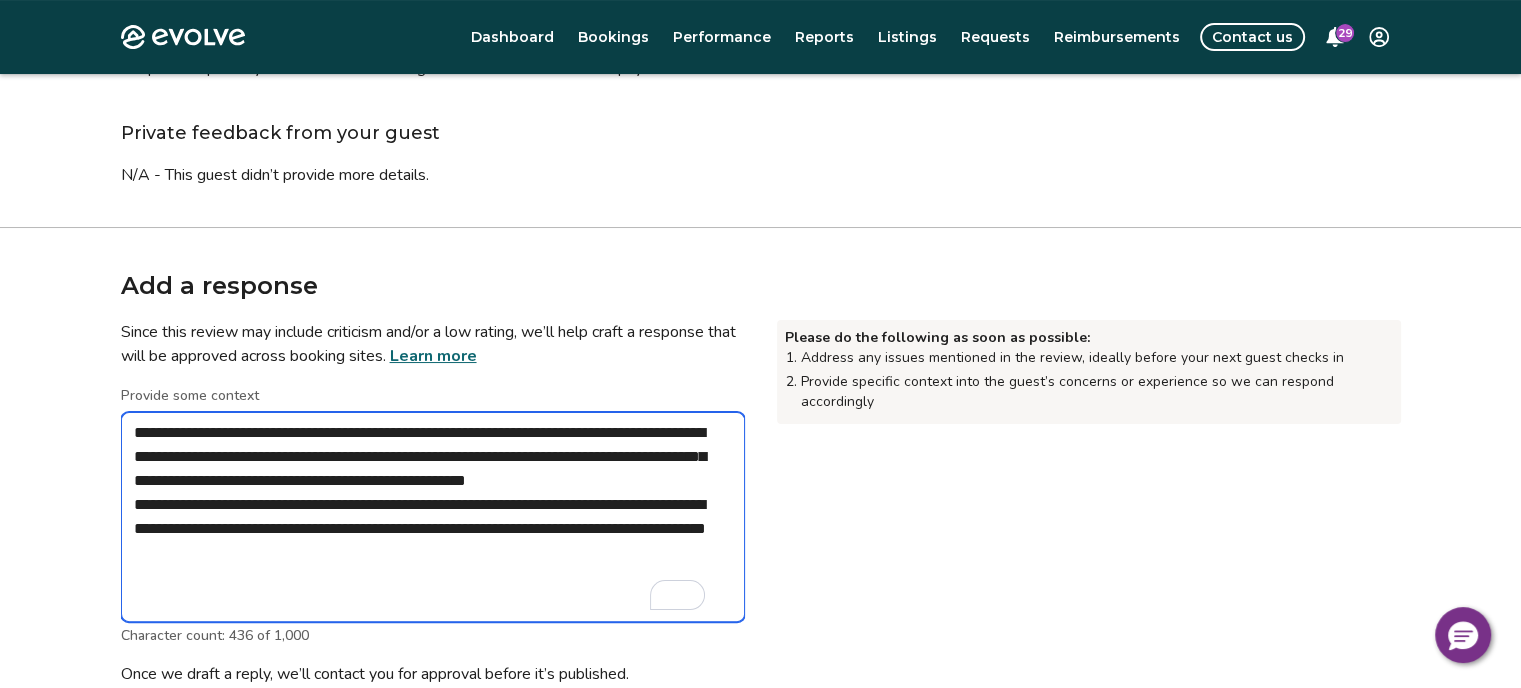 click on "**********" at bounding box center (433, 517) 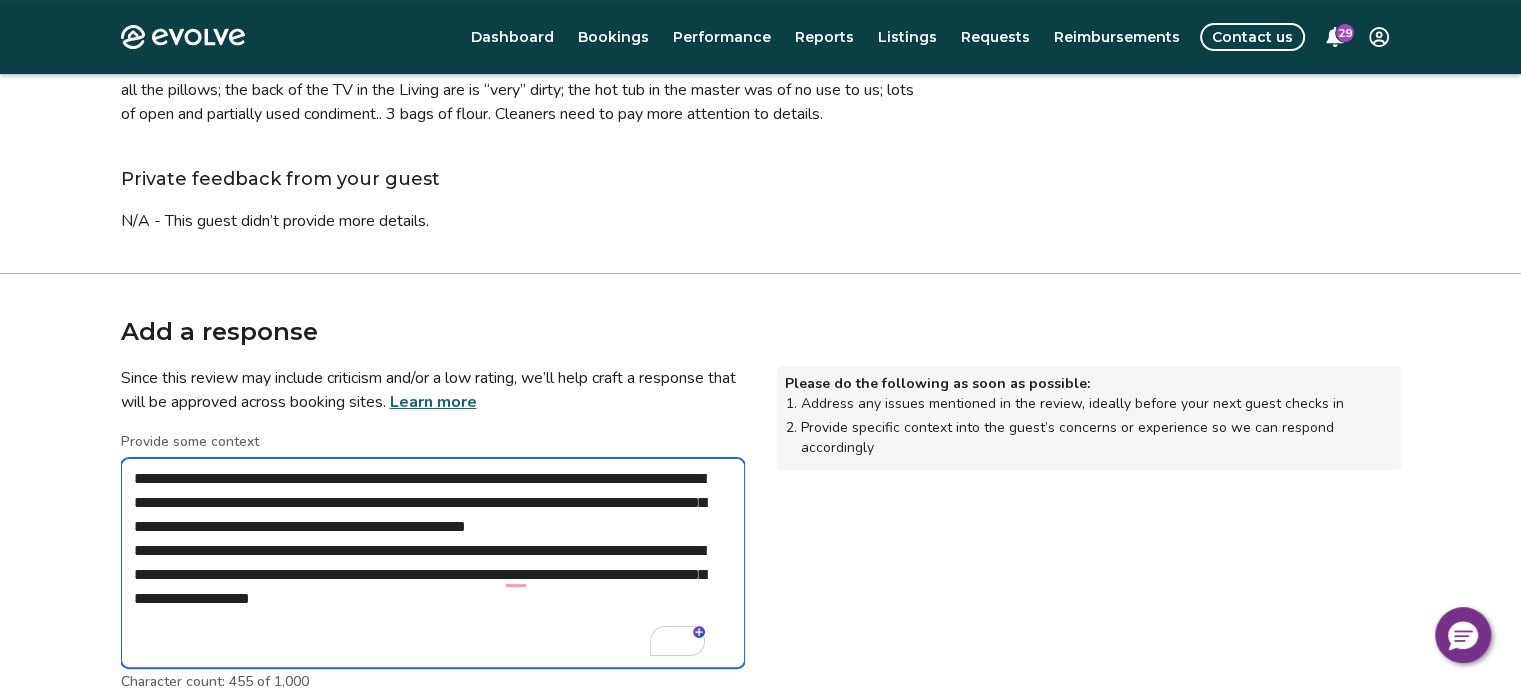 scroll, scrollTop: 334, scrollLeft: 0, axis: vertical 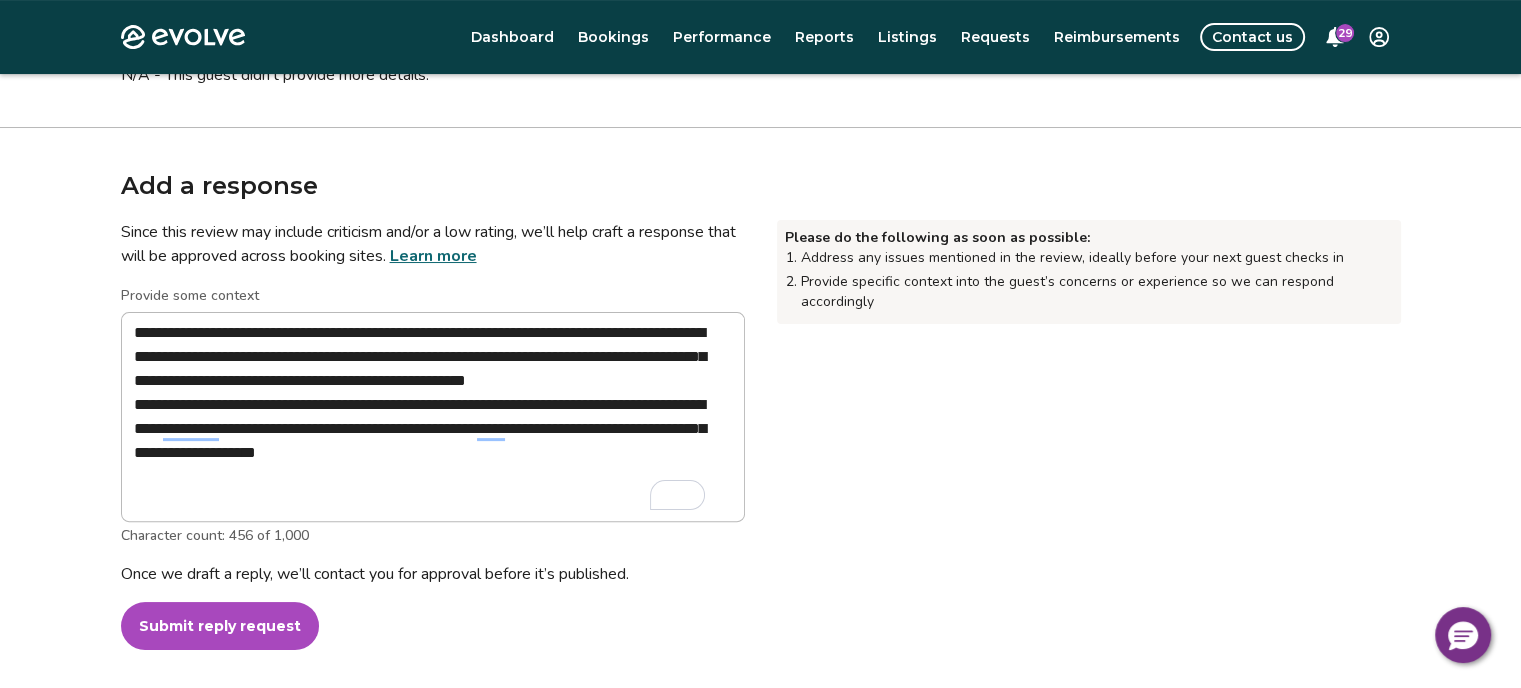 click on "Submit reply request" at bounding box center [220, 626] 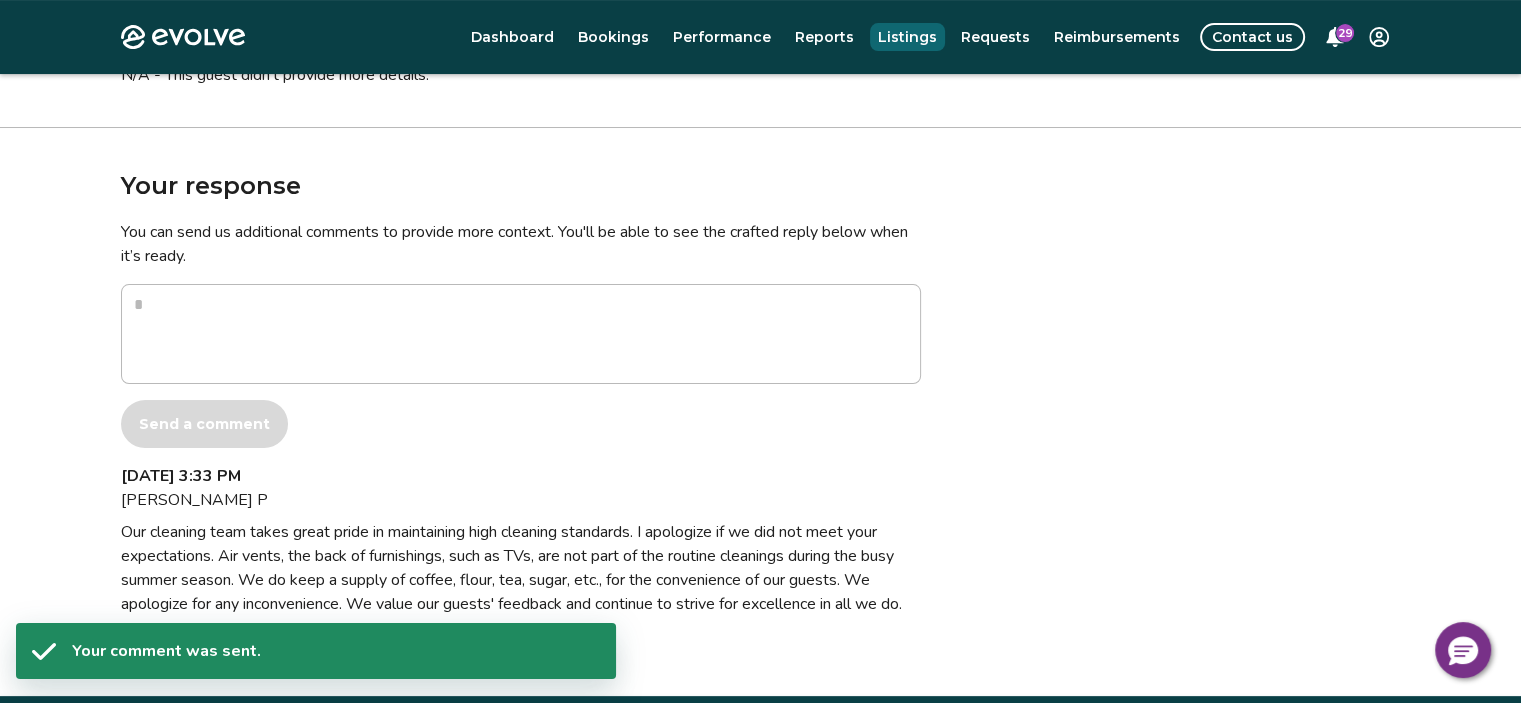 click on "Listings" at bounding box center [907, 37] 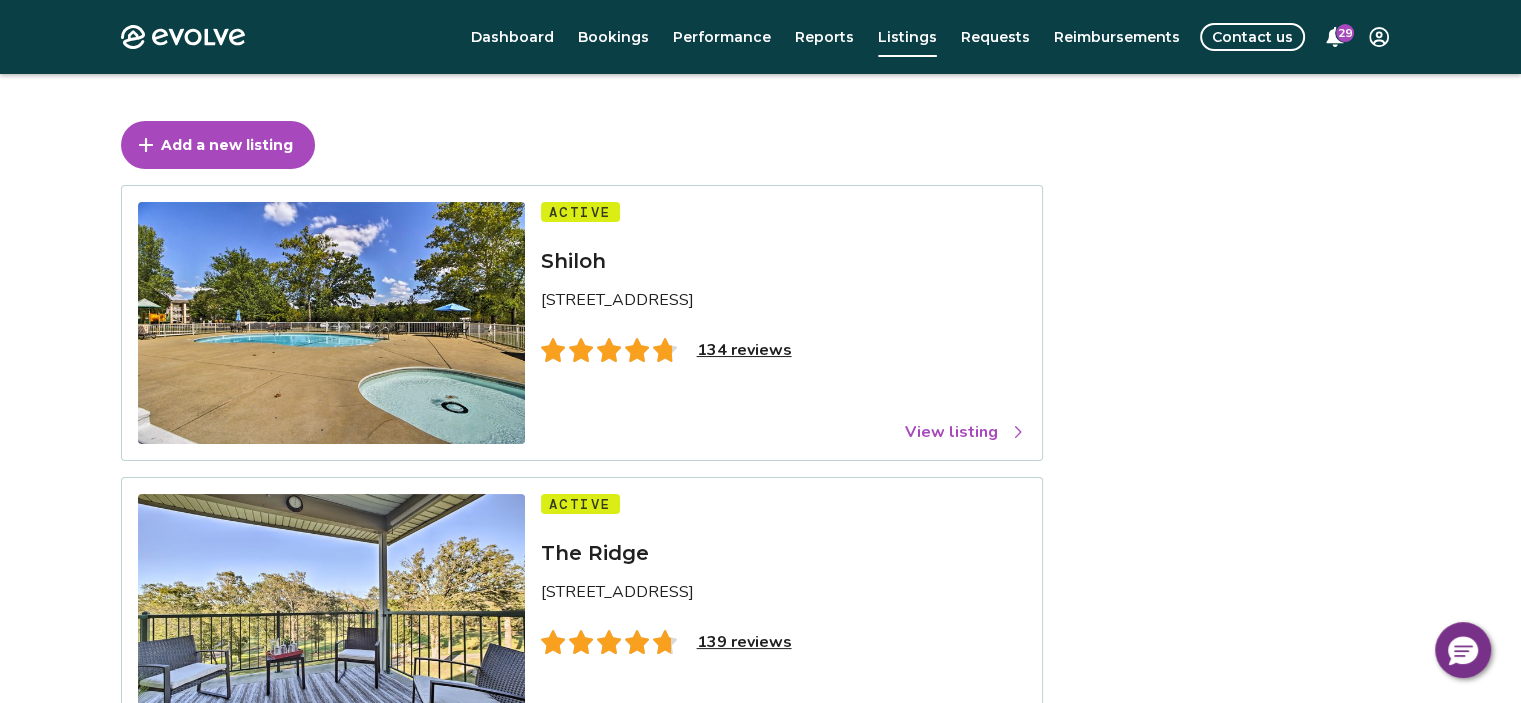scroll, scrollTop: 100, scrollLeft: 0, axis: vertical 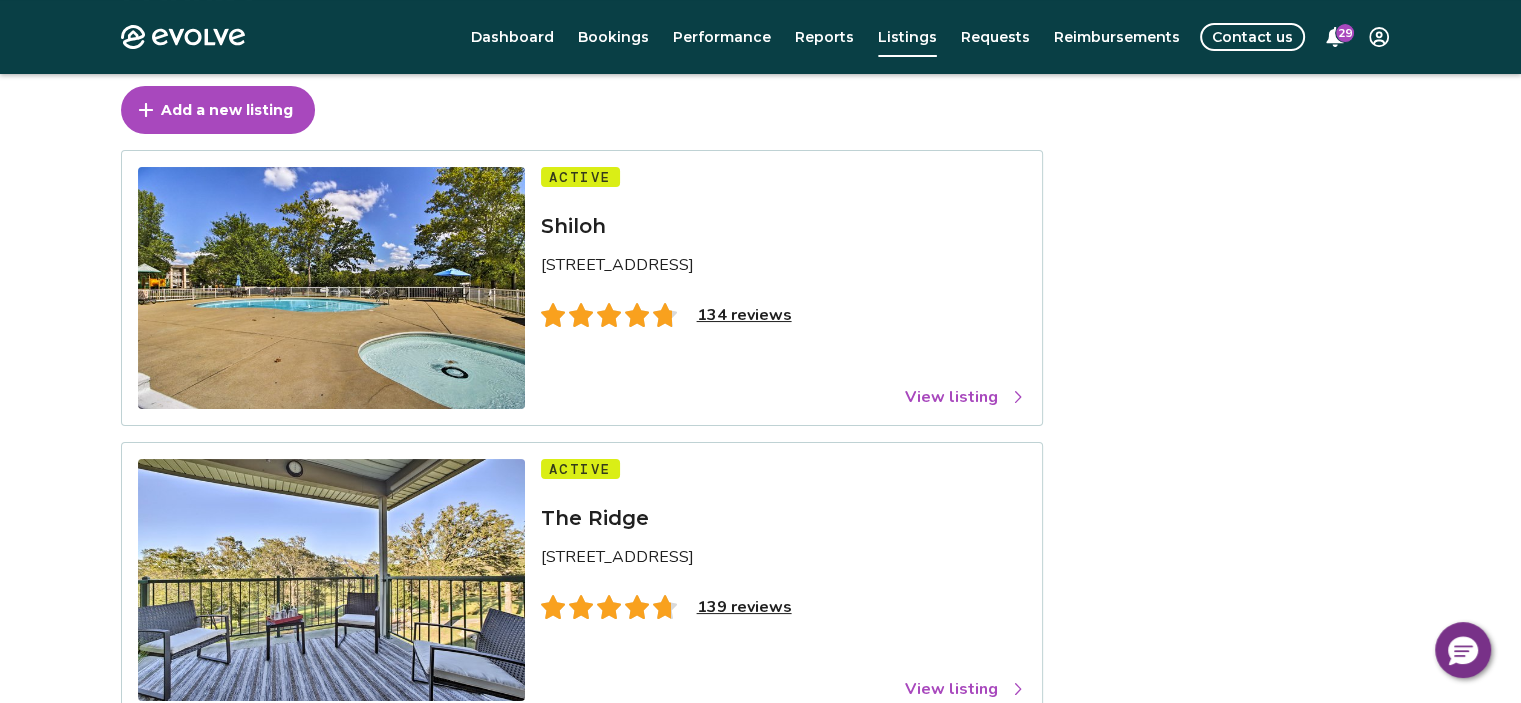 click on "139 reviews" at bounding box center (744, 607) 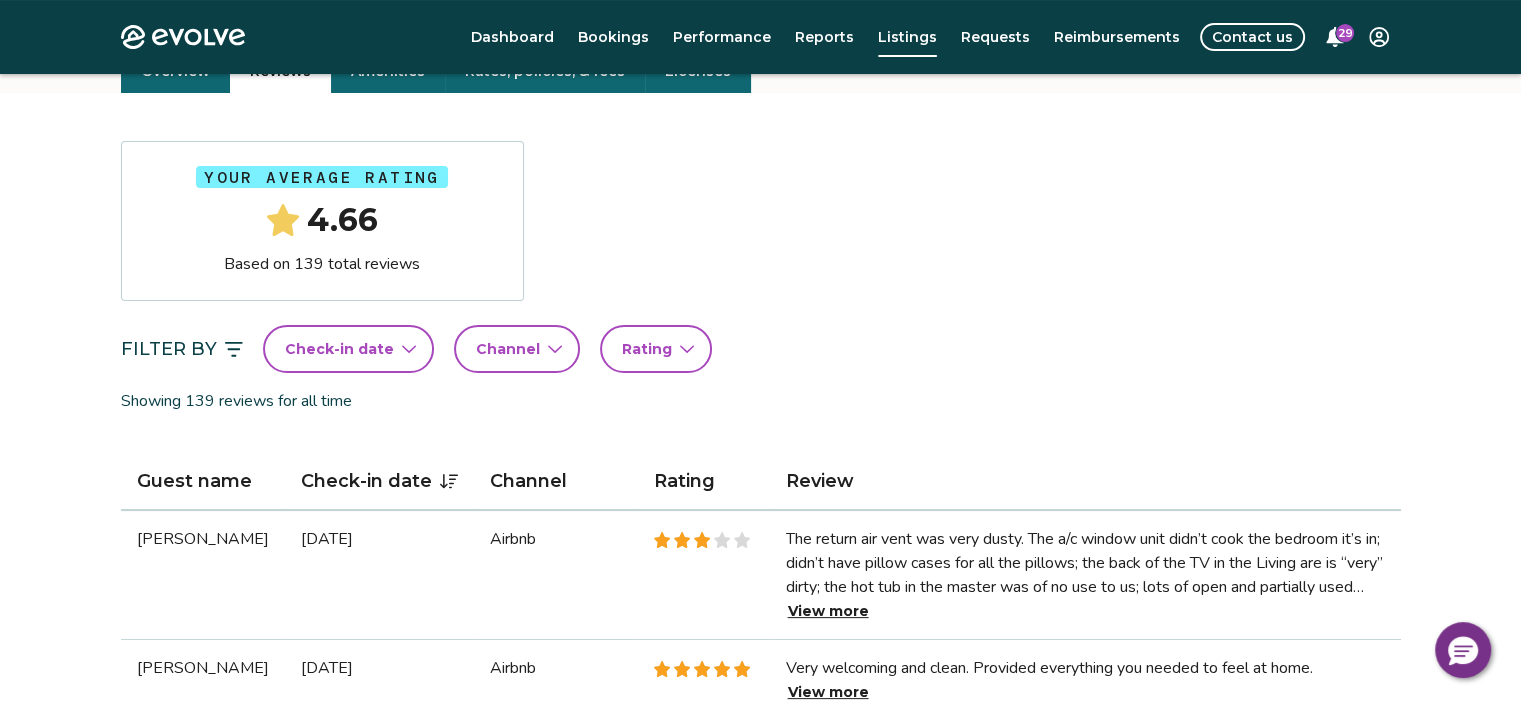 scroll, scrollTop: 300, scrollLeft: 0, axis: vertical 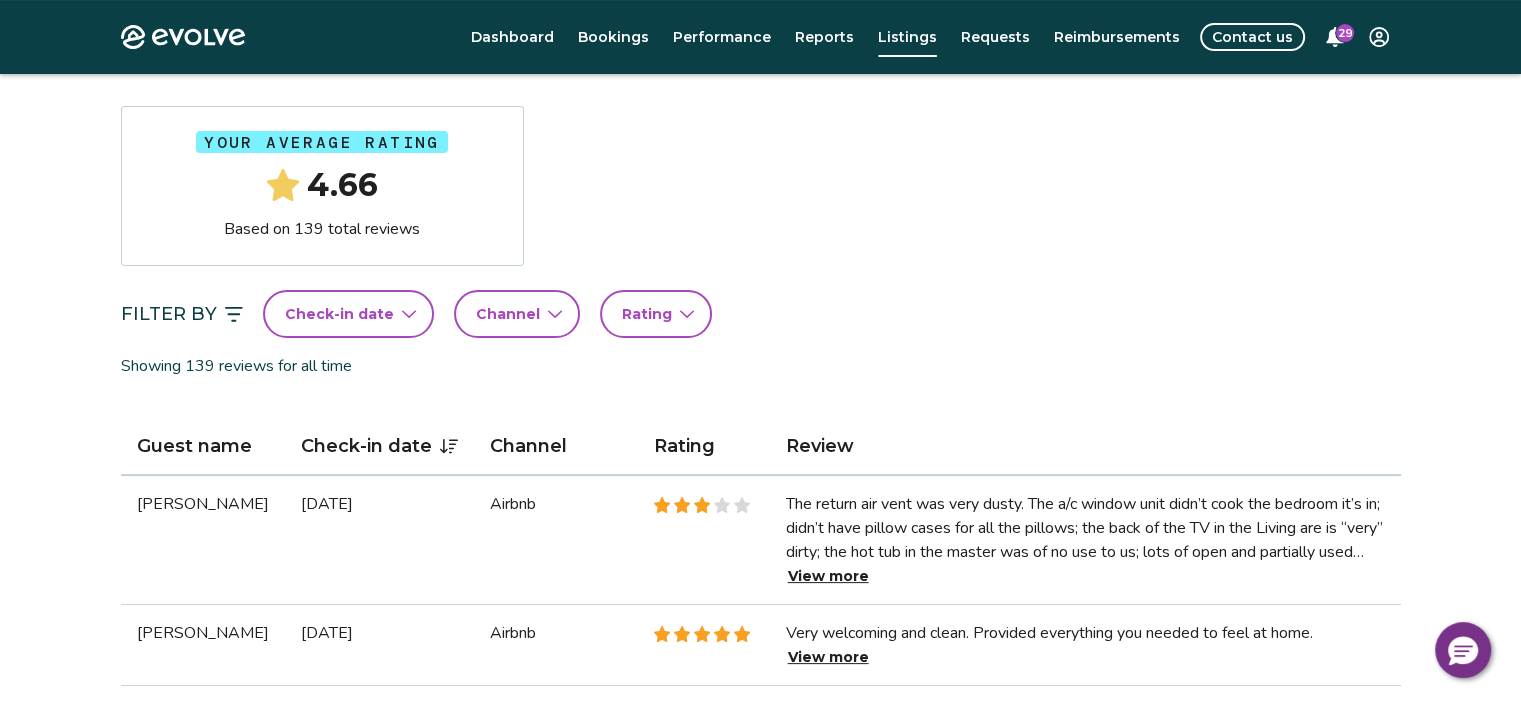 click on "View more" at bounding box center (828, 576) 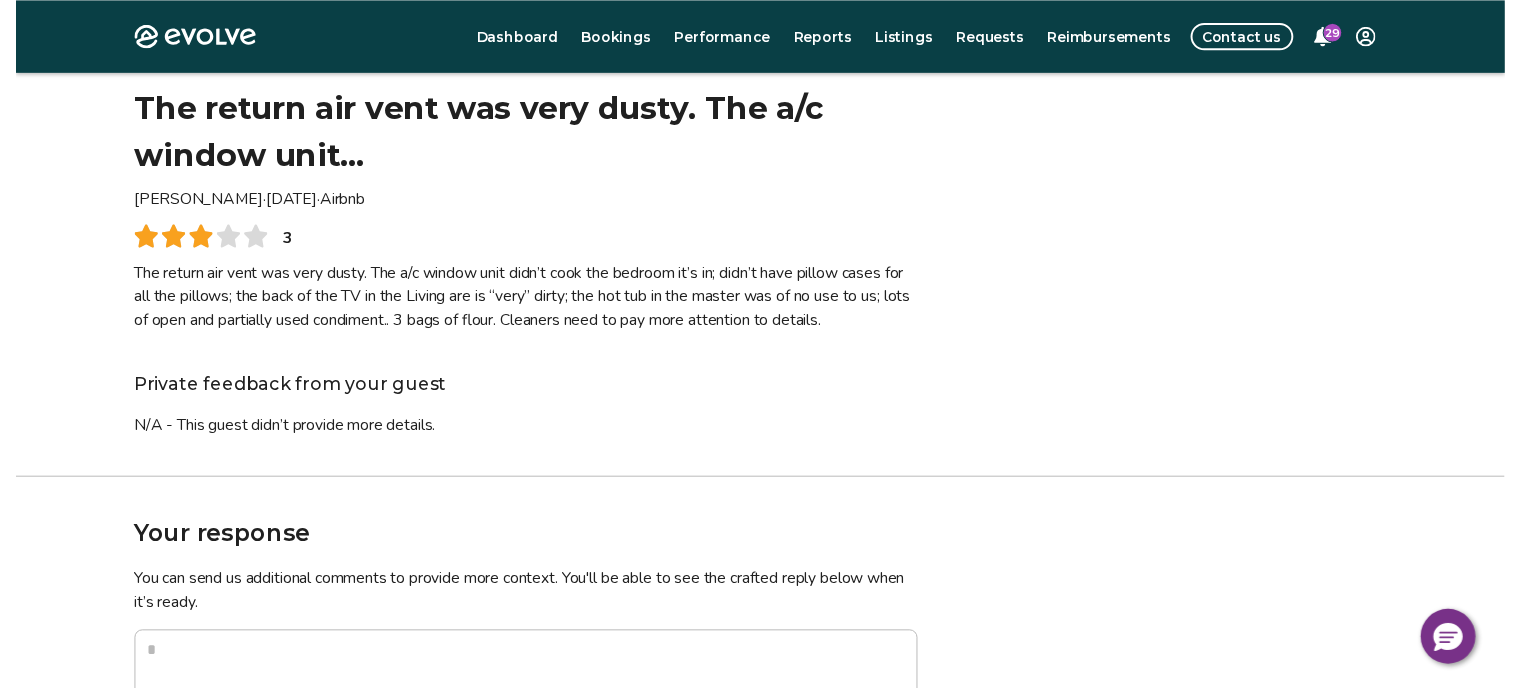 scroll, scrollTop: 200, scrollLeft: 0, axis: vertical 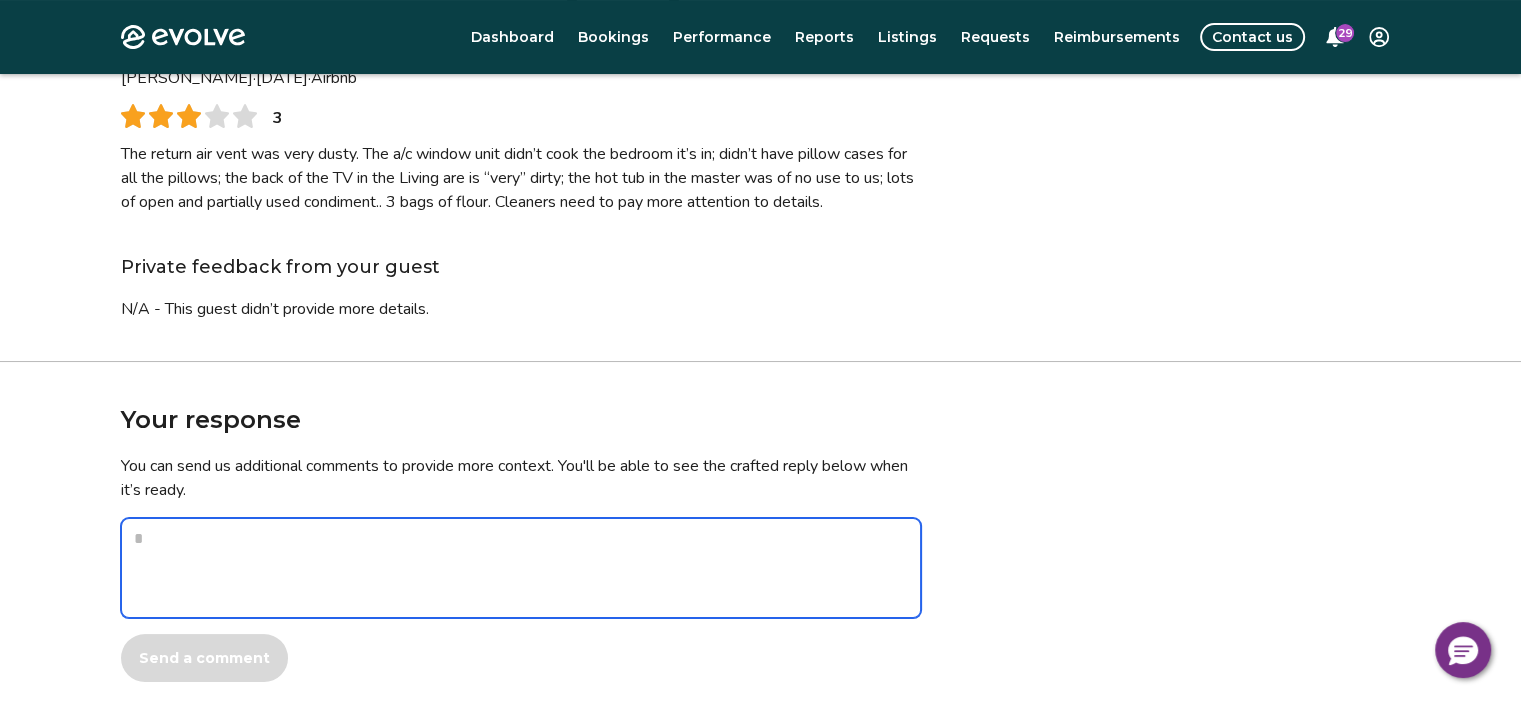 click at bounding box center (521, 568) 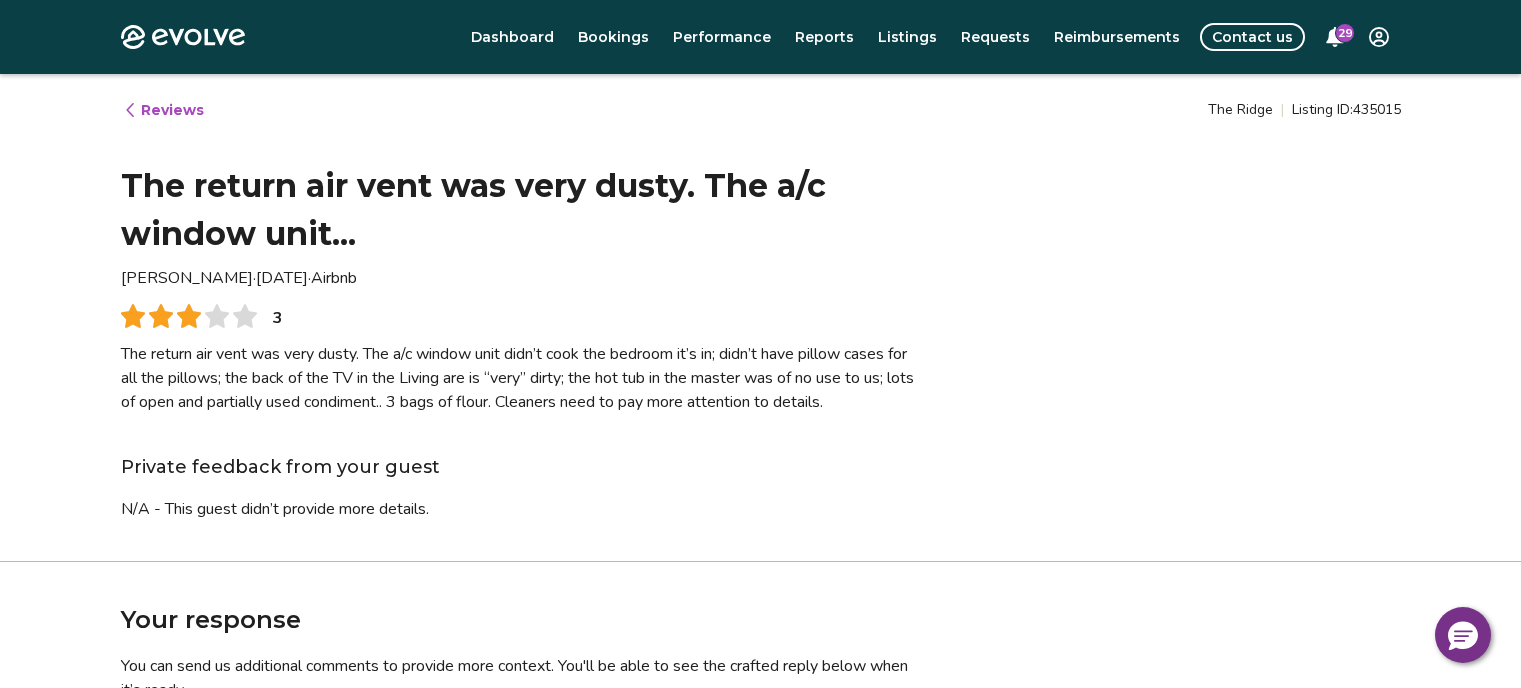 scroll, scrollTop: 200, scrollLeft: 0, axis: vertical 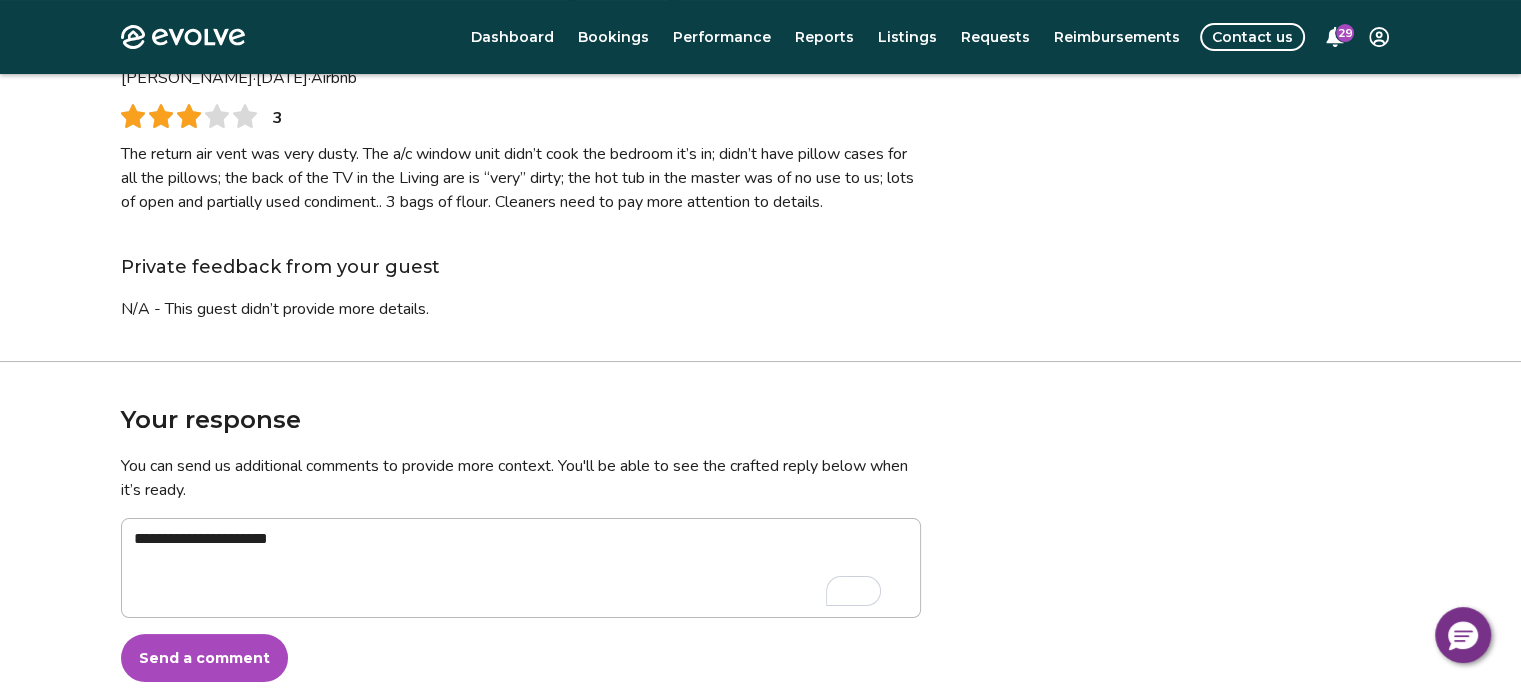 type on "**********" 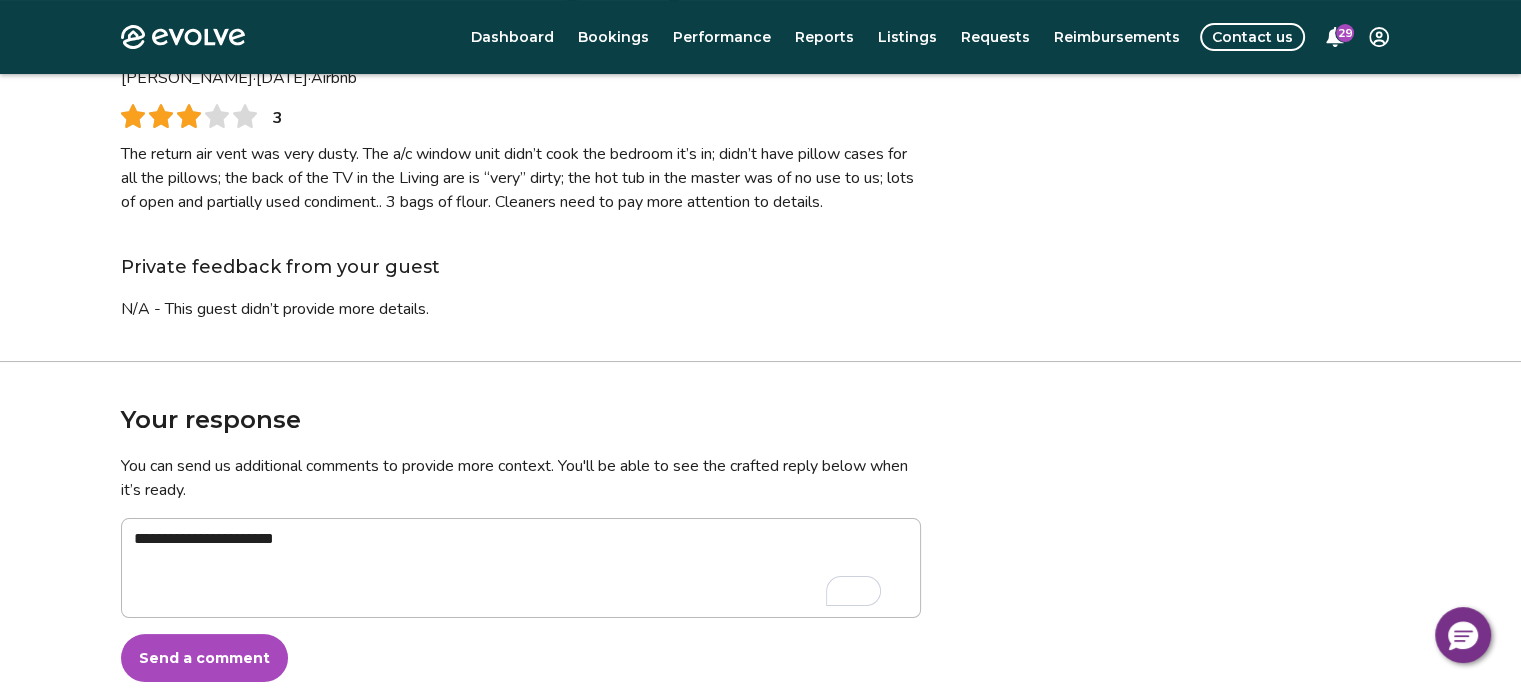 type on "**********" 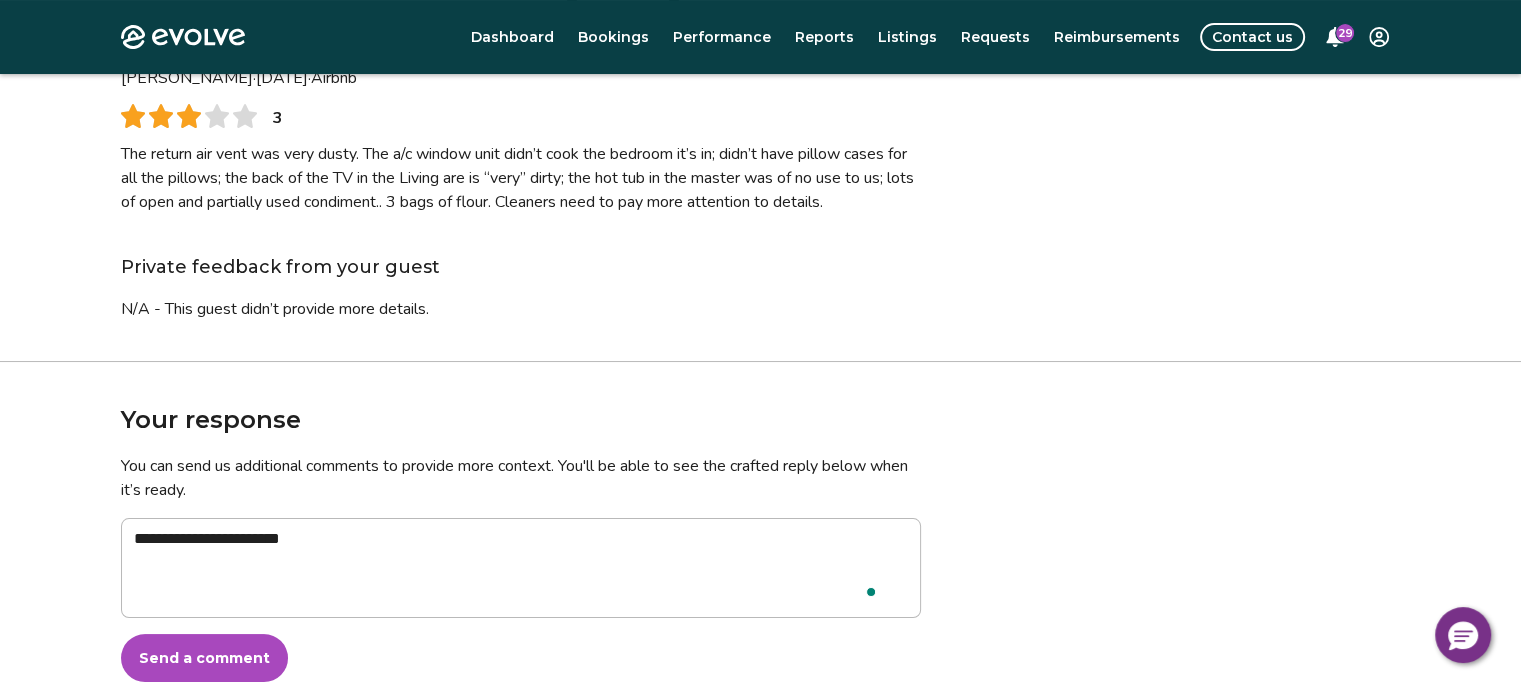type on "**********" 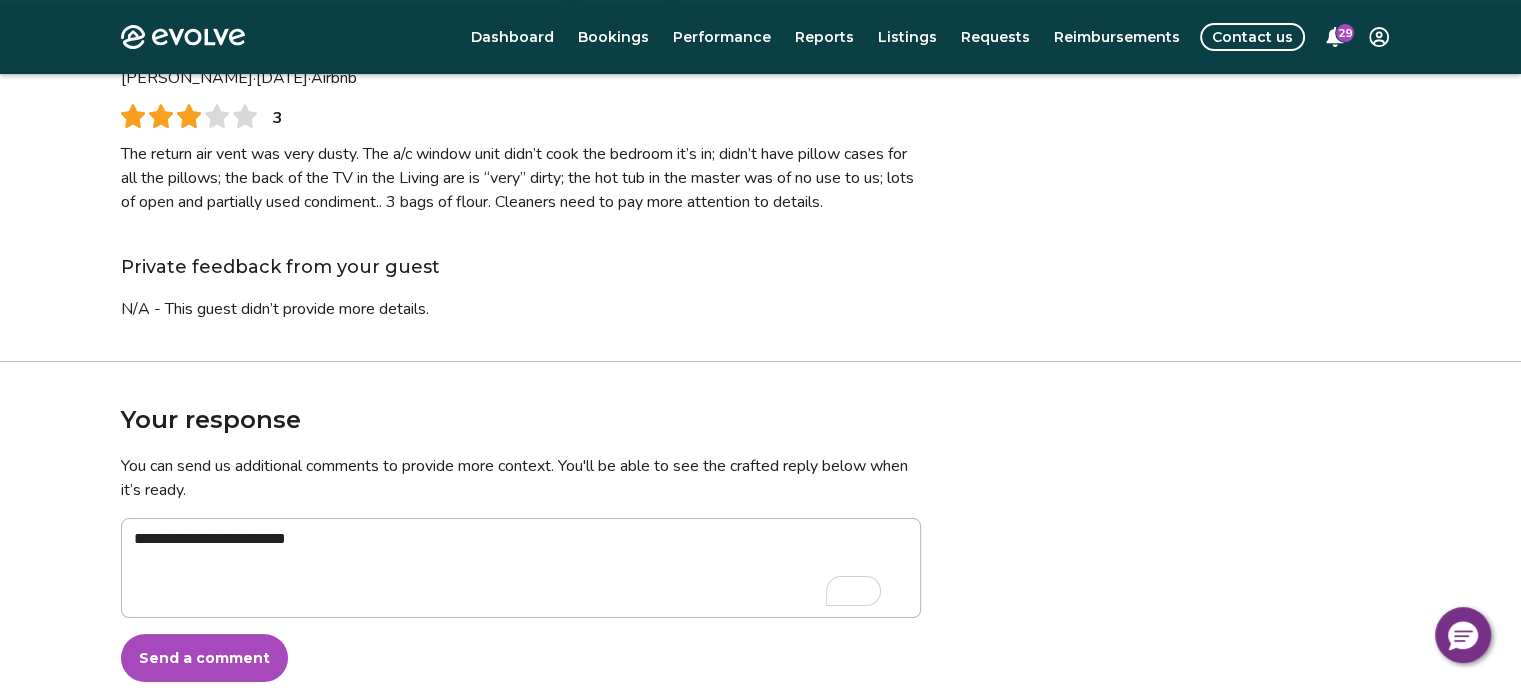 type on "**********" 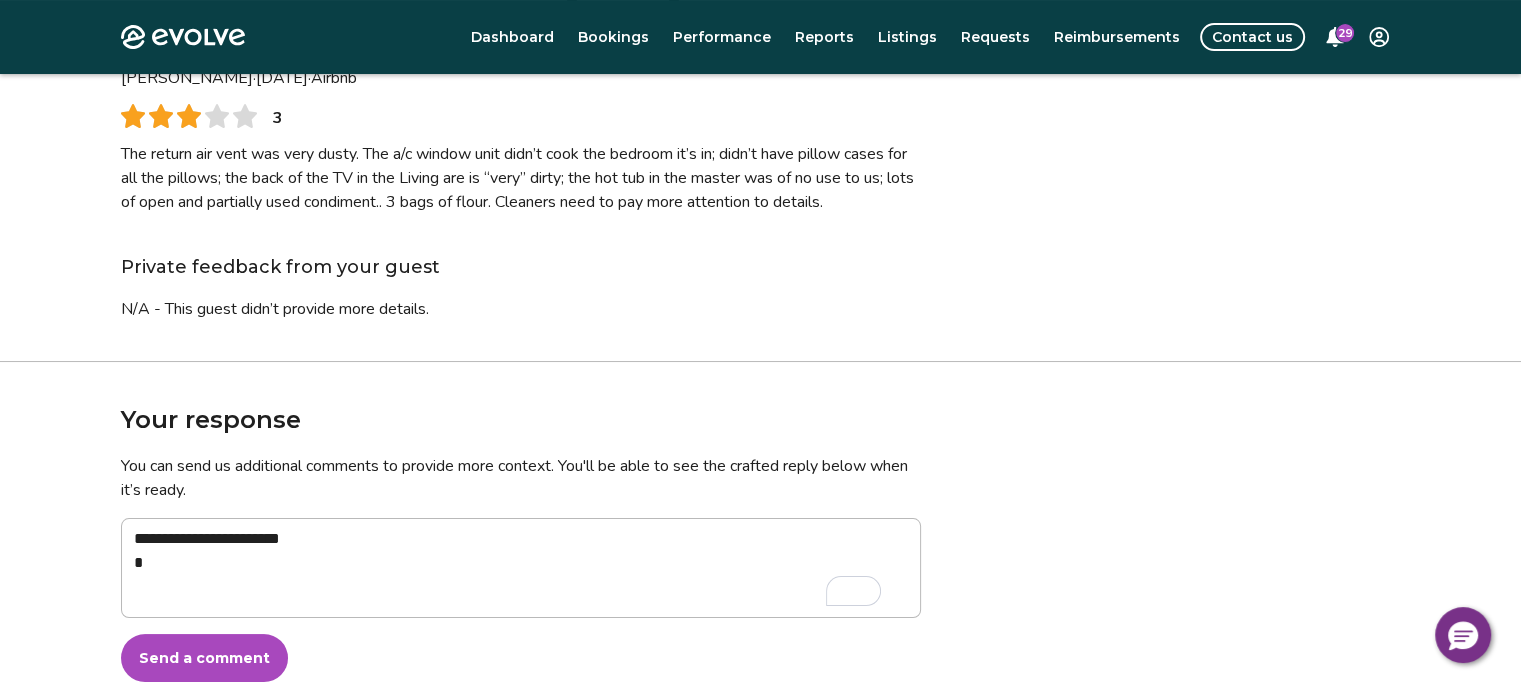 type on "**********" 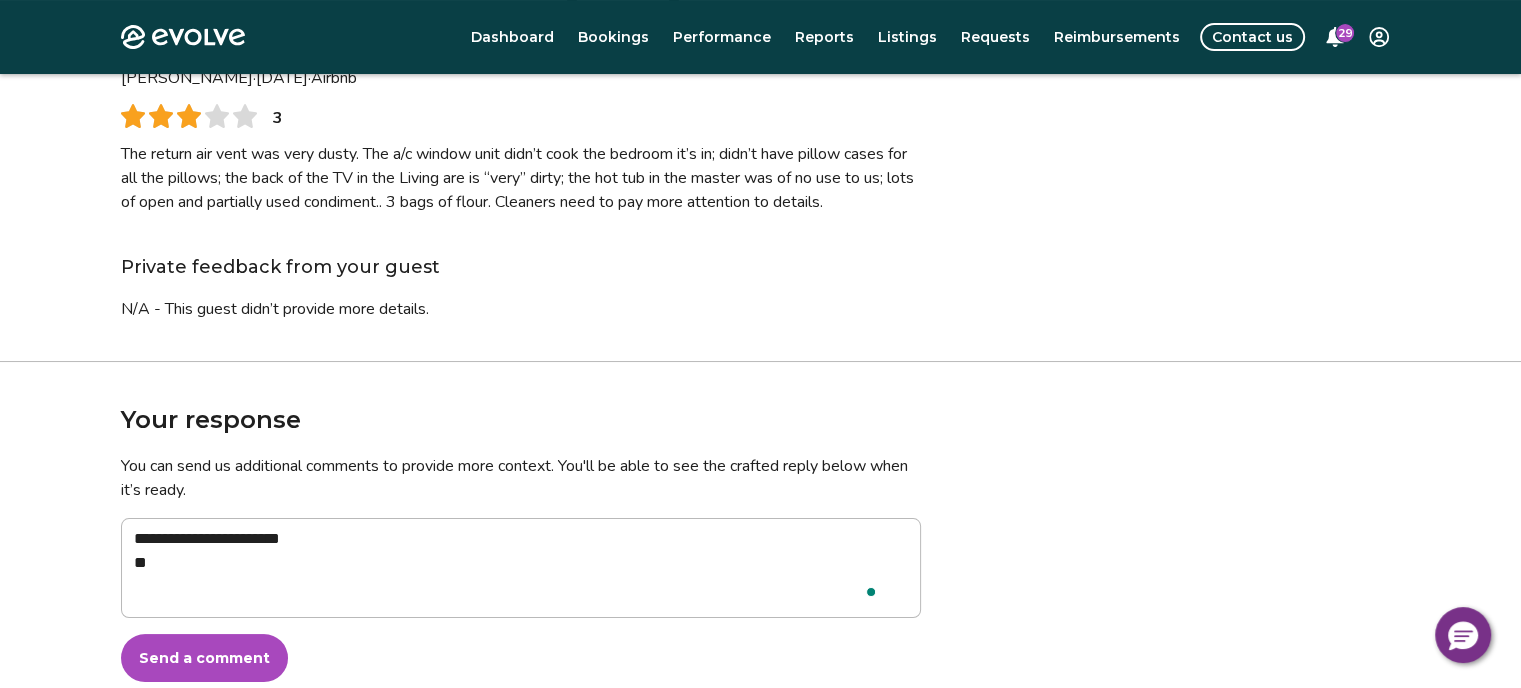 type on "**********" 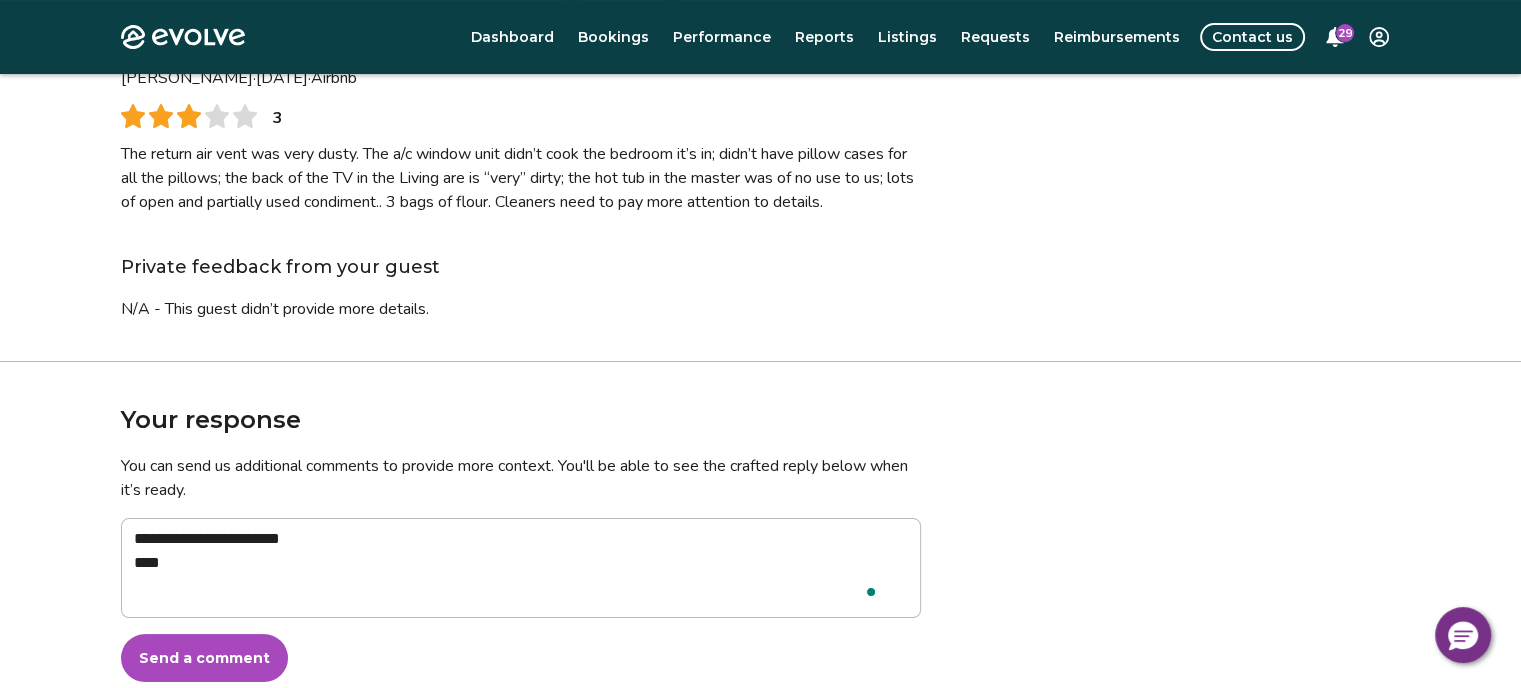 type on "**********" 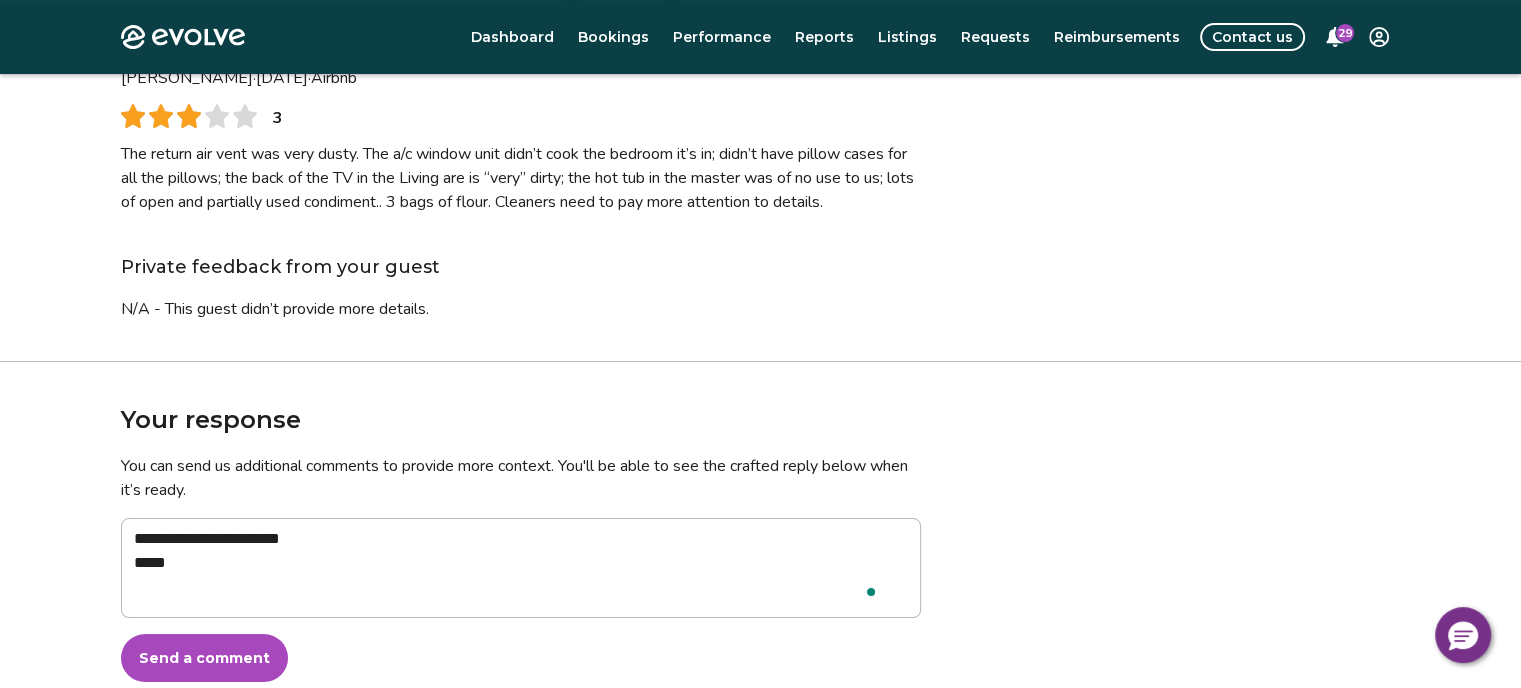 type on "**********" 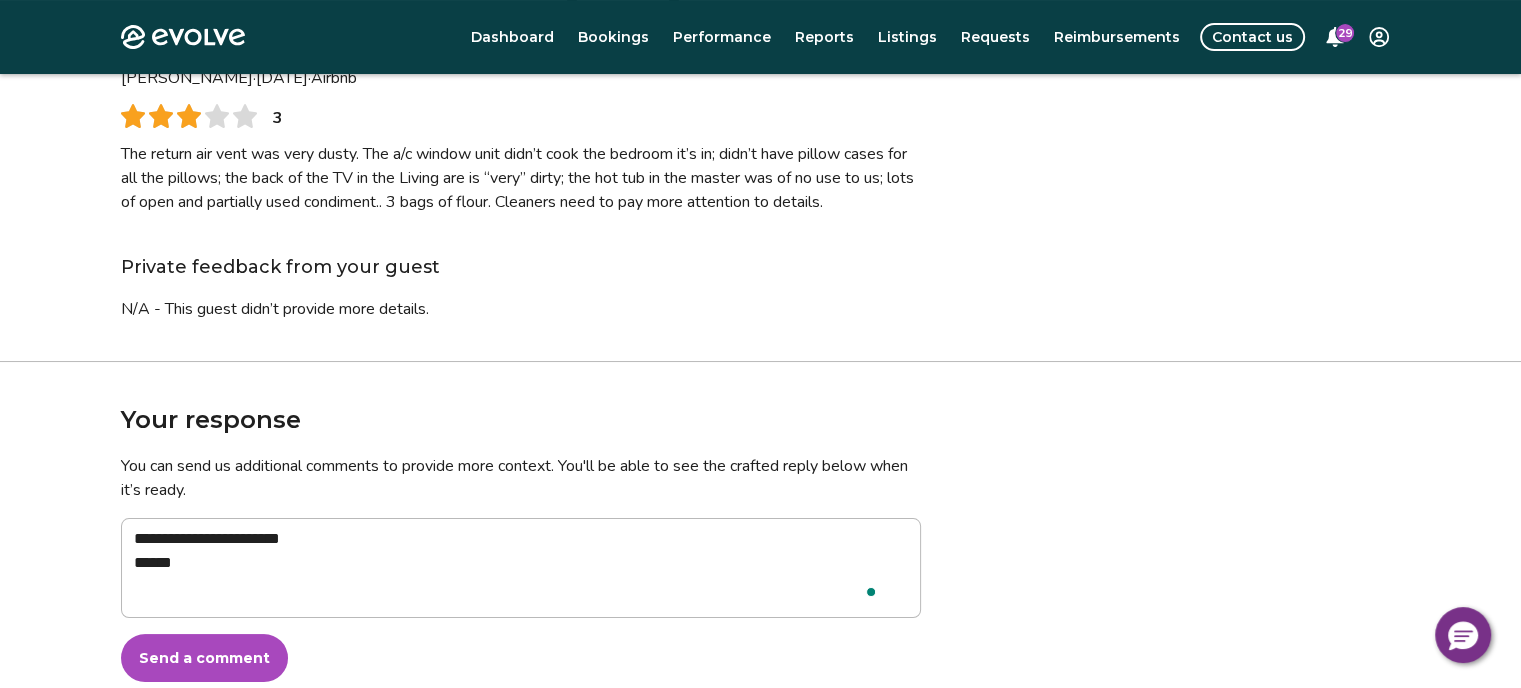 type on "**********" 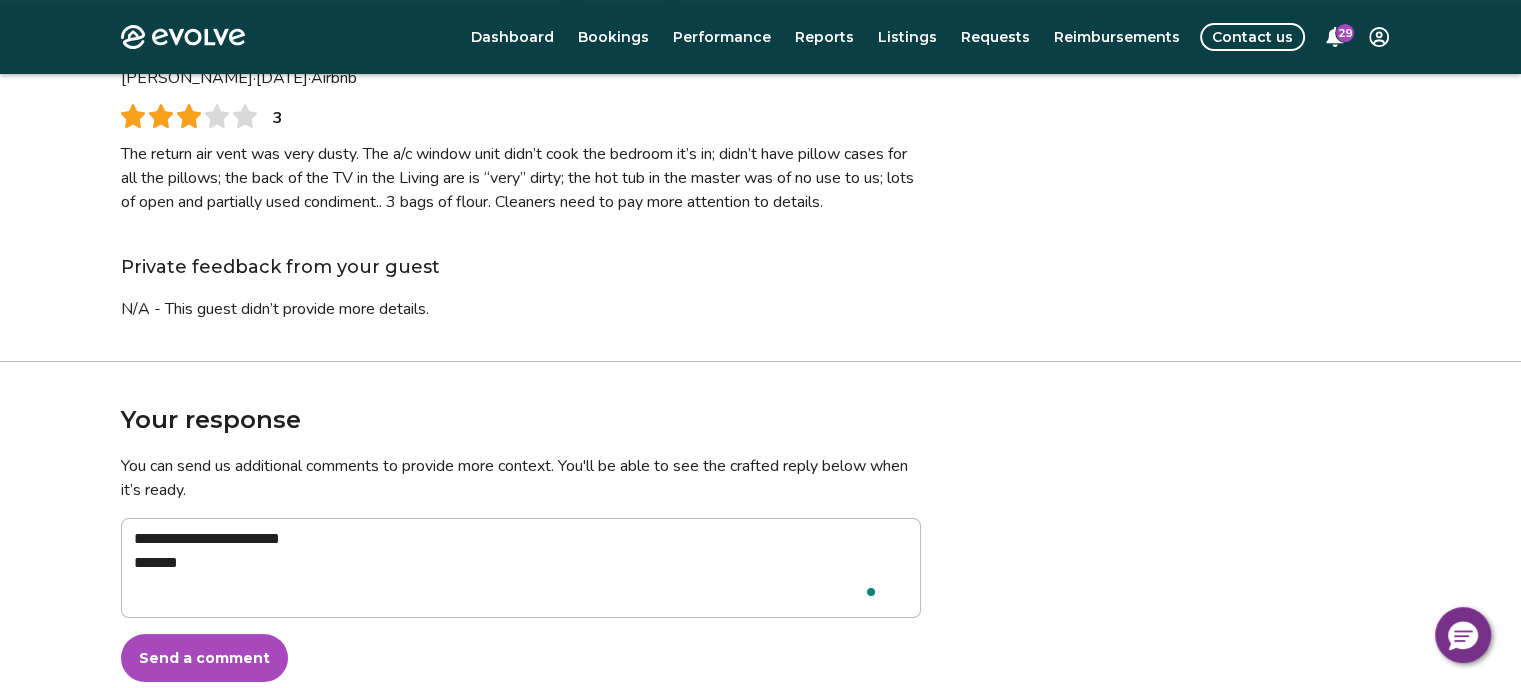 type on "**********" 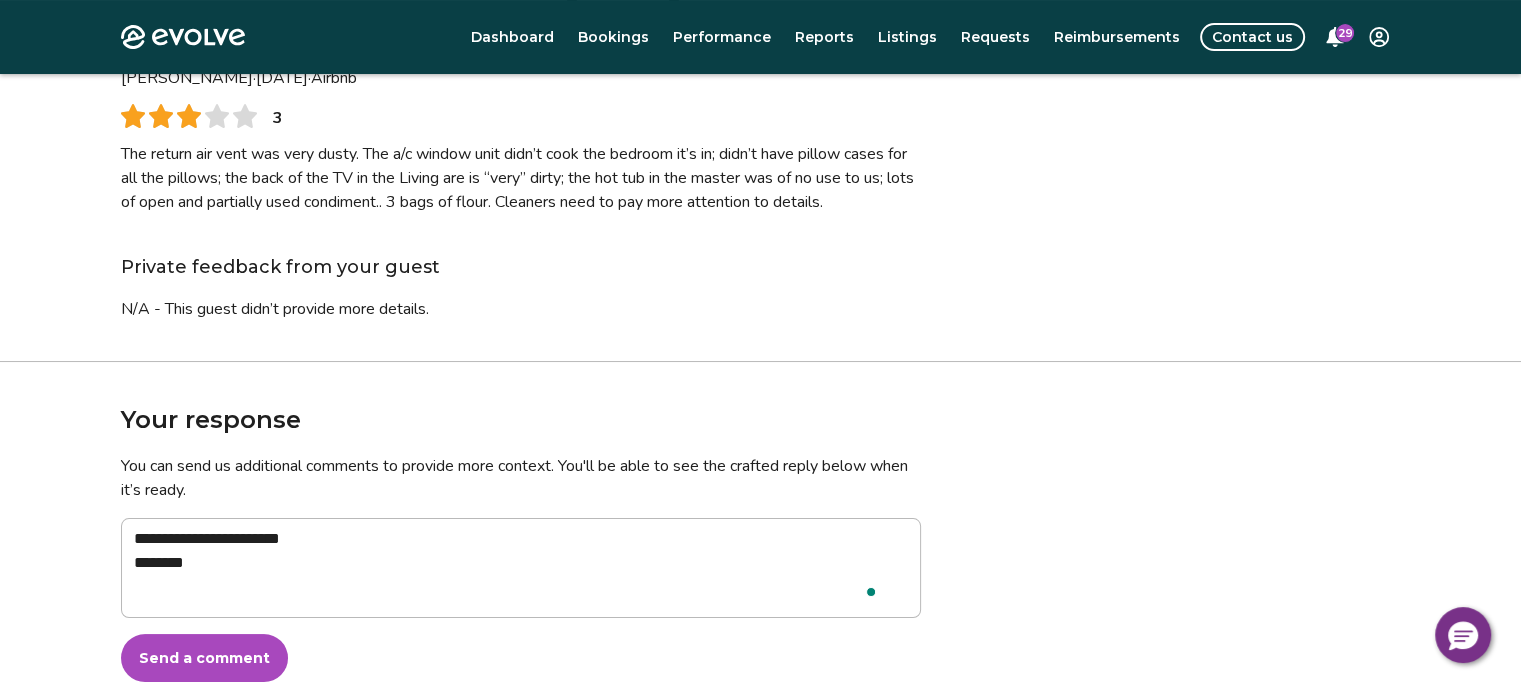 type on "**********" 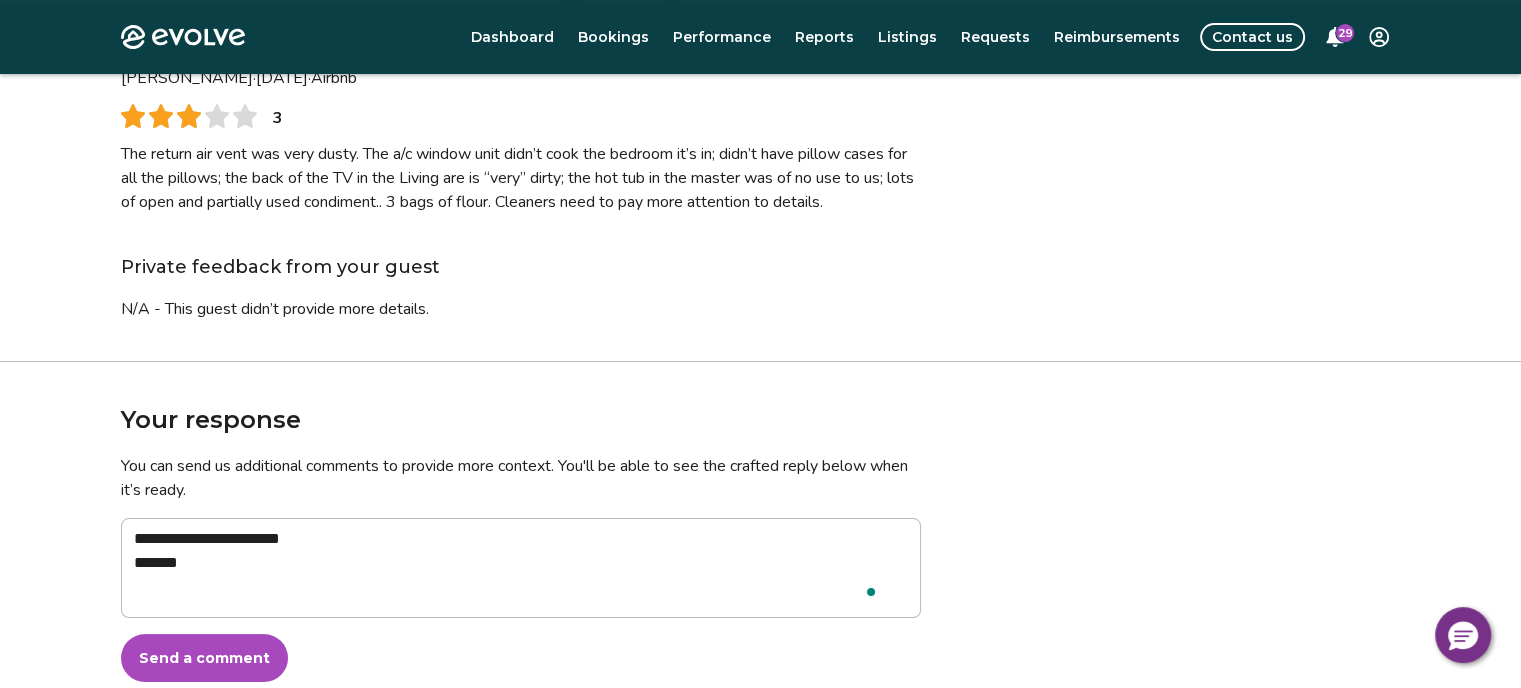 type on "**********" 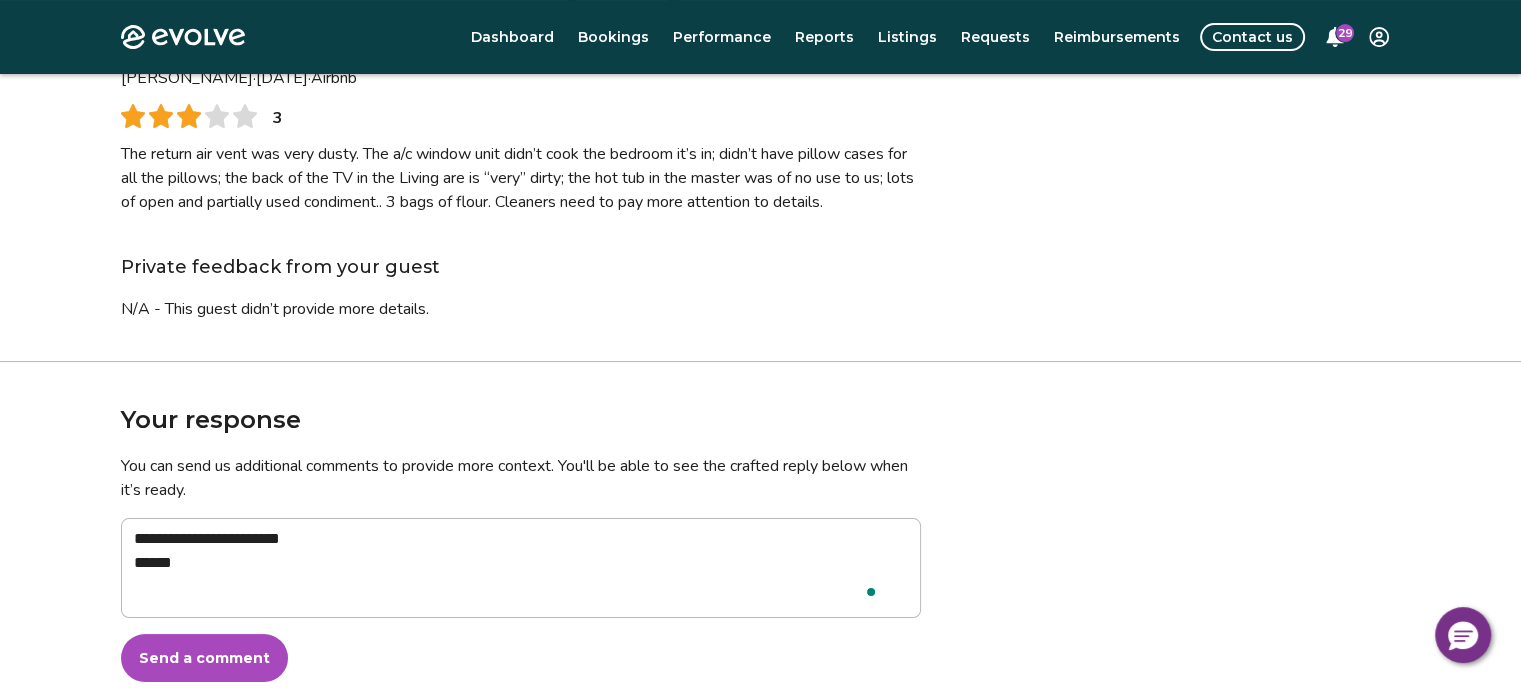 type on "**********" 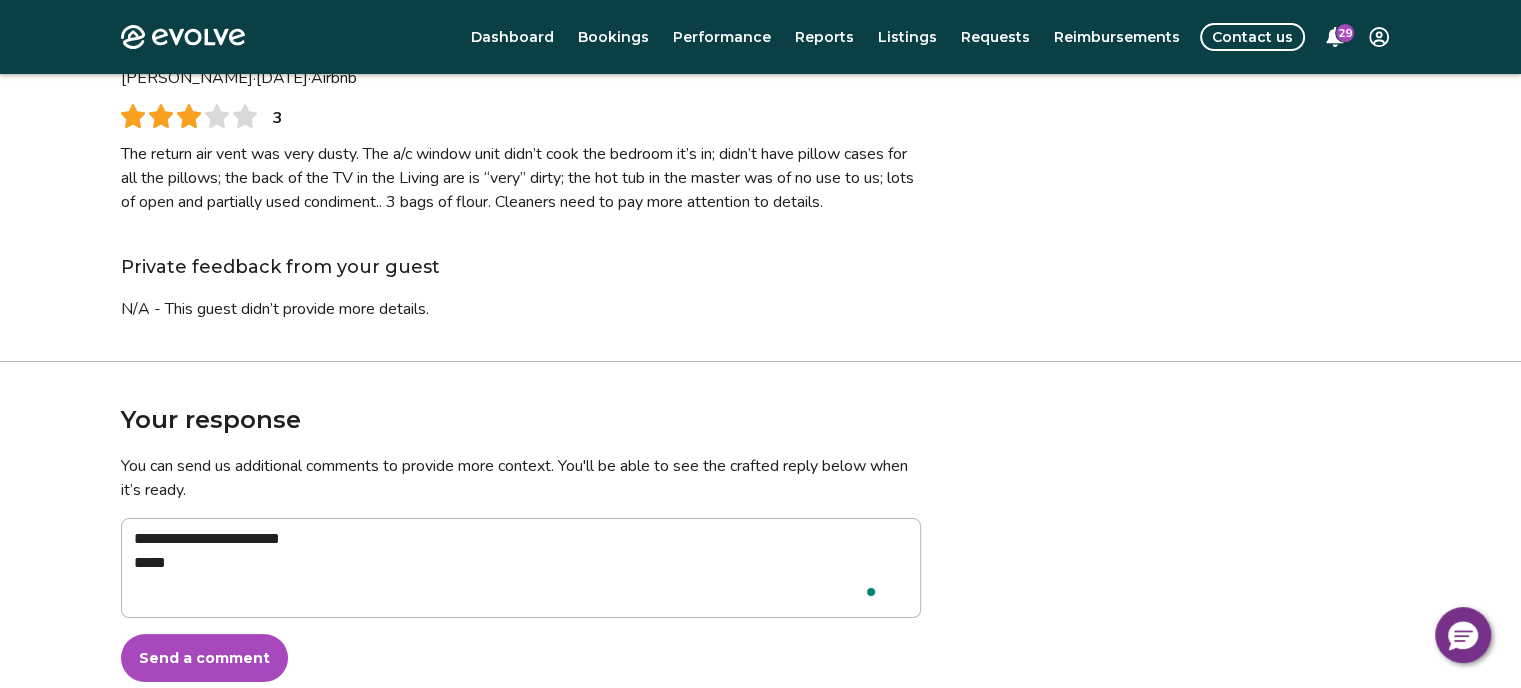 type on "**********" 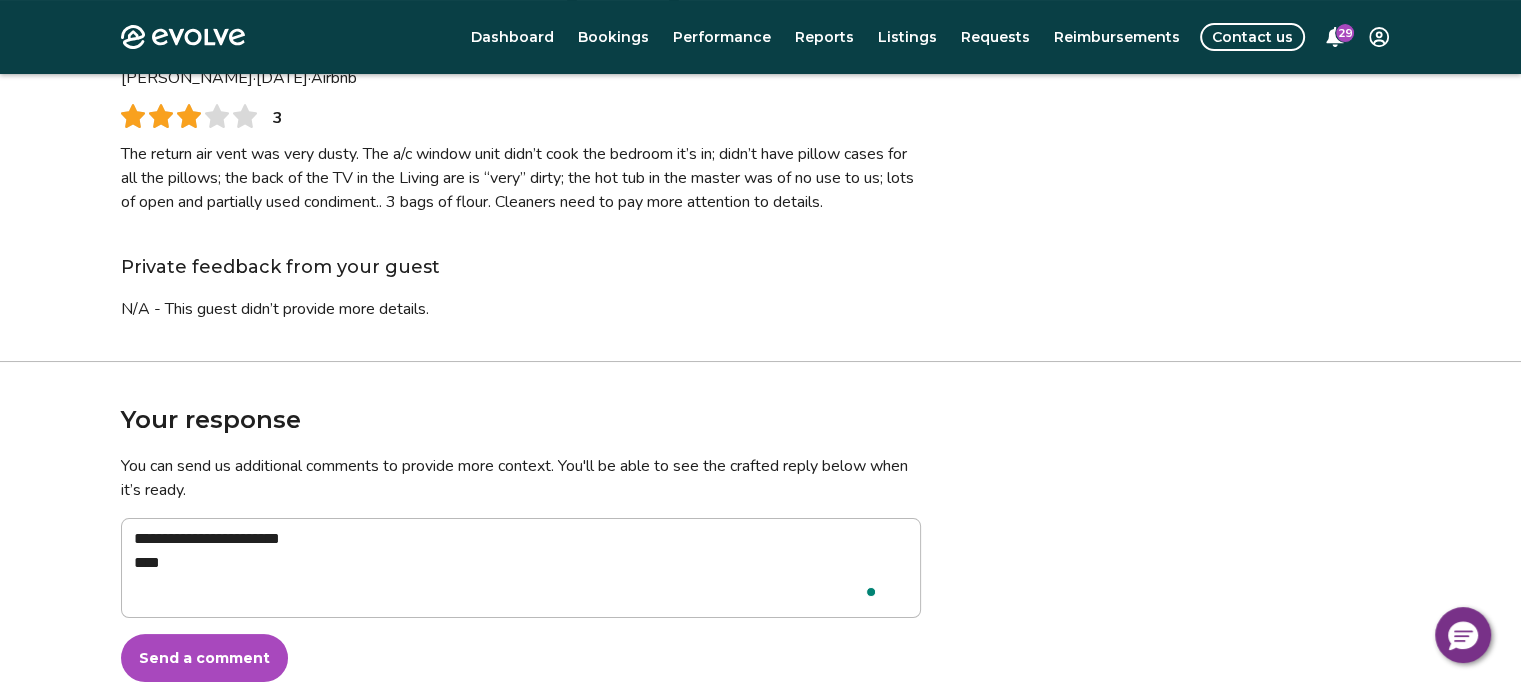 type on "**********" 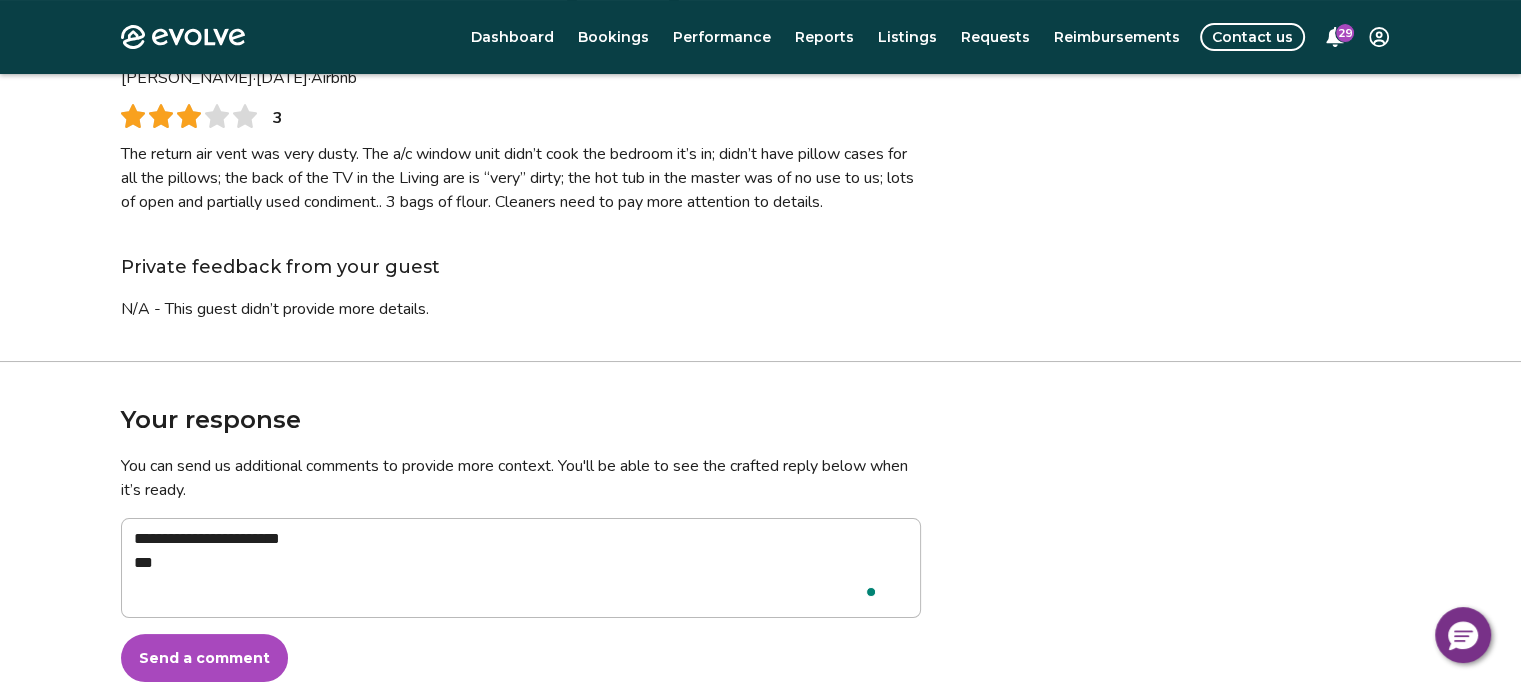 type on "**********" 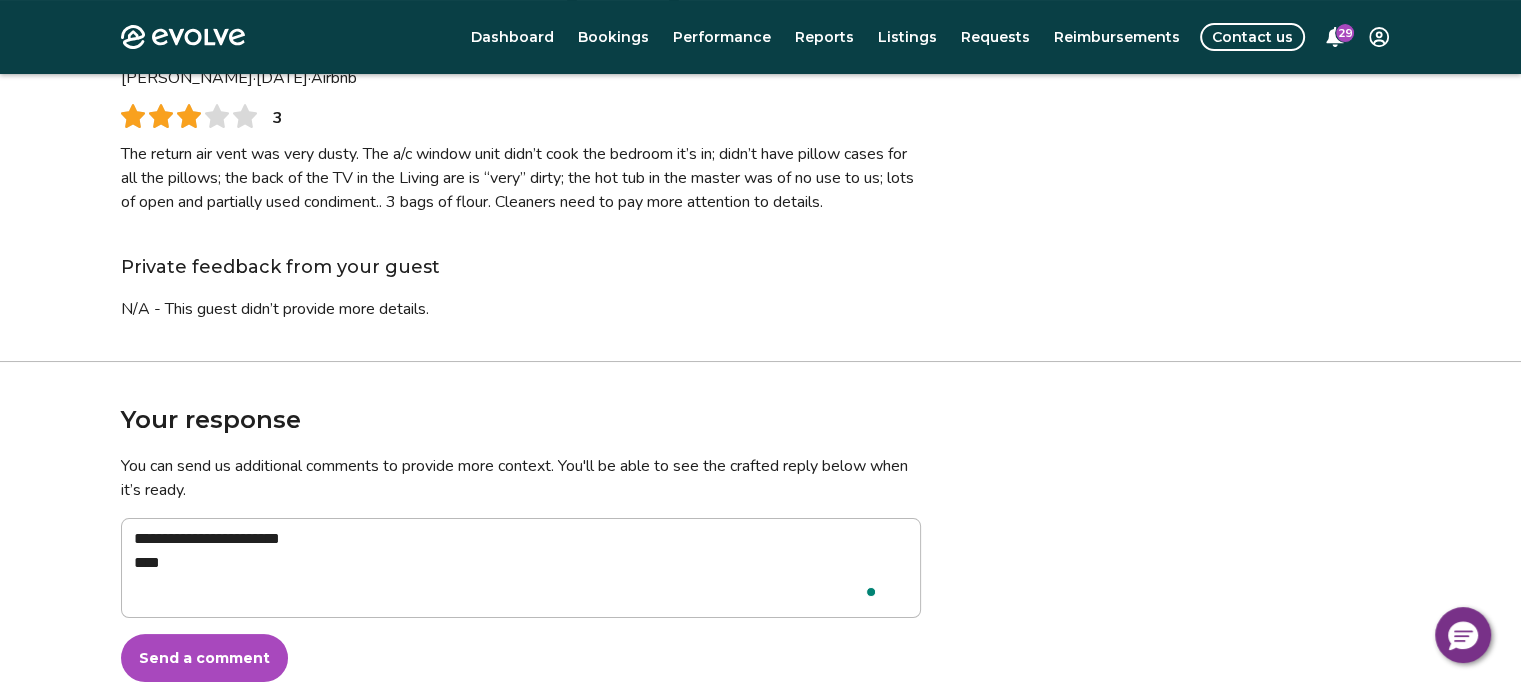 type on "**********" 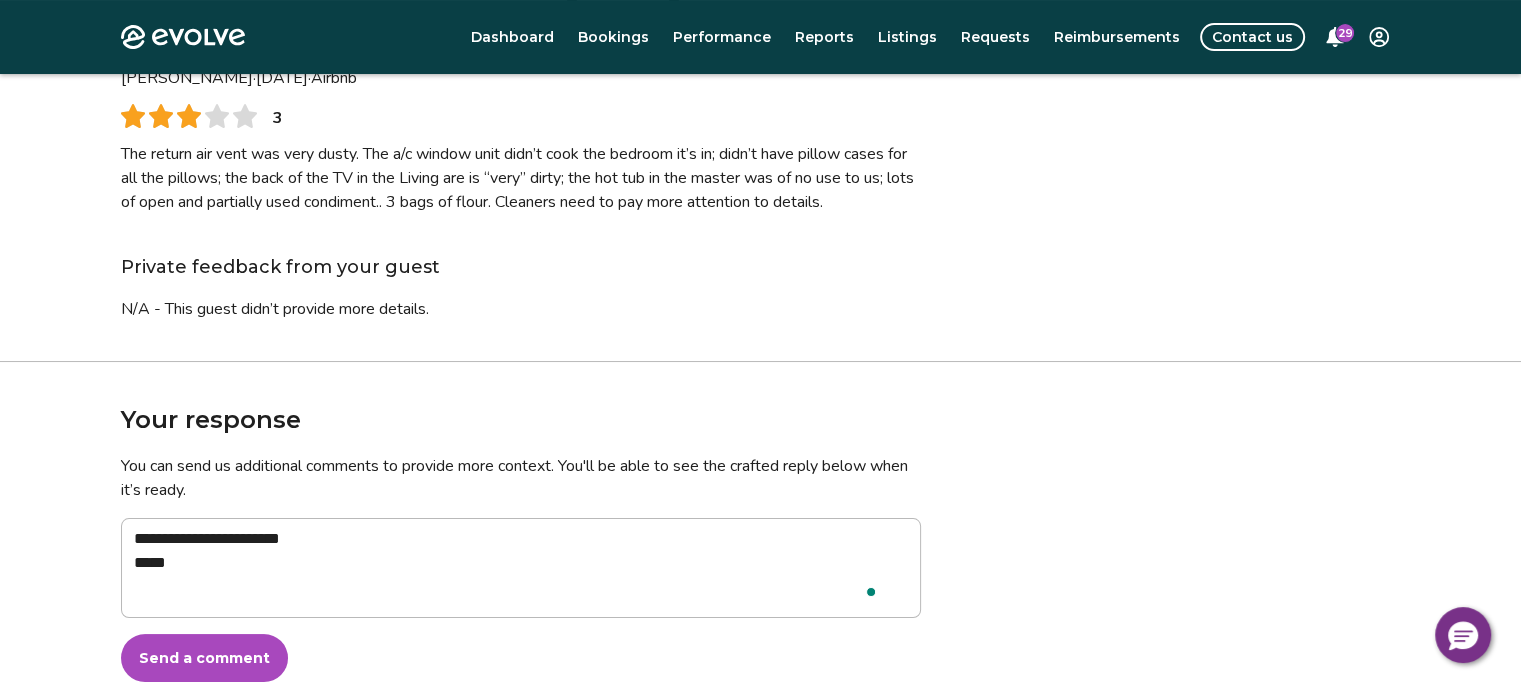 type on "**********" 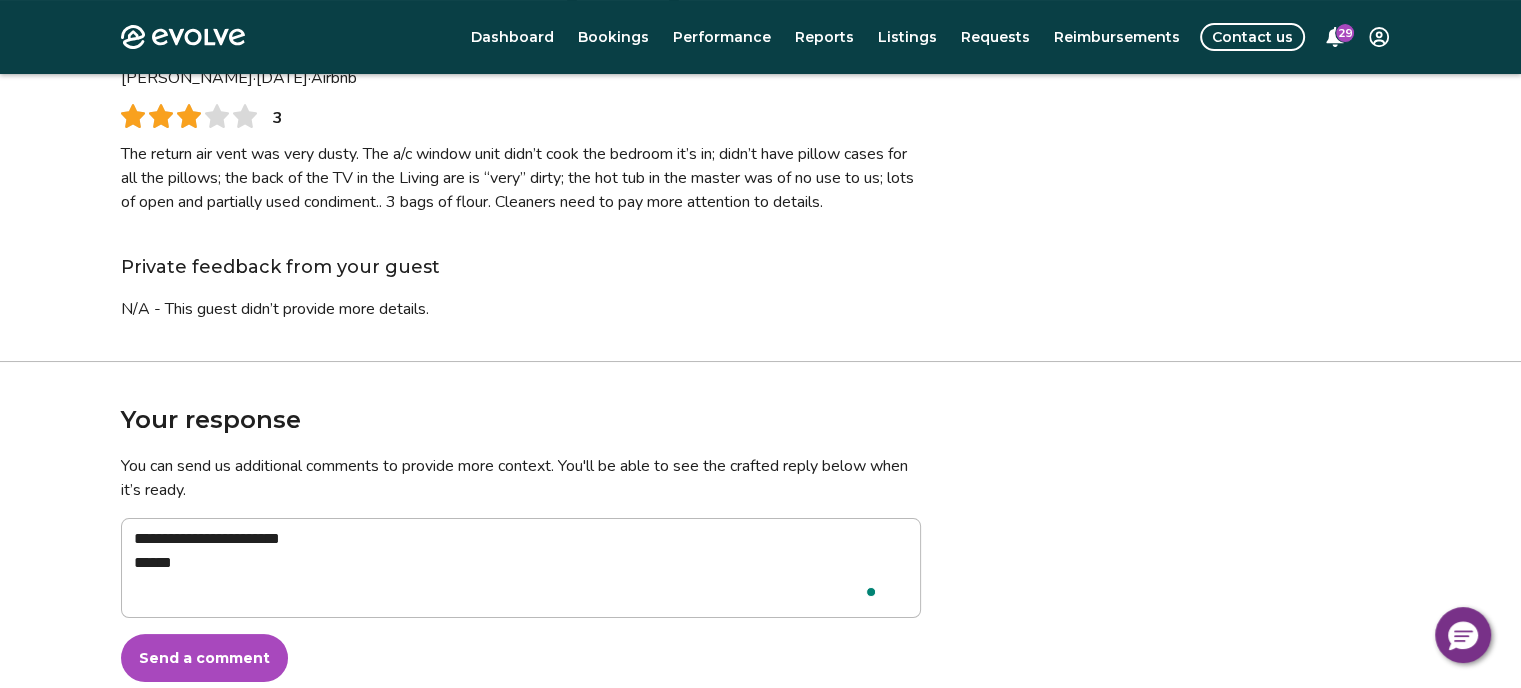 type on "**********" 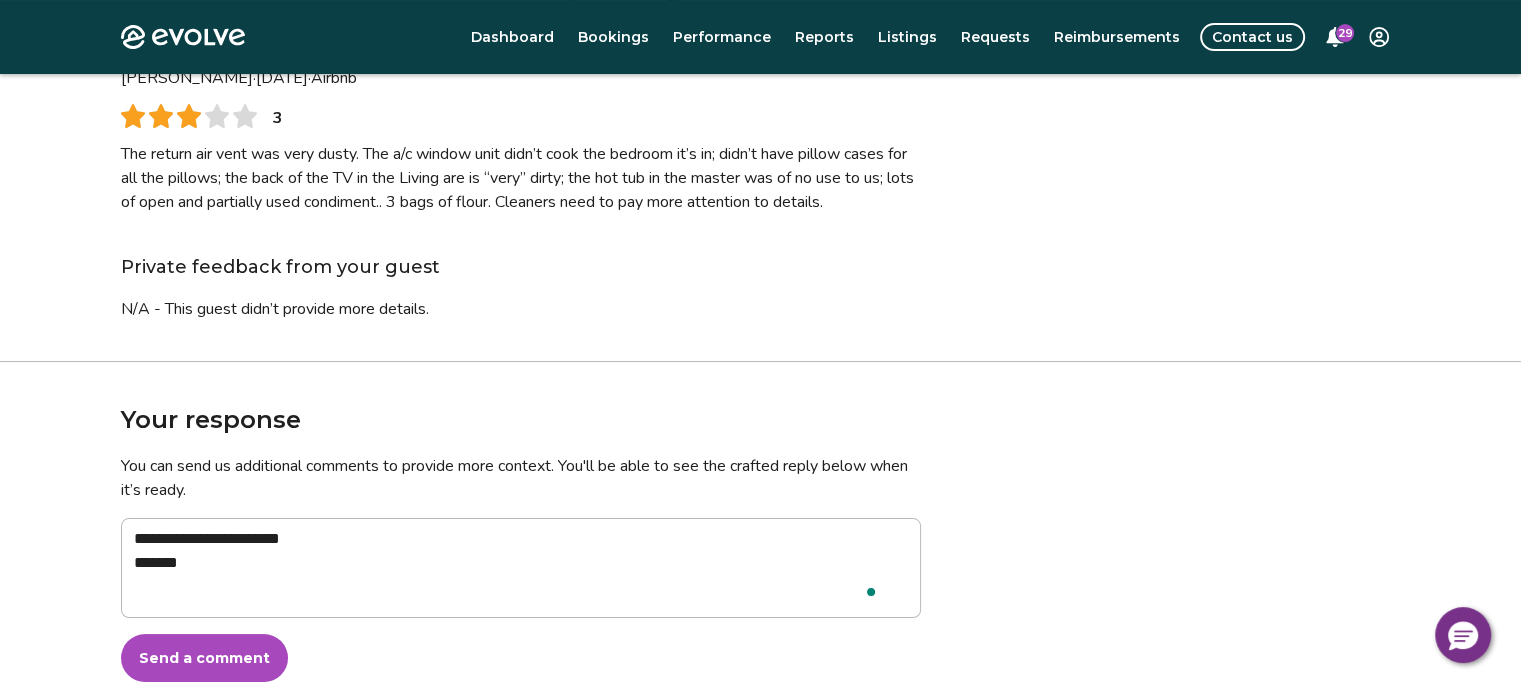 type on "**********" 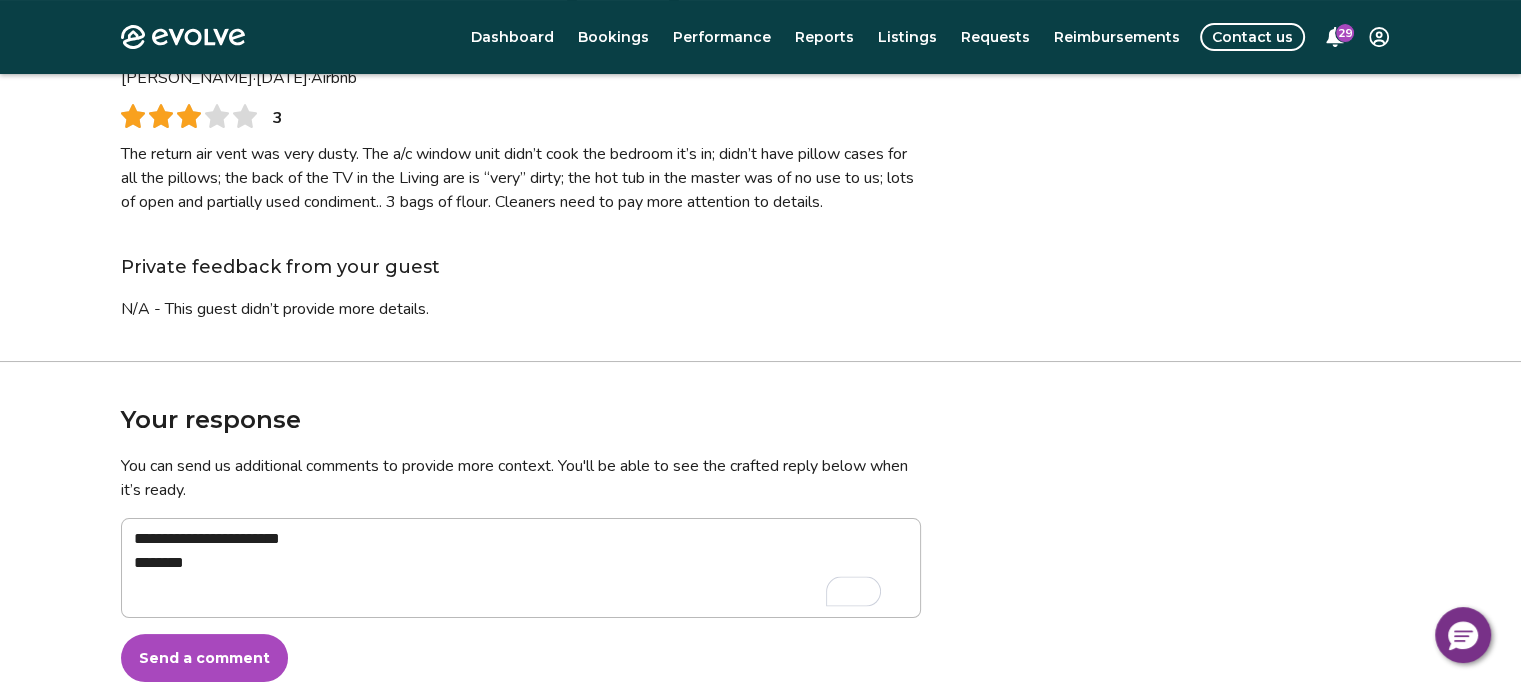 type on "**********" 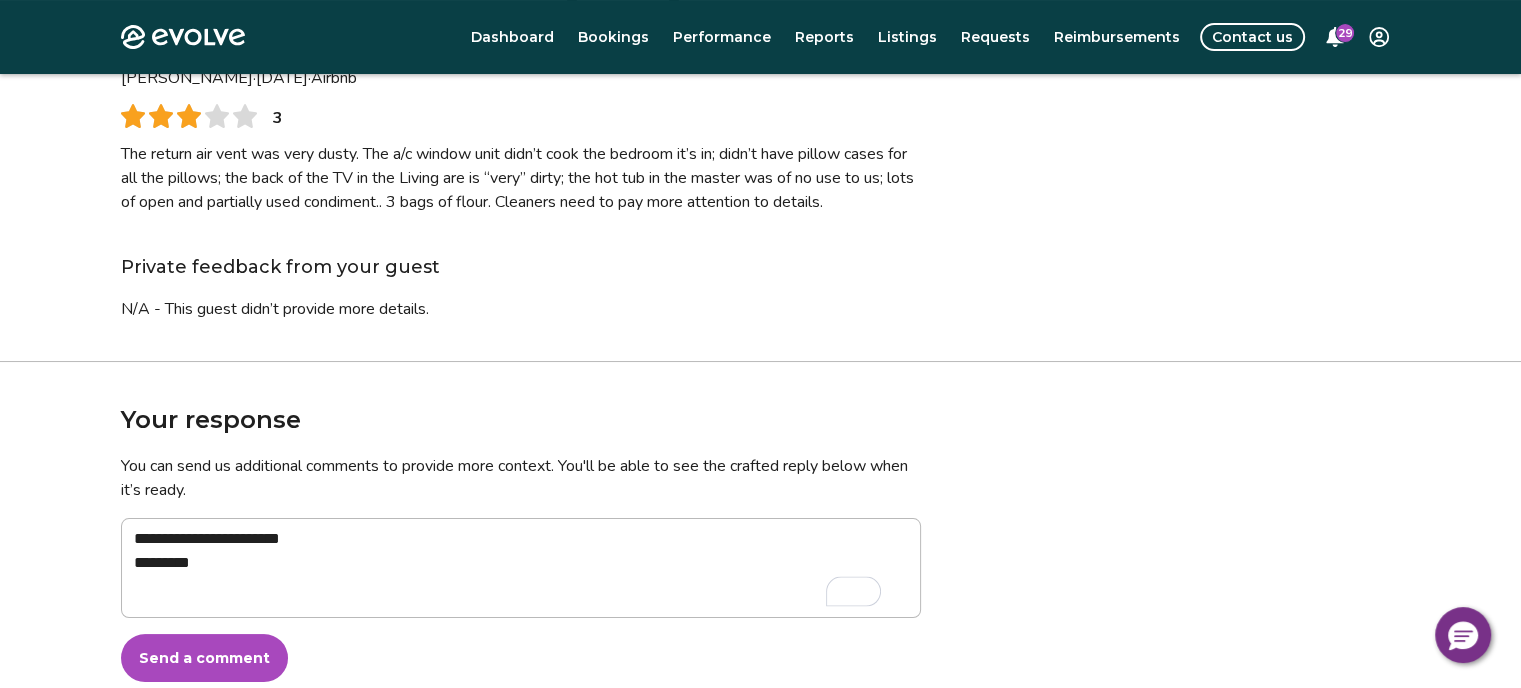 type on "**********" 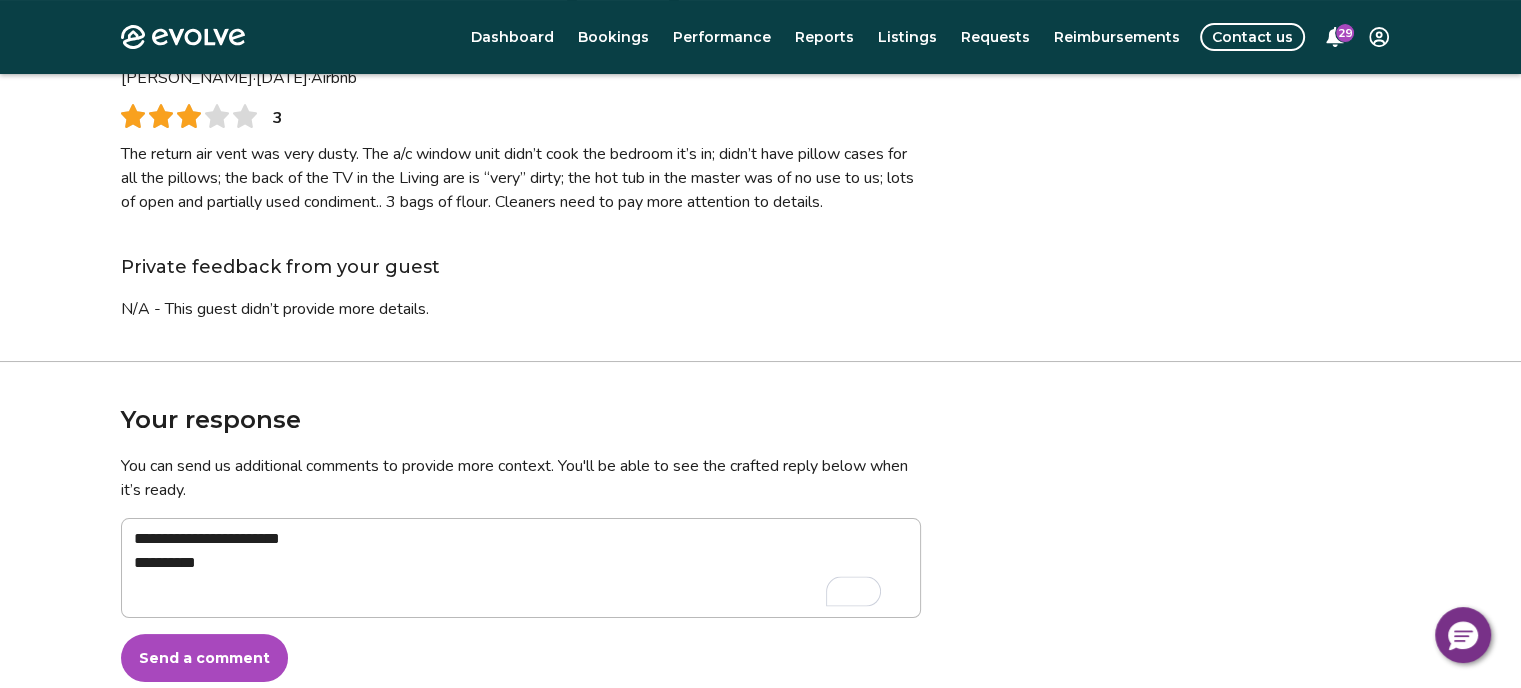 type on "**********" 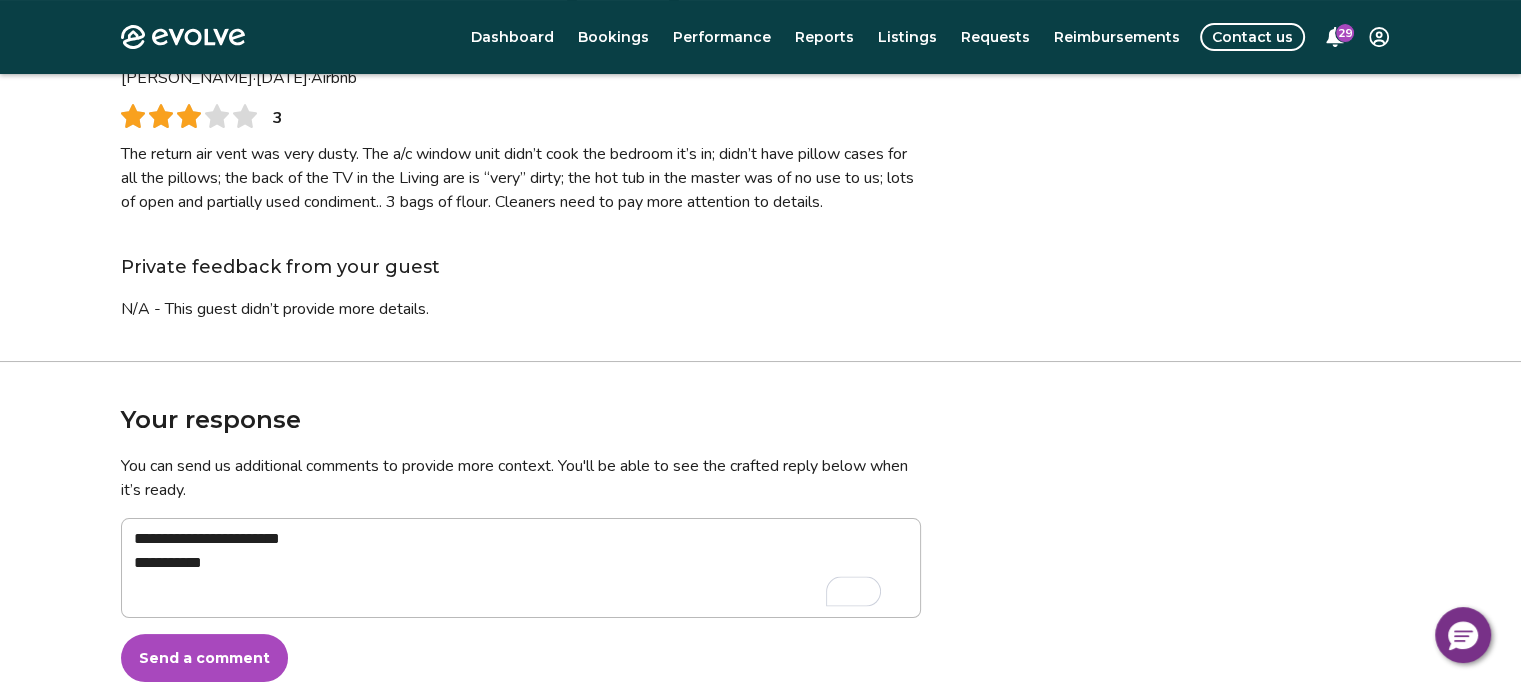 type on "*" 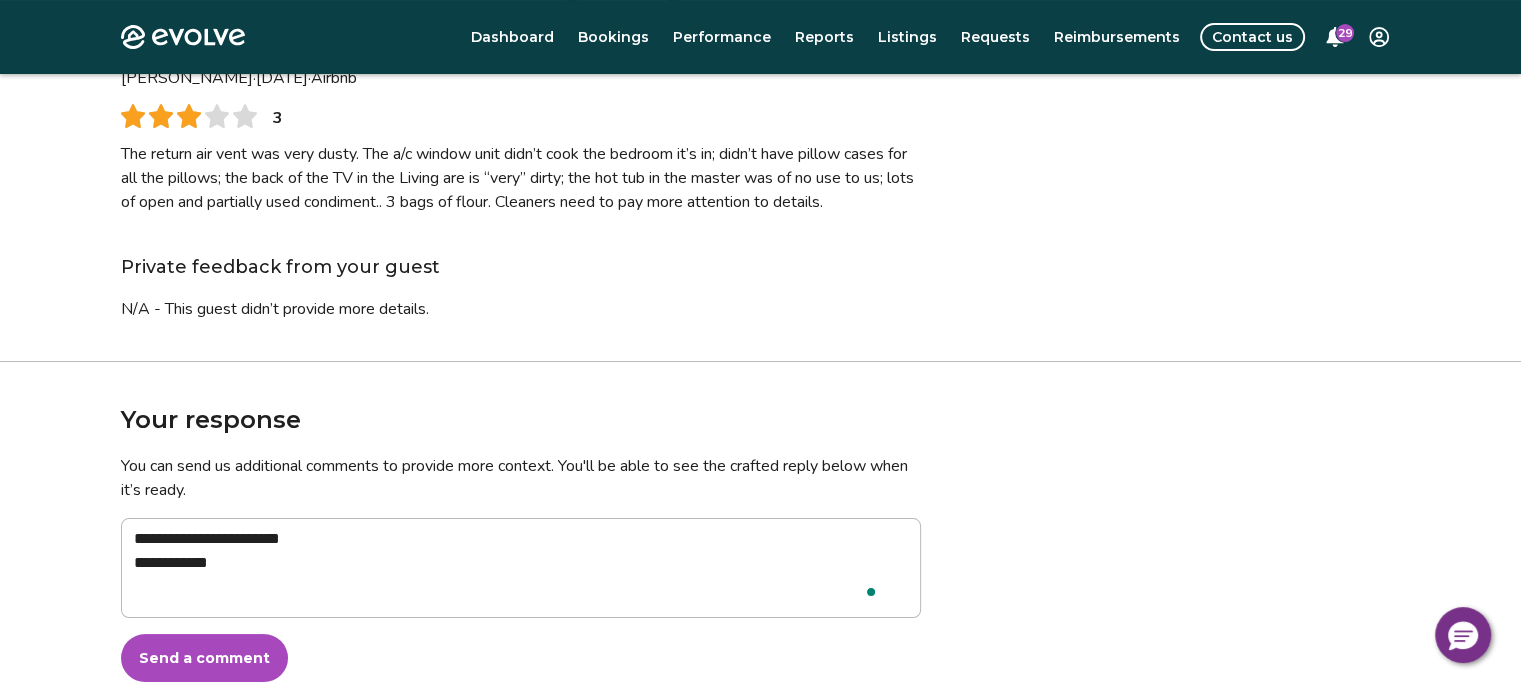 type on "**********" 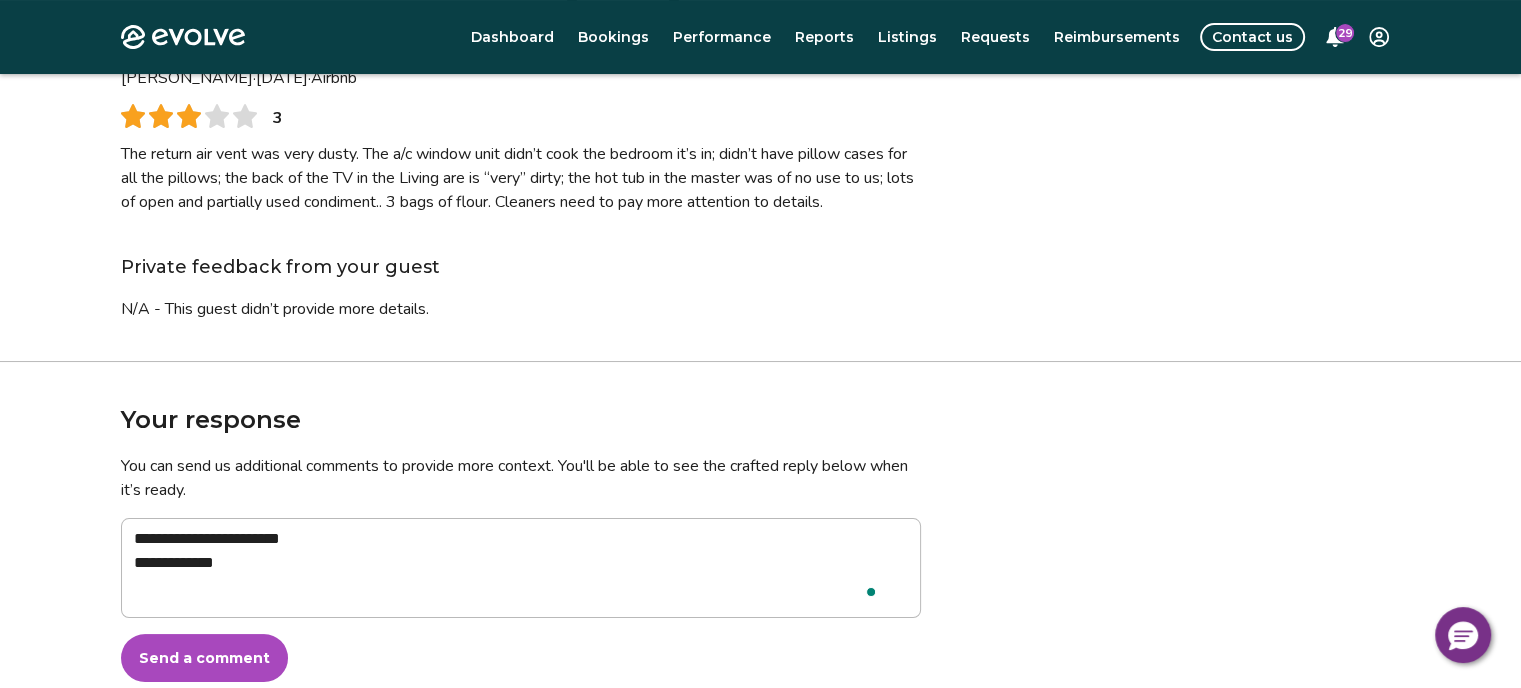 type on "**********" 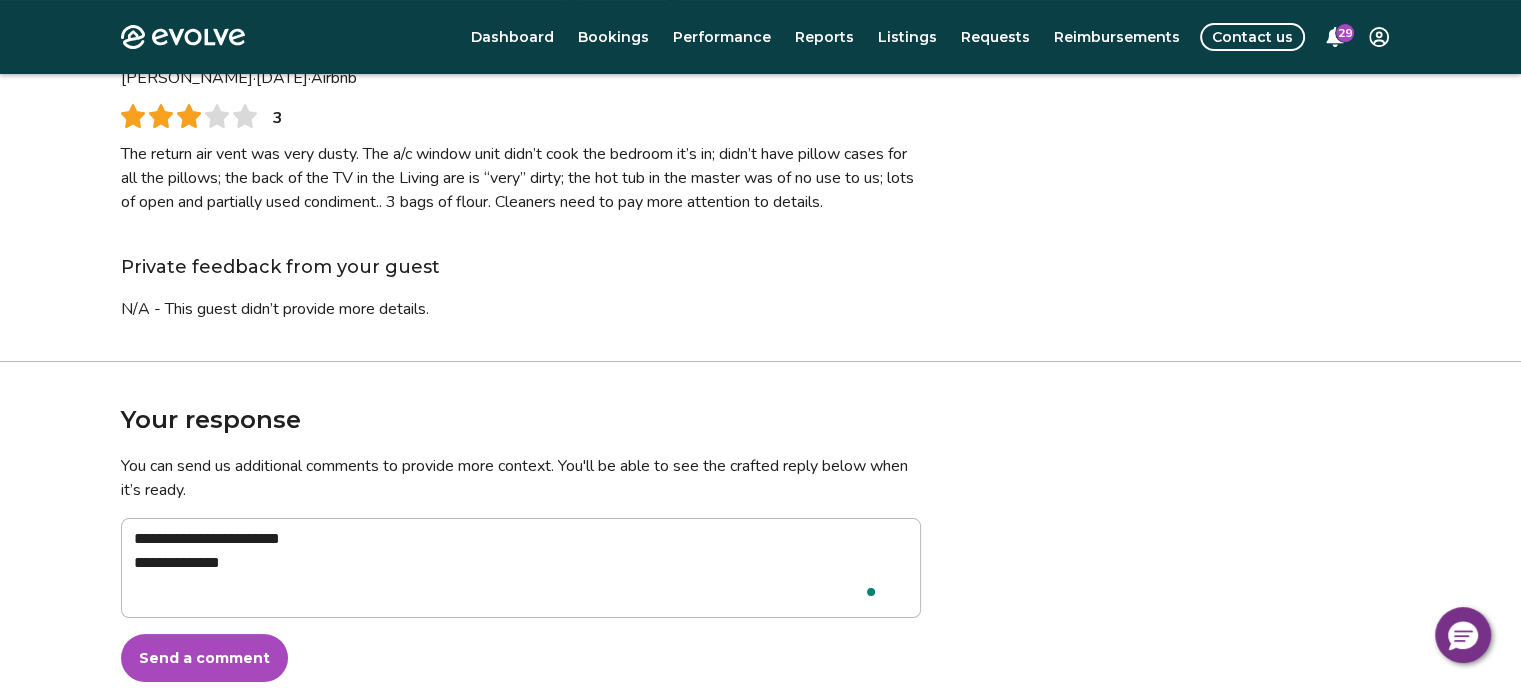 type on "**********" 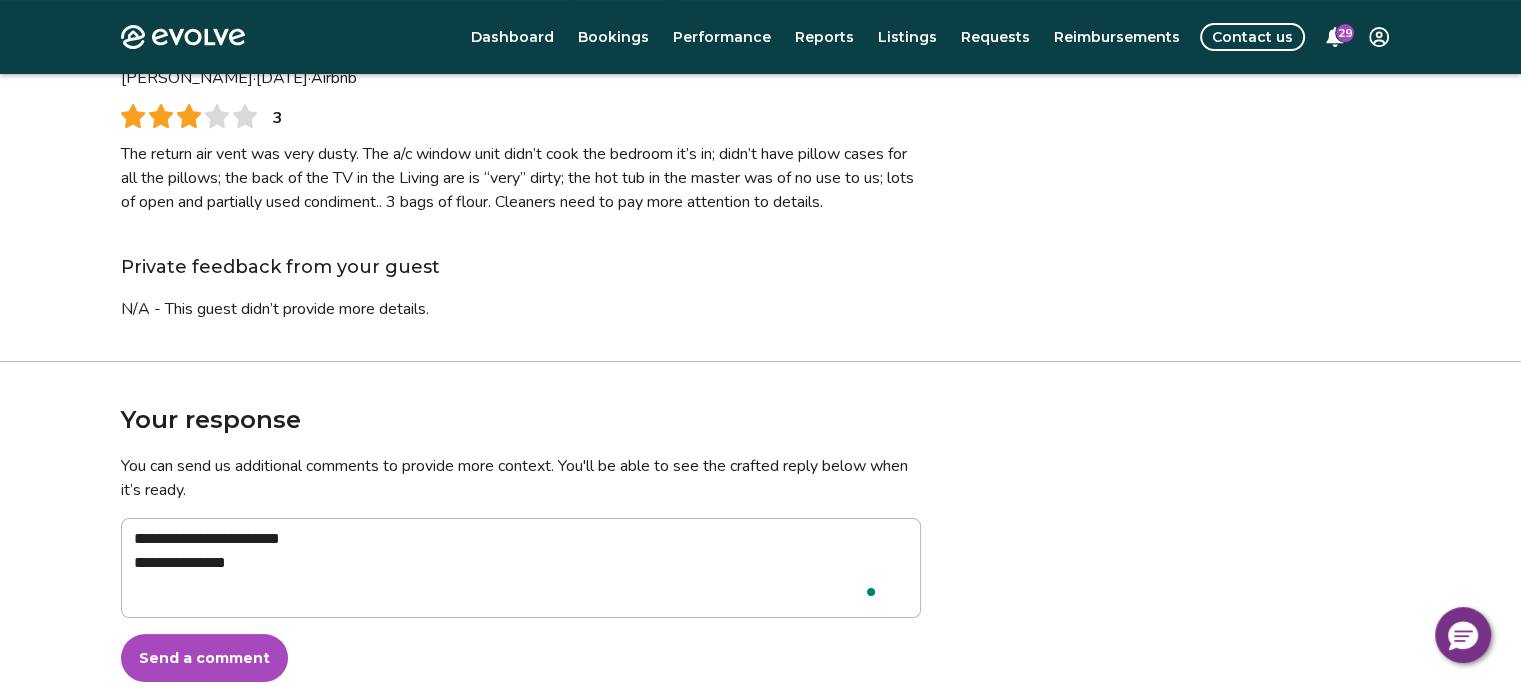type on "**********" 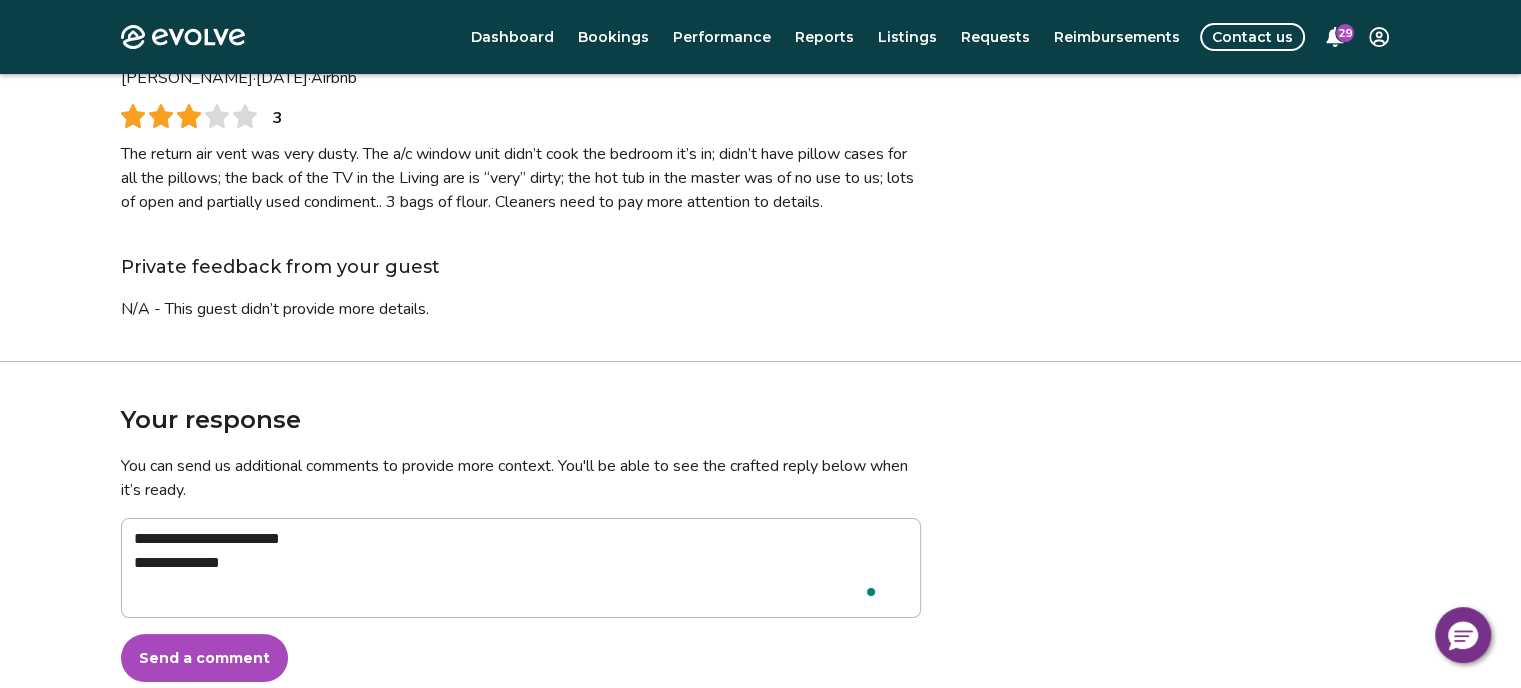 type on "**********" 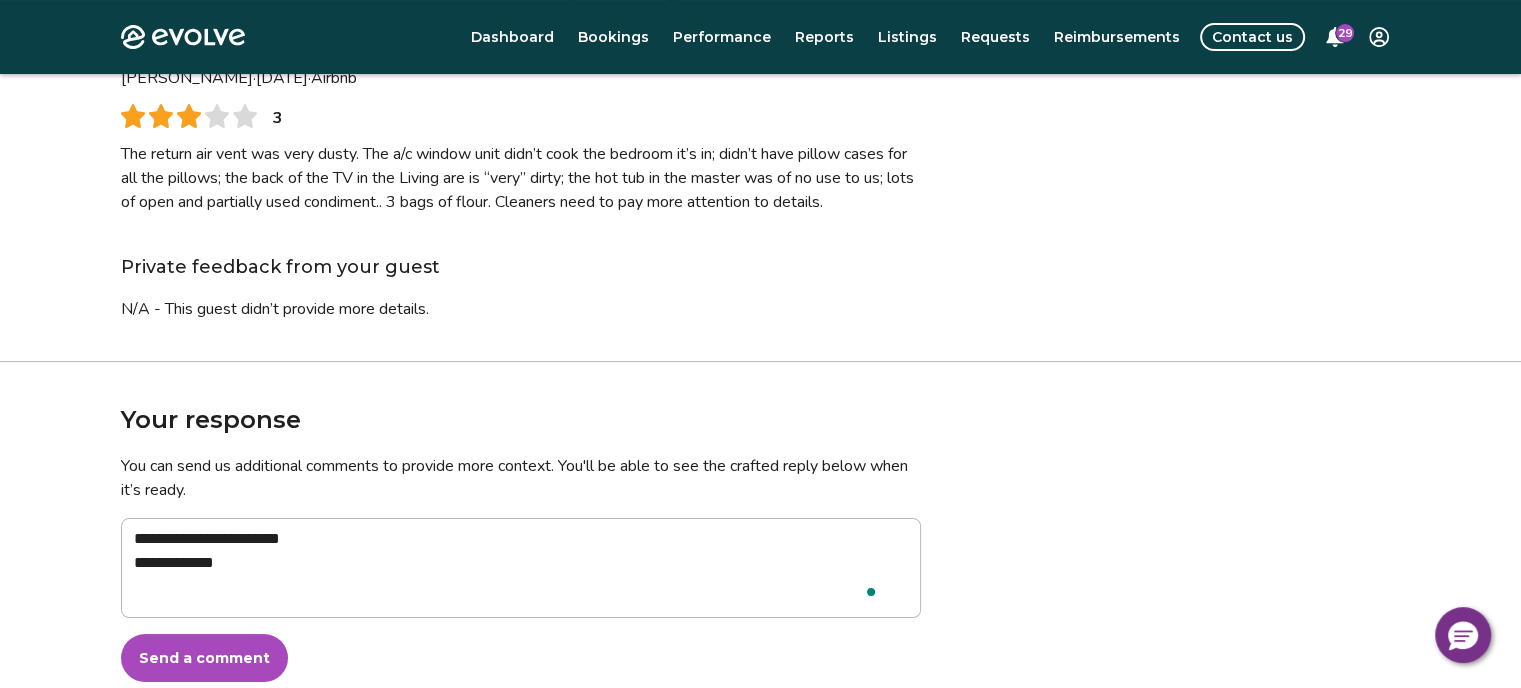 type on "**********" 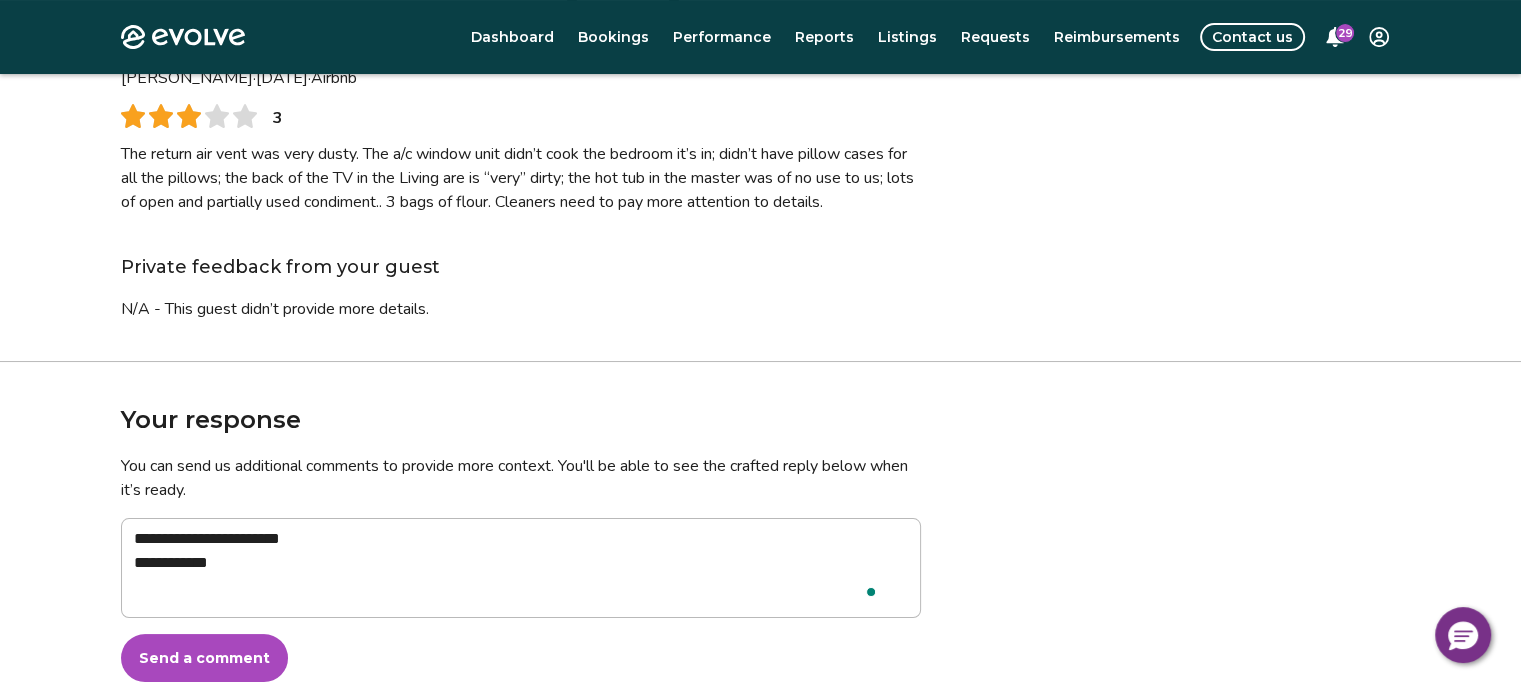 type on "**********" 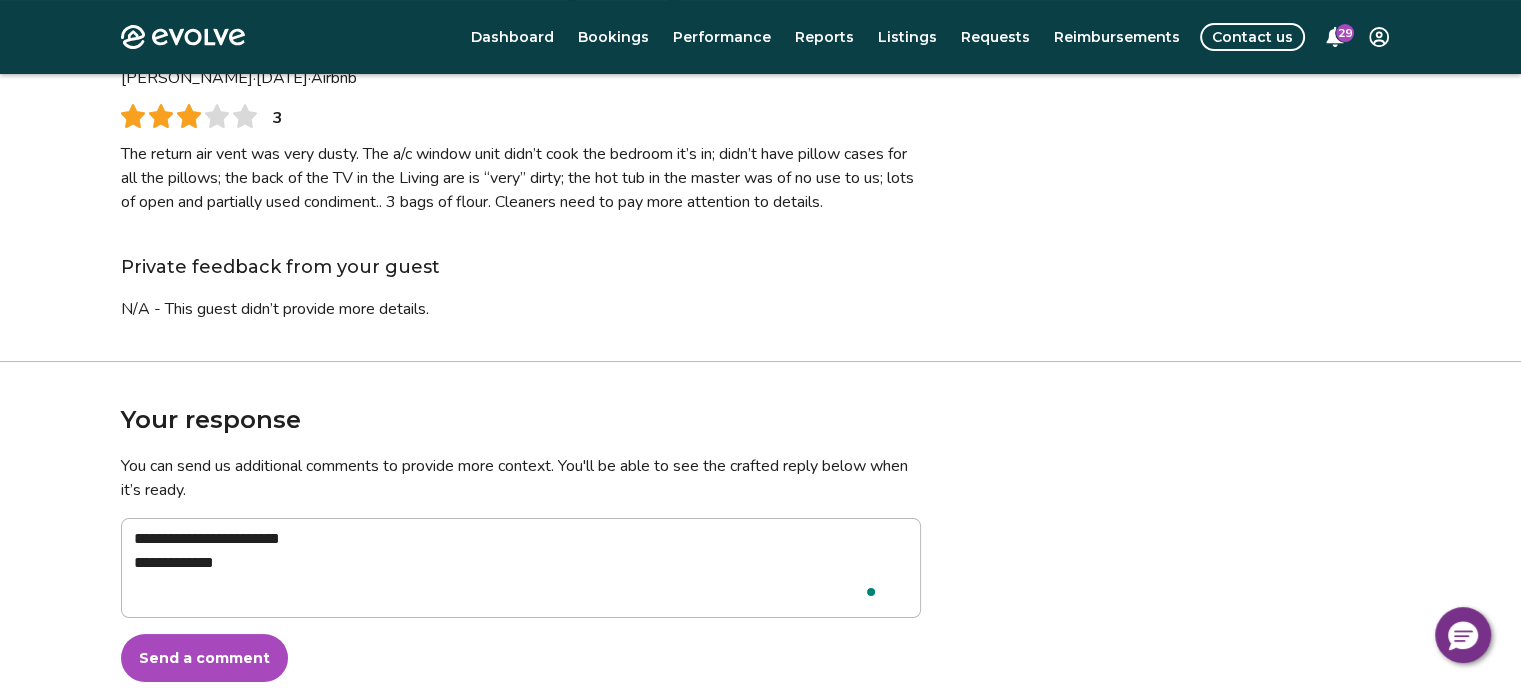 type on "**********" 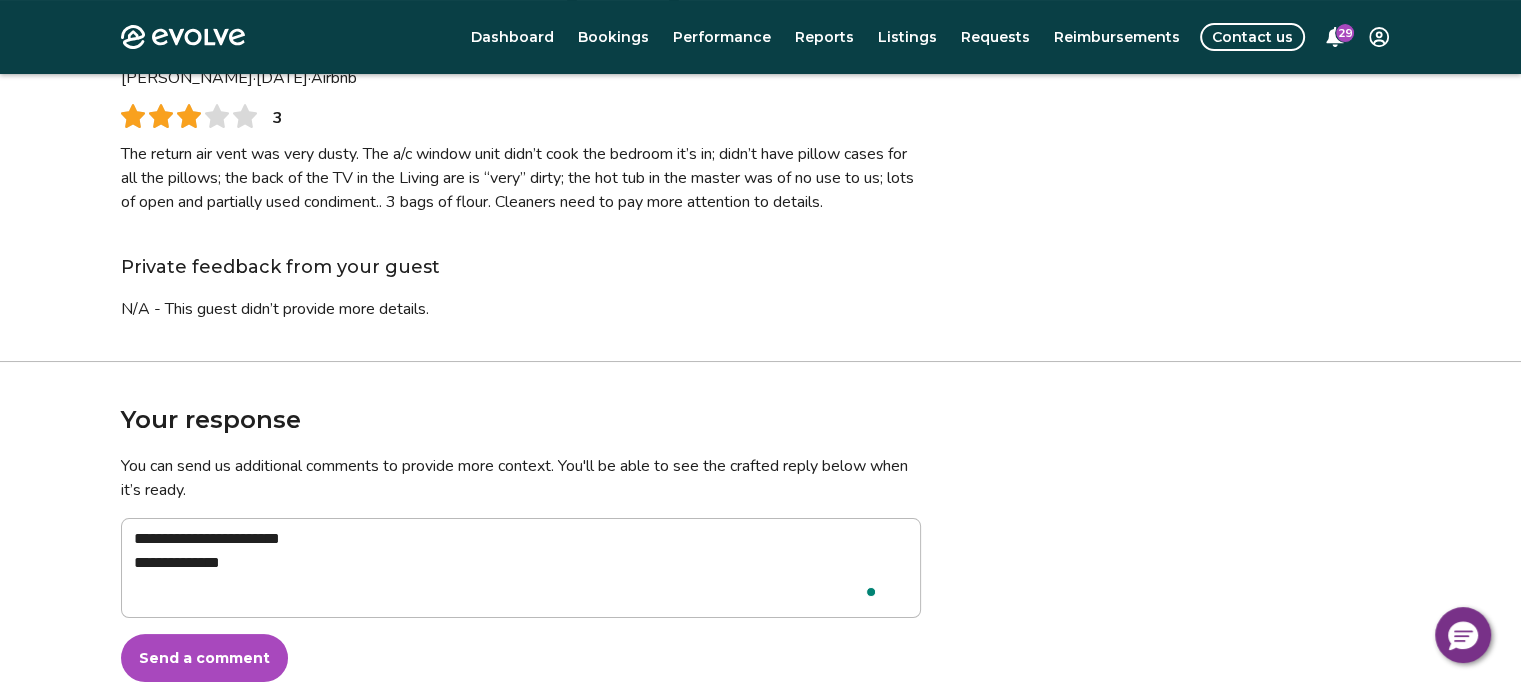 type on "**********" 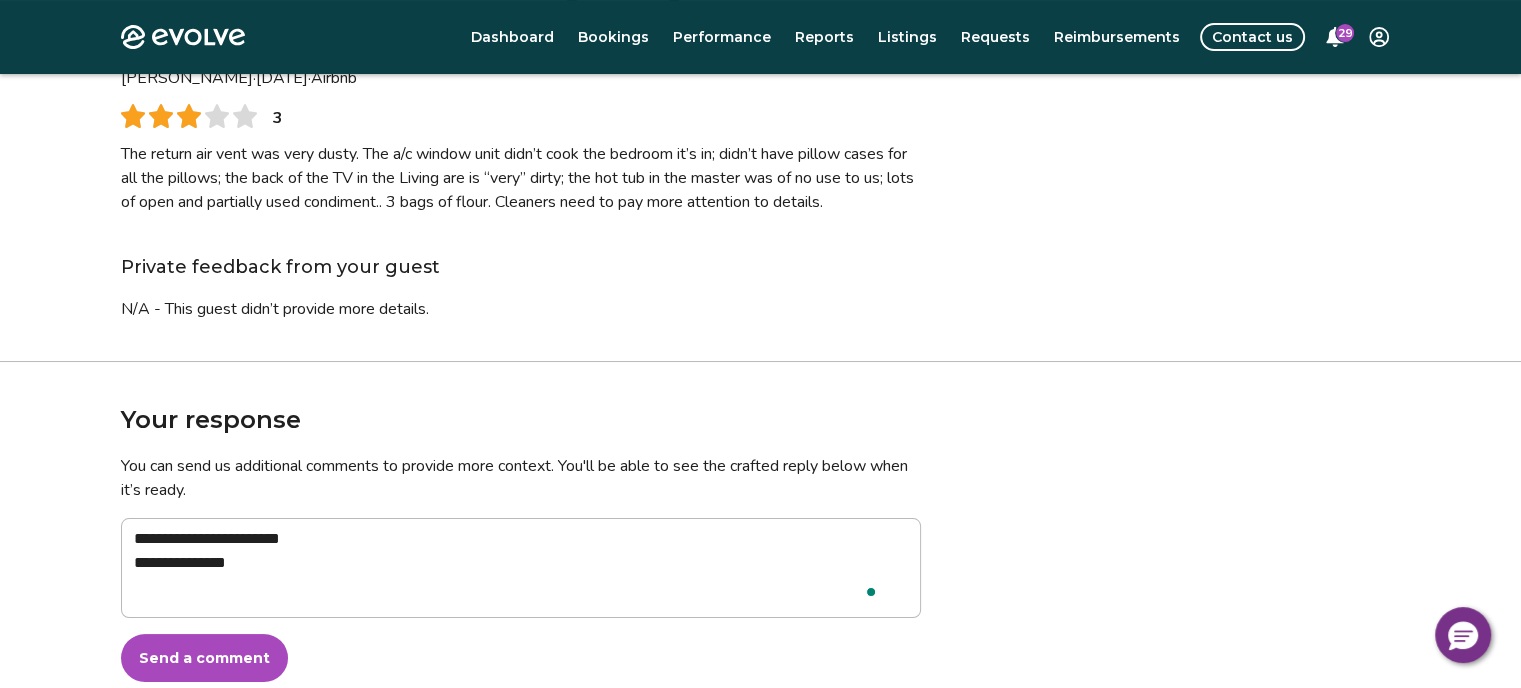 type on "**********" 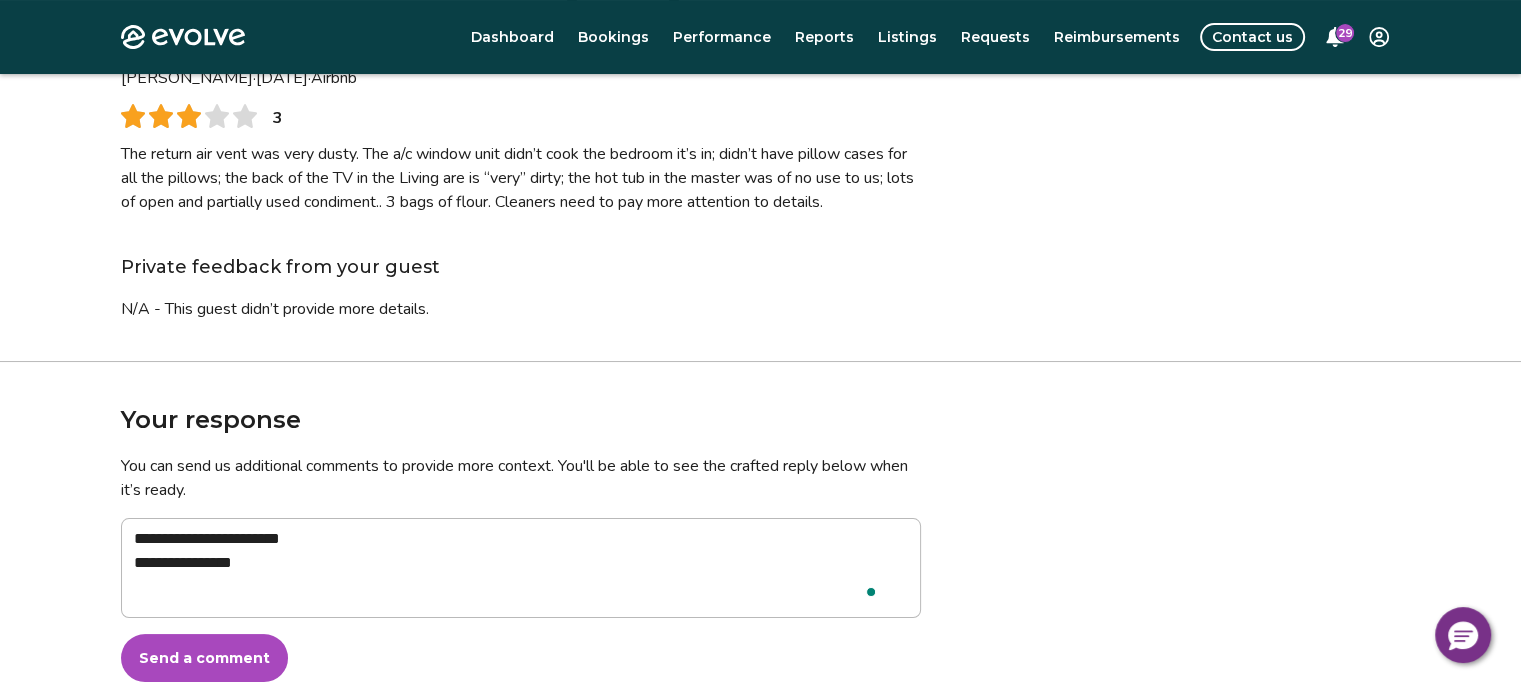 type on "**********" 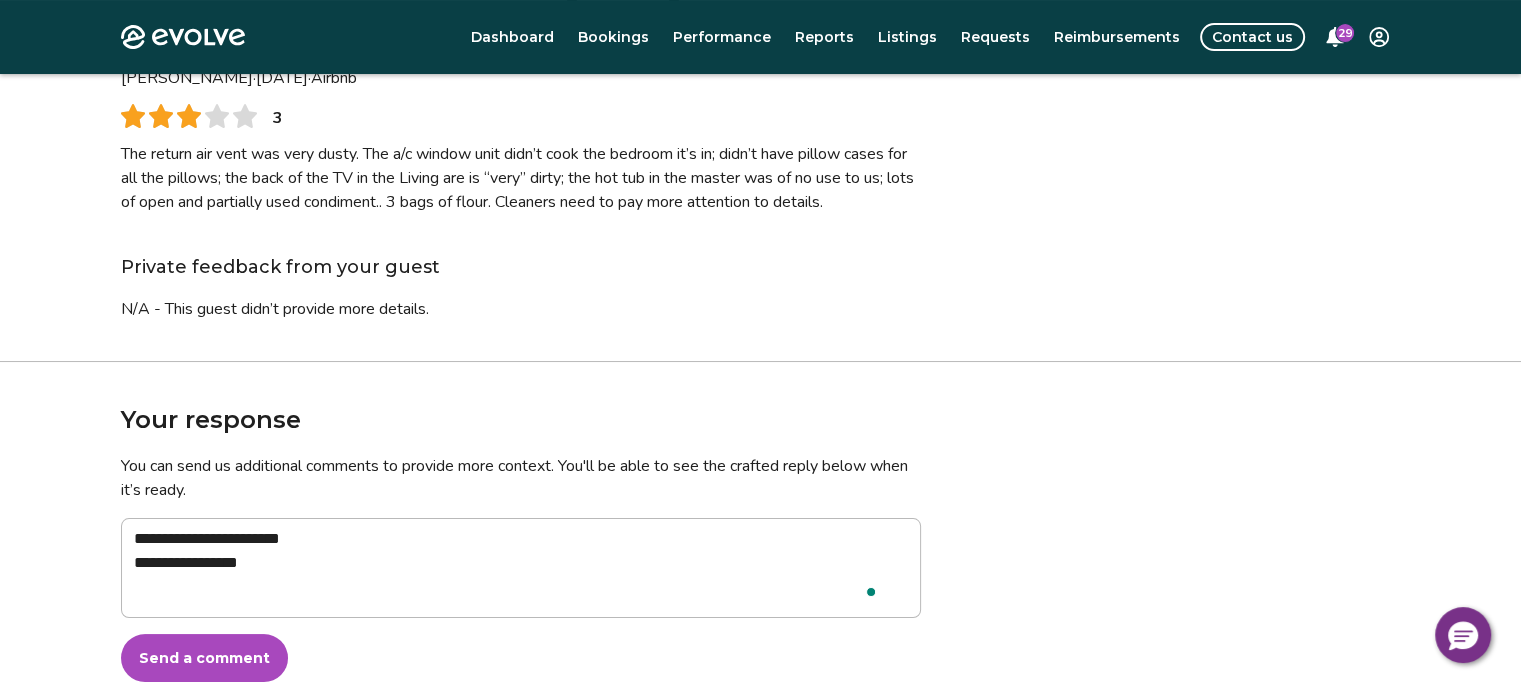 type on "**********" 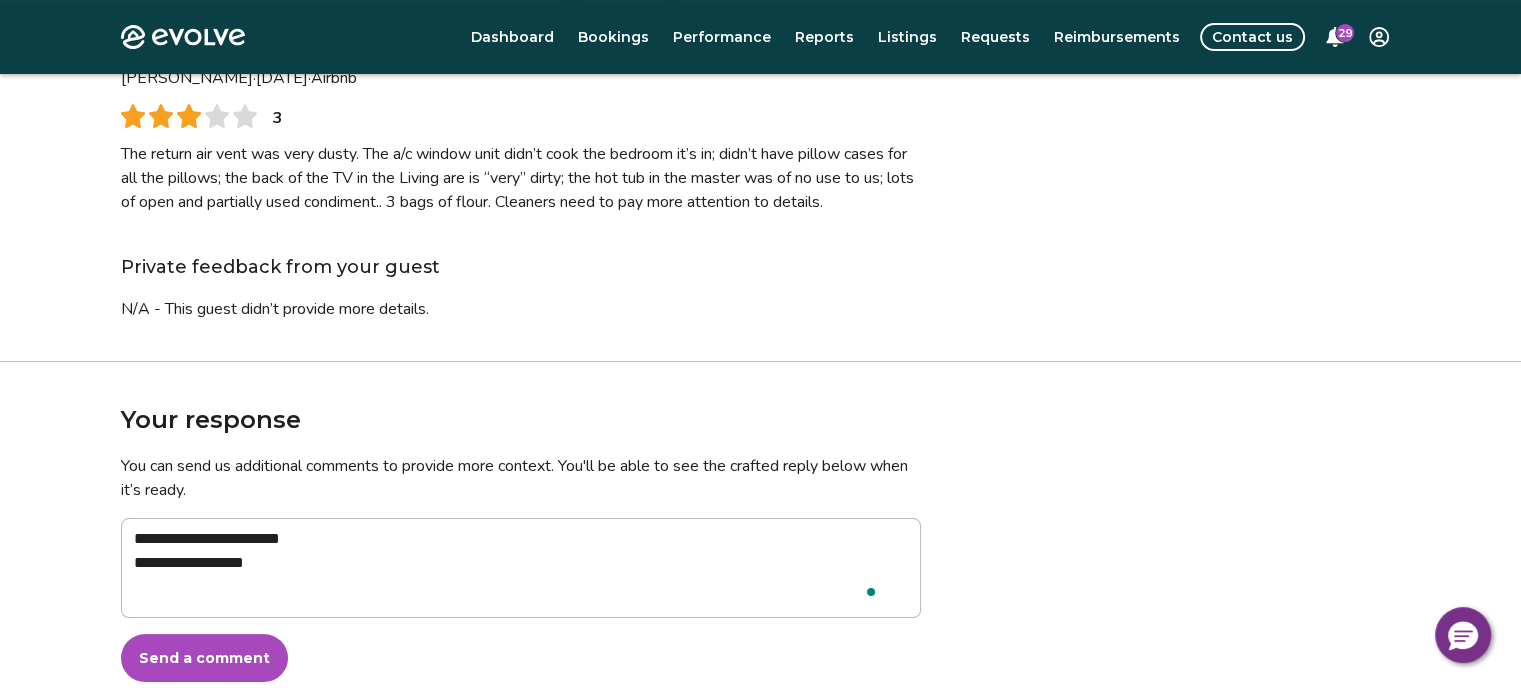 type on "**********" 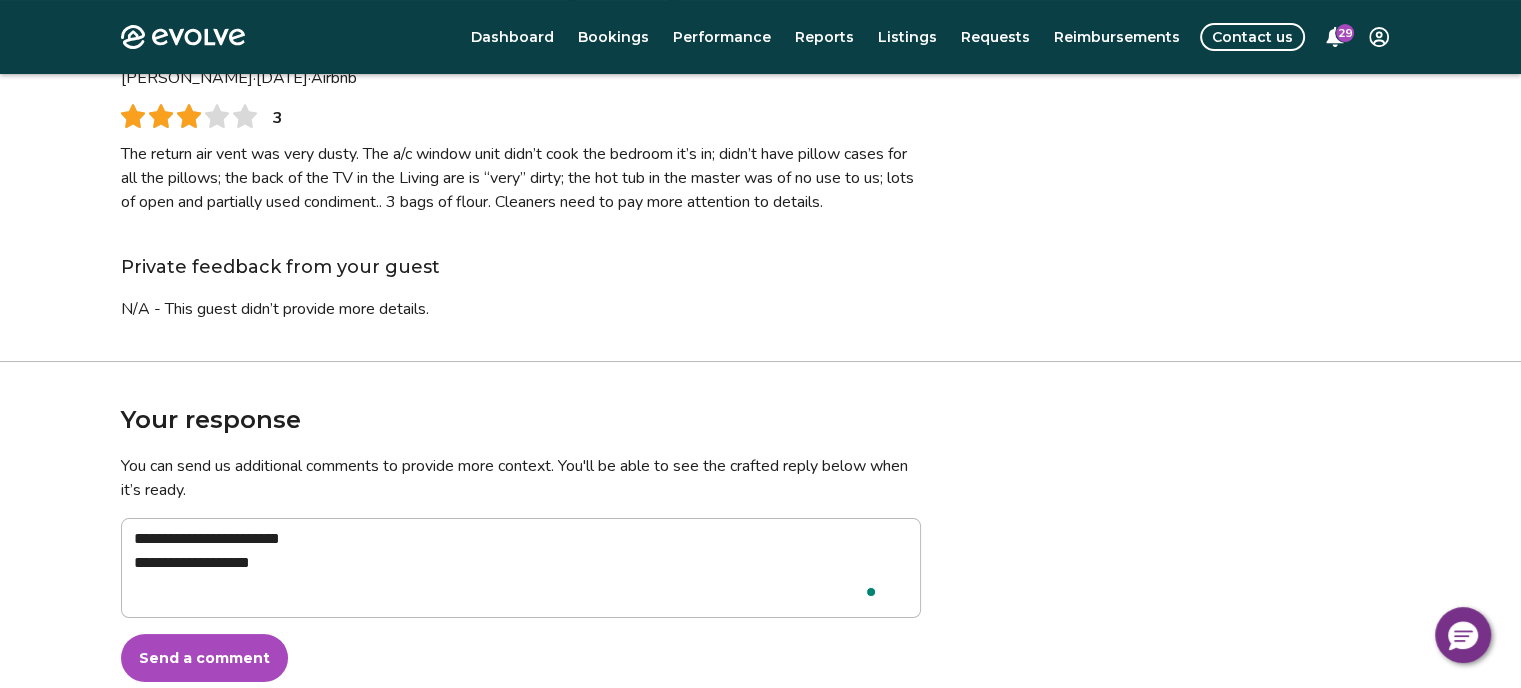 type on "**********" 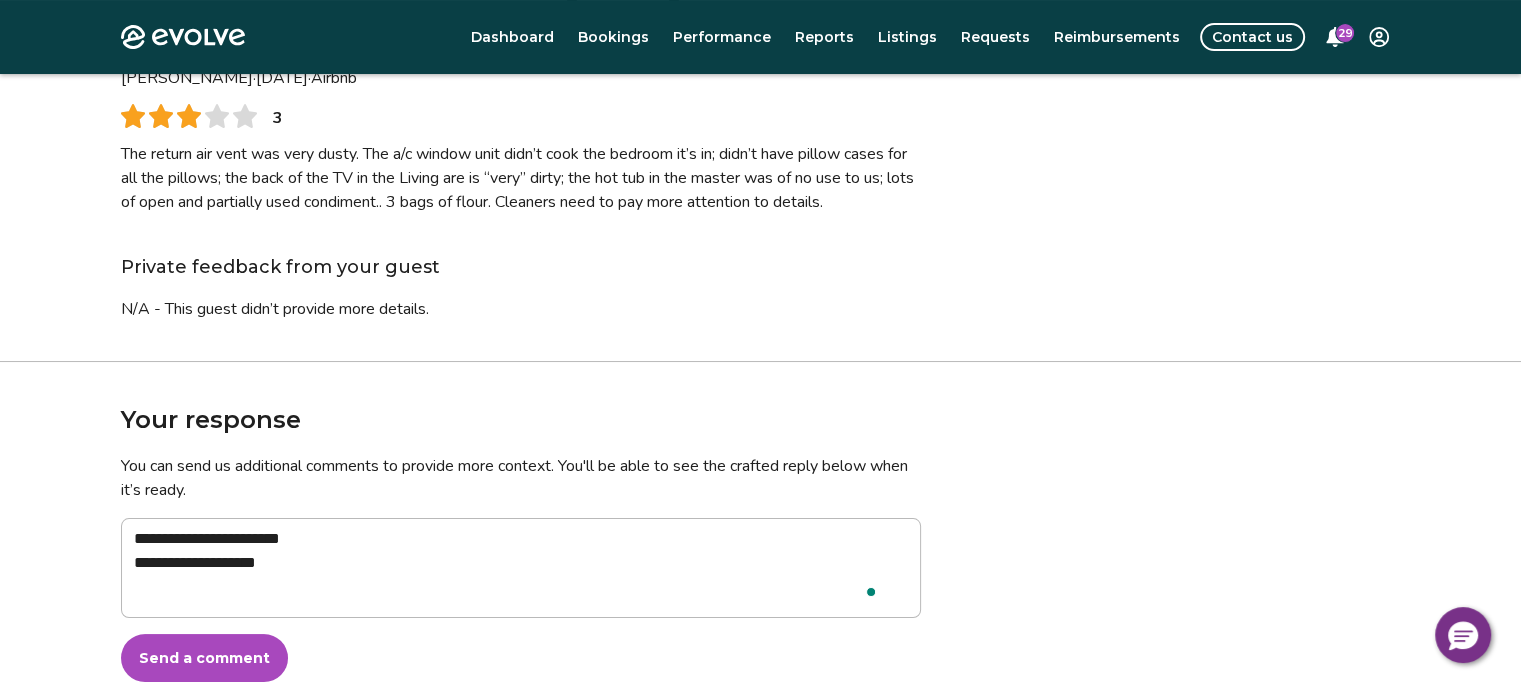 type on "**********" 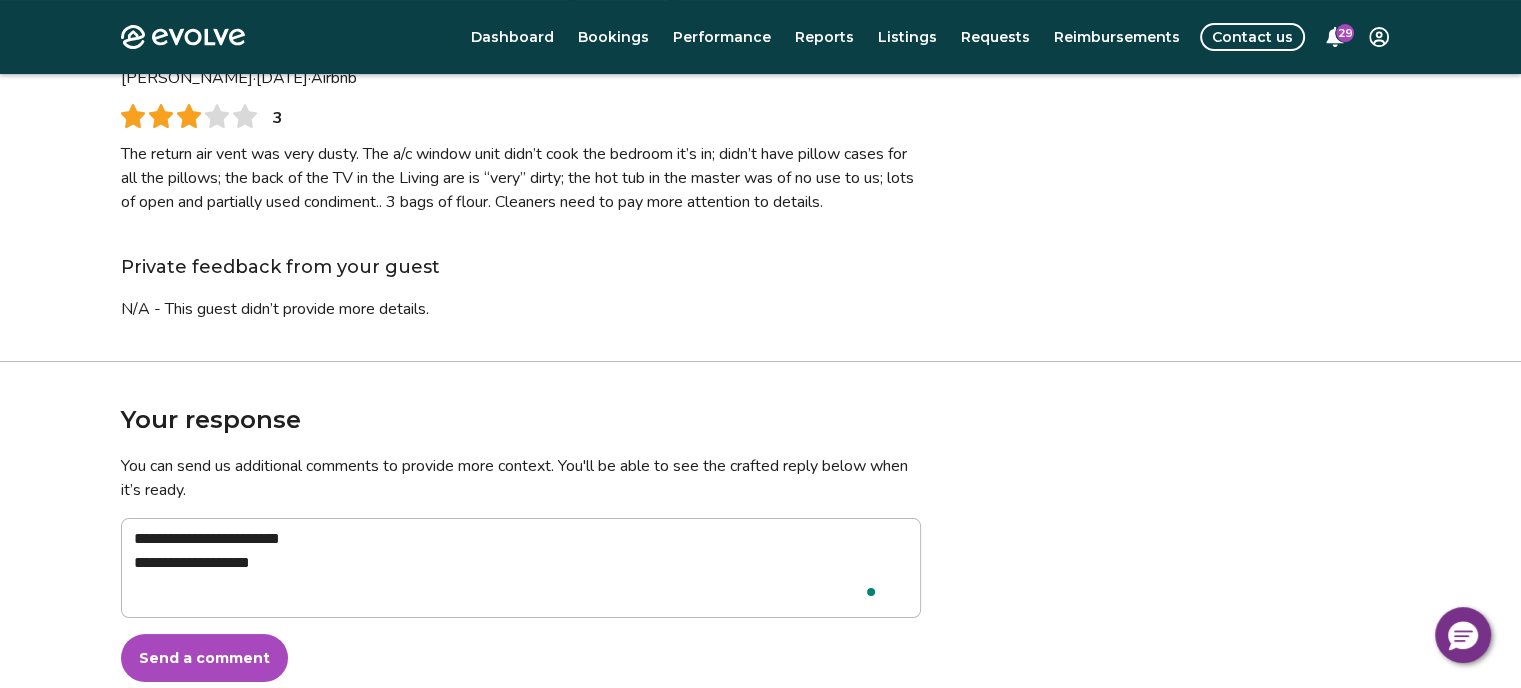 type on "**********" 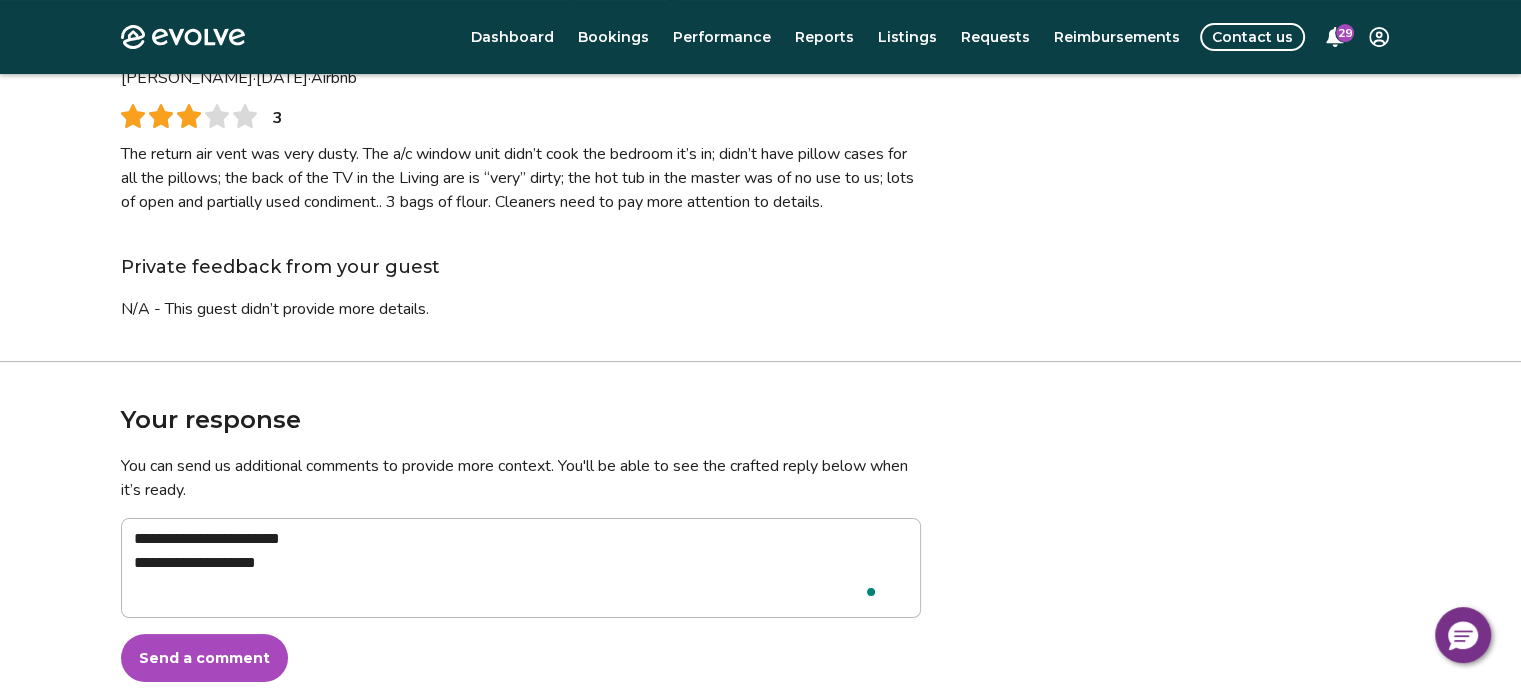 type on "**********" 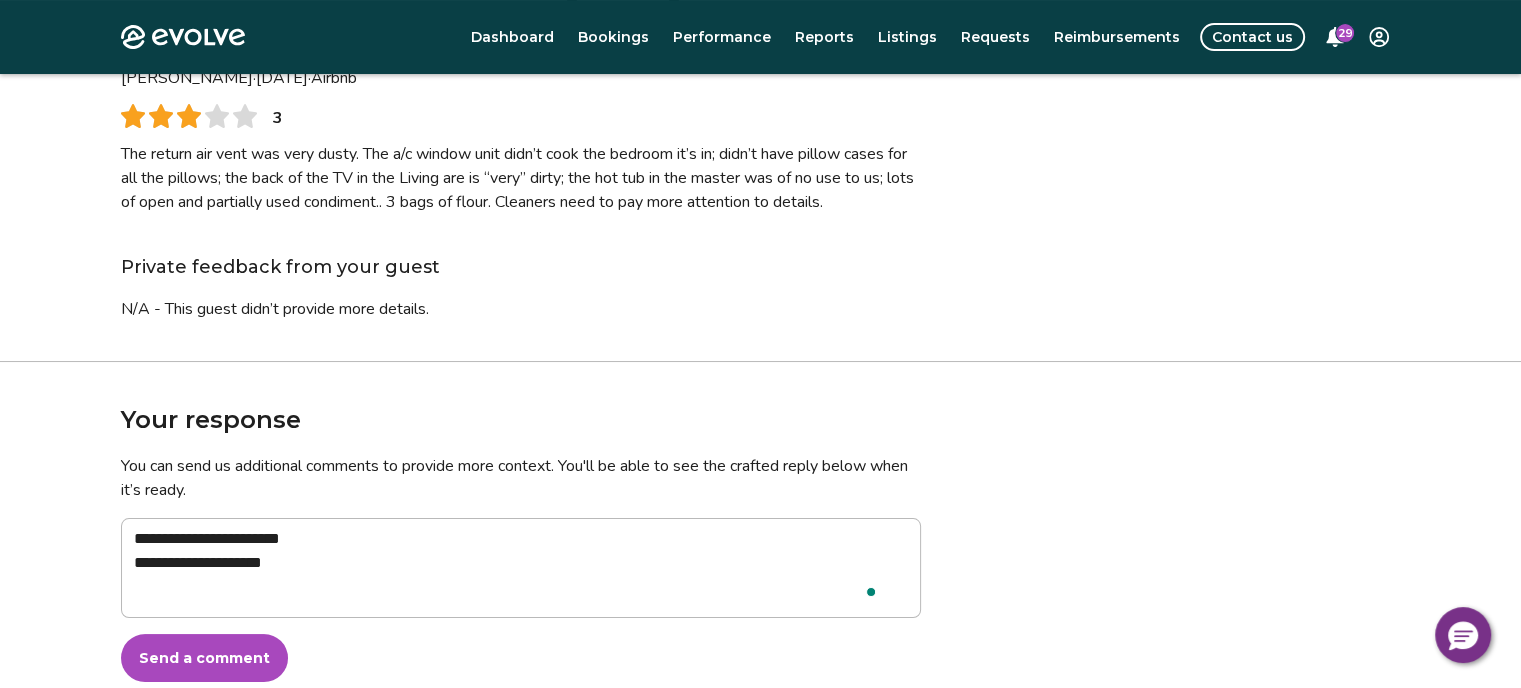 type on "**********" 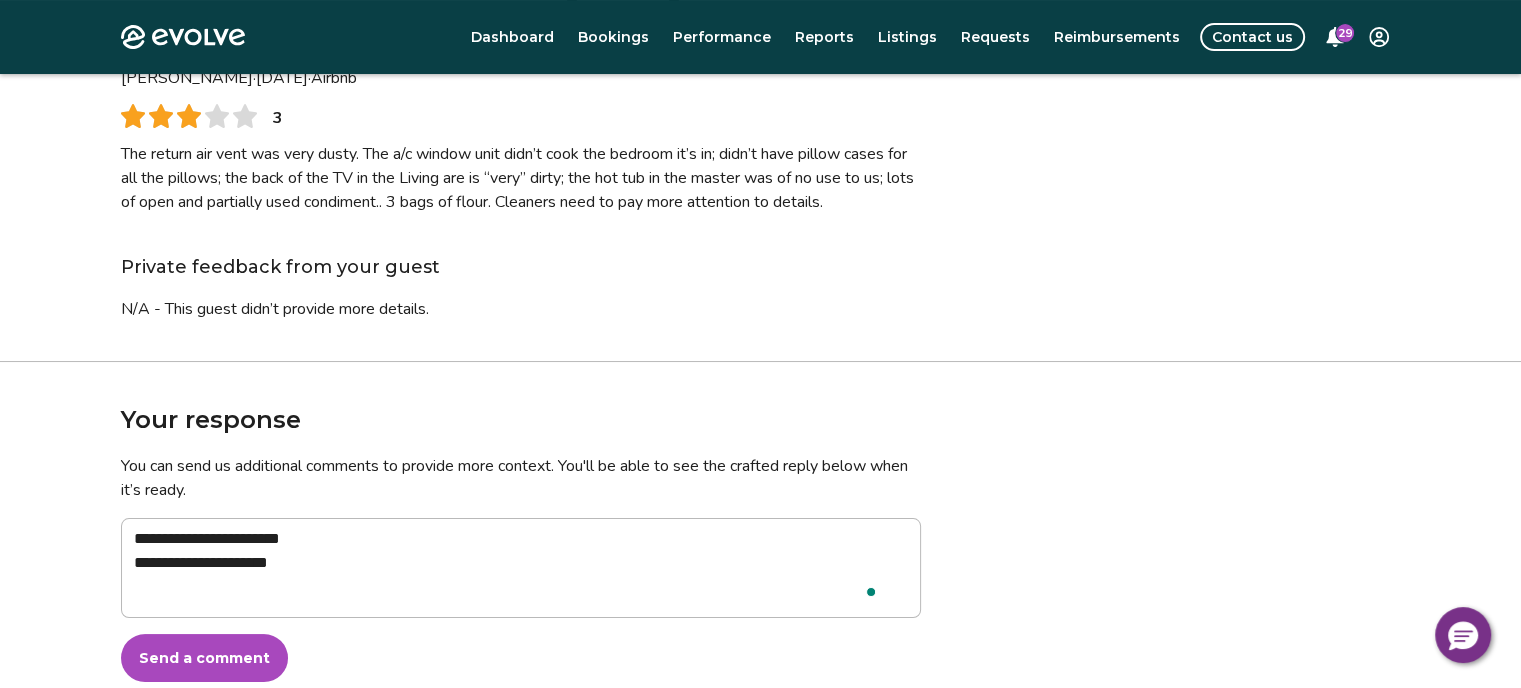 type on "**********" 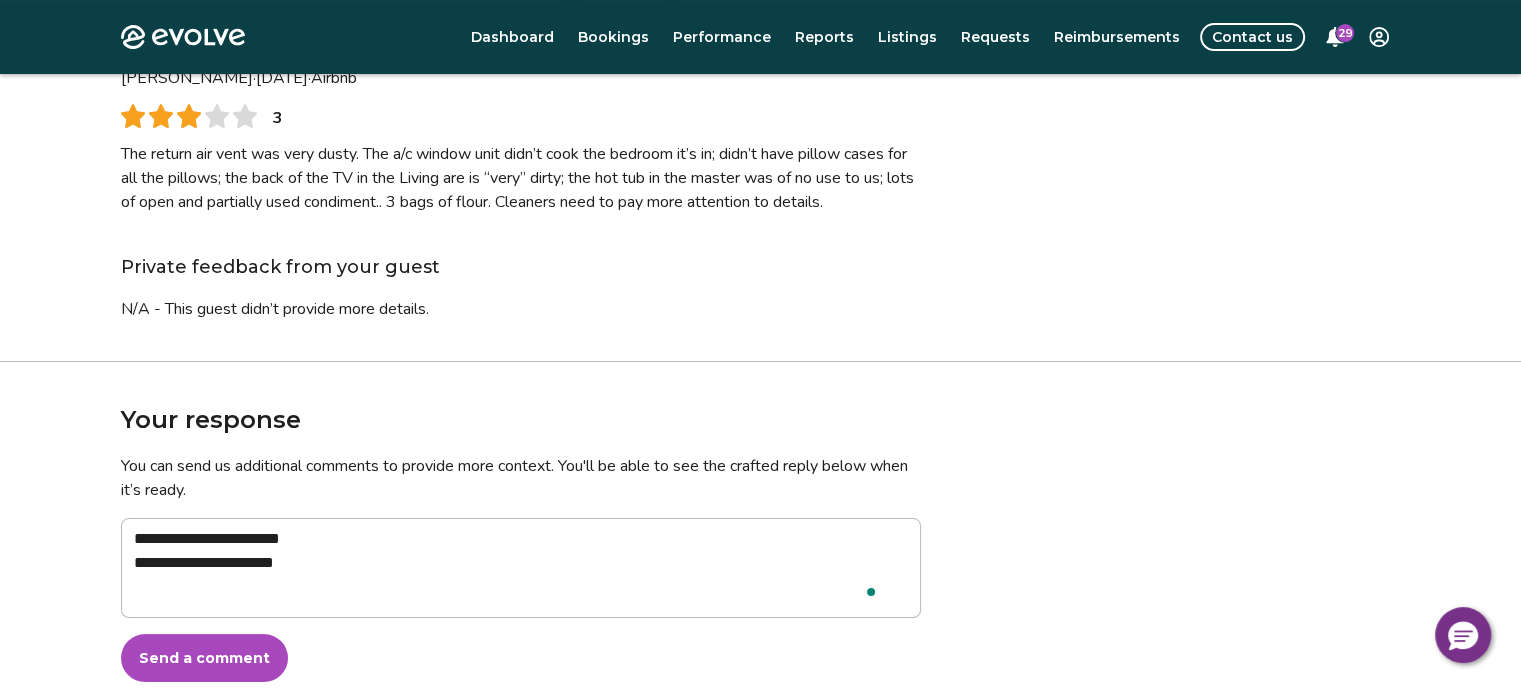 type on "**********" 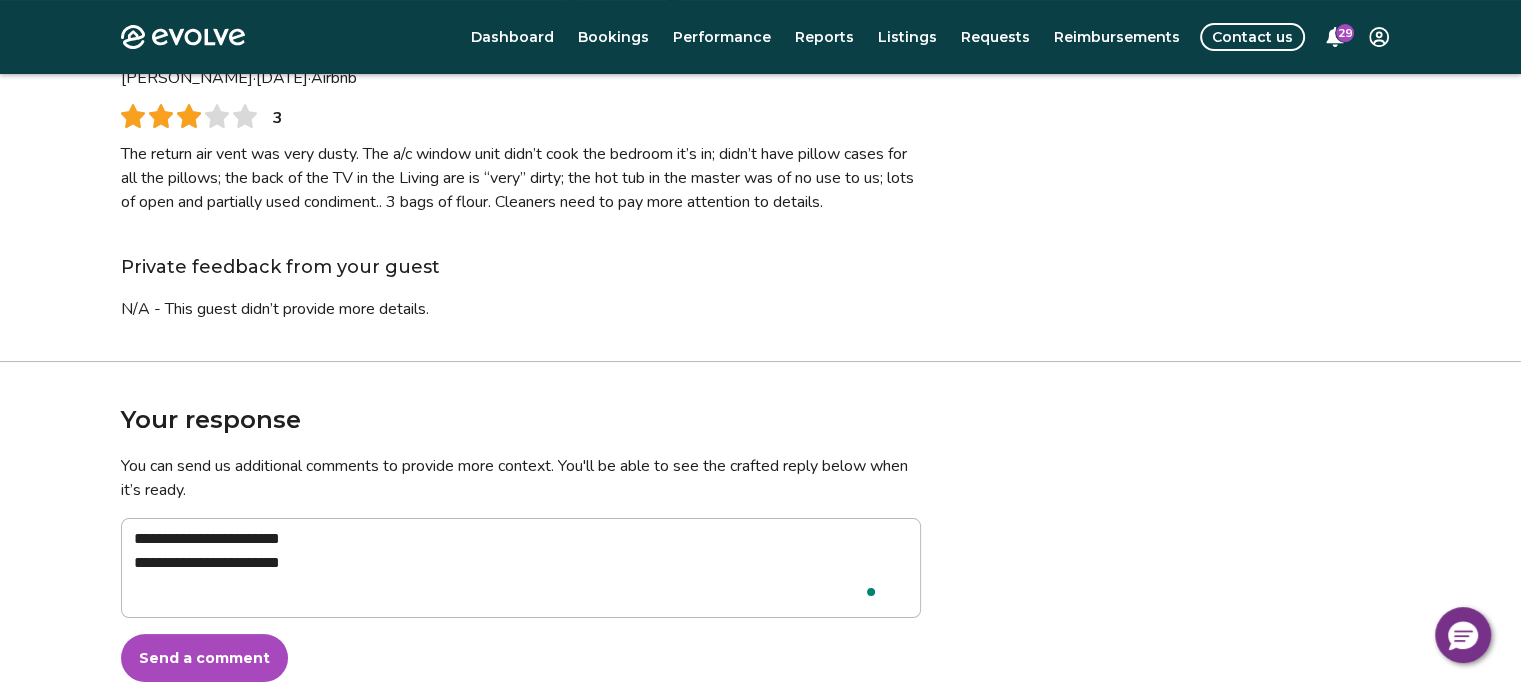 type on "**********" 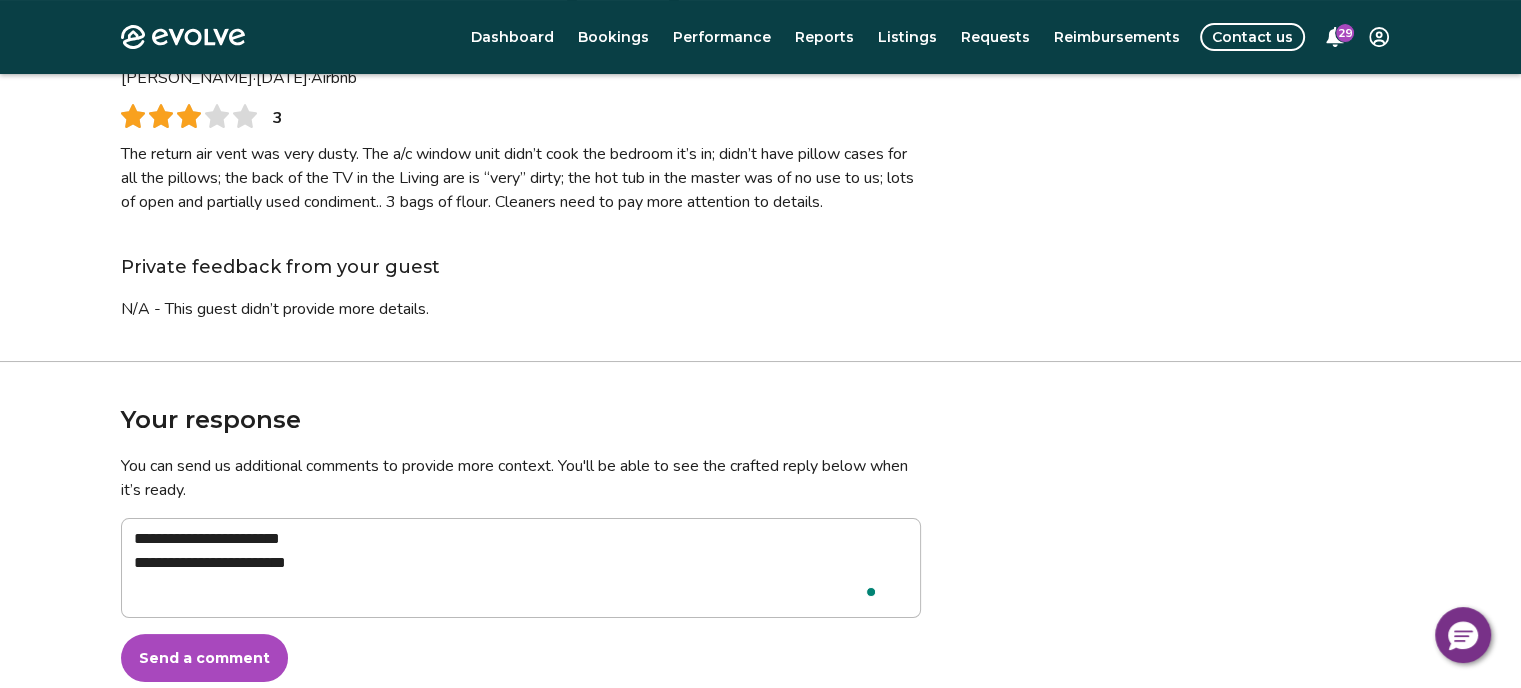 type on "**********" 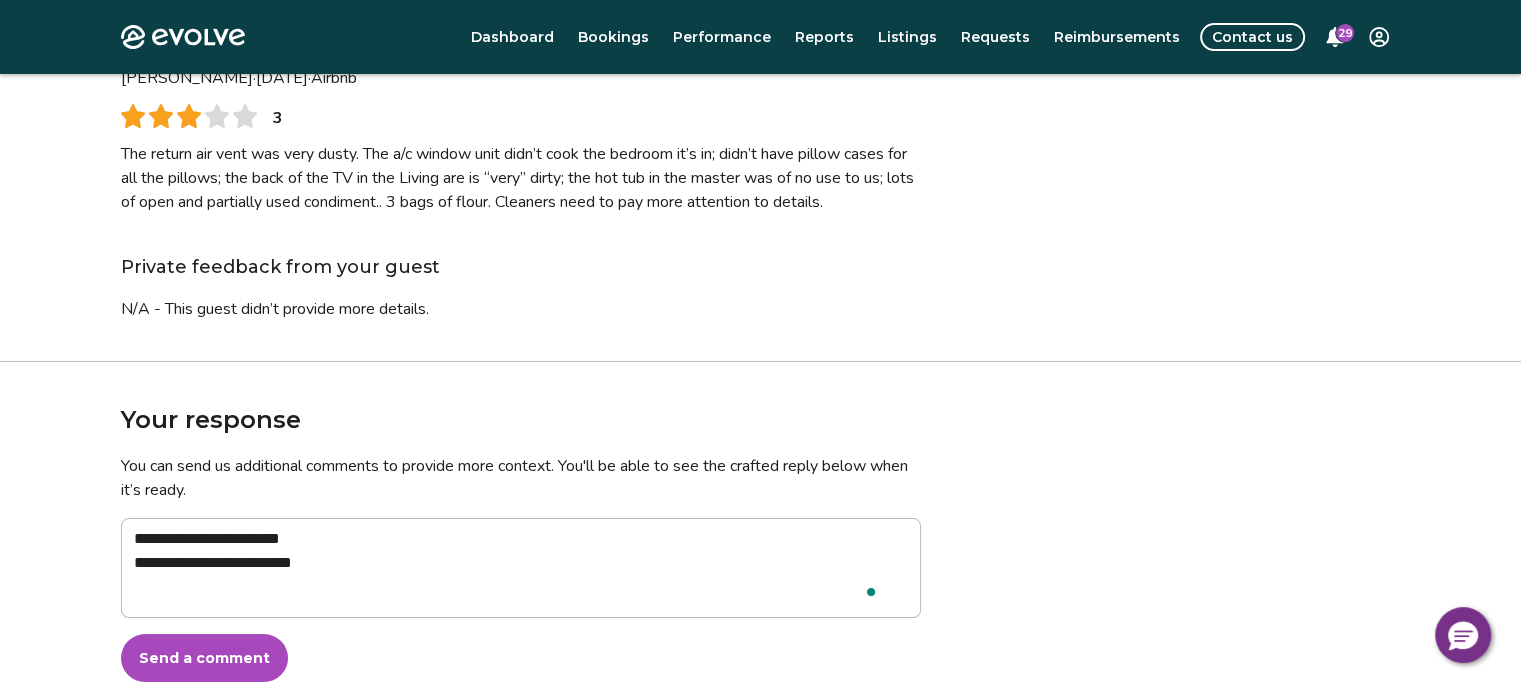 type on "**********" 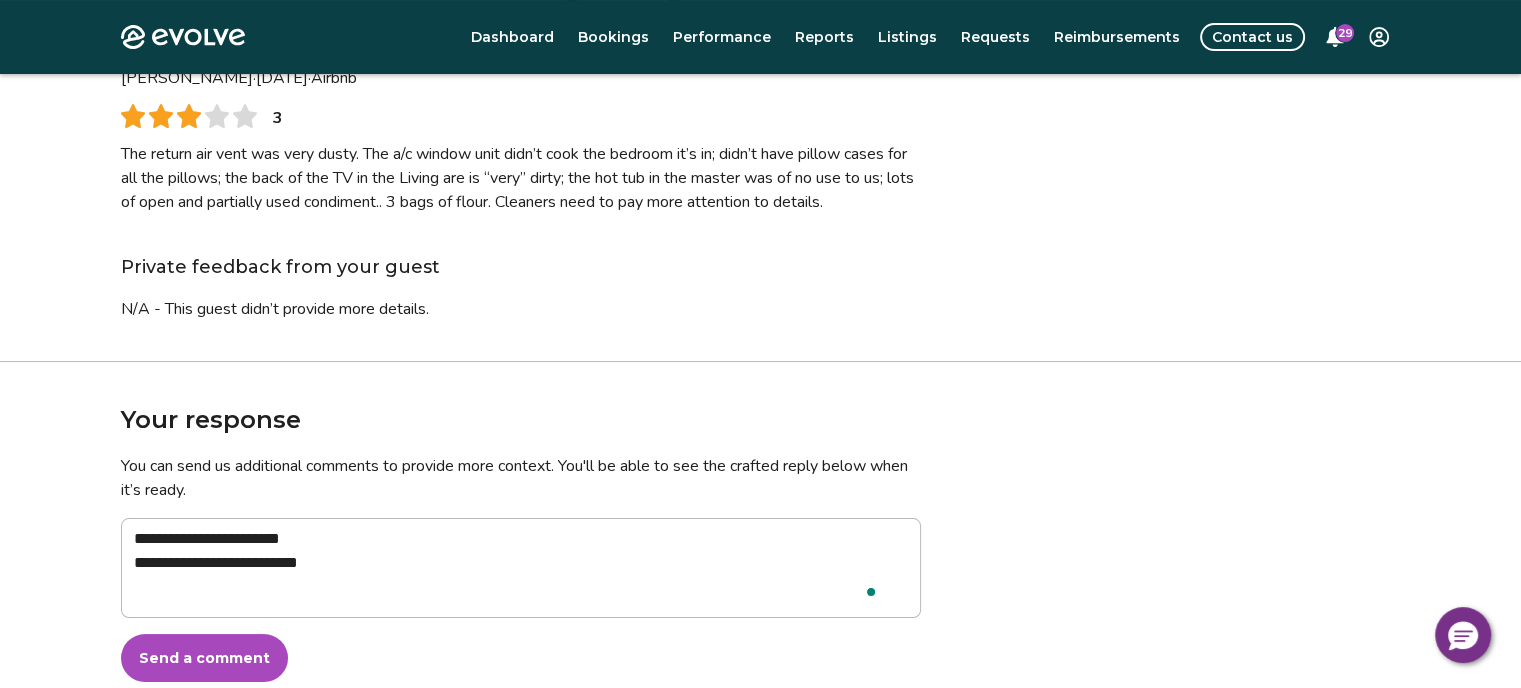 type on "**********" 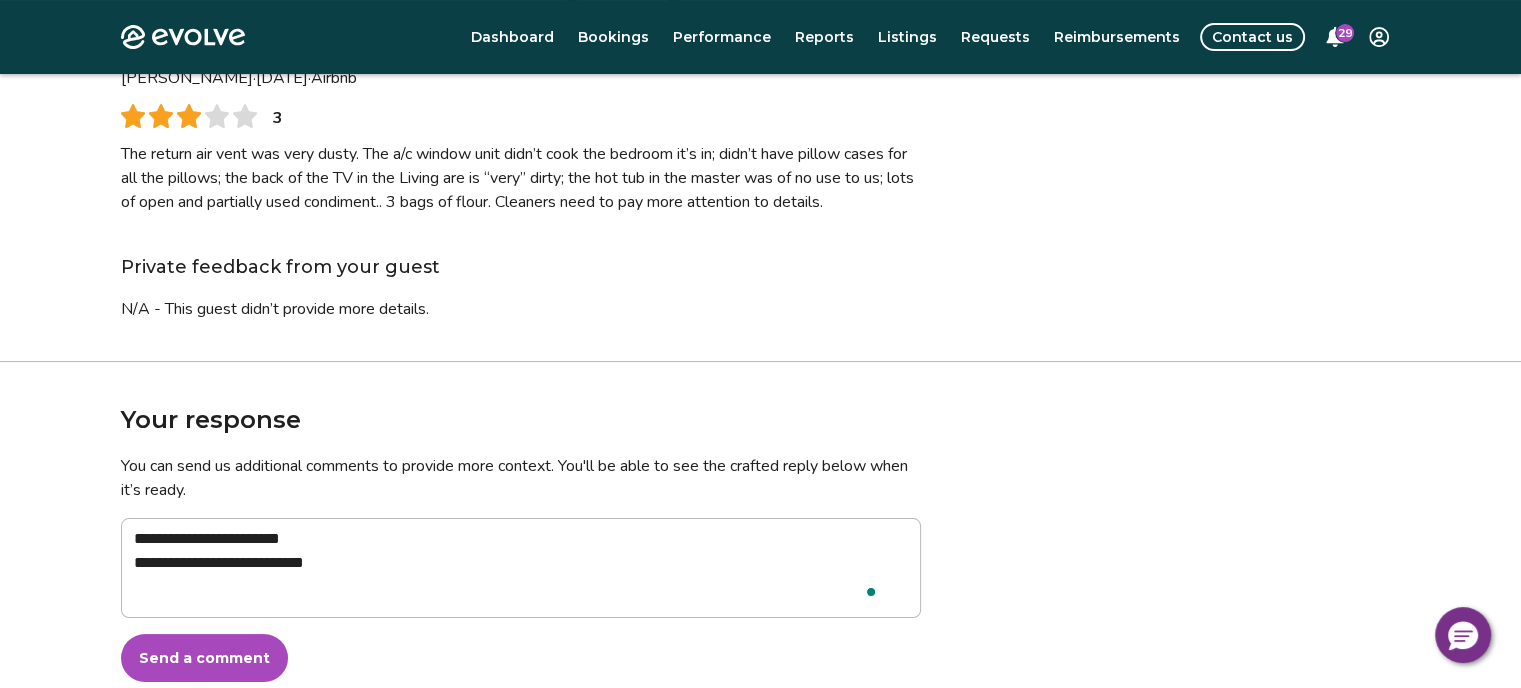 type on "**********" 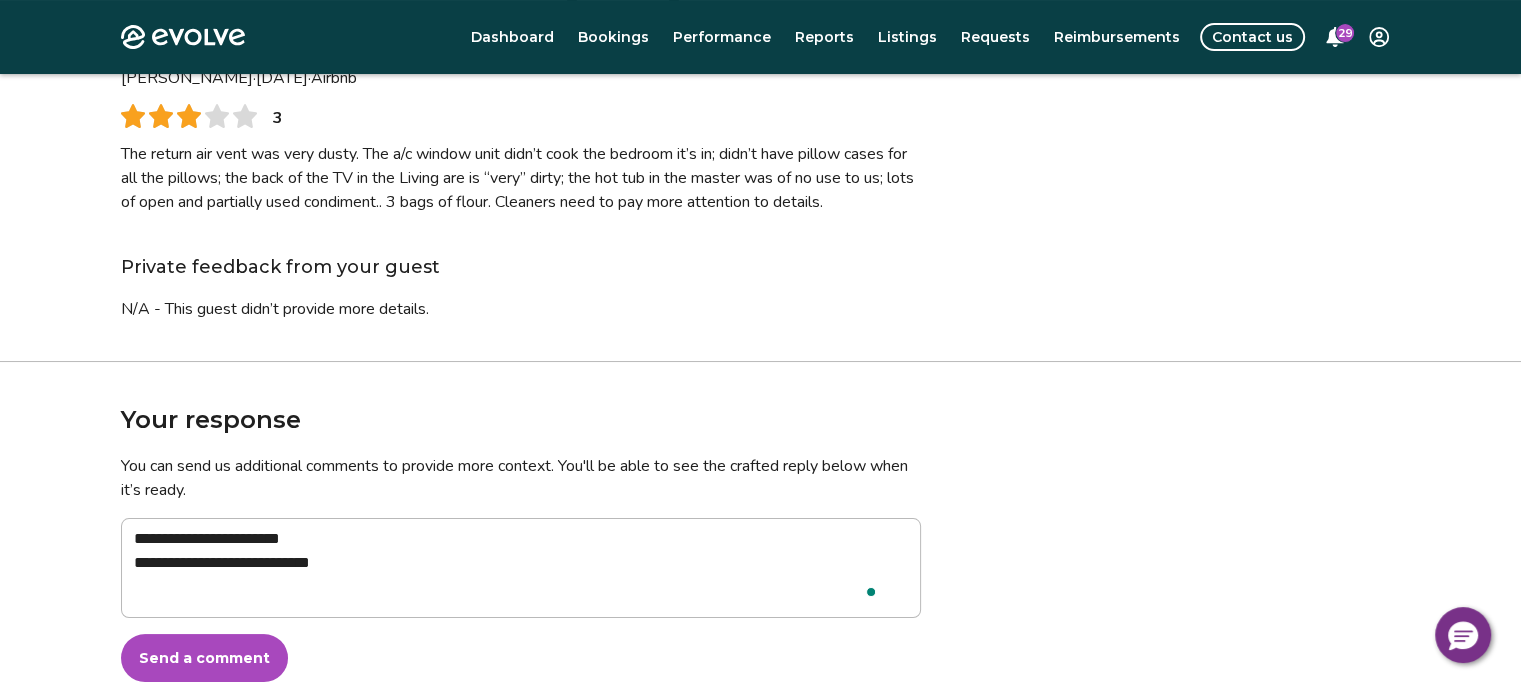 type on "**********" 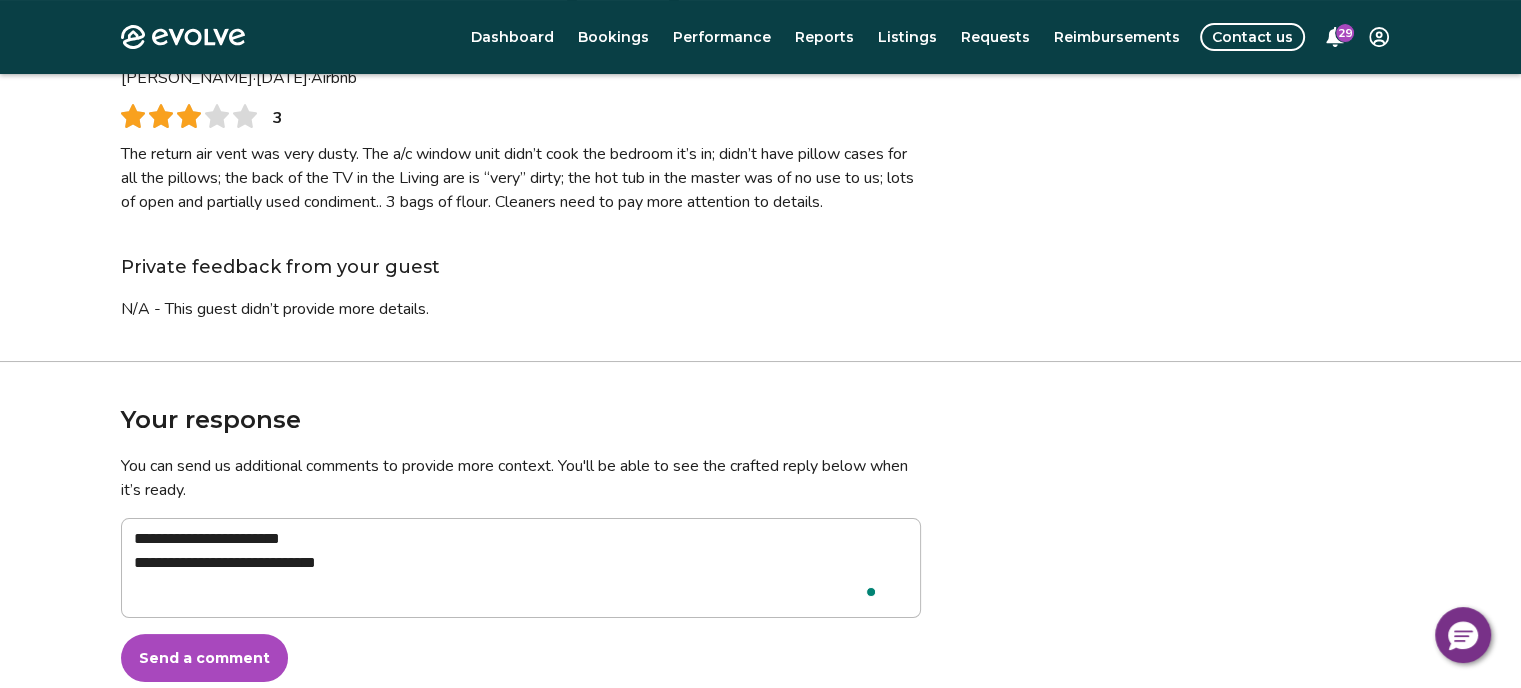 type on "**********" 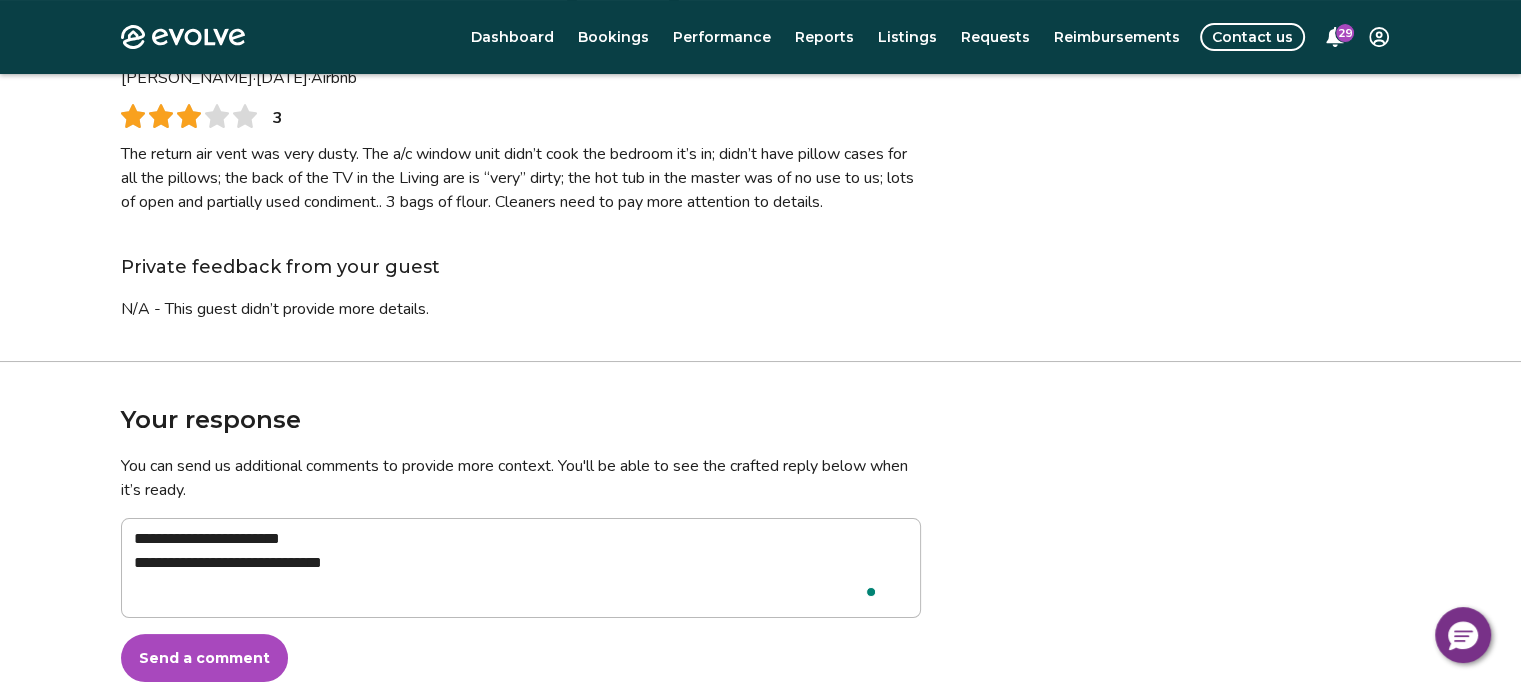 type on "**********" 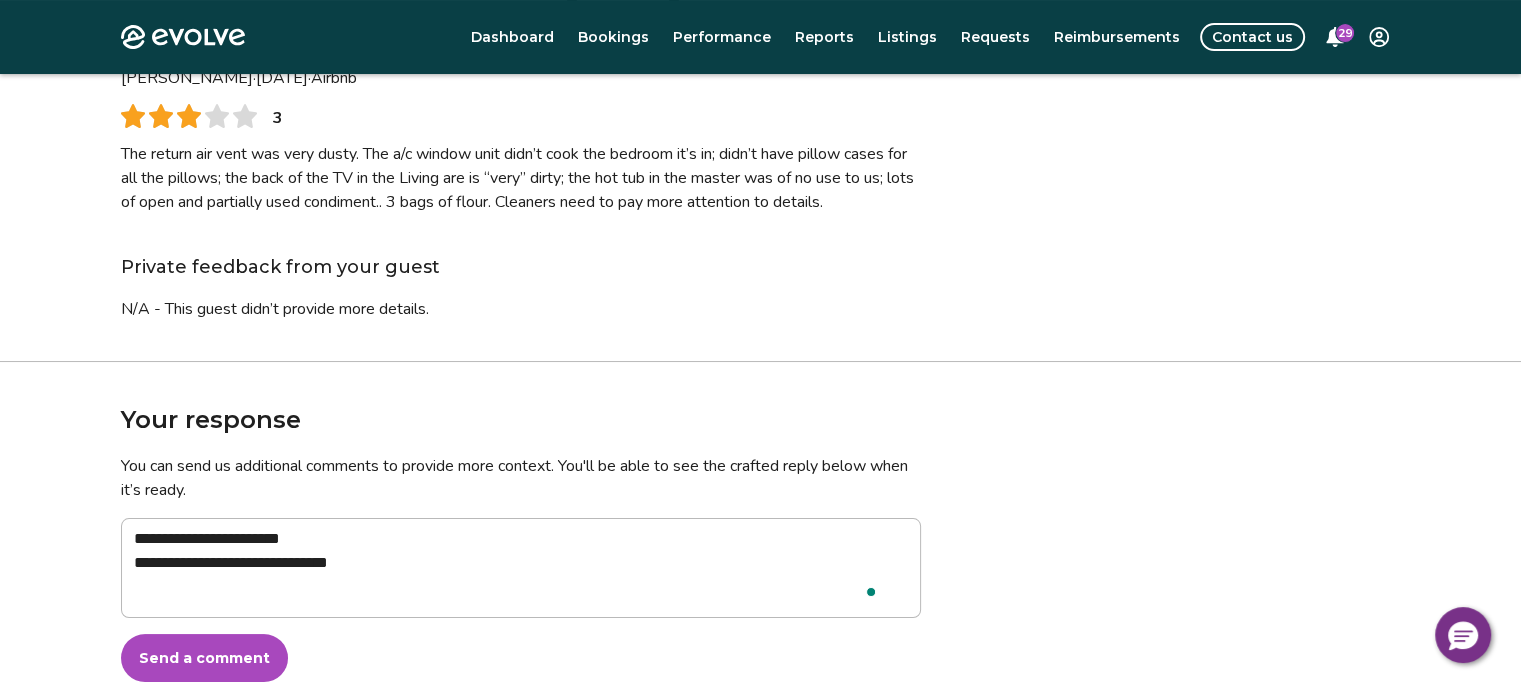 type on "**********" 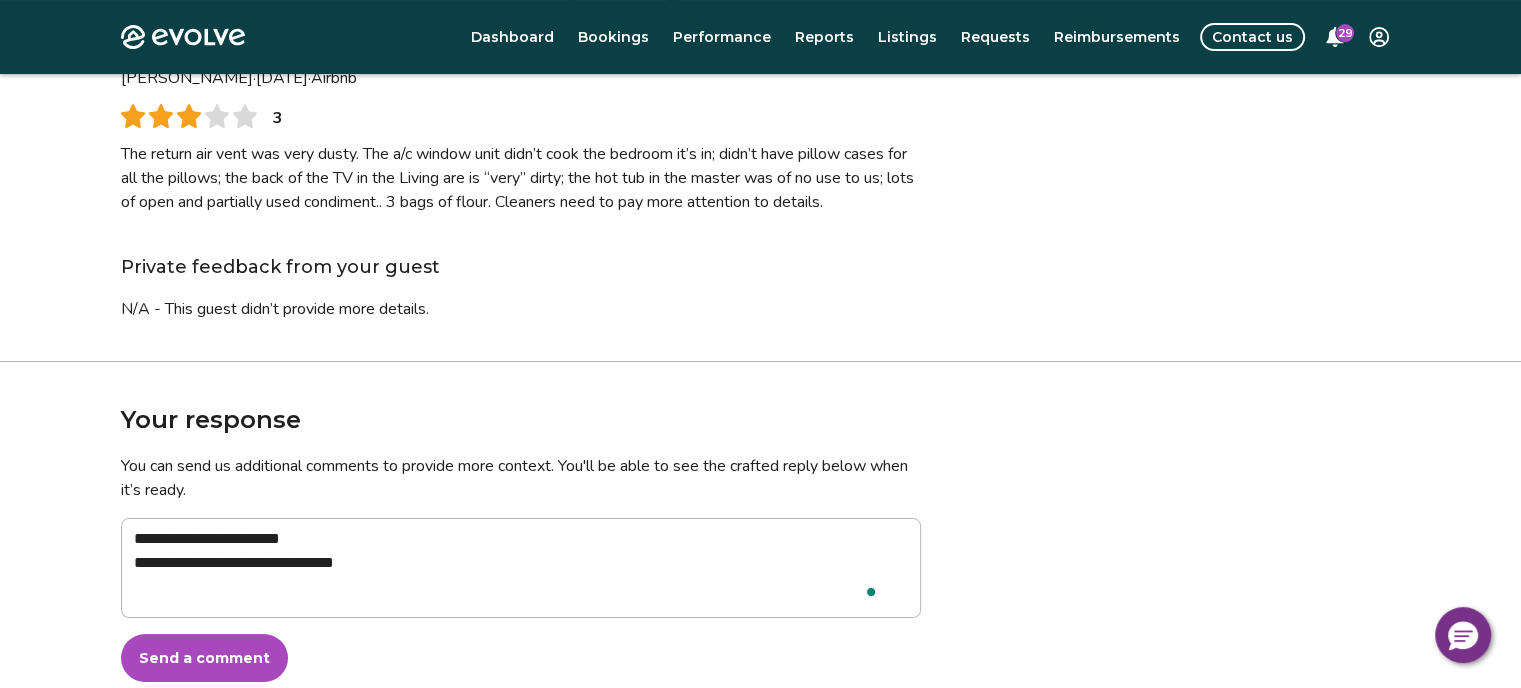 type on "**********" 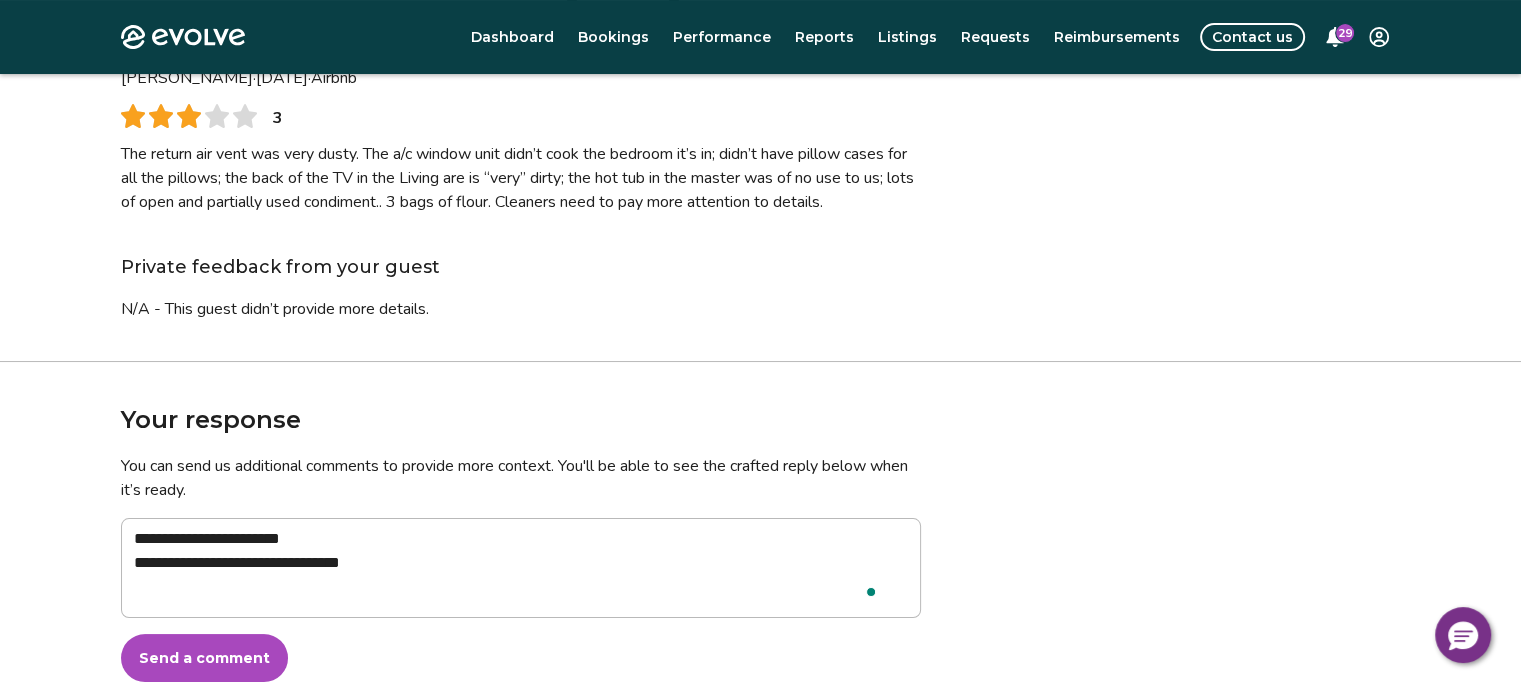 type on "**********" 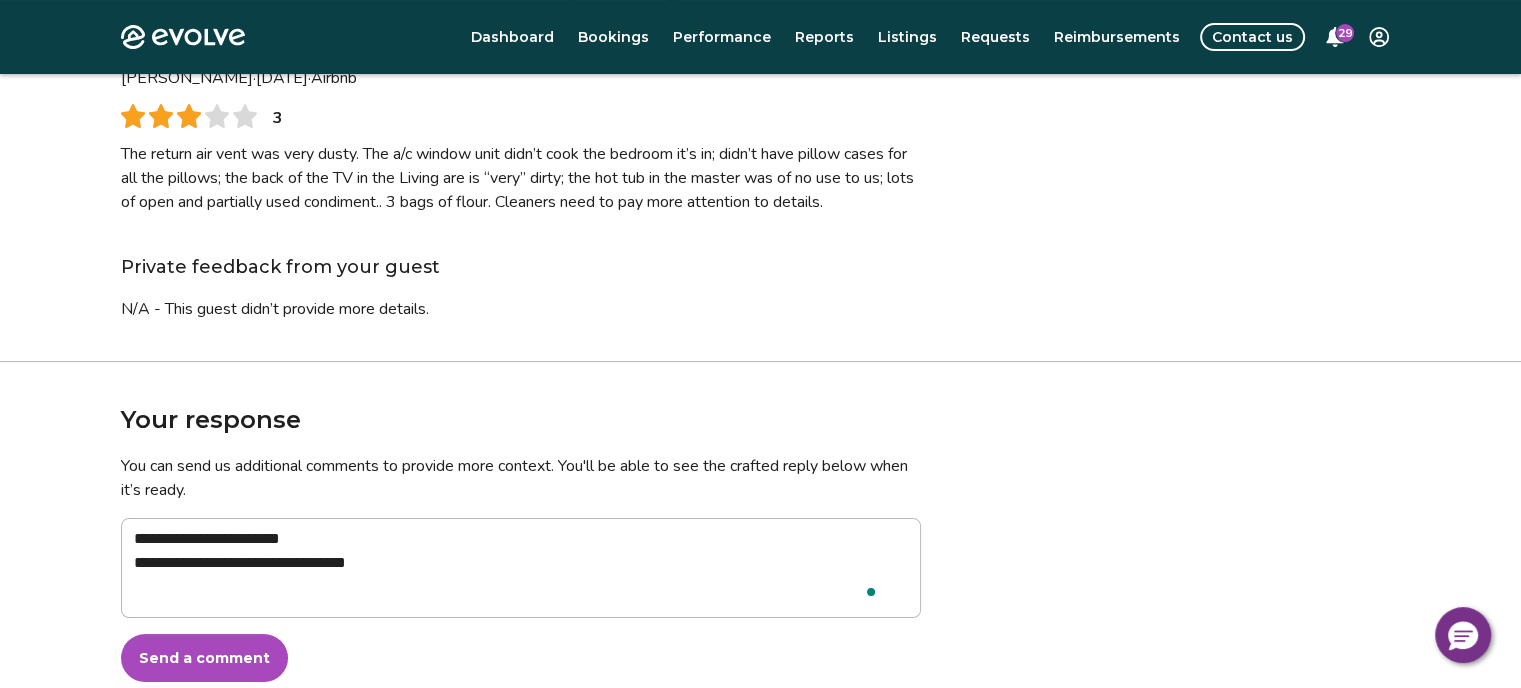 type on "**********" 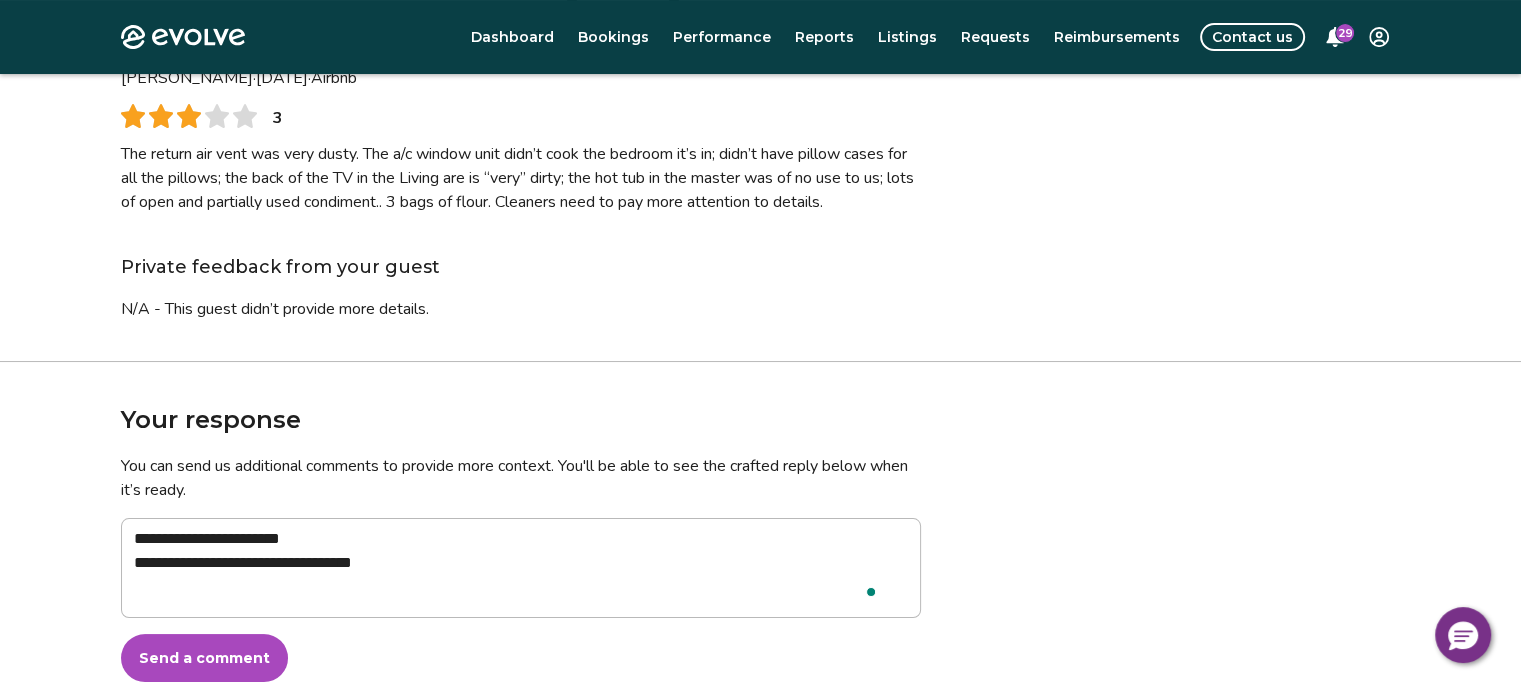 type on "**********" 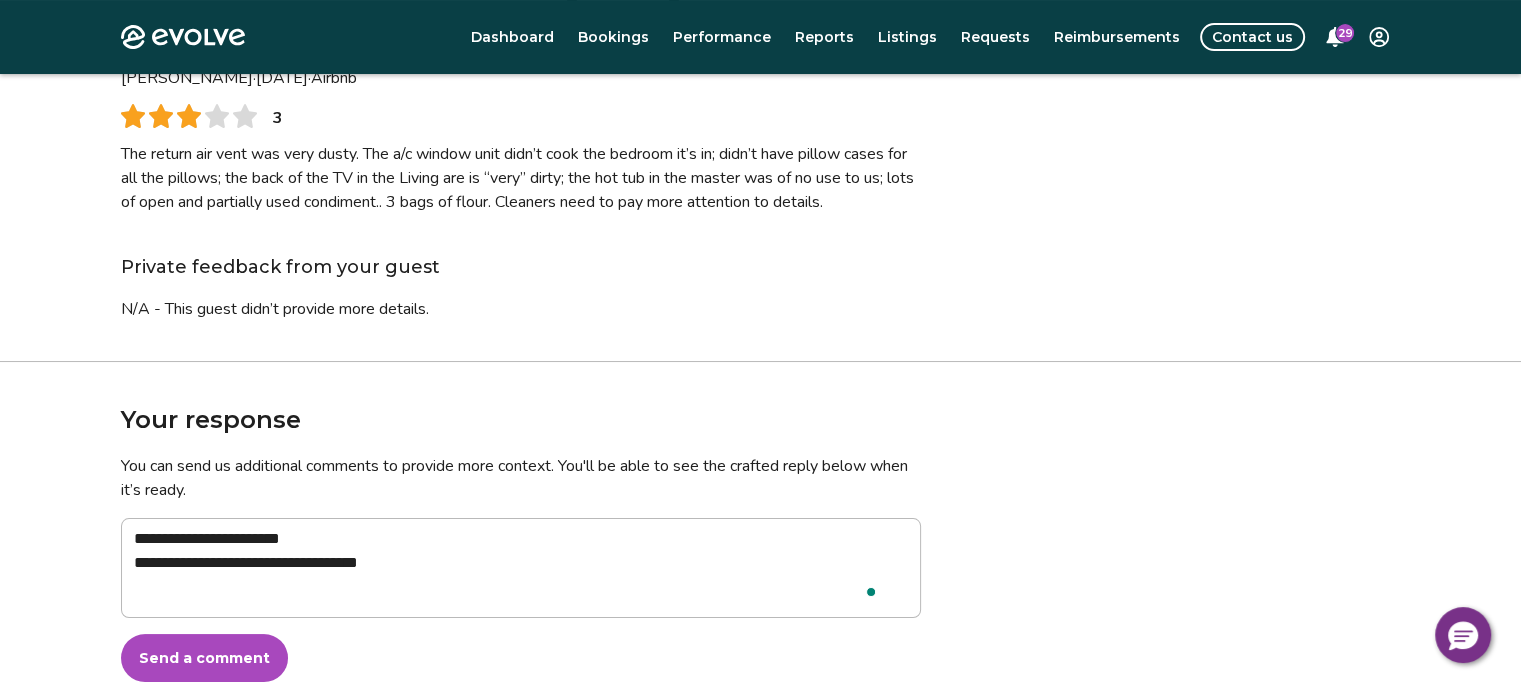 type on "**********" 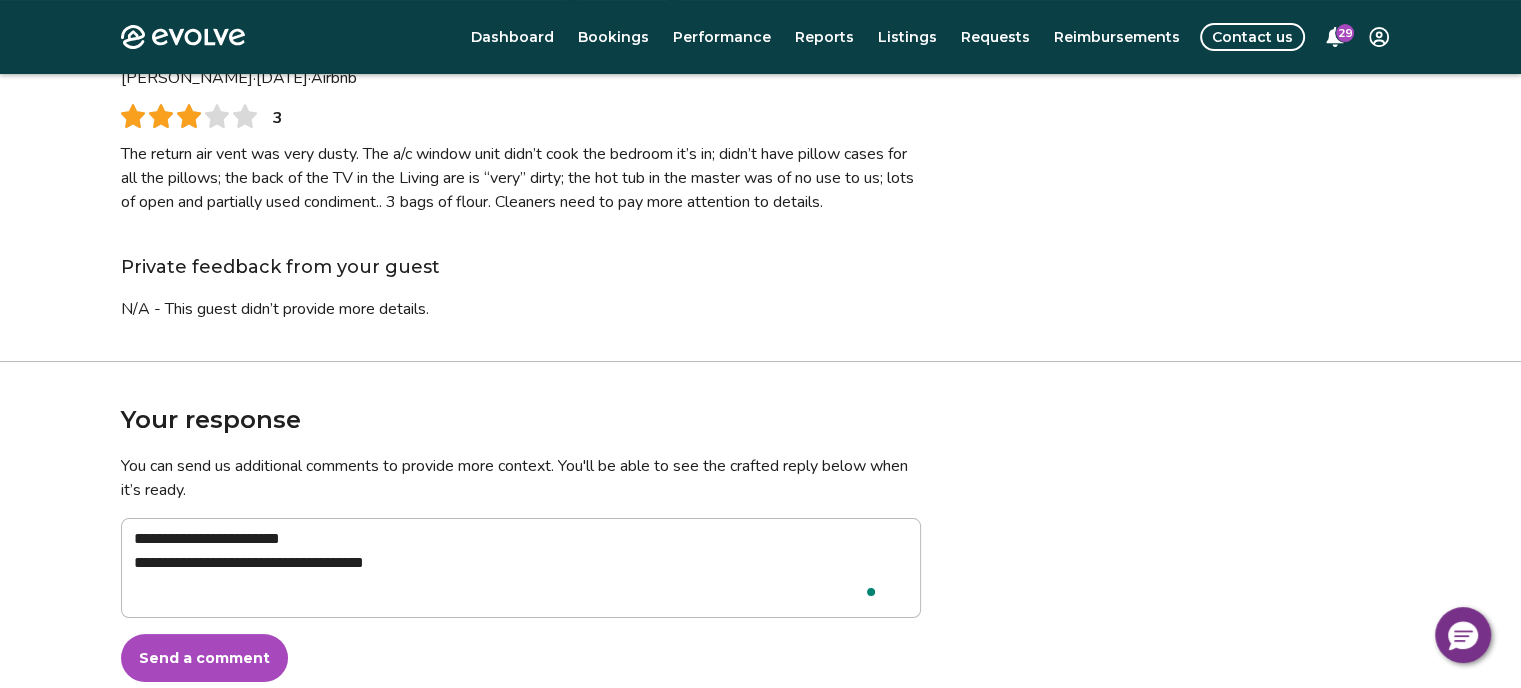 type on "**********" 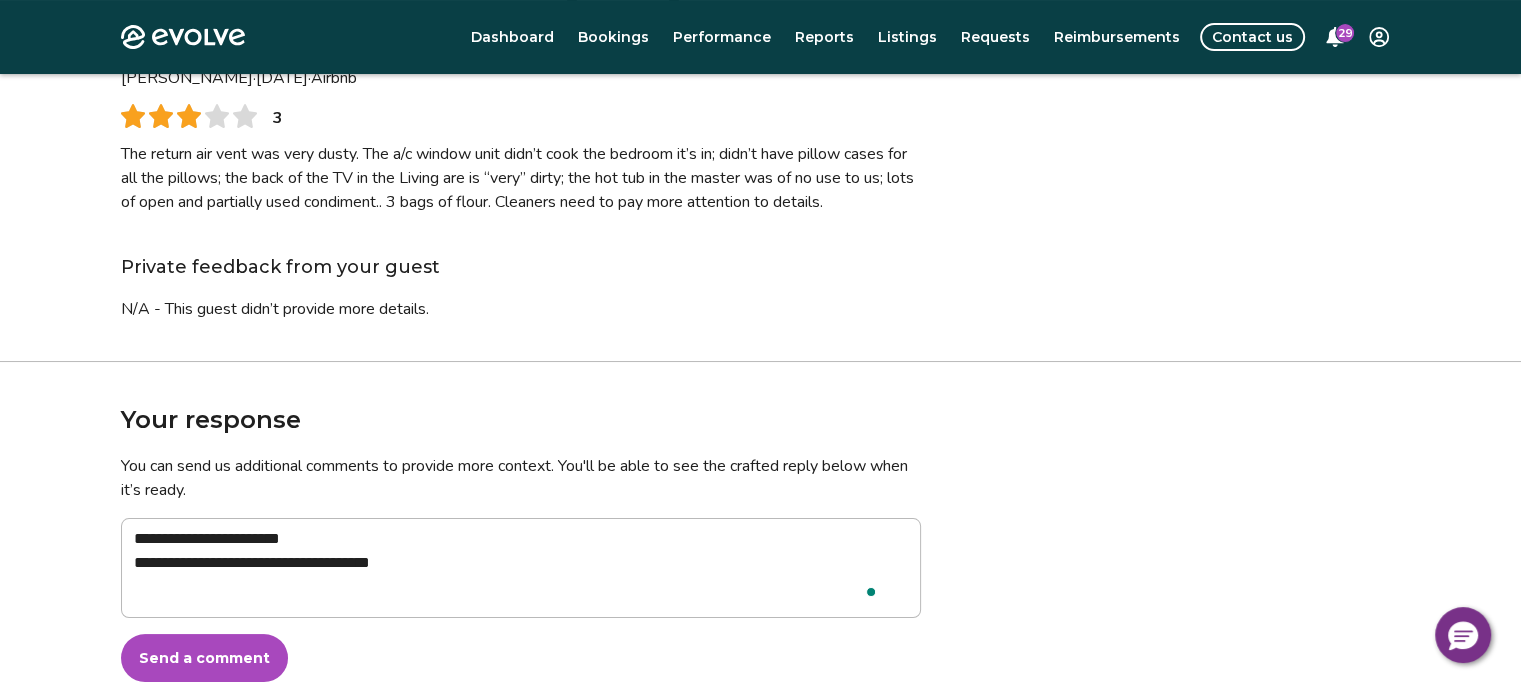 type on "**********" 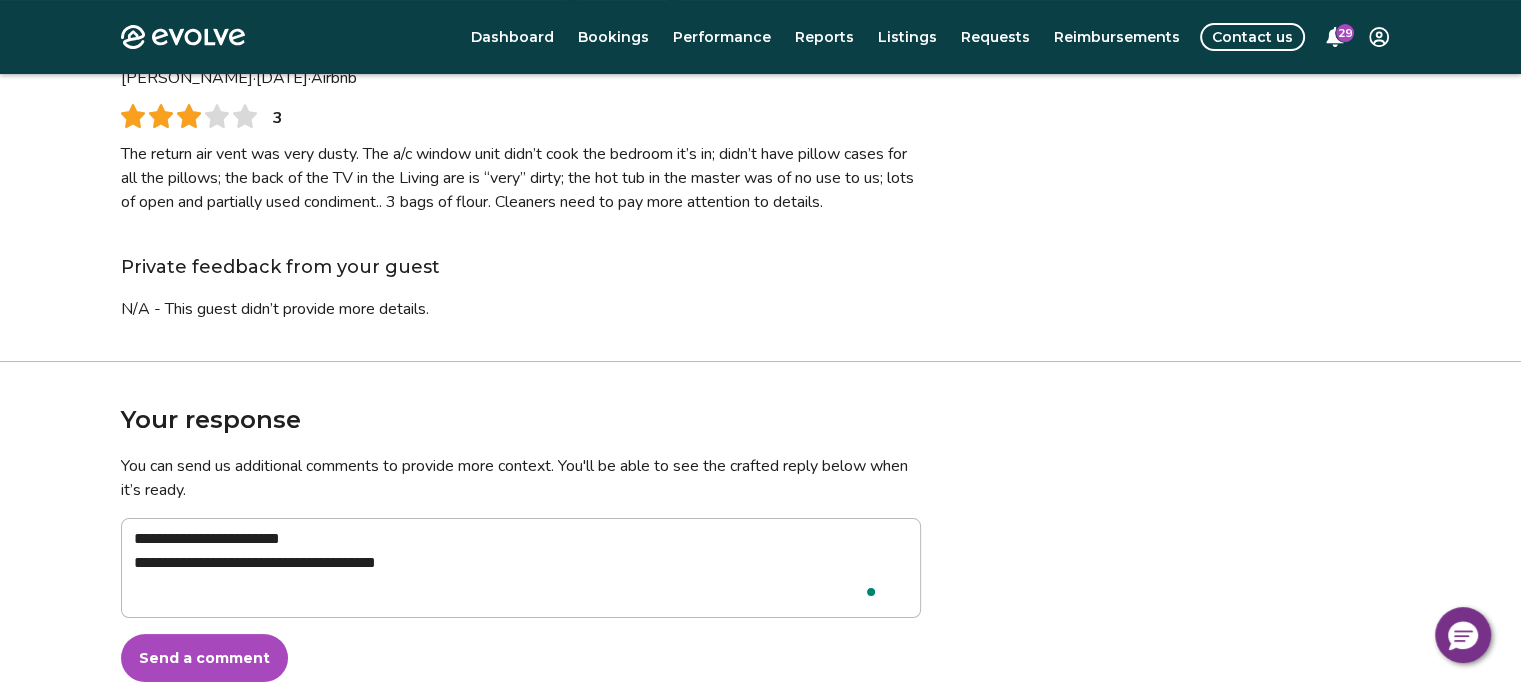 type on "**********" 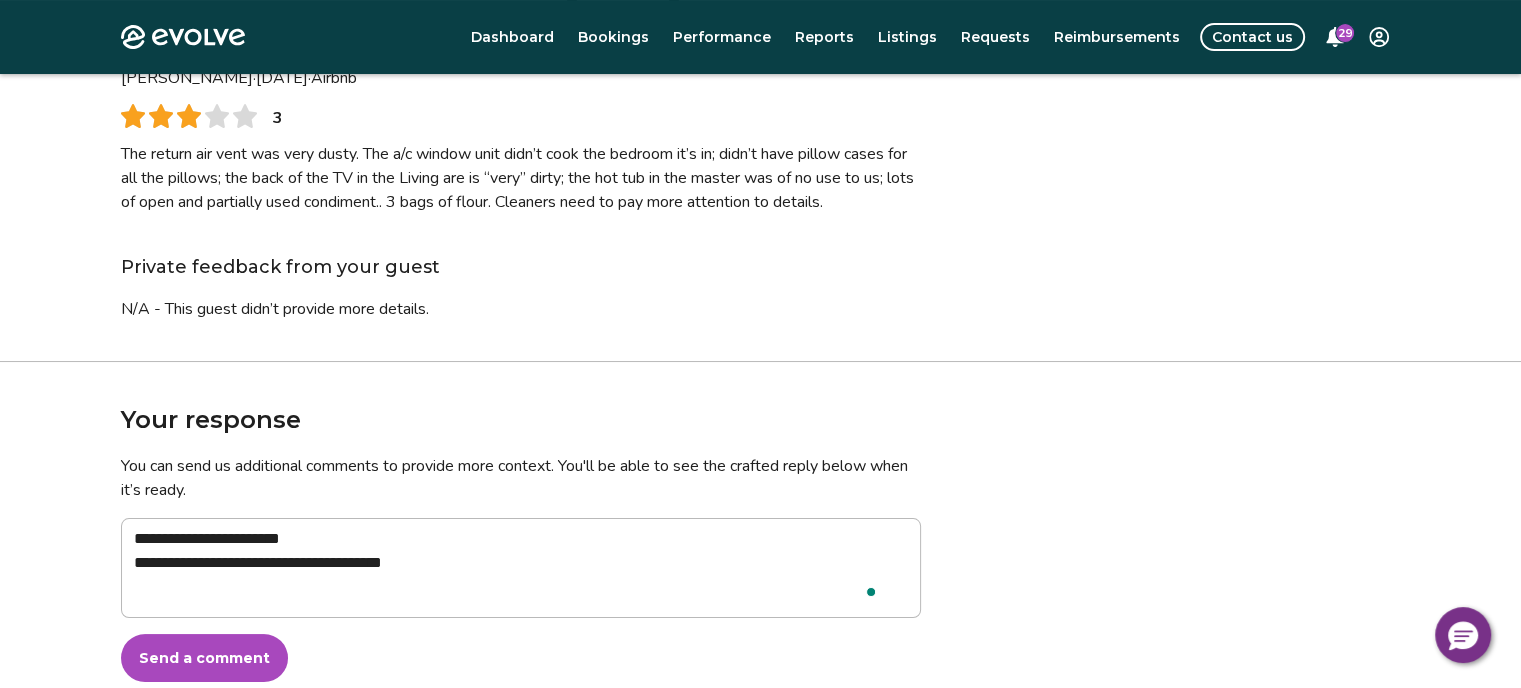 type on "**********" 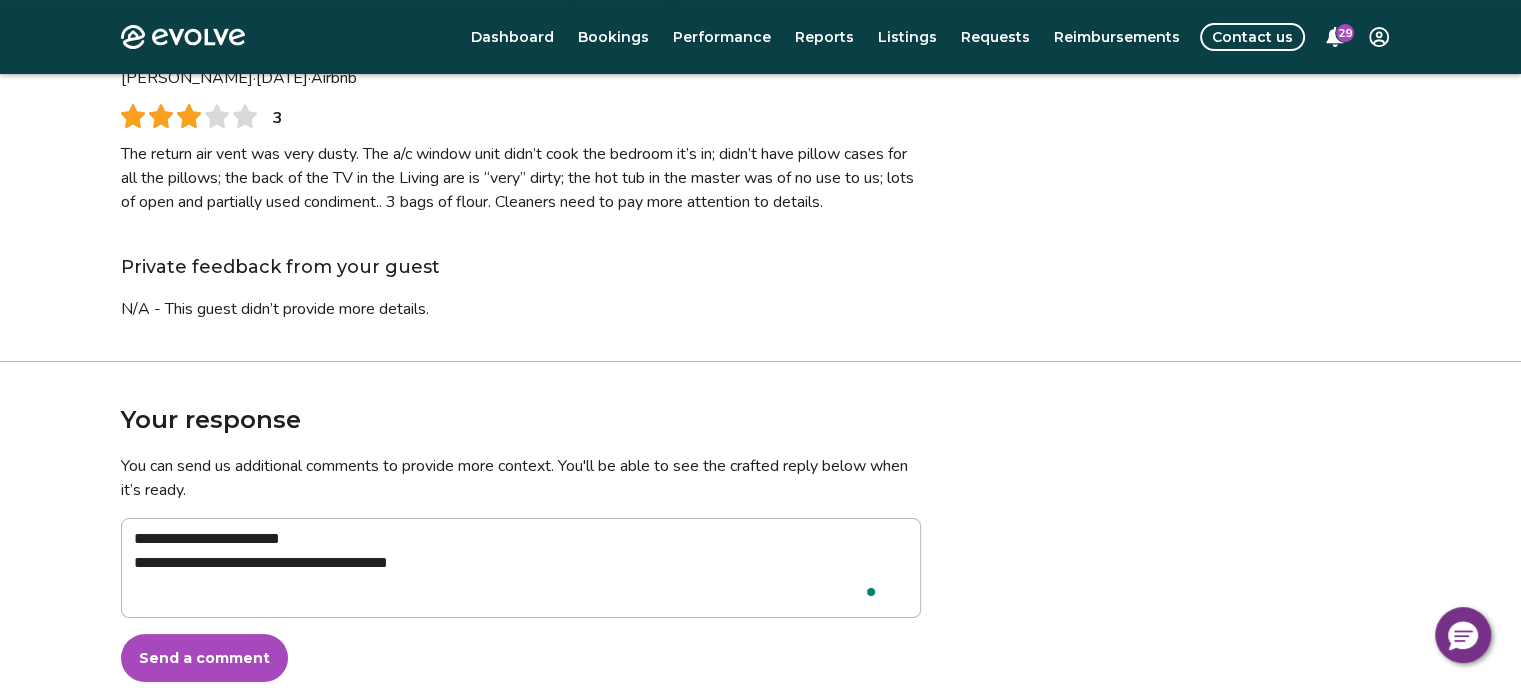 type on "*" 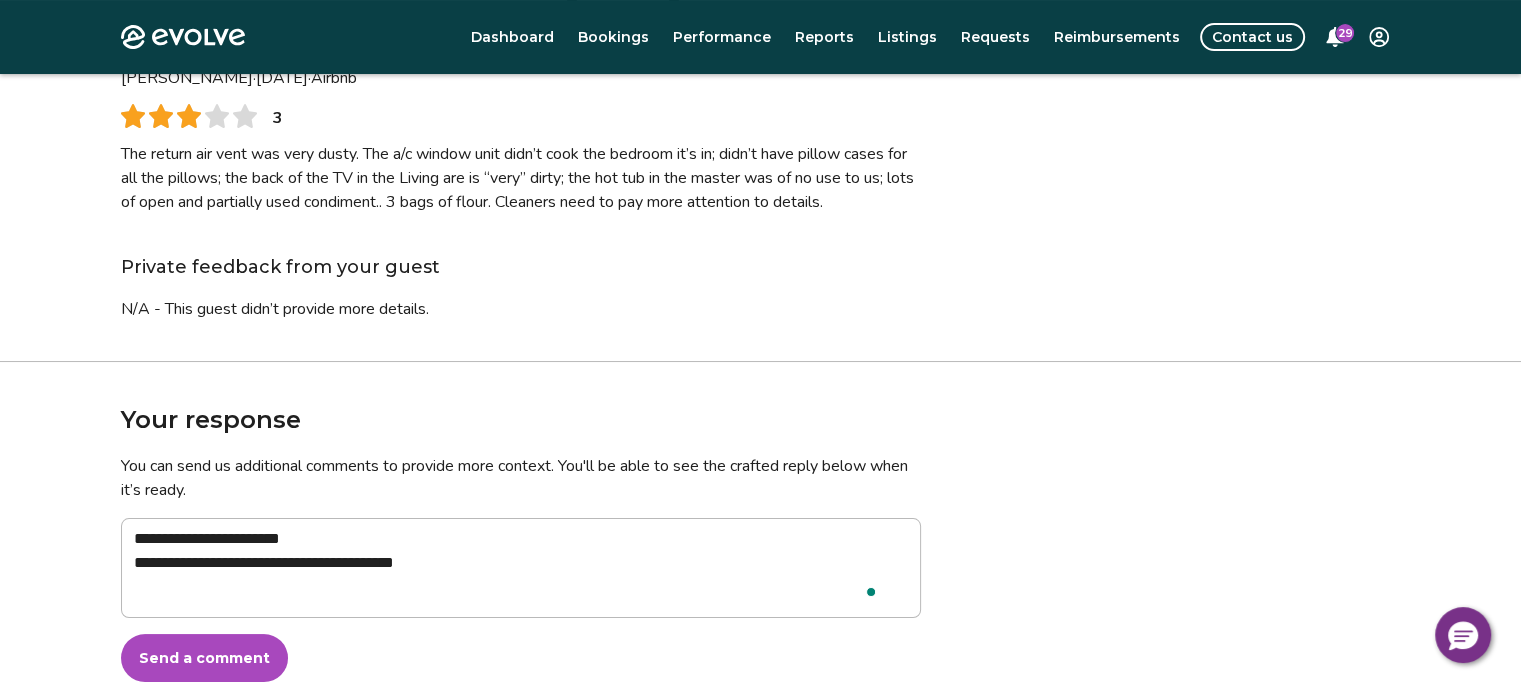 type on "**********" 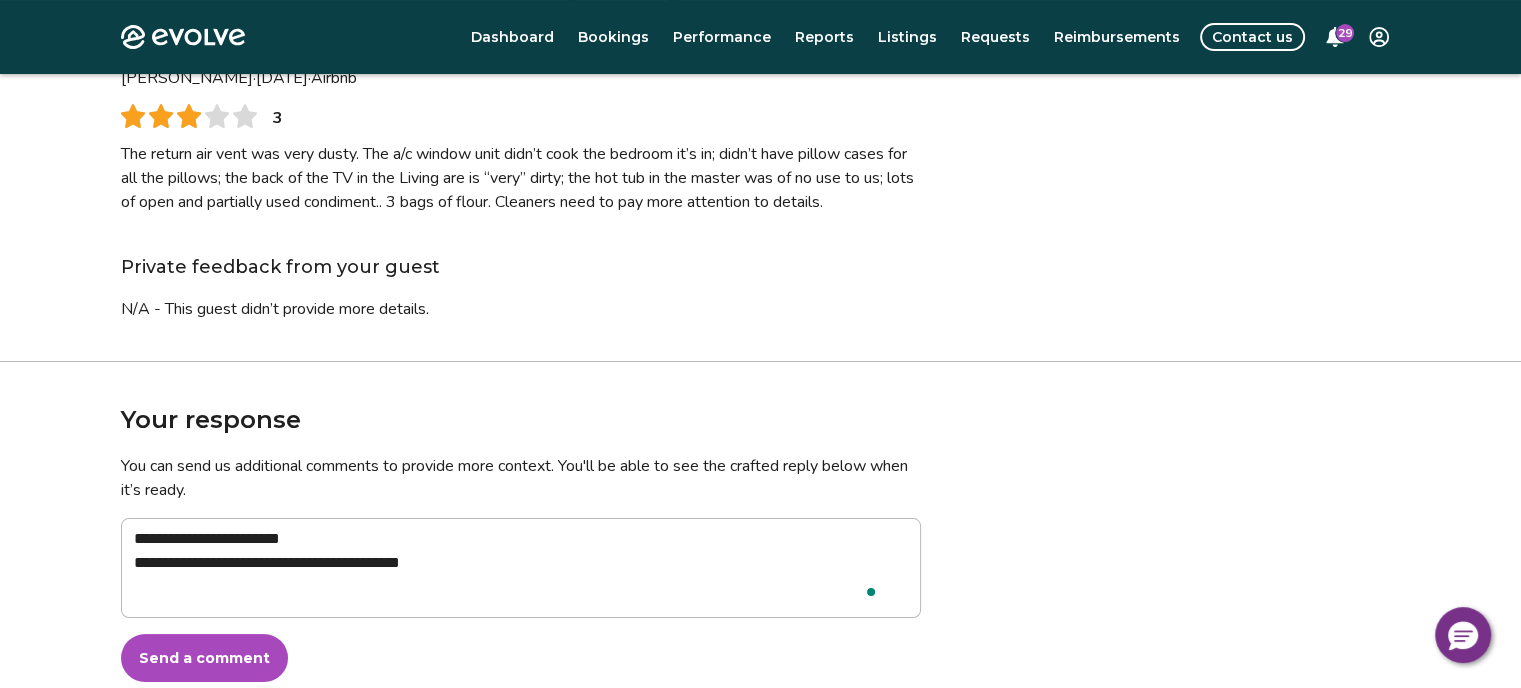 type on "*" 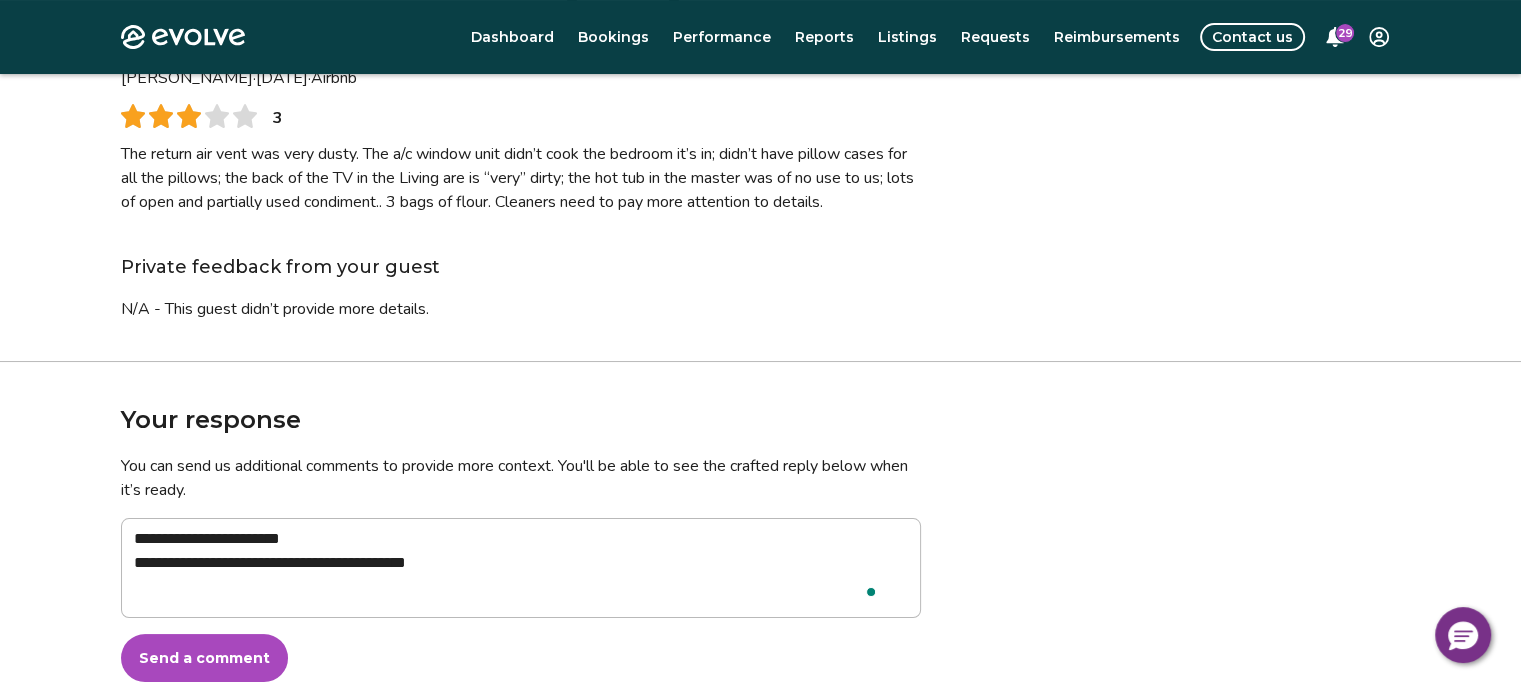 type on "**********" 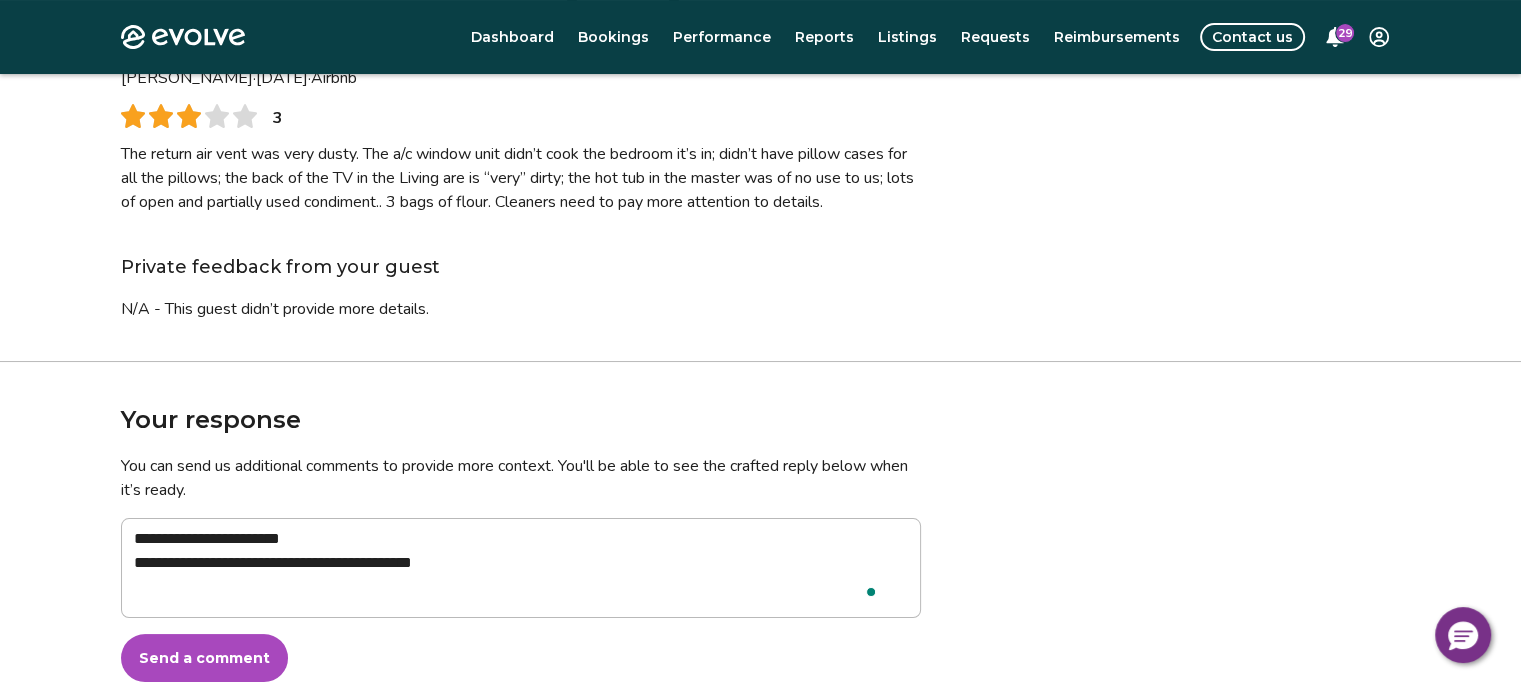 type on "**********" 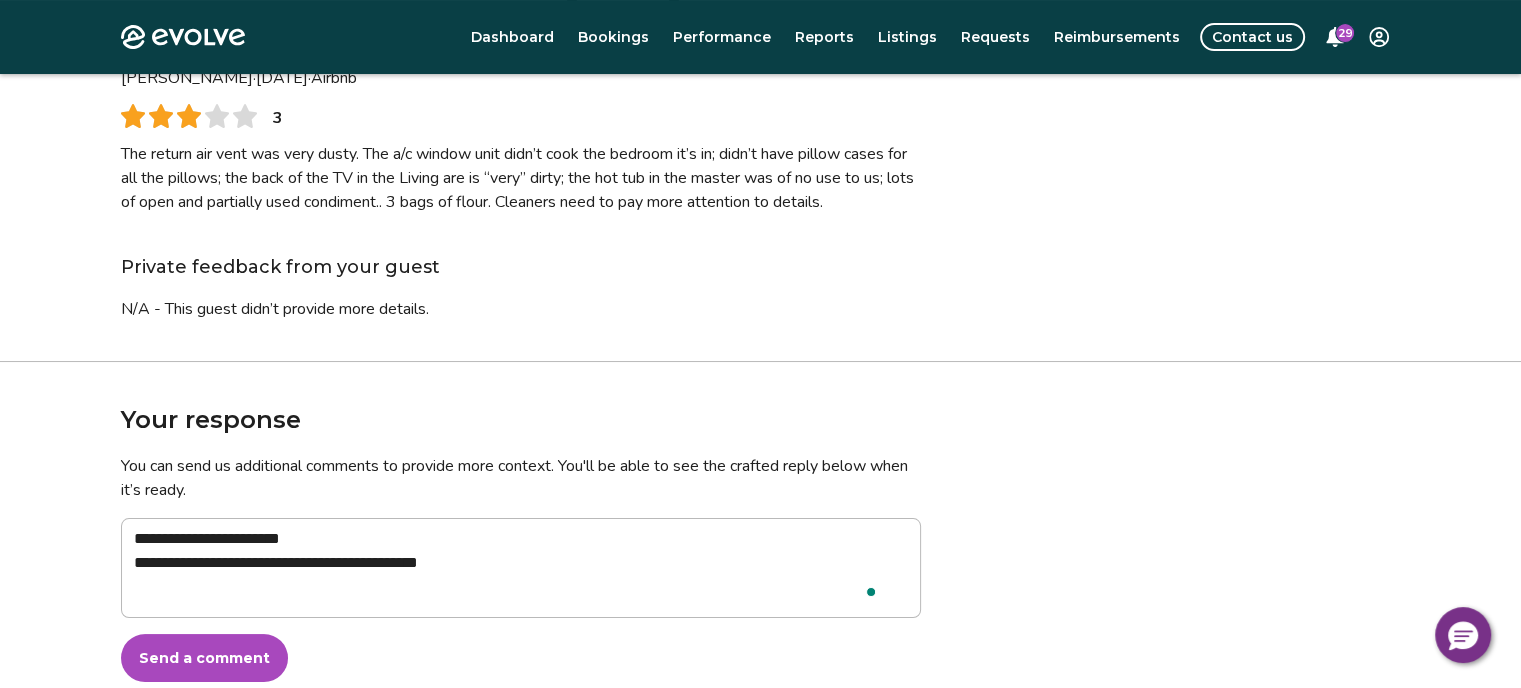type on "**********" 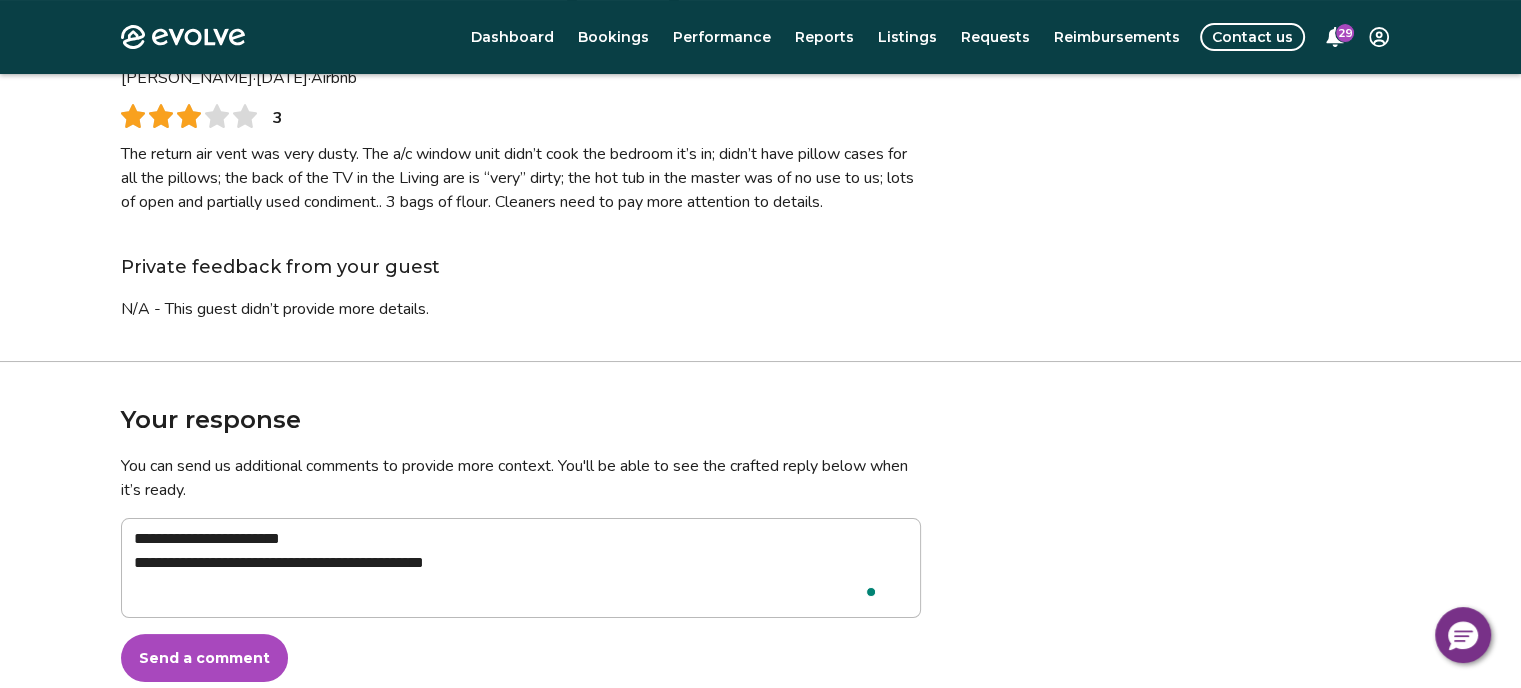 type on "**********" 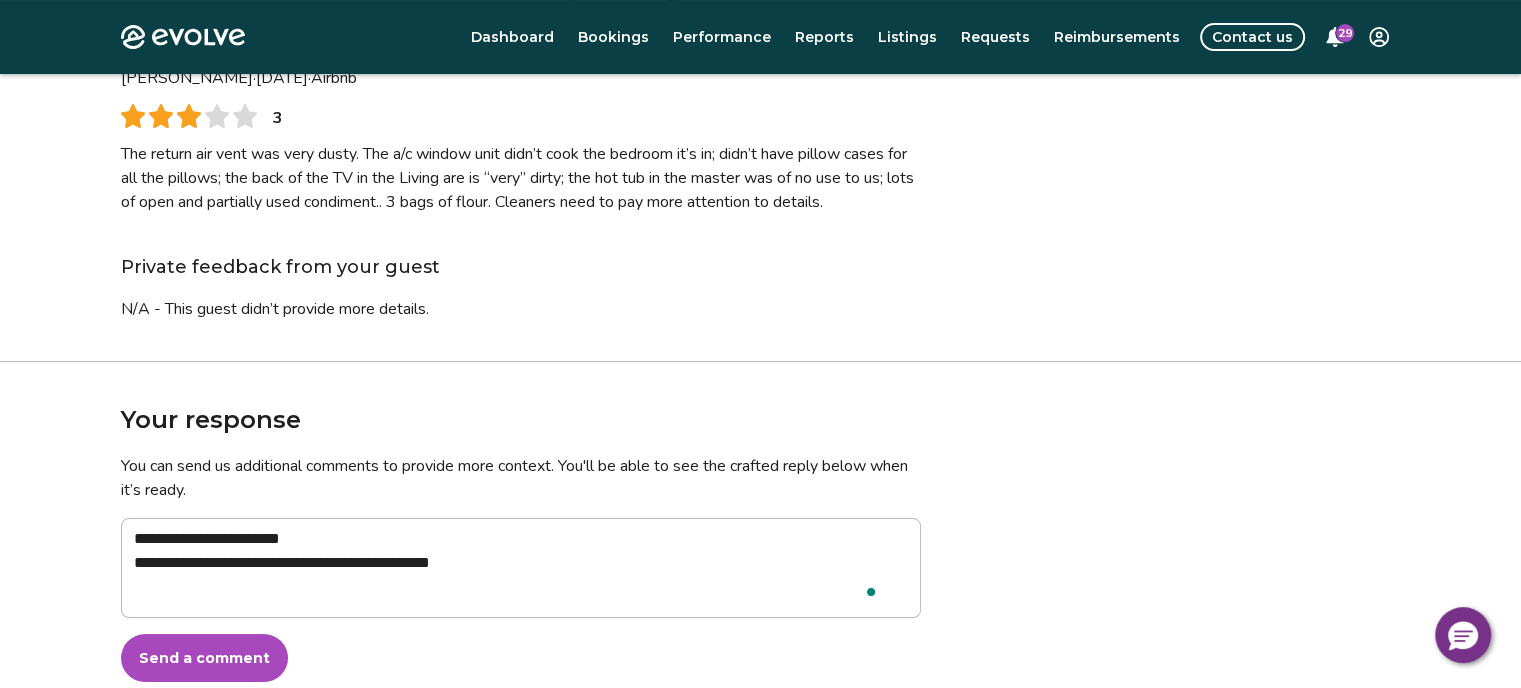 type on "**********" 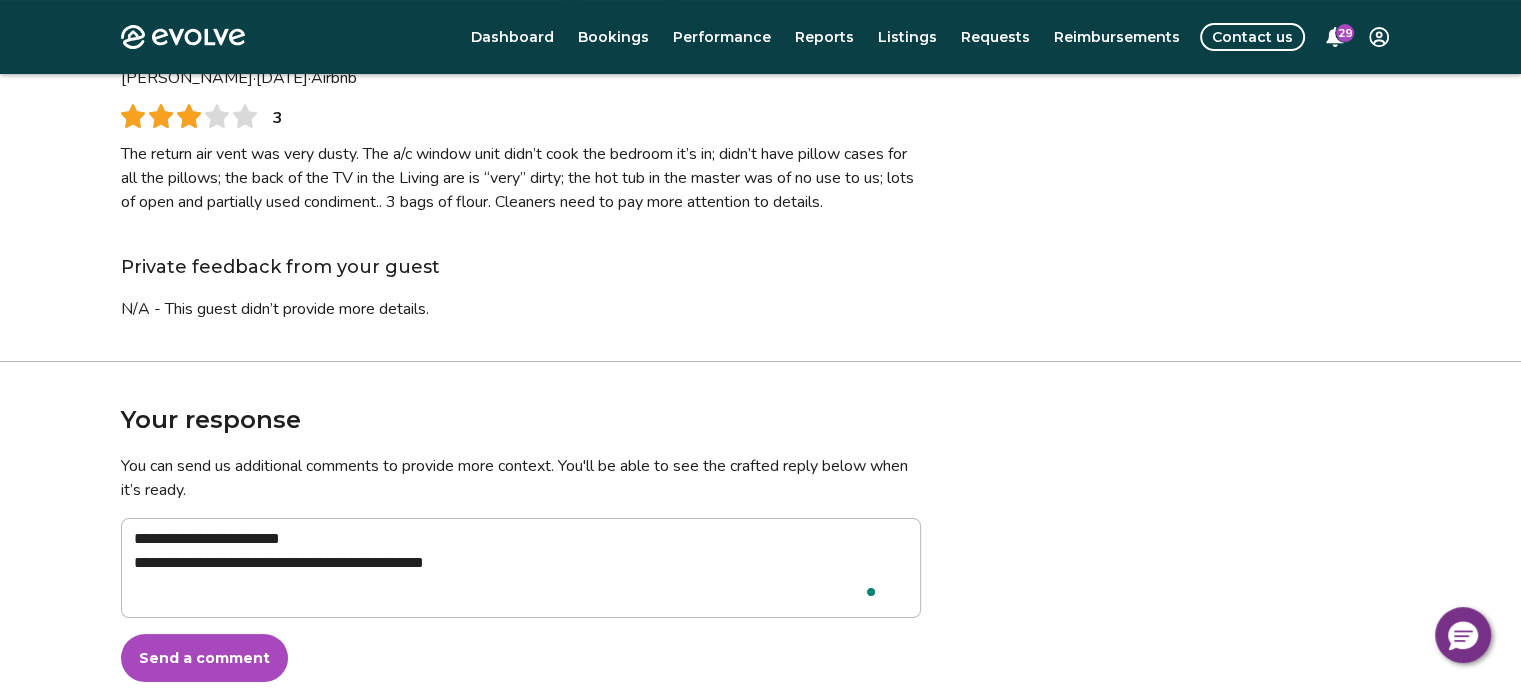 type on "**********" 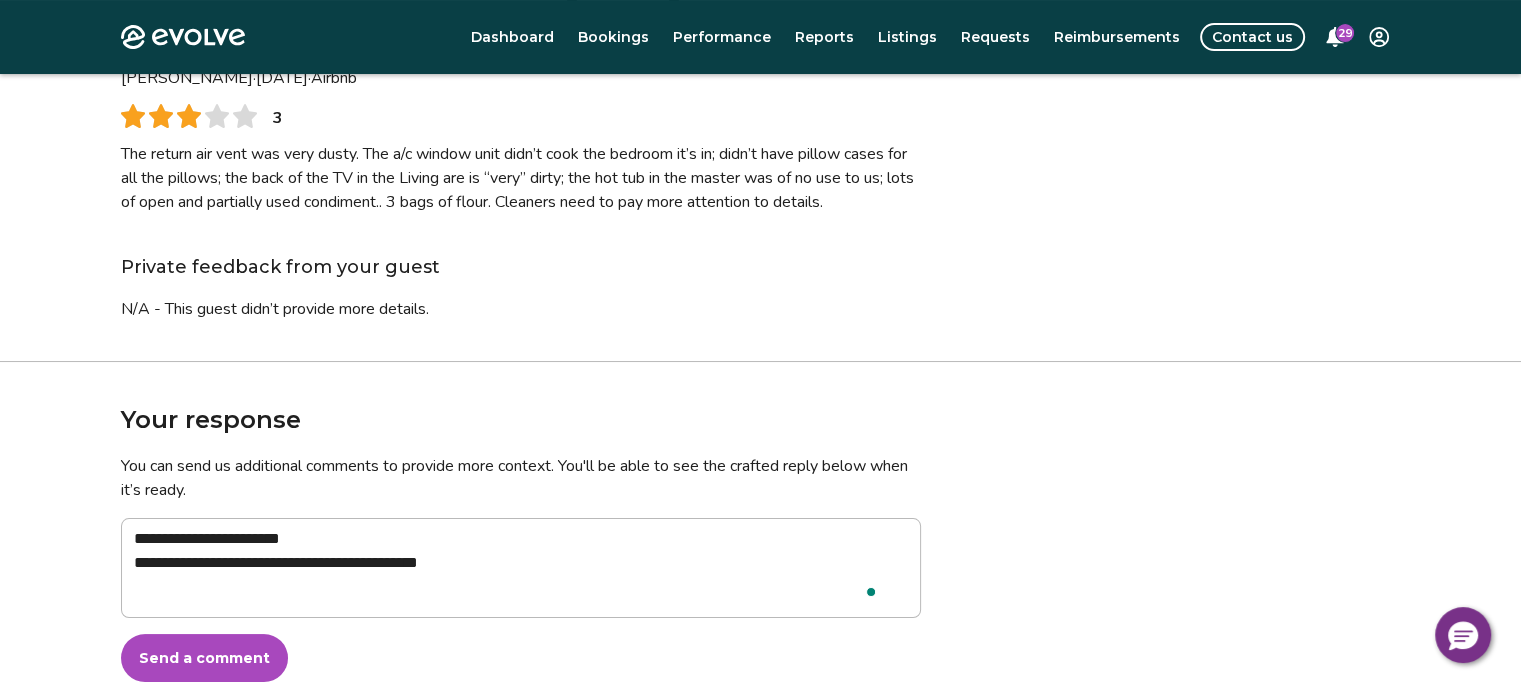 type on "**********" 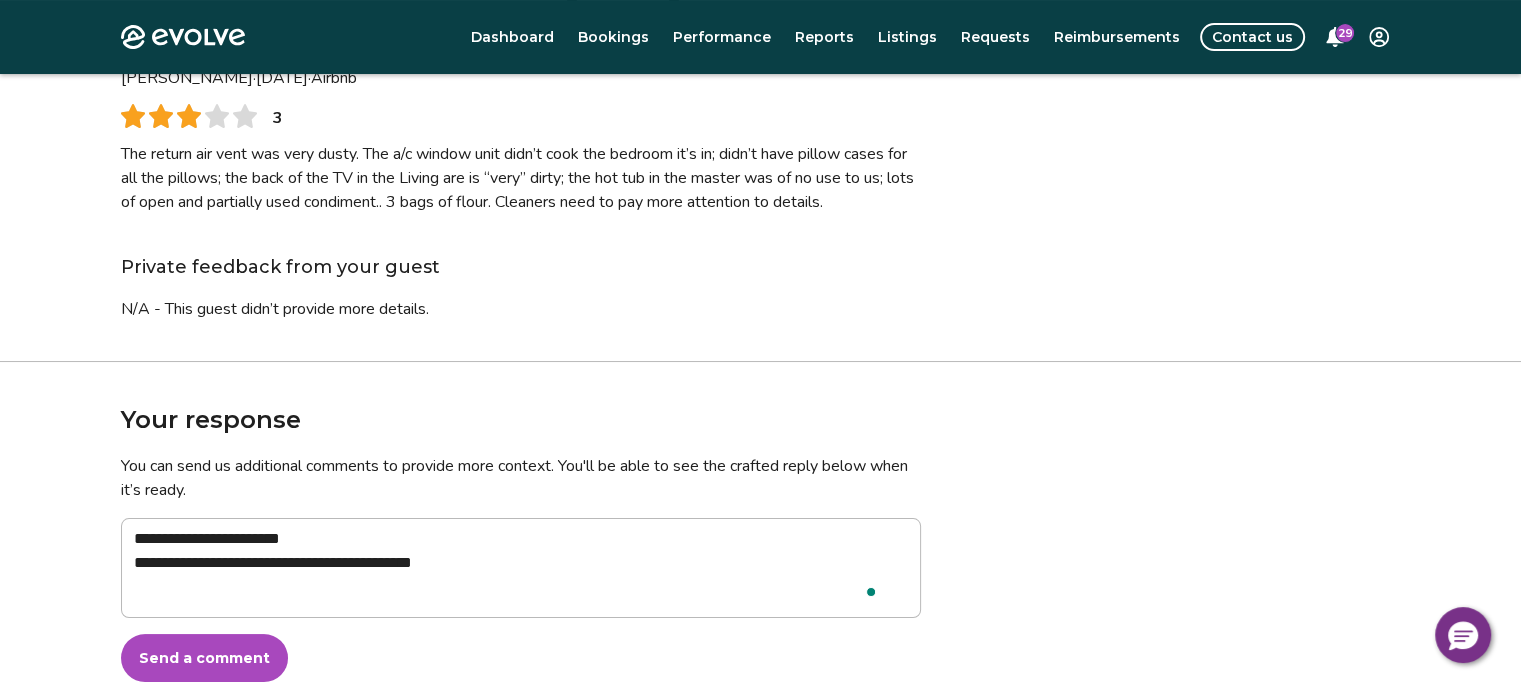 type on "**********" 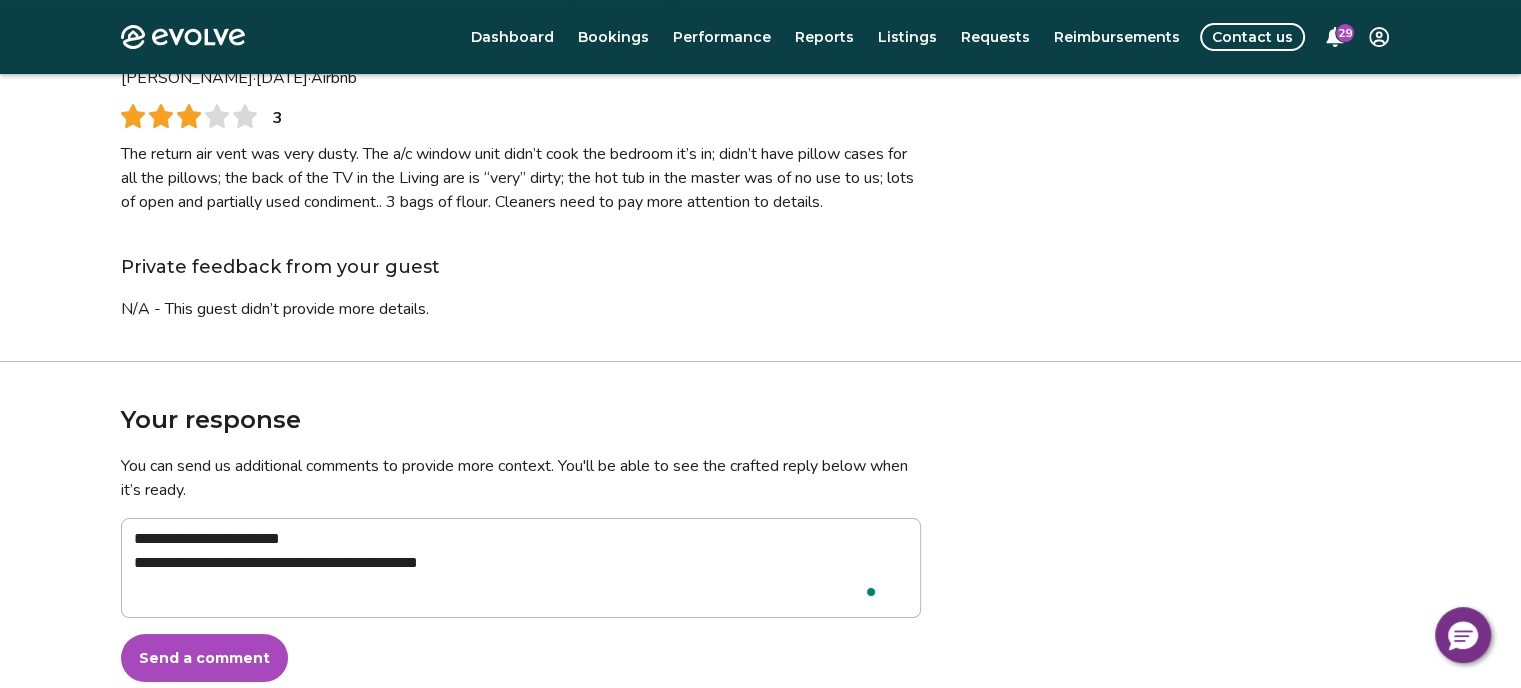 type on "**********" 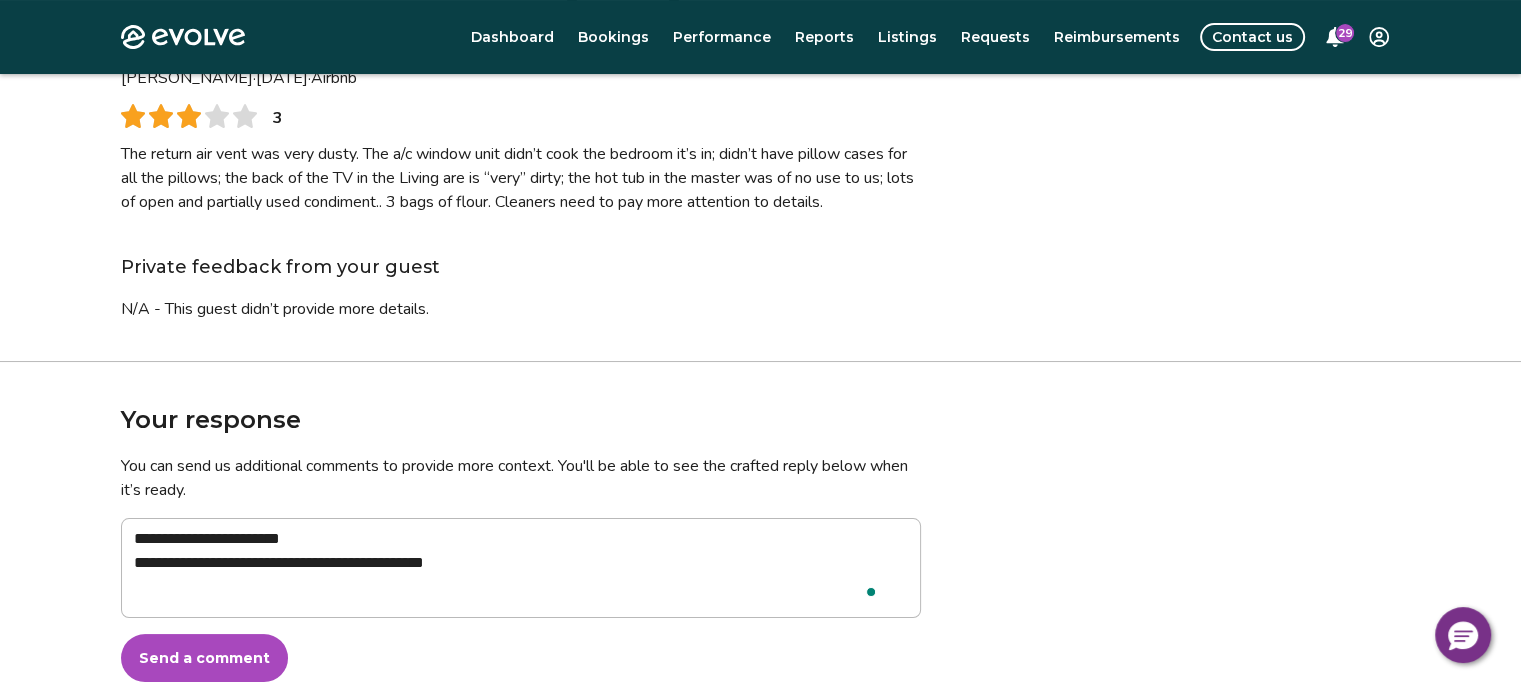 type on "**********" 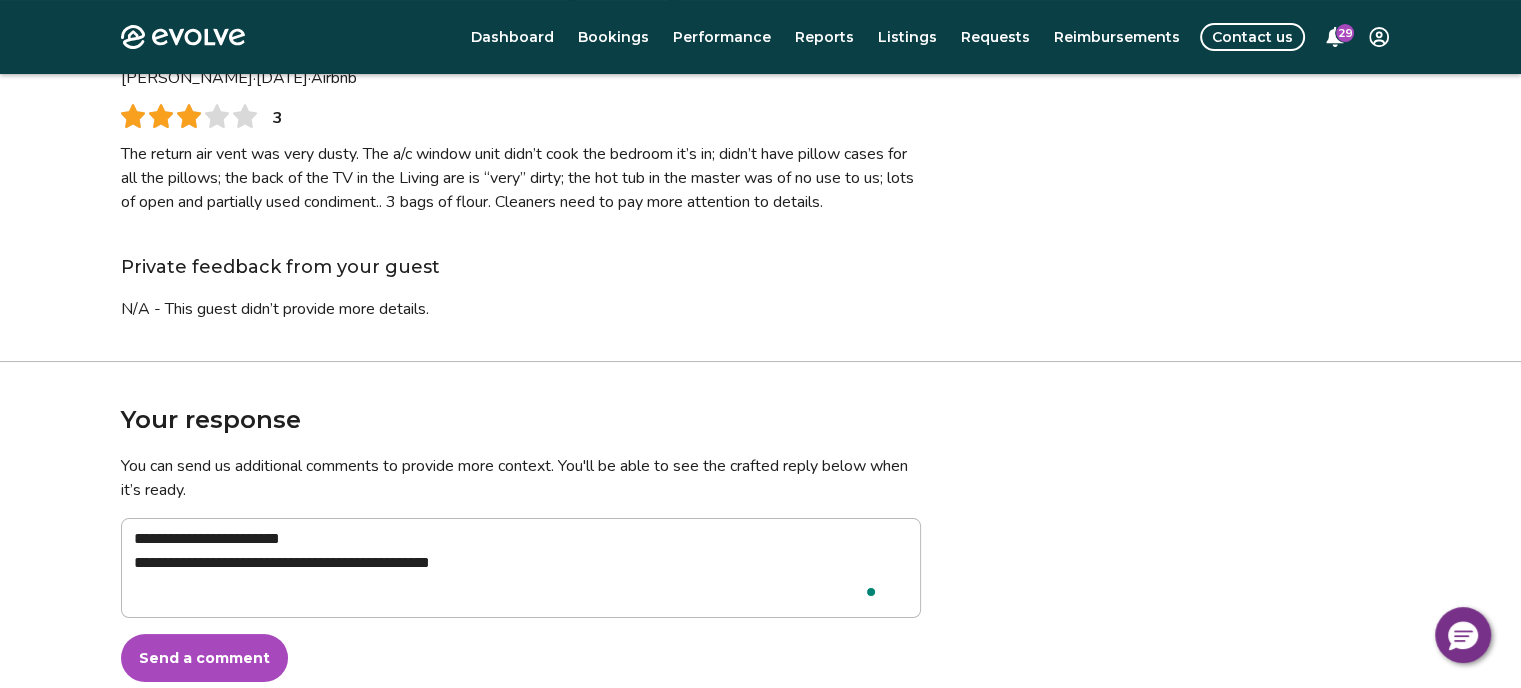 type on "**********" 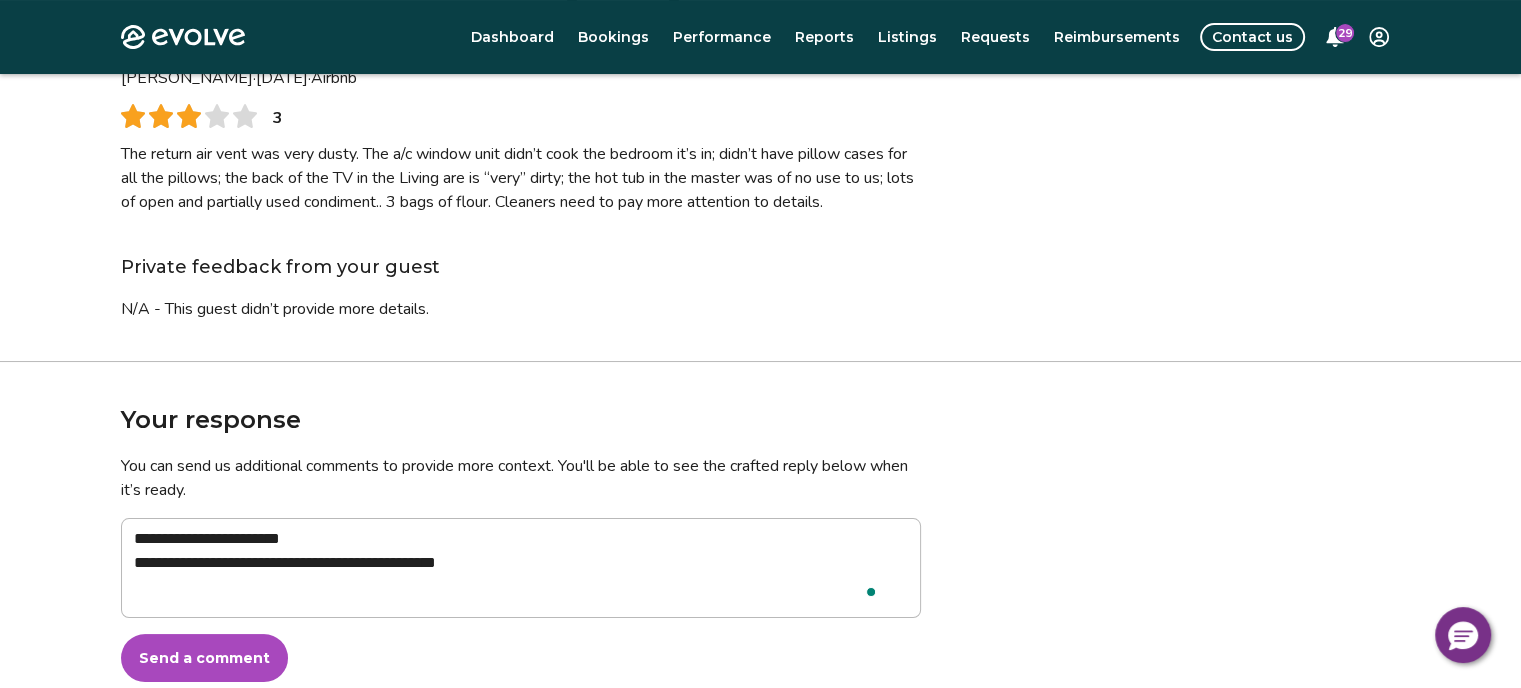 type on "**********" 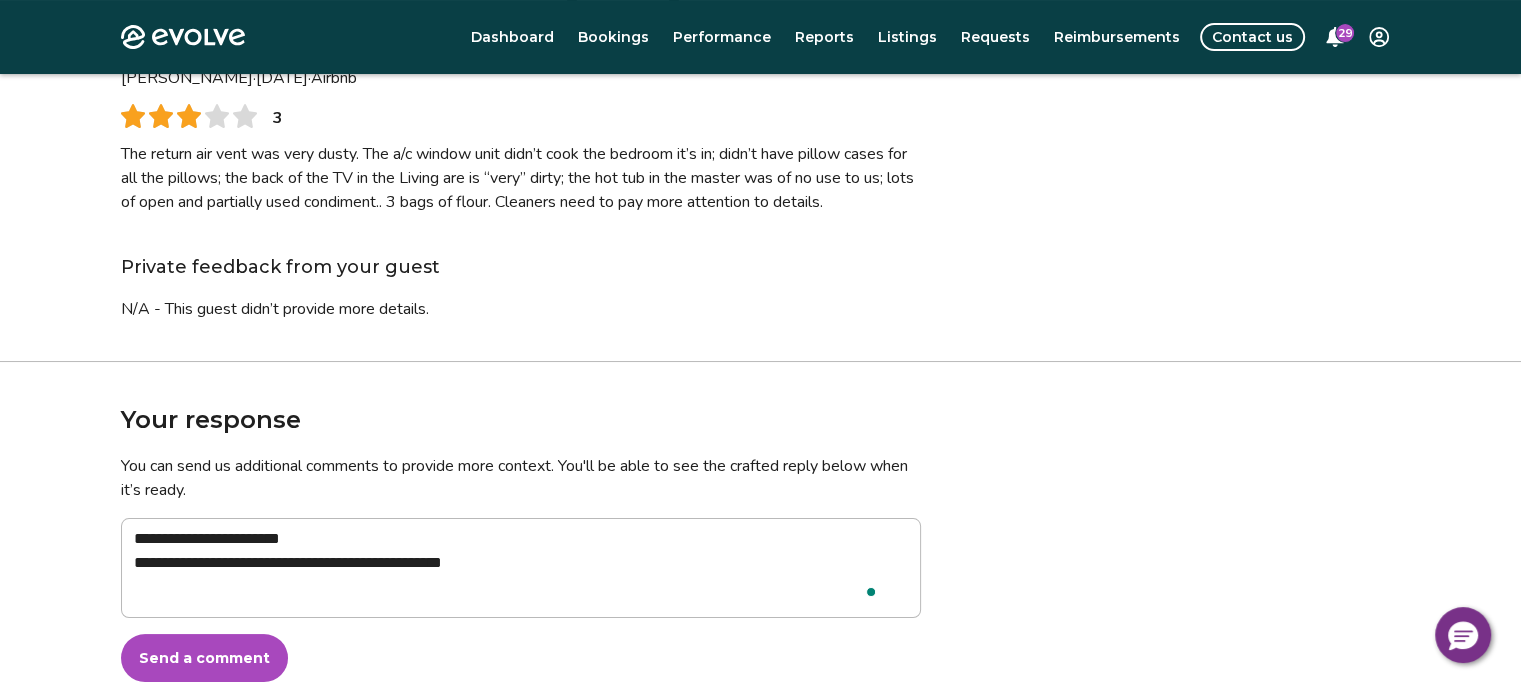 type on "**********" 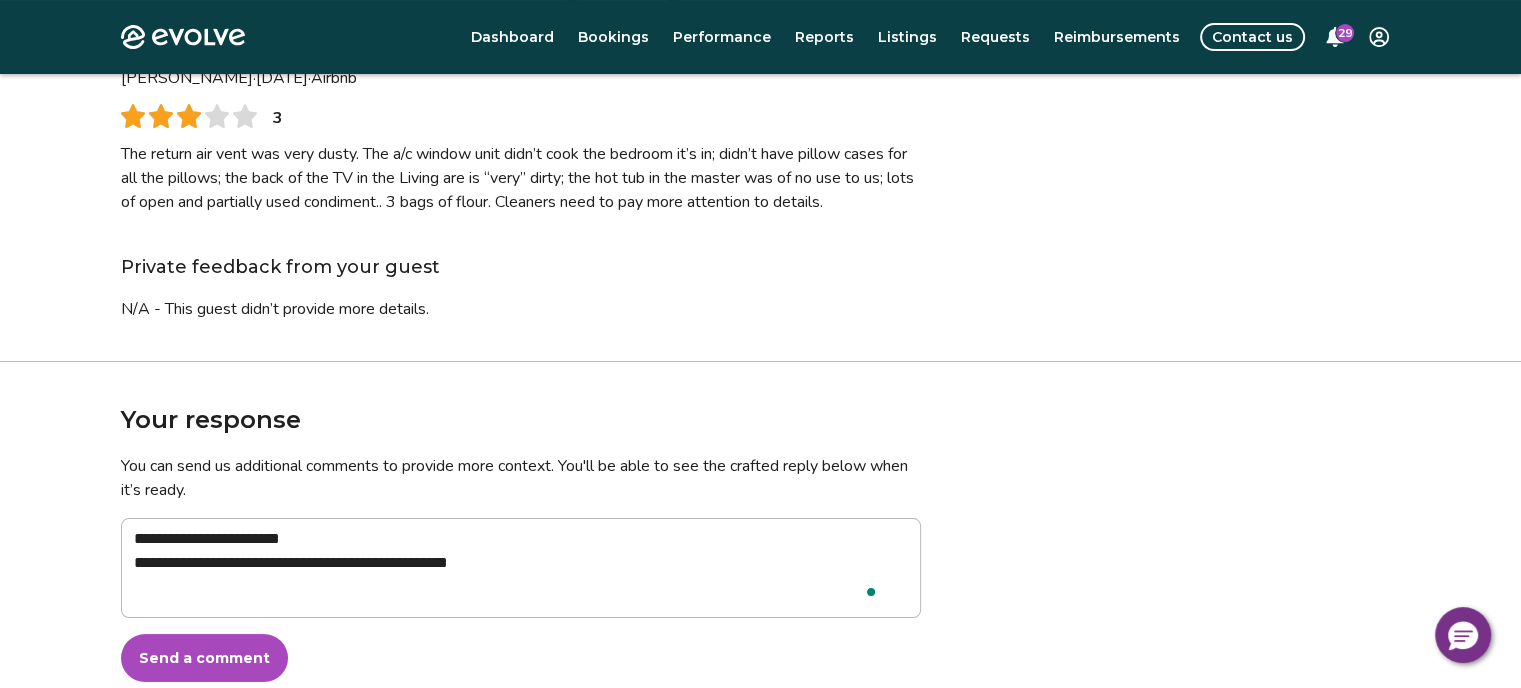 type on "**********" 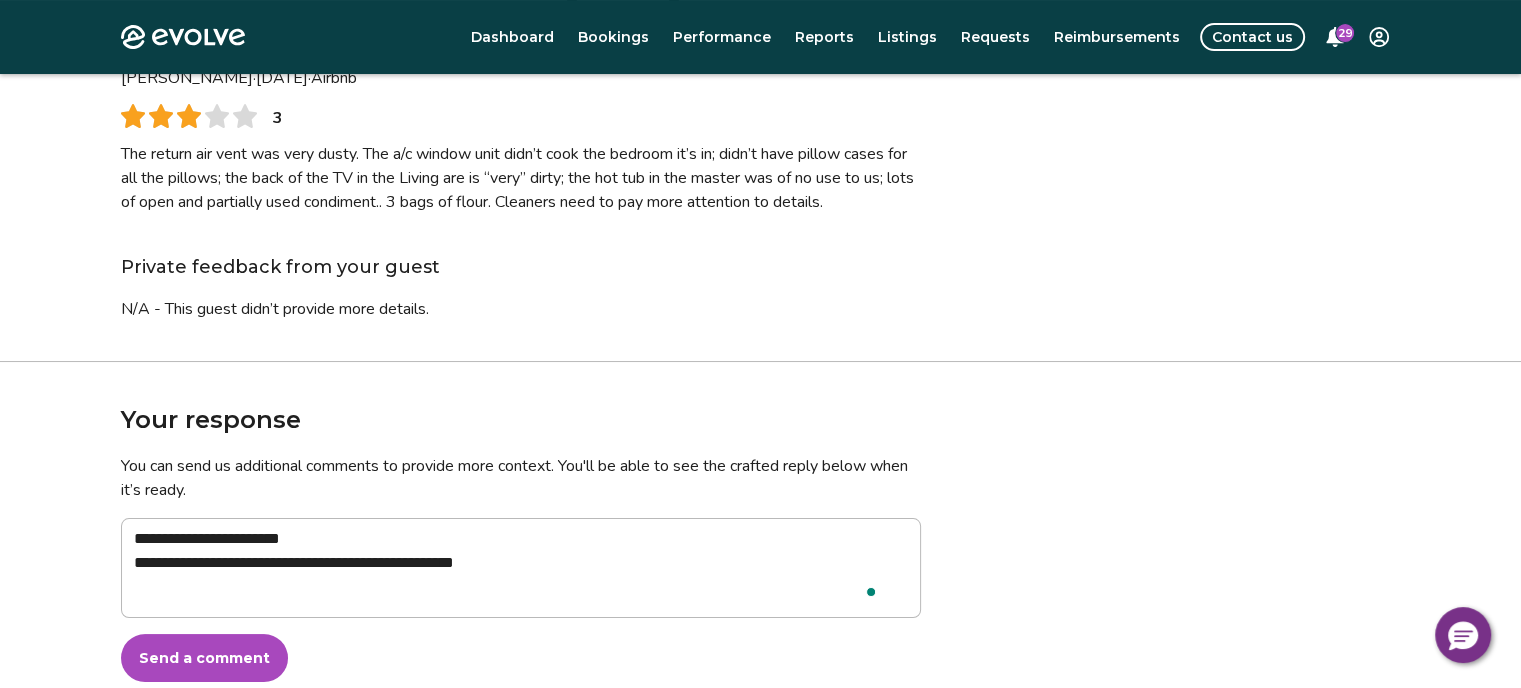 type on "**********" 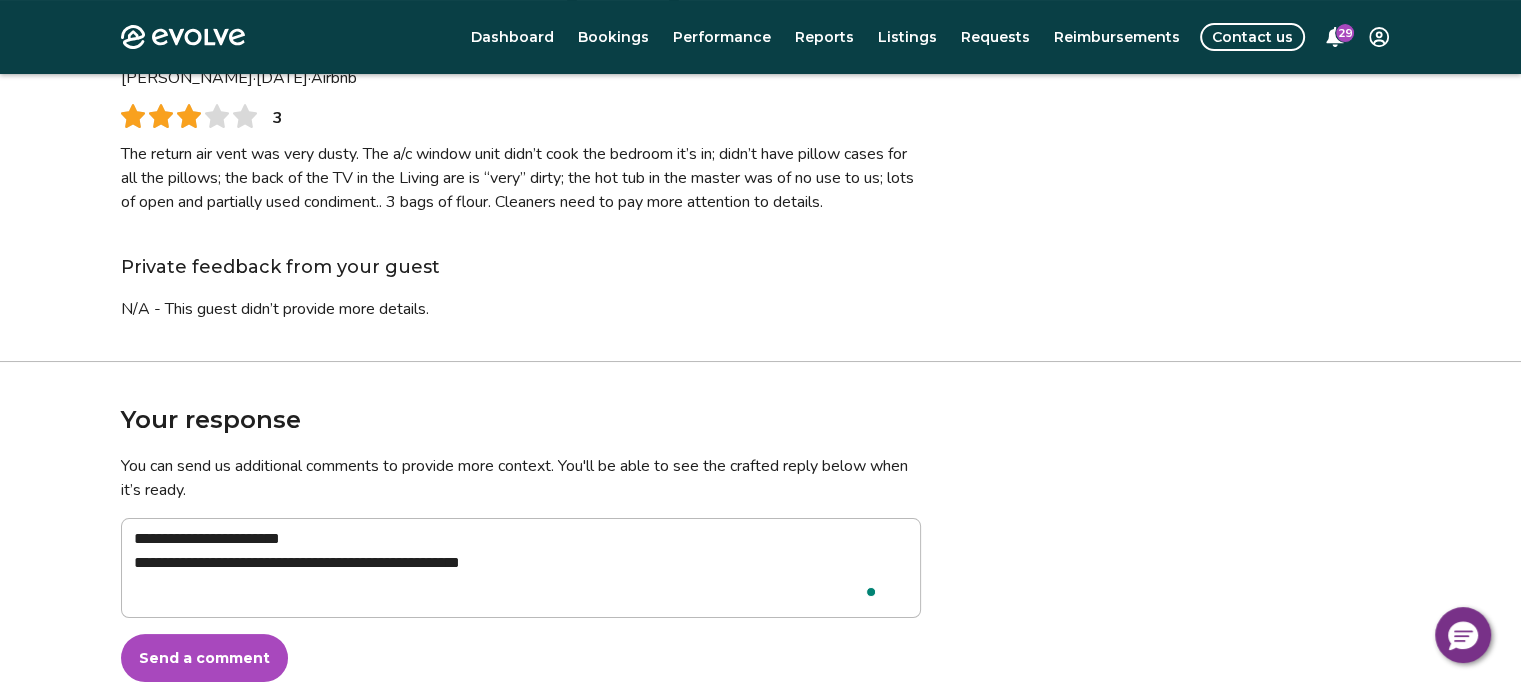 type on "*" 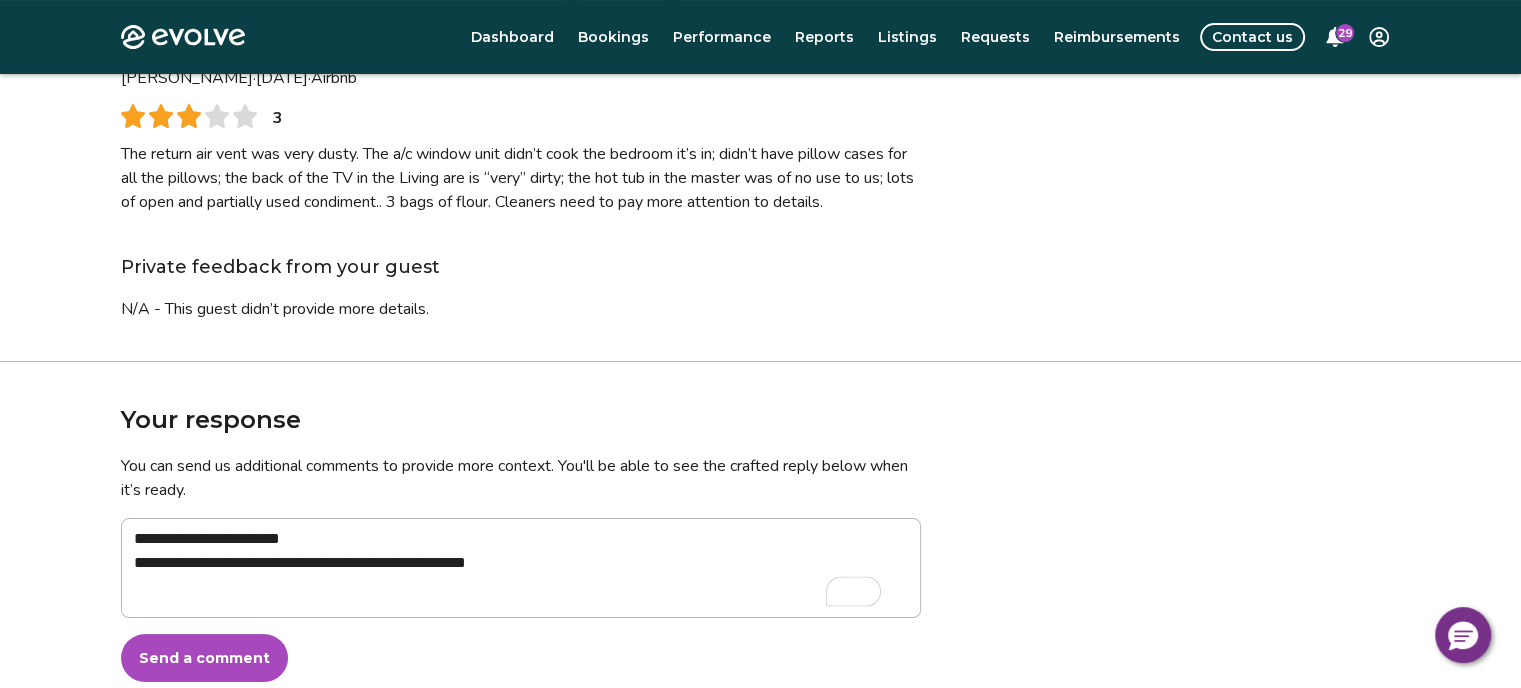 type on "**********" 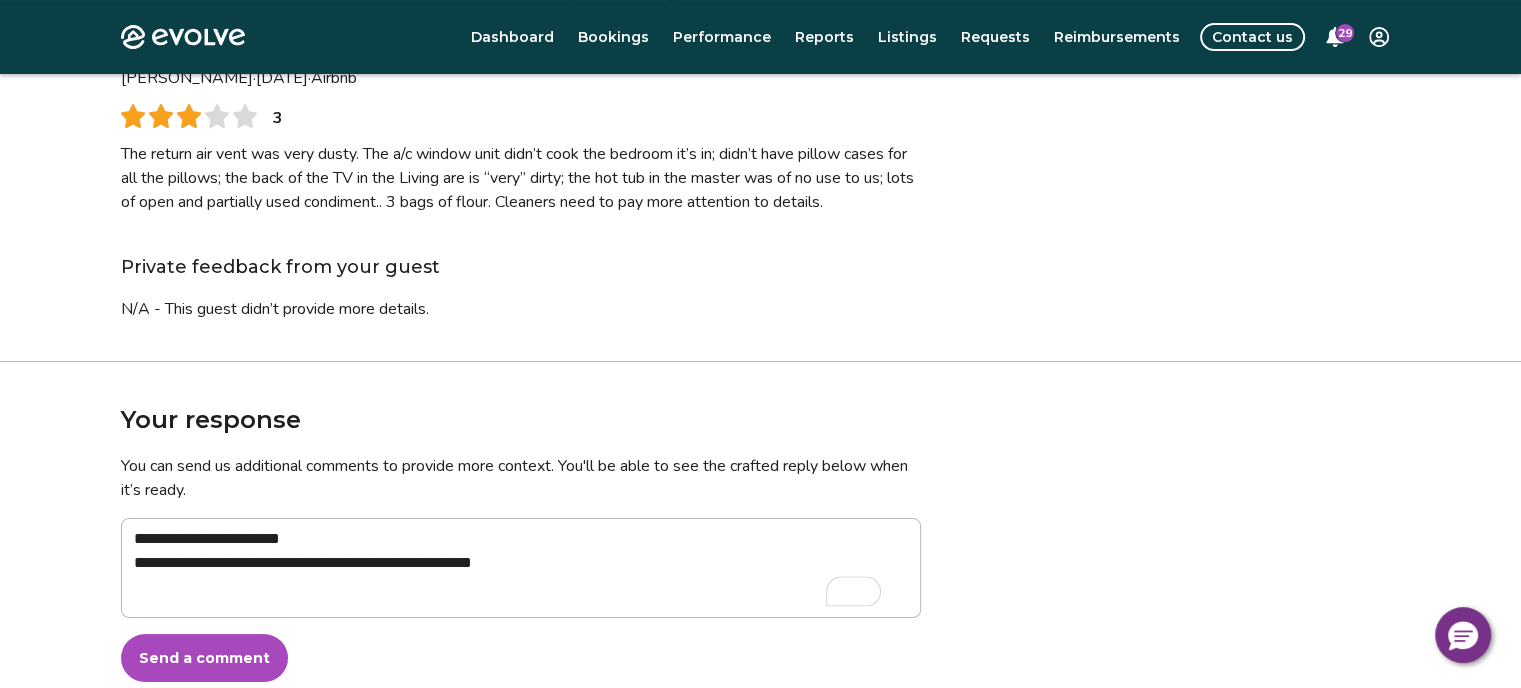 type on "**********" 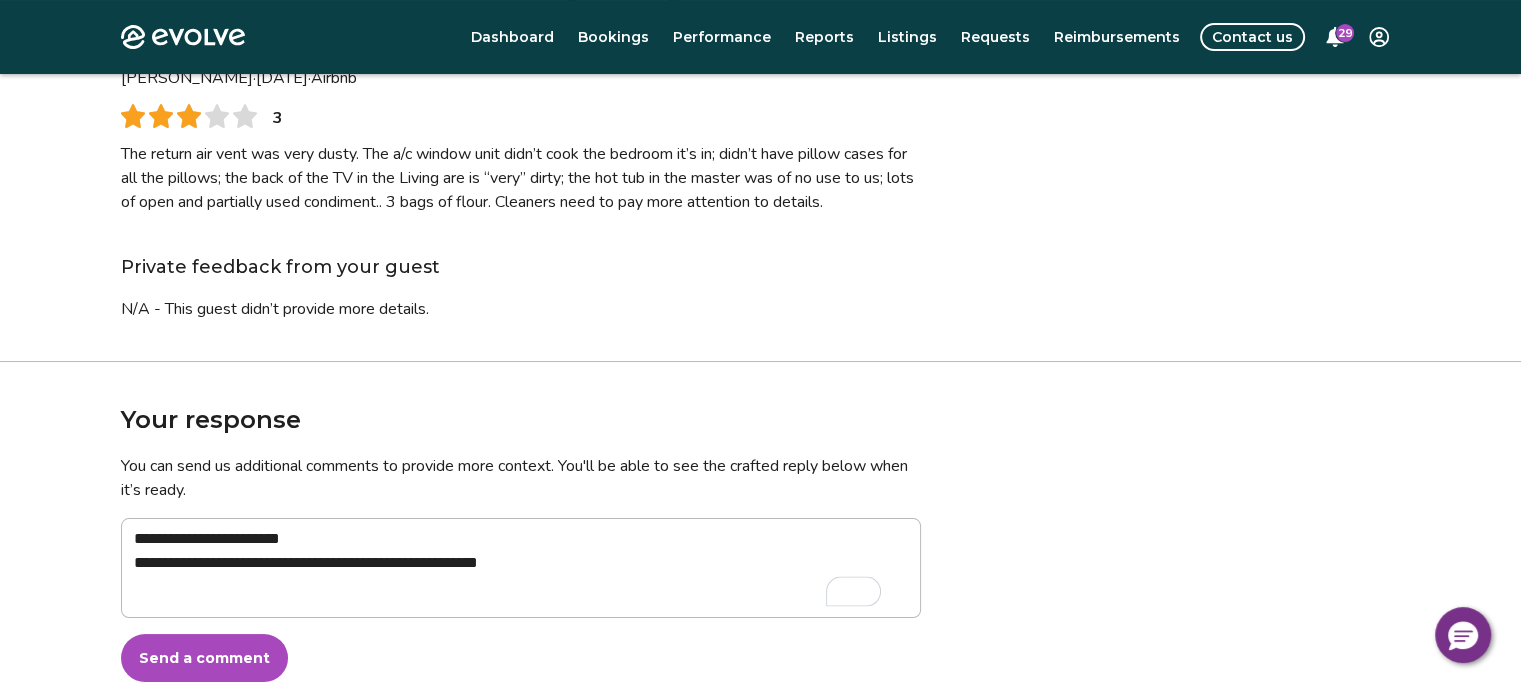 type on "**********" 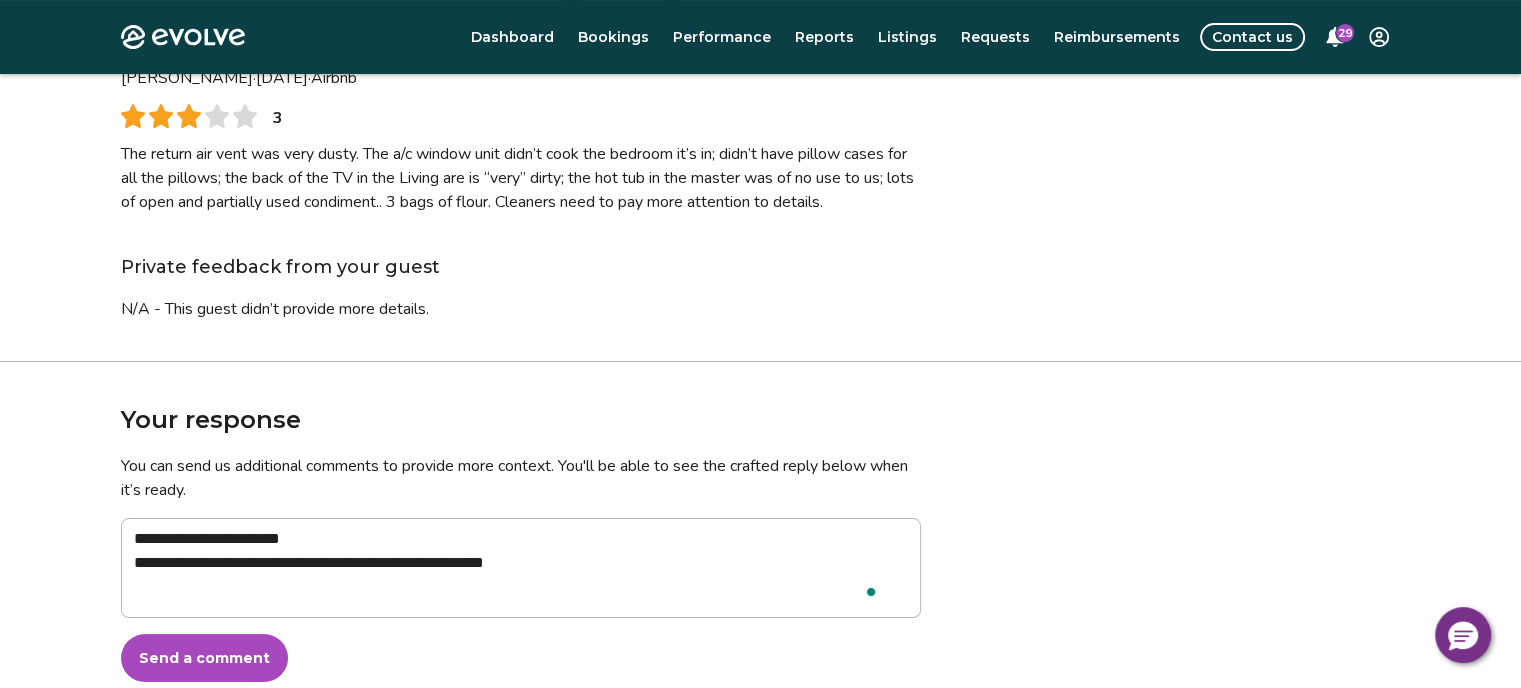 type on "**********" 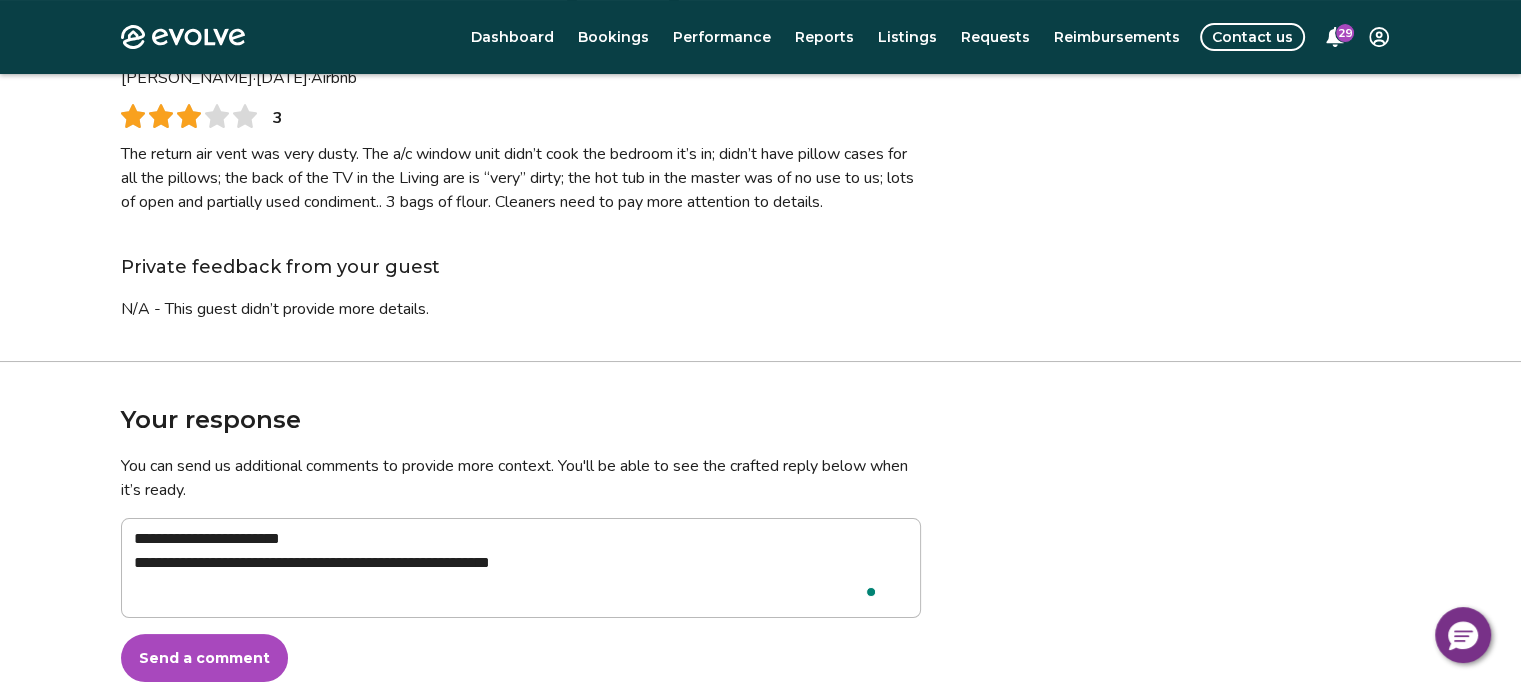 type on "**********" 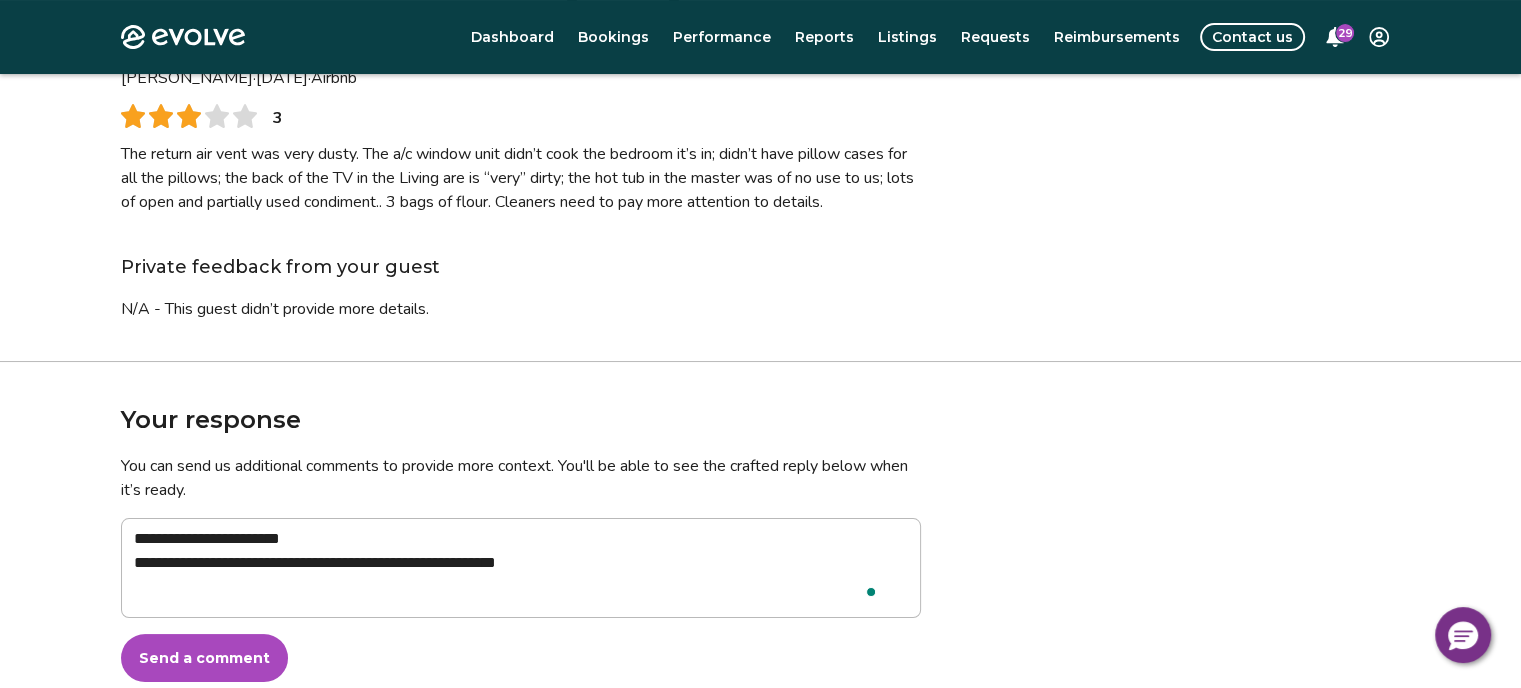 type on "**********" 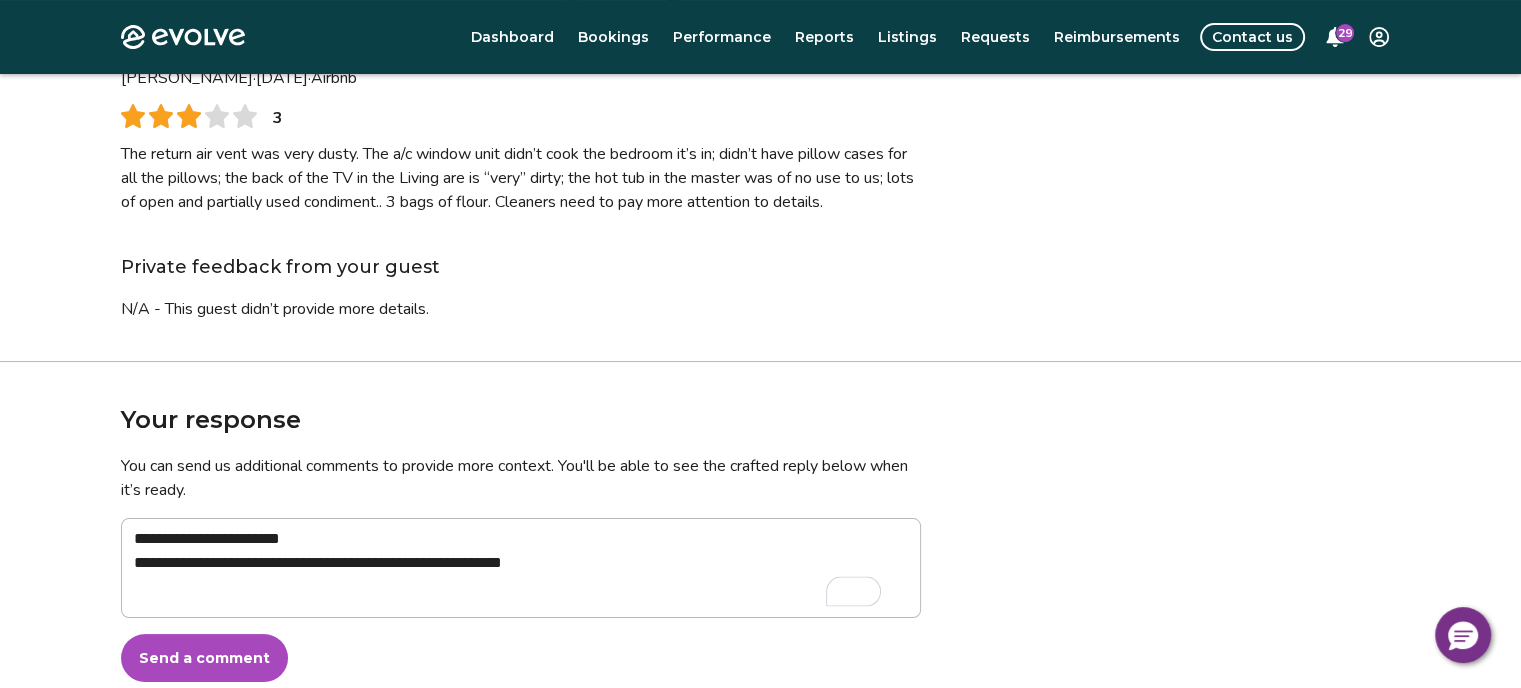 type on "**********" 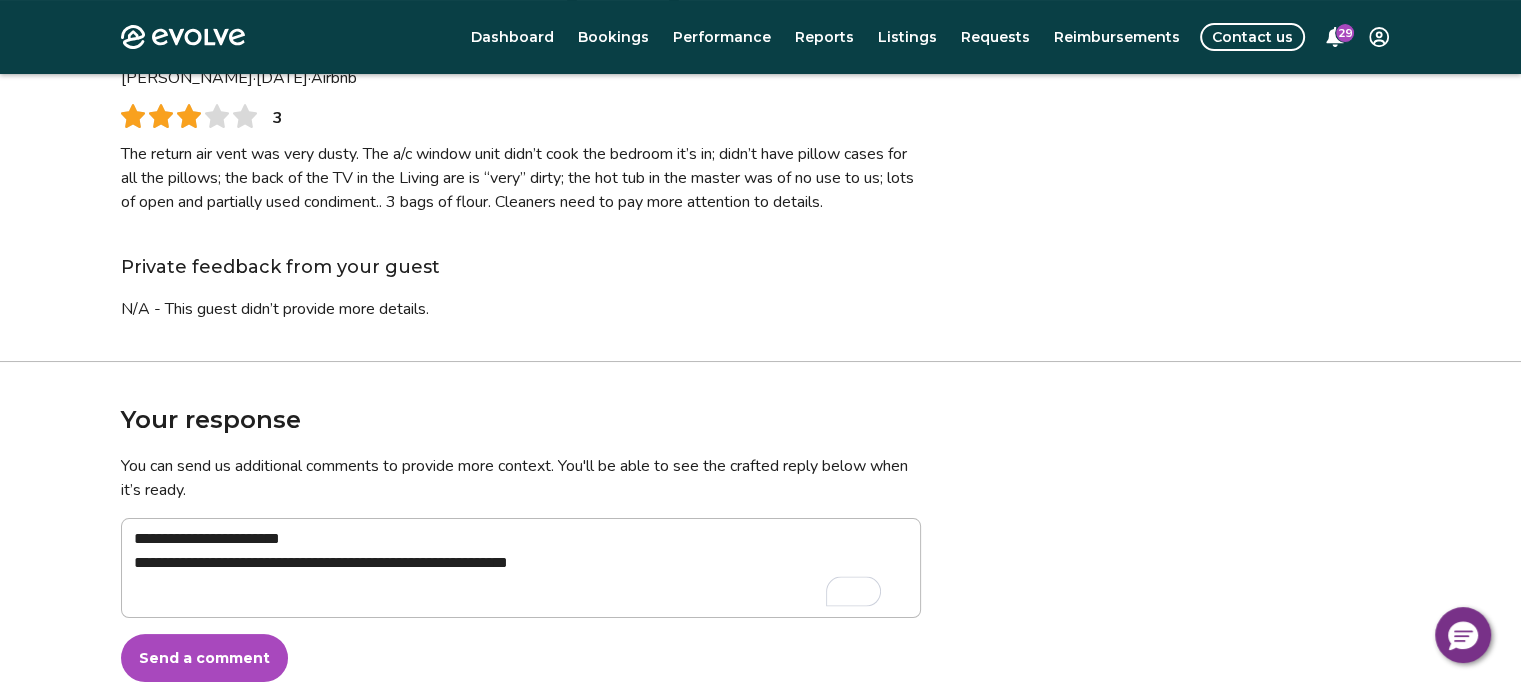 type on "*" 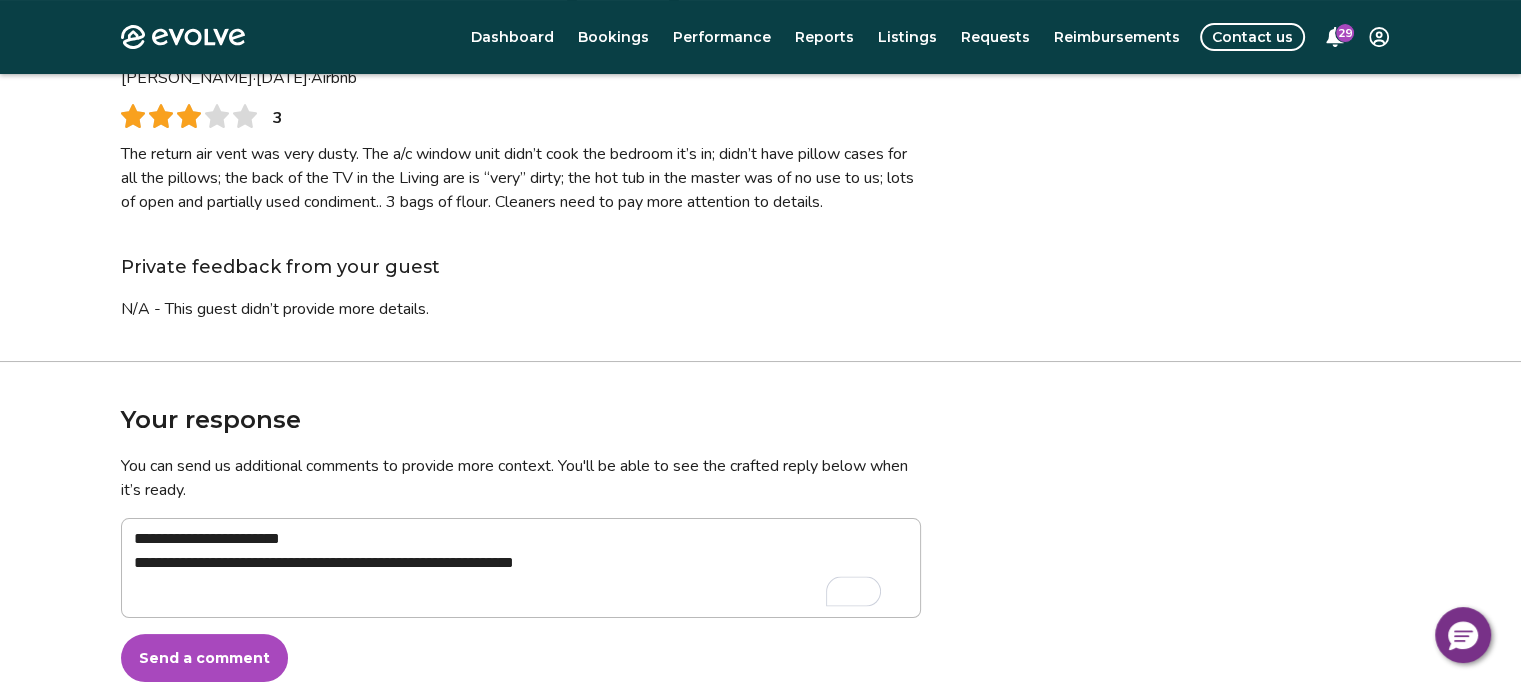 type on "**********" 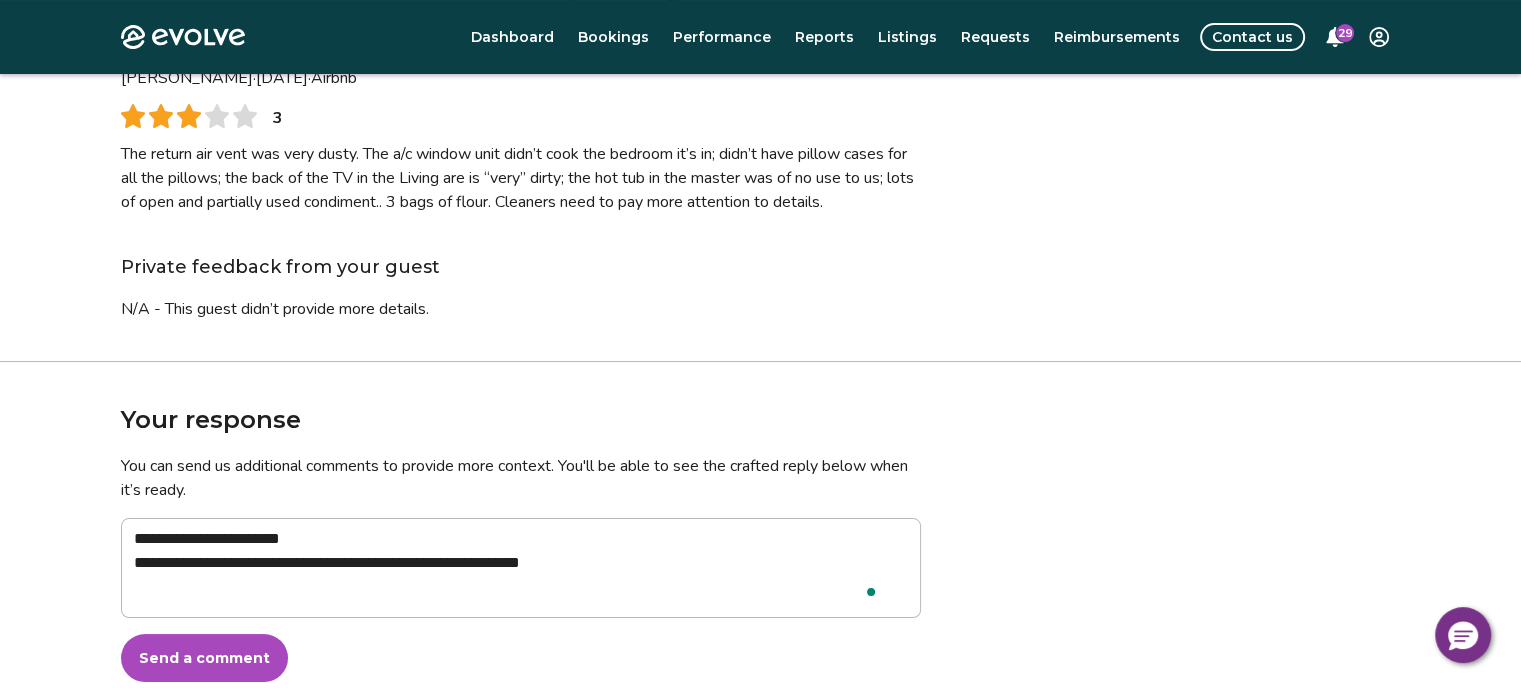 type on "**********" 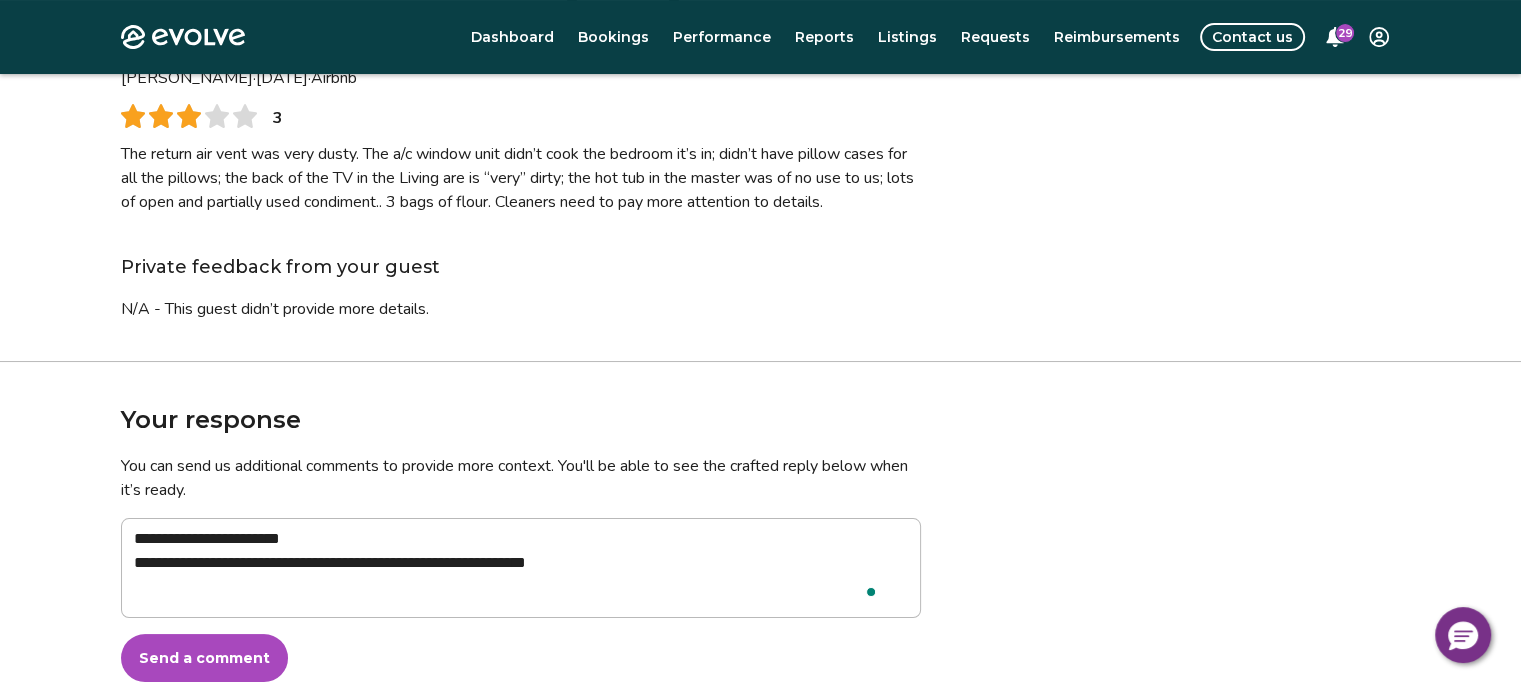 type on "**********" 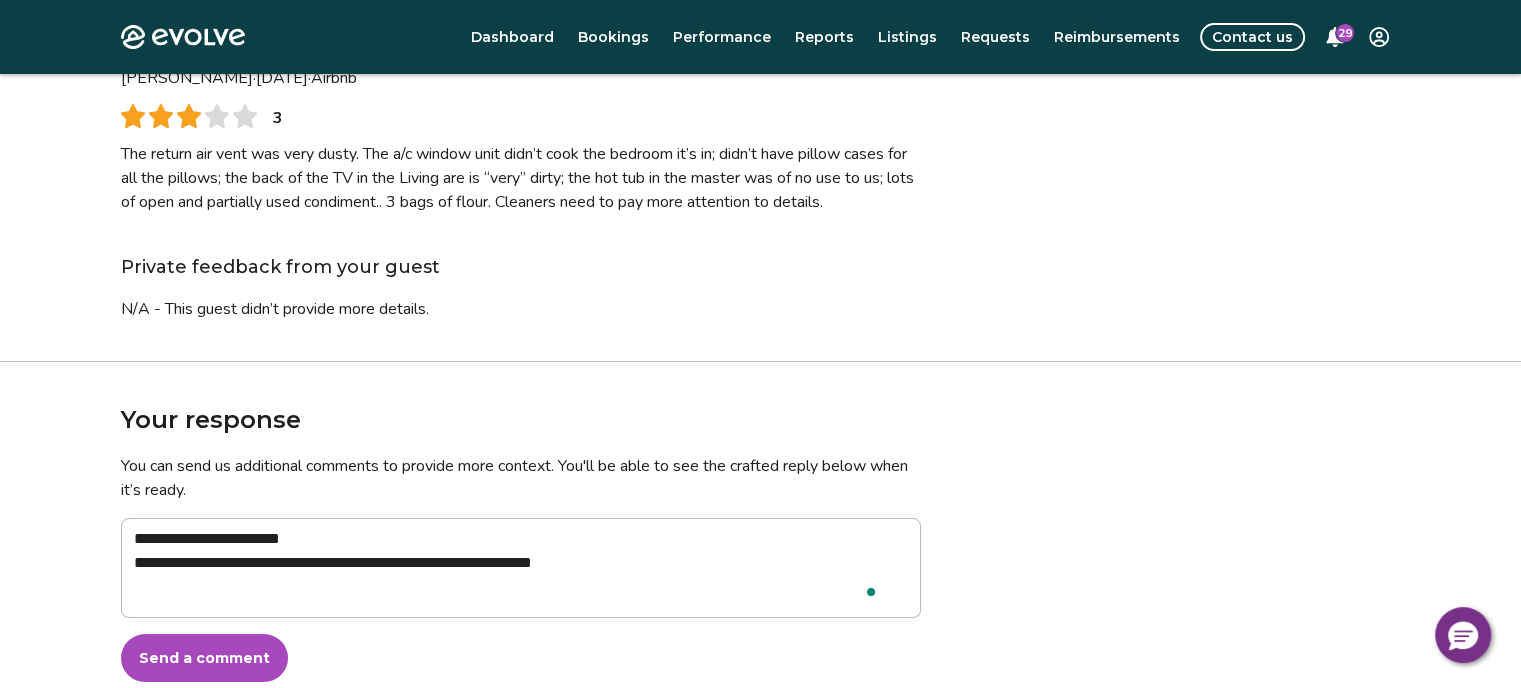 type on "**********" 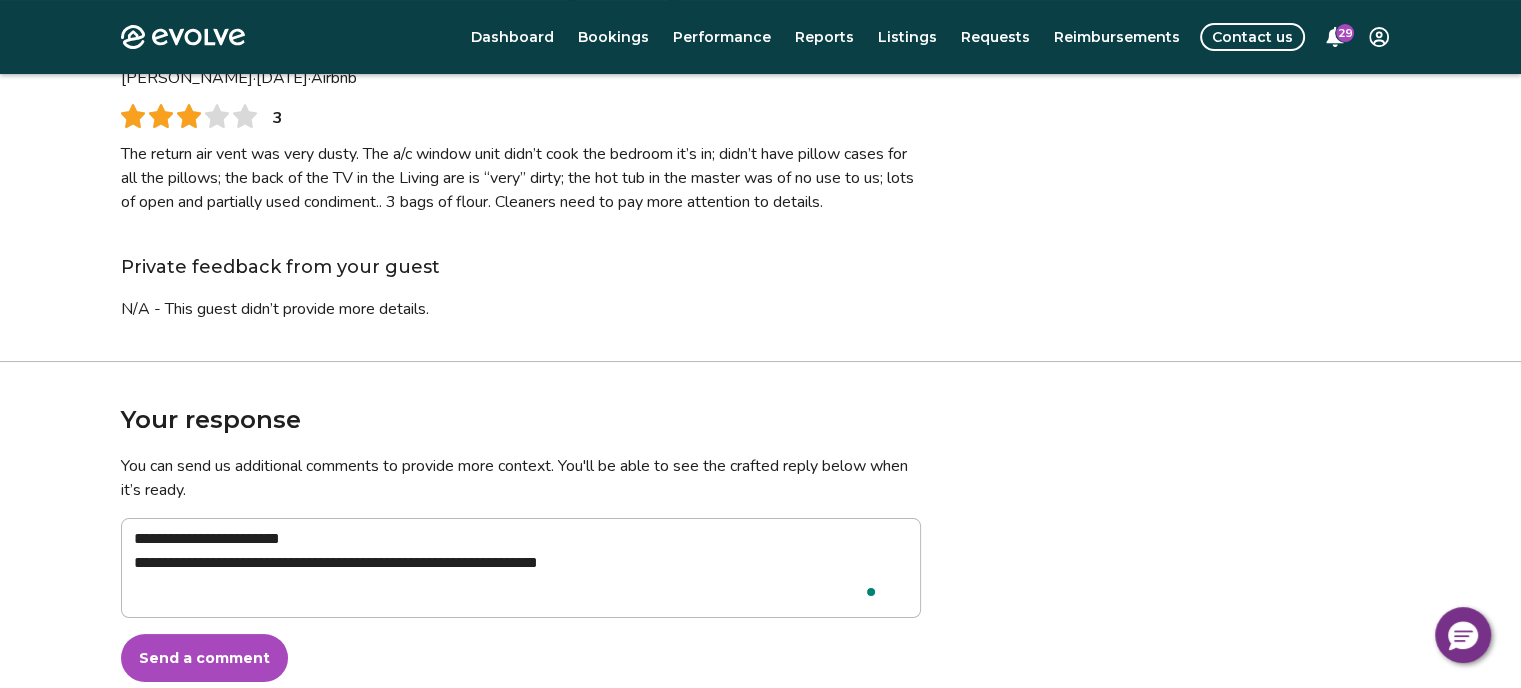 type on "**********" 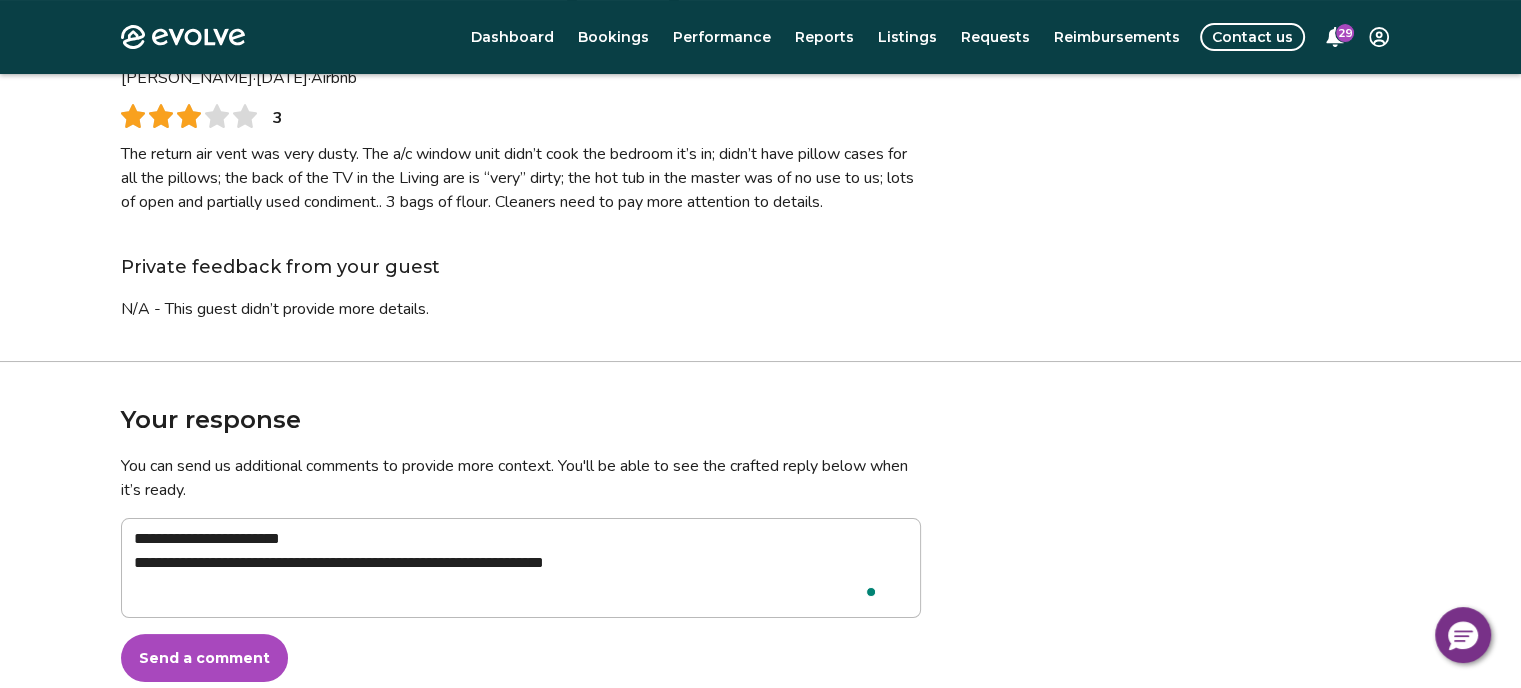 type on "**********" 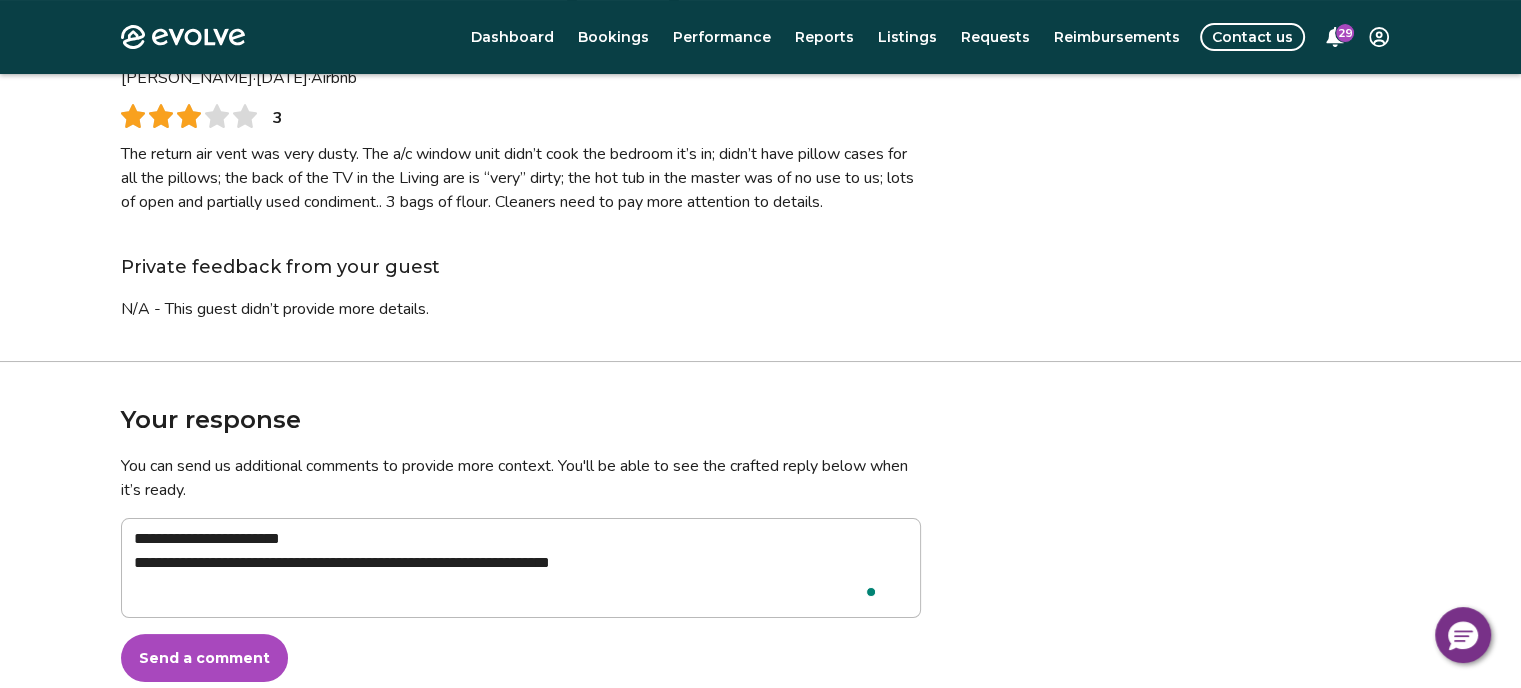 type on "**********" 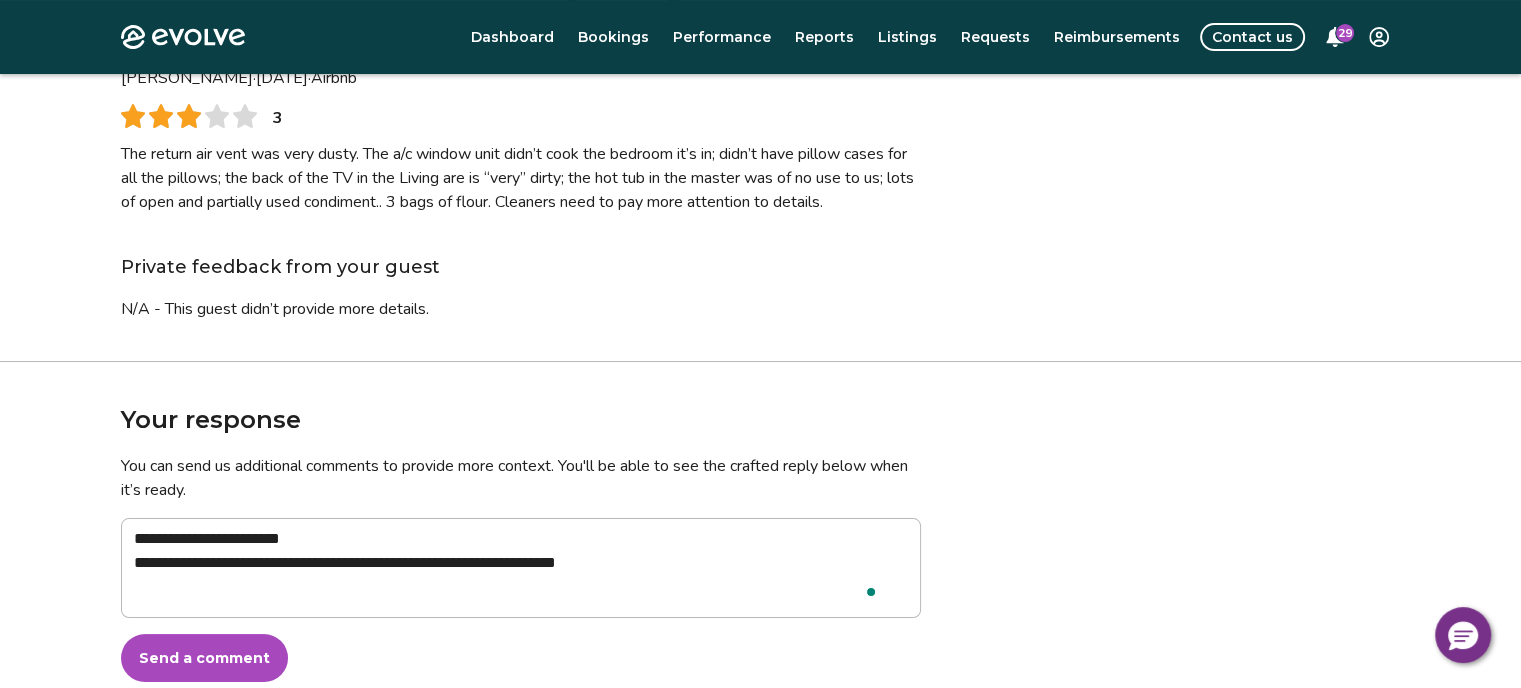 type on "**********" 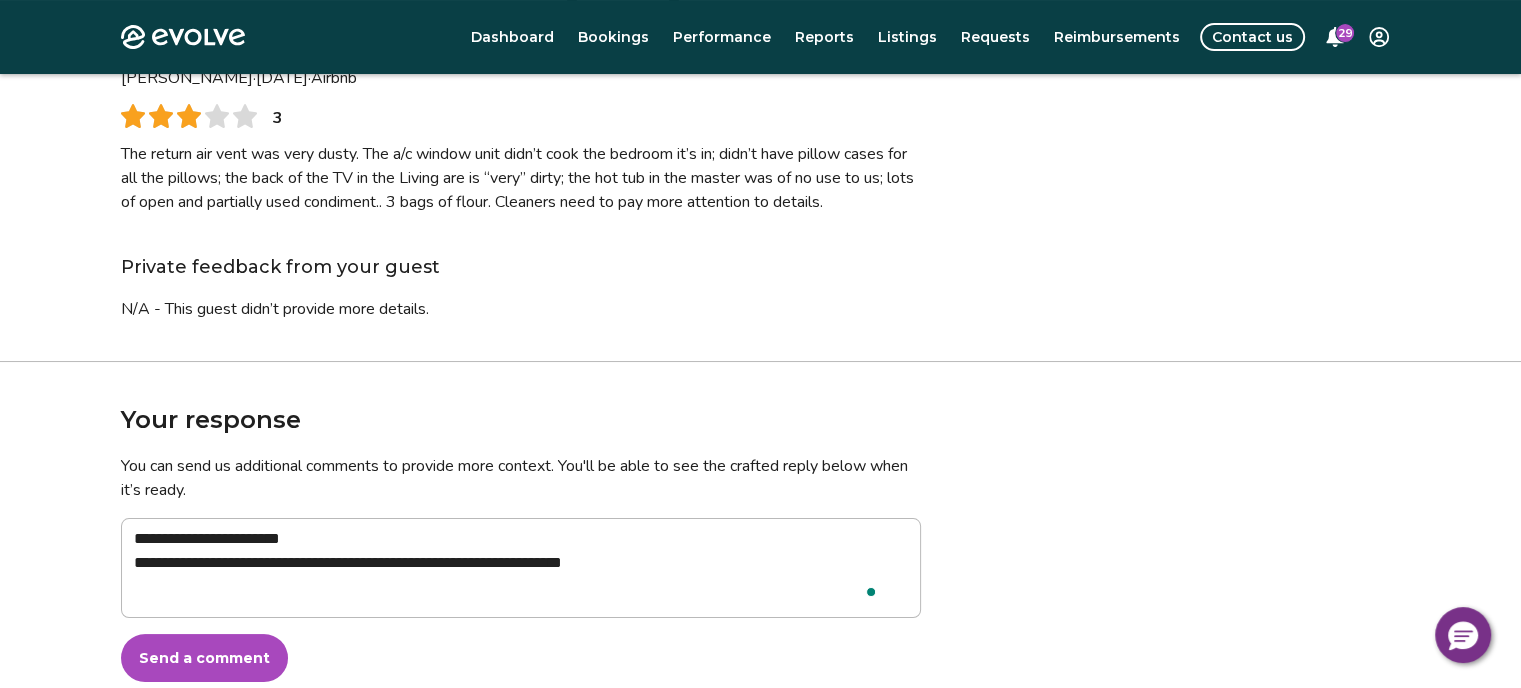type on "**********" 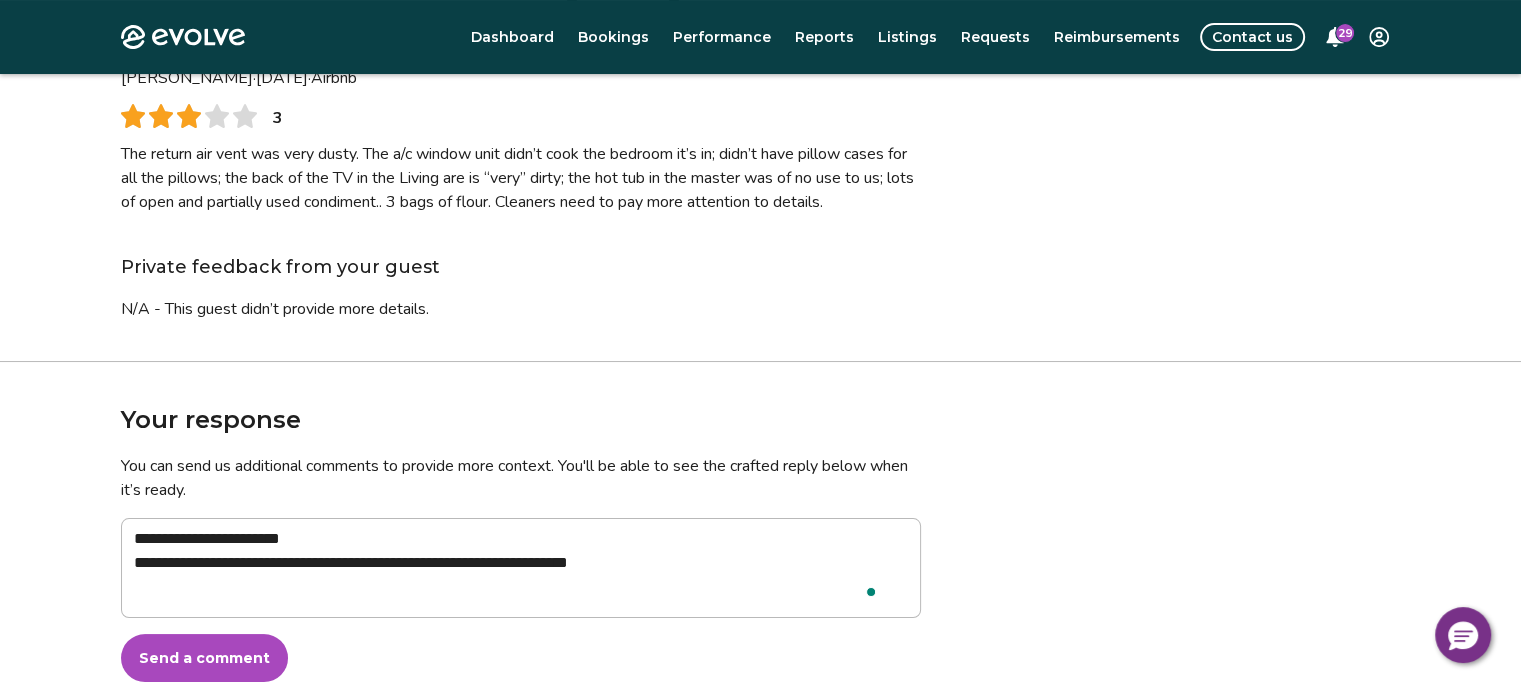 type on "**********" 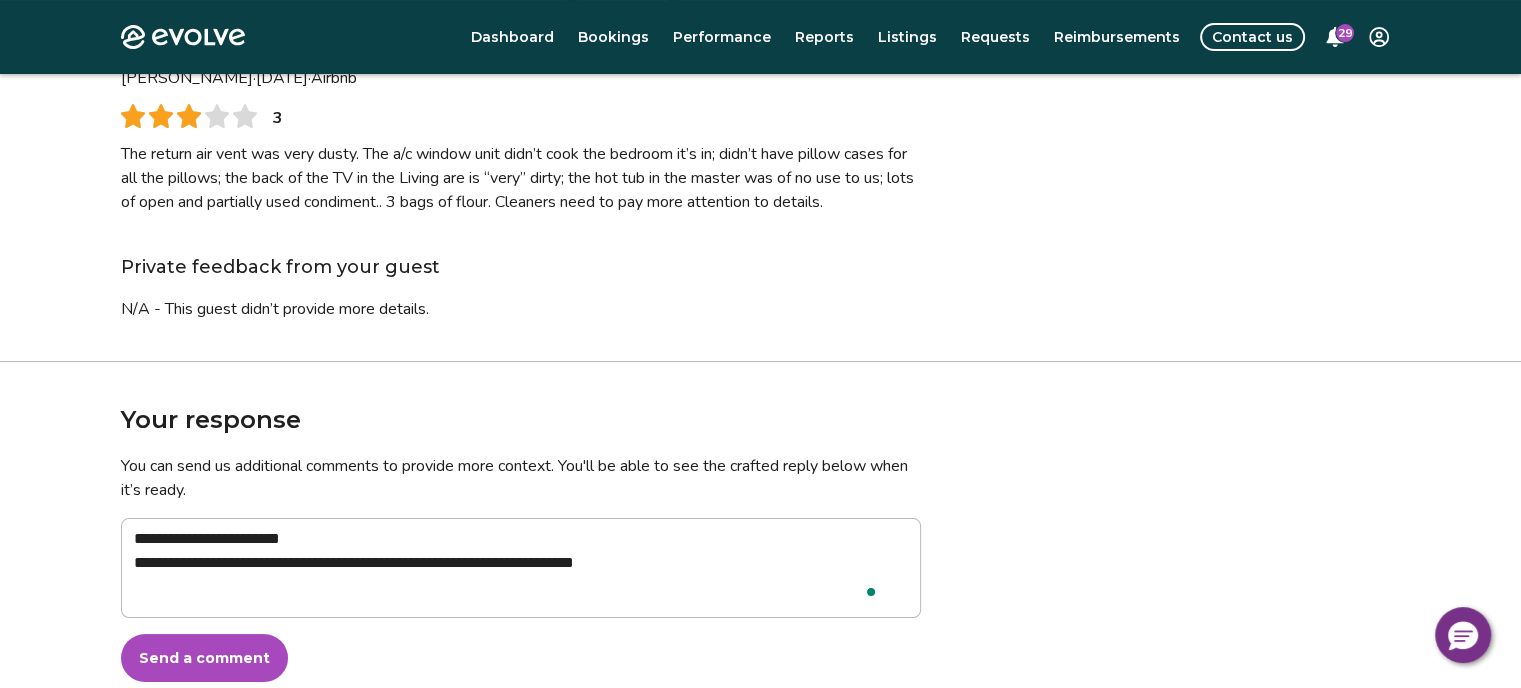 type on "**********" 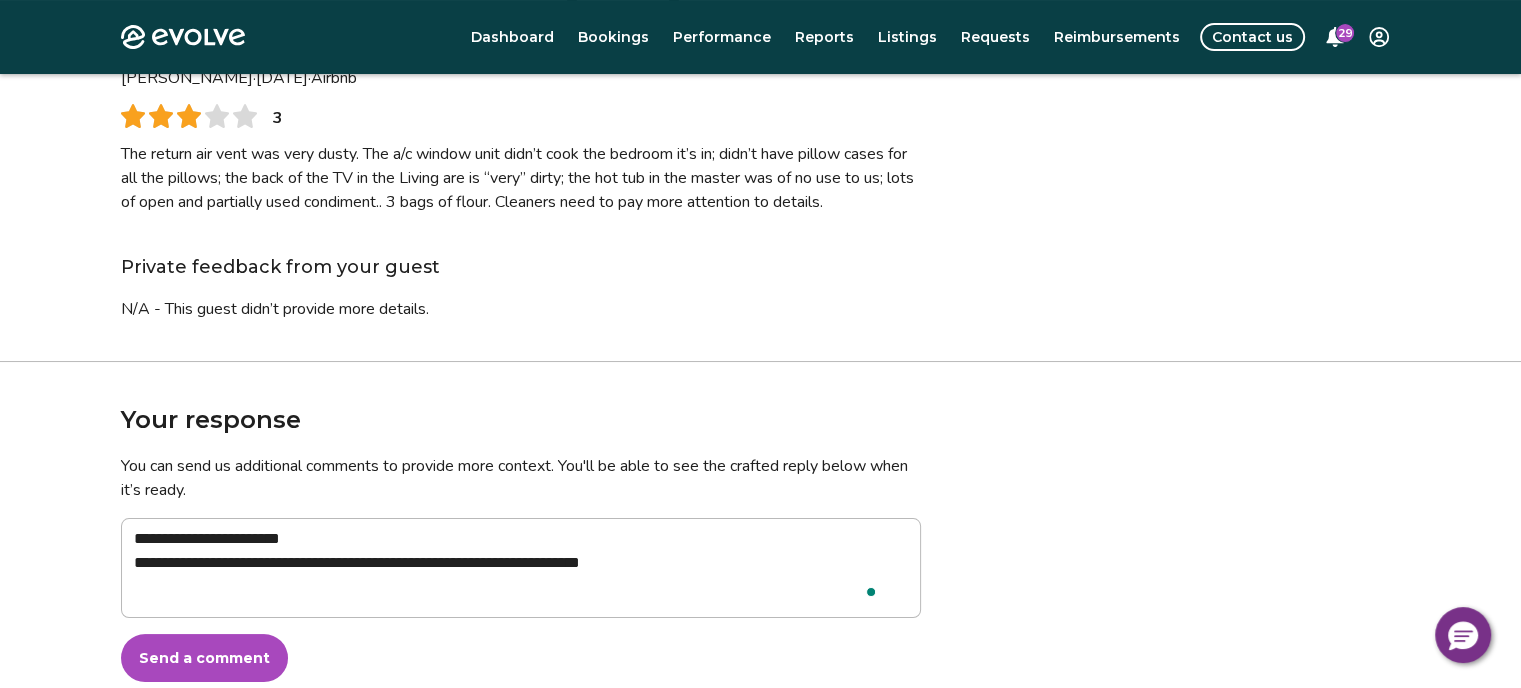 type 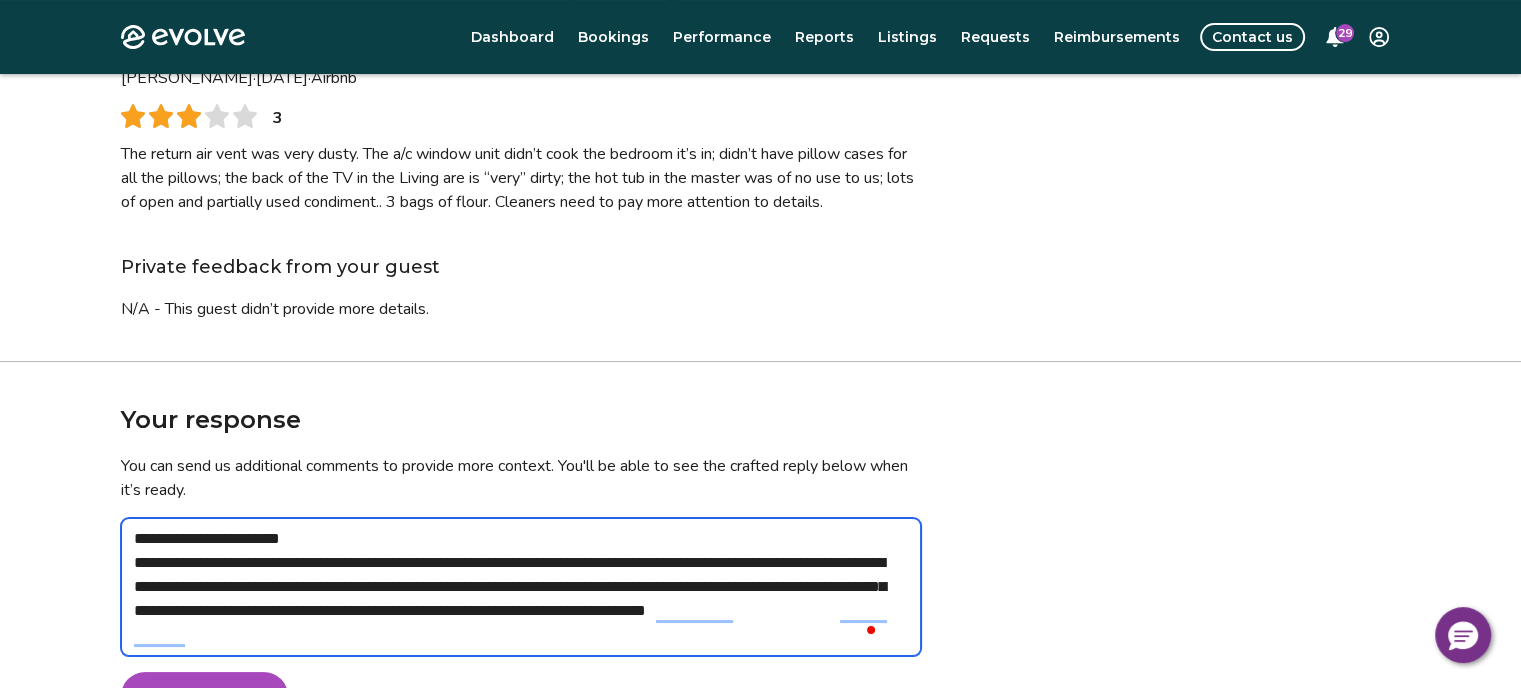 click on "**********" at bounding box center [521, 587] 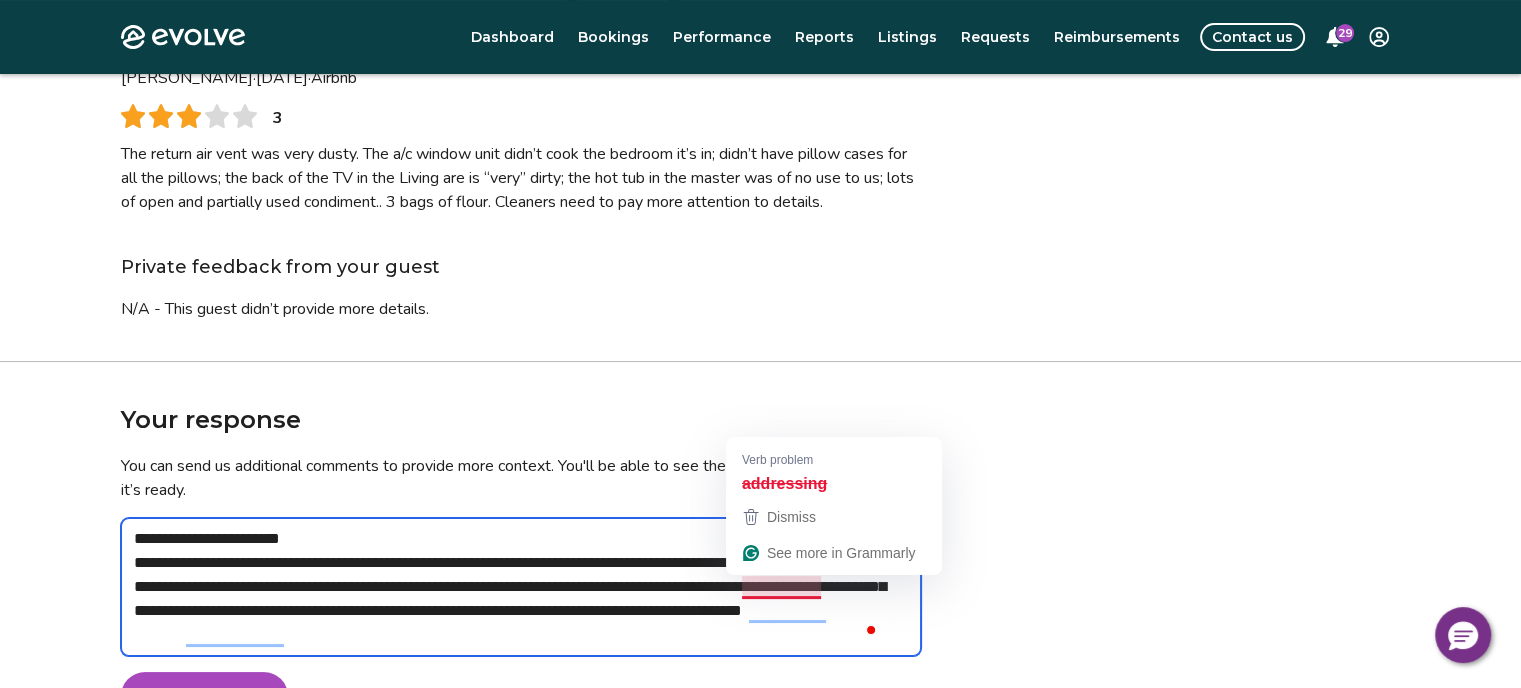 drag, startPoint x: 813, startPoint y: 585, endPoint x: 749, endPoint y: 595, distance: 64.77654 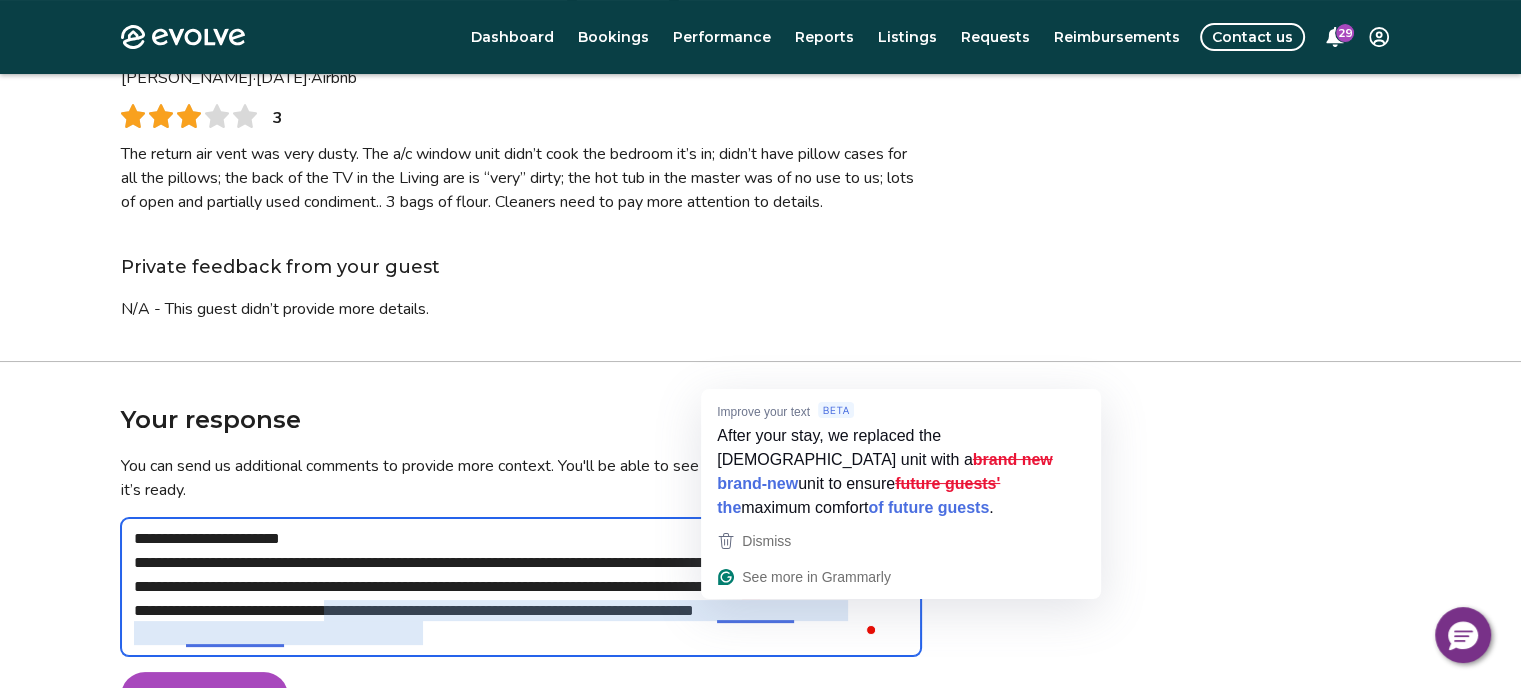 click on "**********" at bounding box center [521, 587] 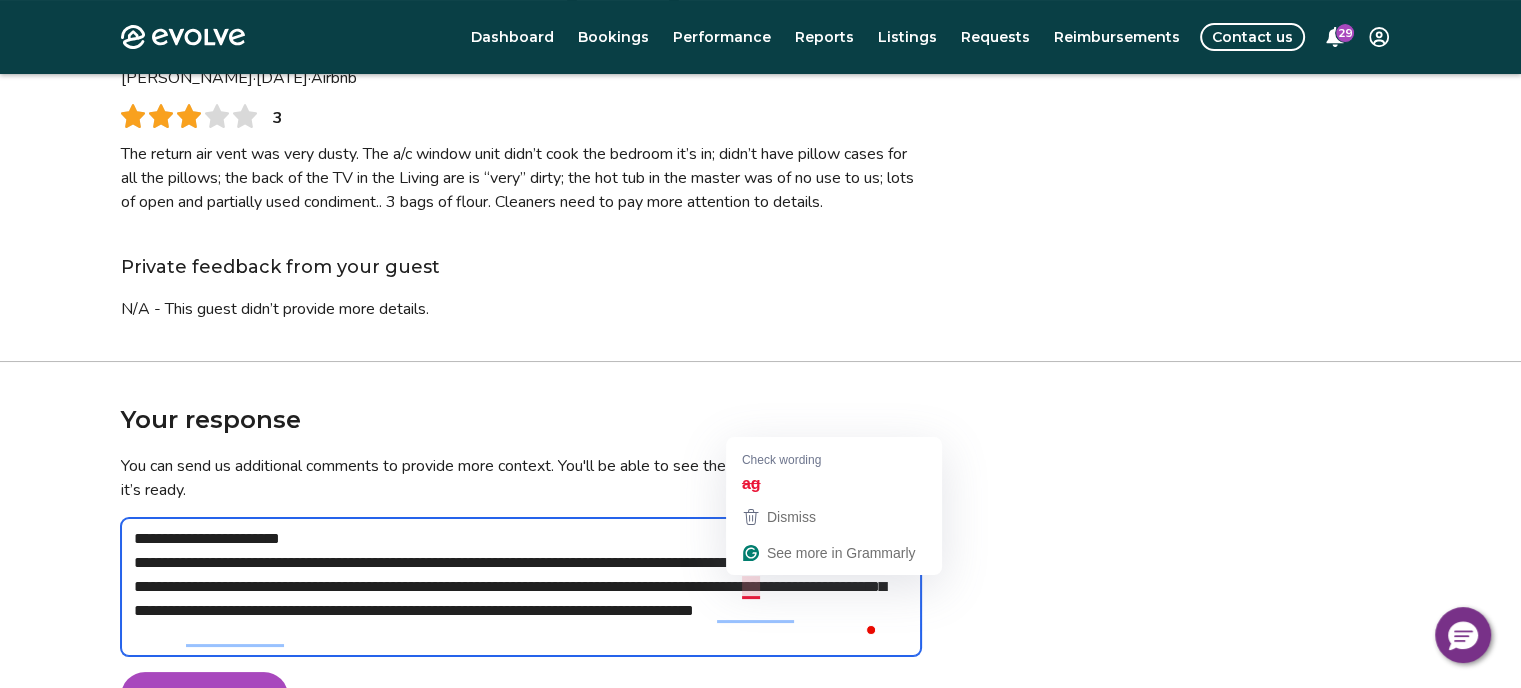 click on "**********" at bounding box center (521, 587) 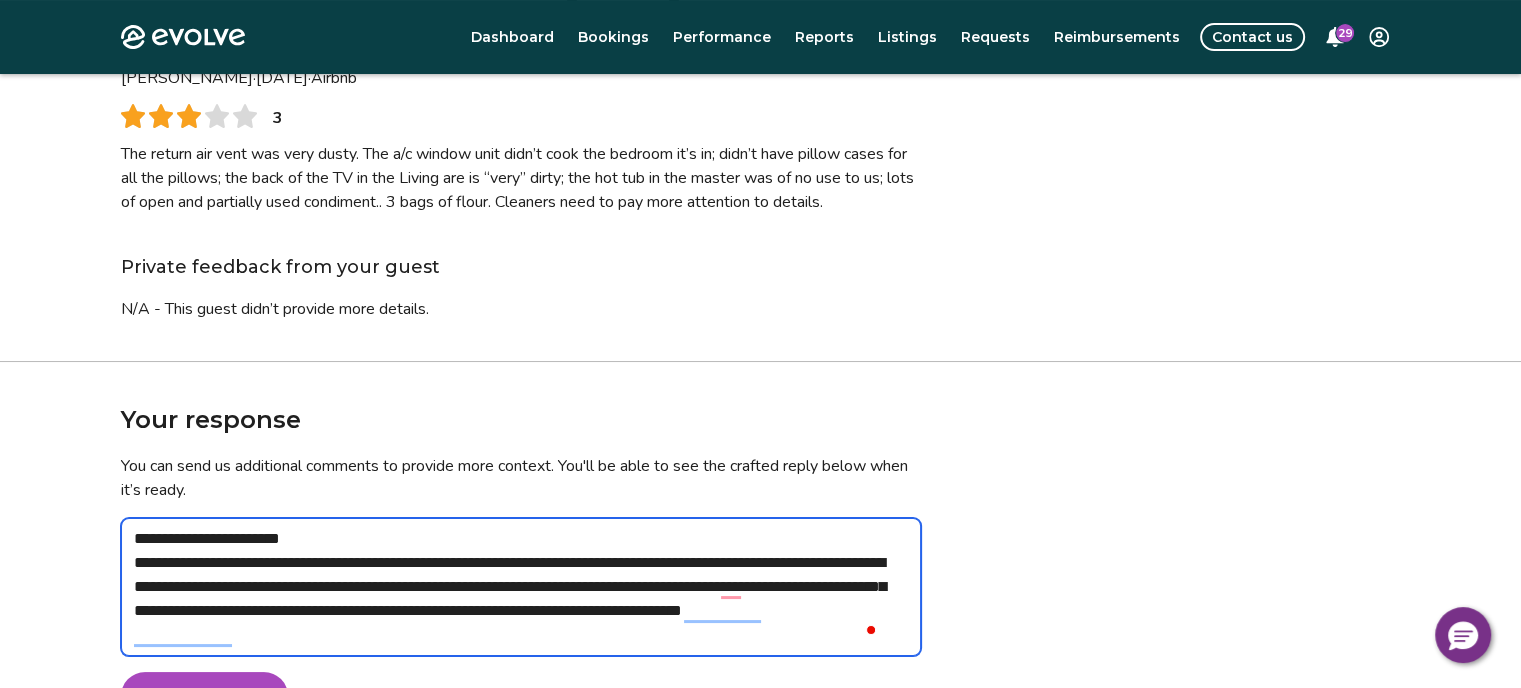 click on "**********" at bounding box center [521, 587] 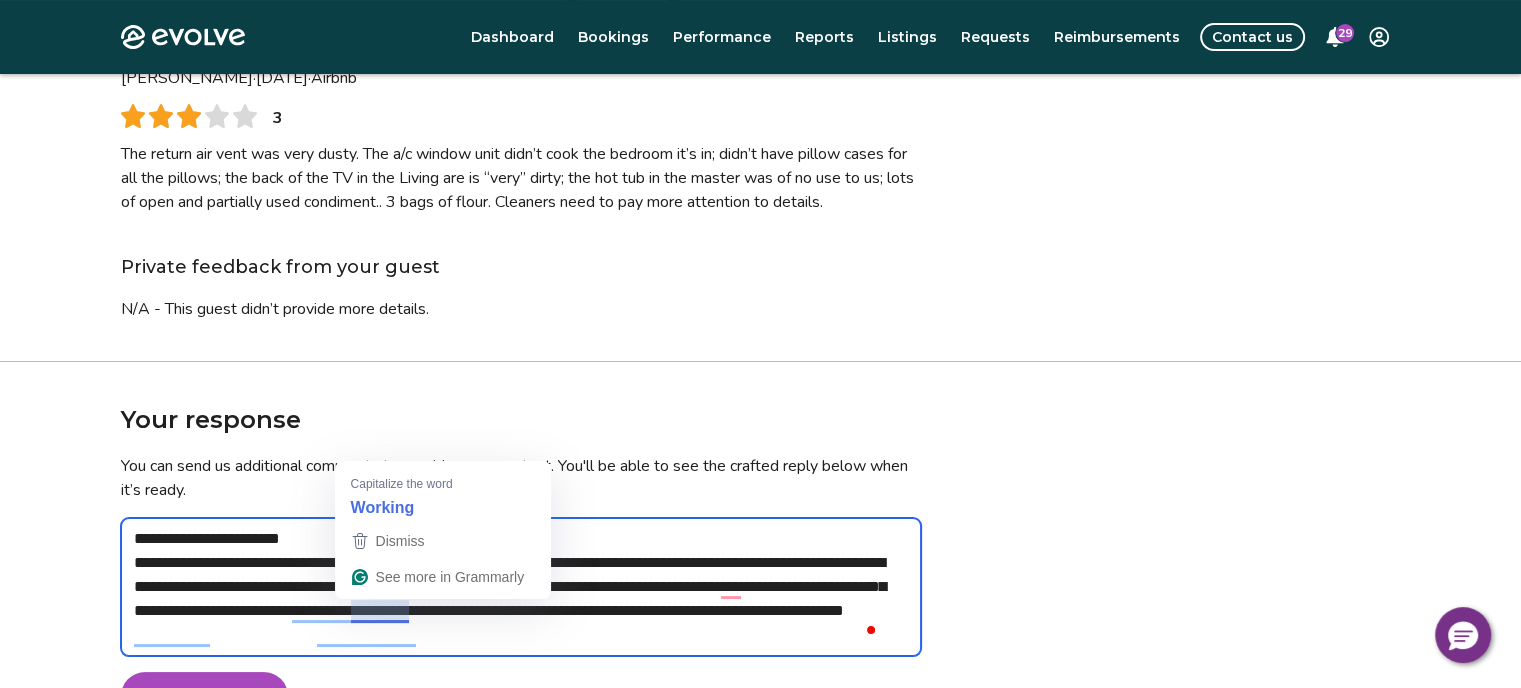 drag, startPoint x: 475, startPoint y: 610, endPoint x: 351, endPoint y: 615, distance: 124.10077 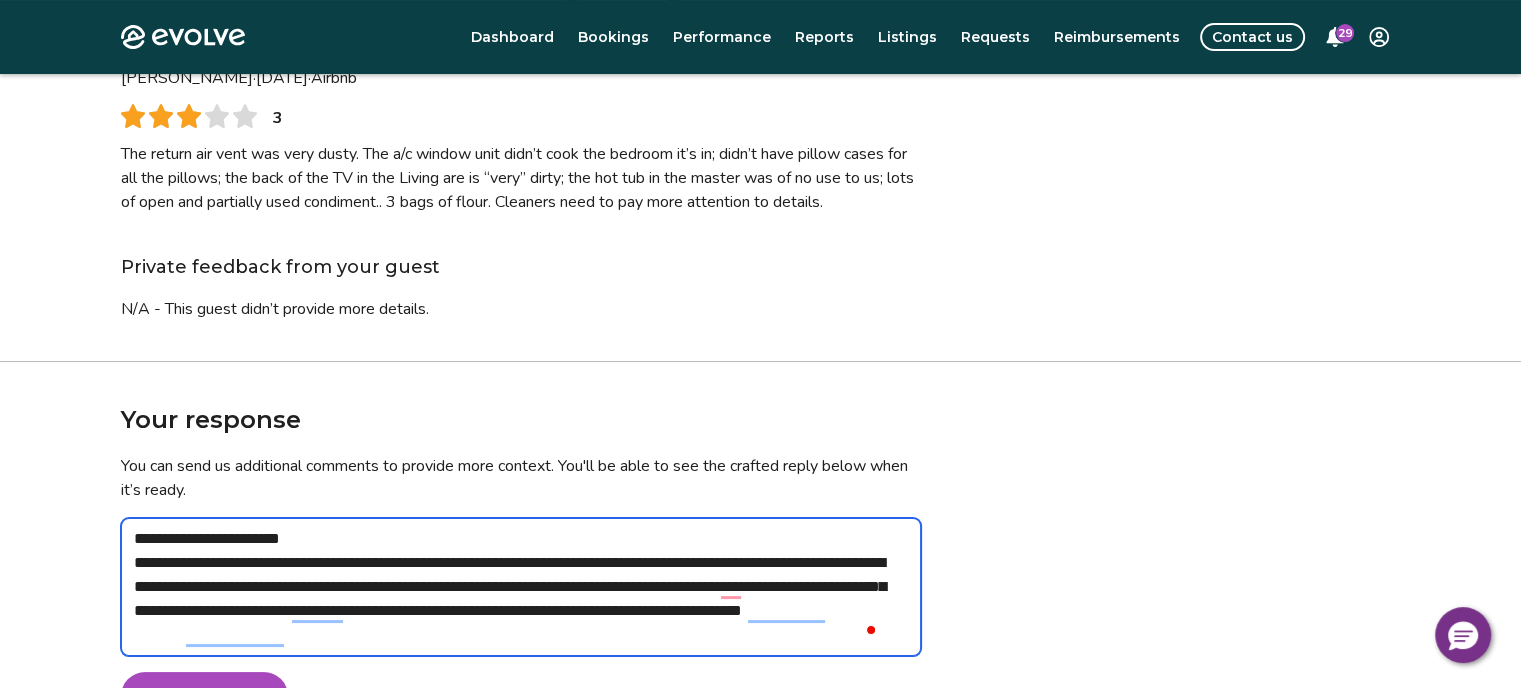 click on "**********" at bounding box center (521, 587) 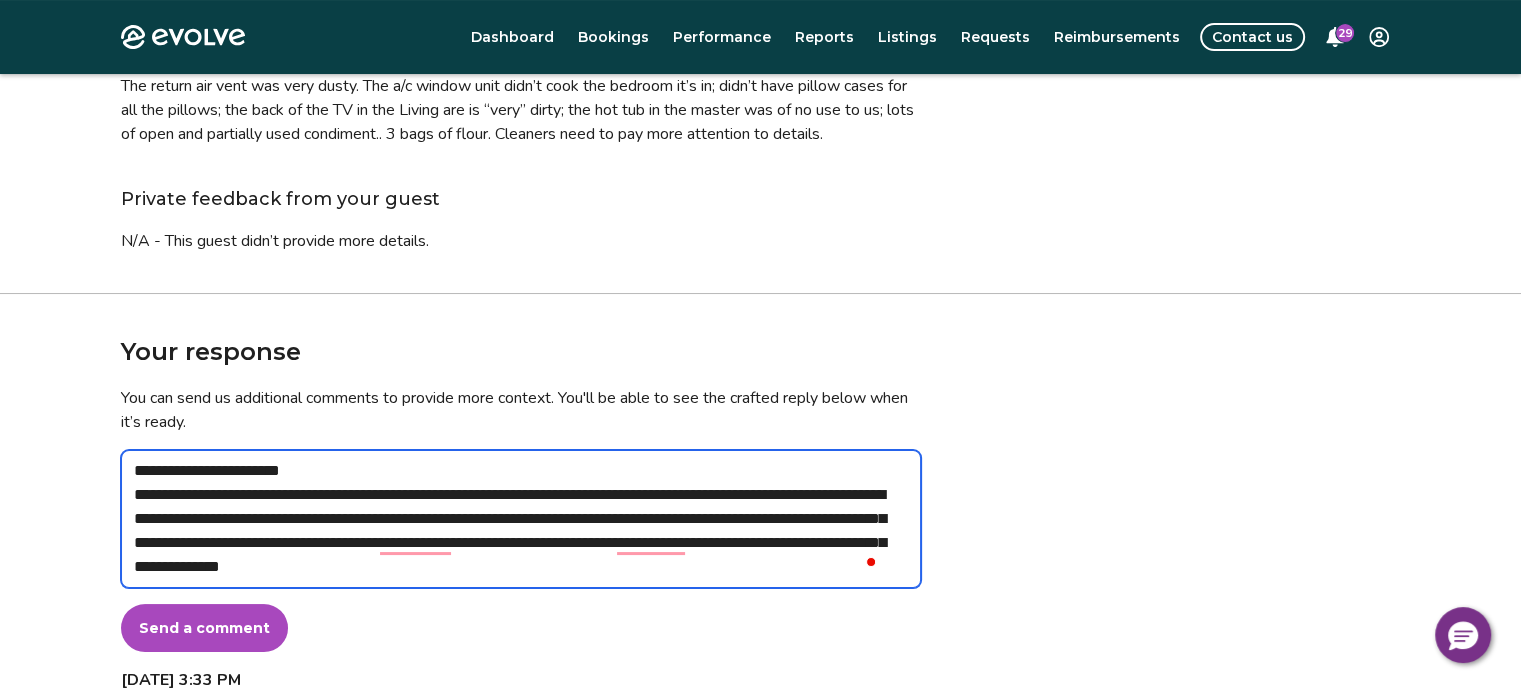 scroll, scrollTop: 300, scrollLeft: 0, axis: vertical 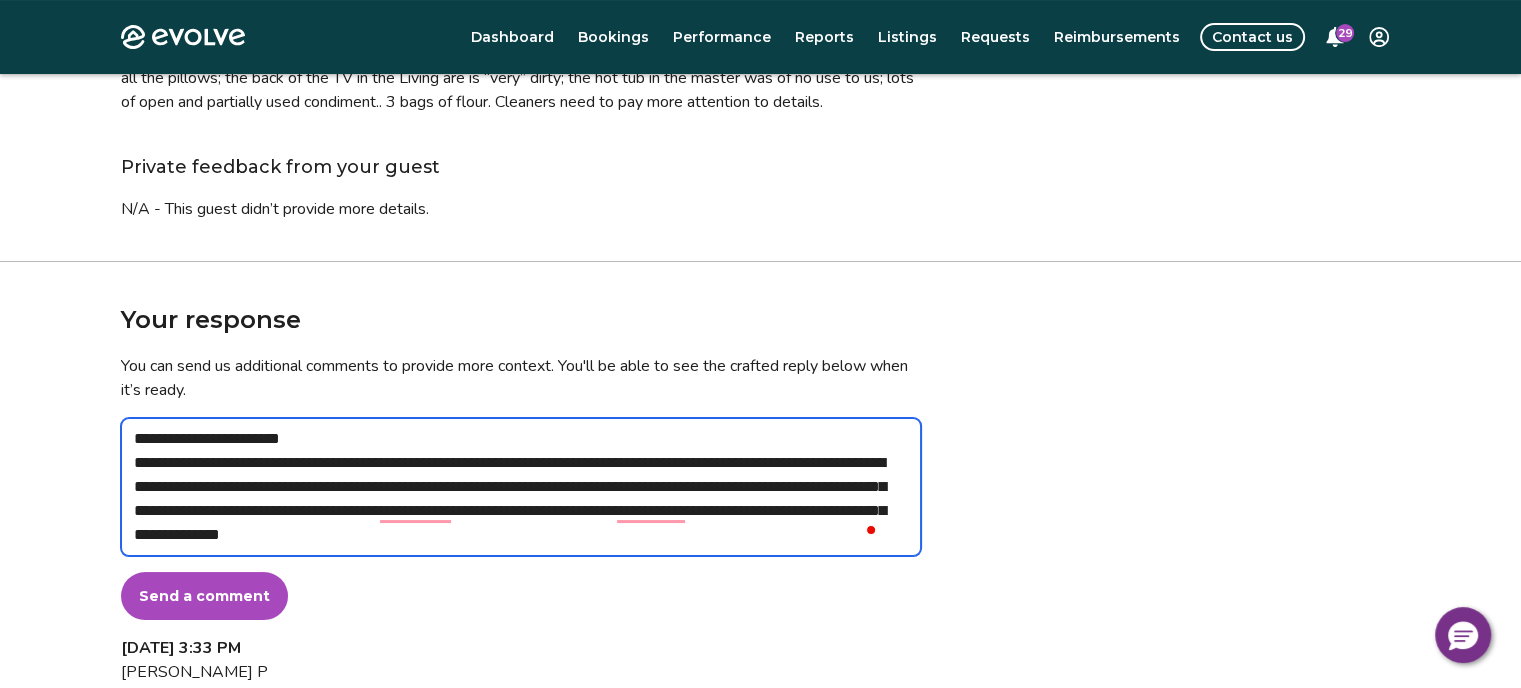 drag, startPoint x: 736, startPoint y: 531, endPoint x: 131, endPoint y: 435, distance: 612.56915 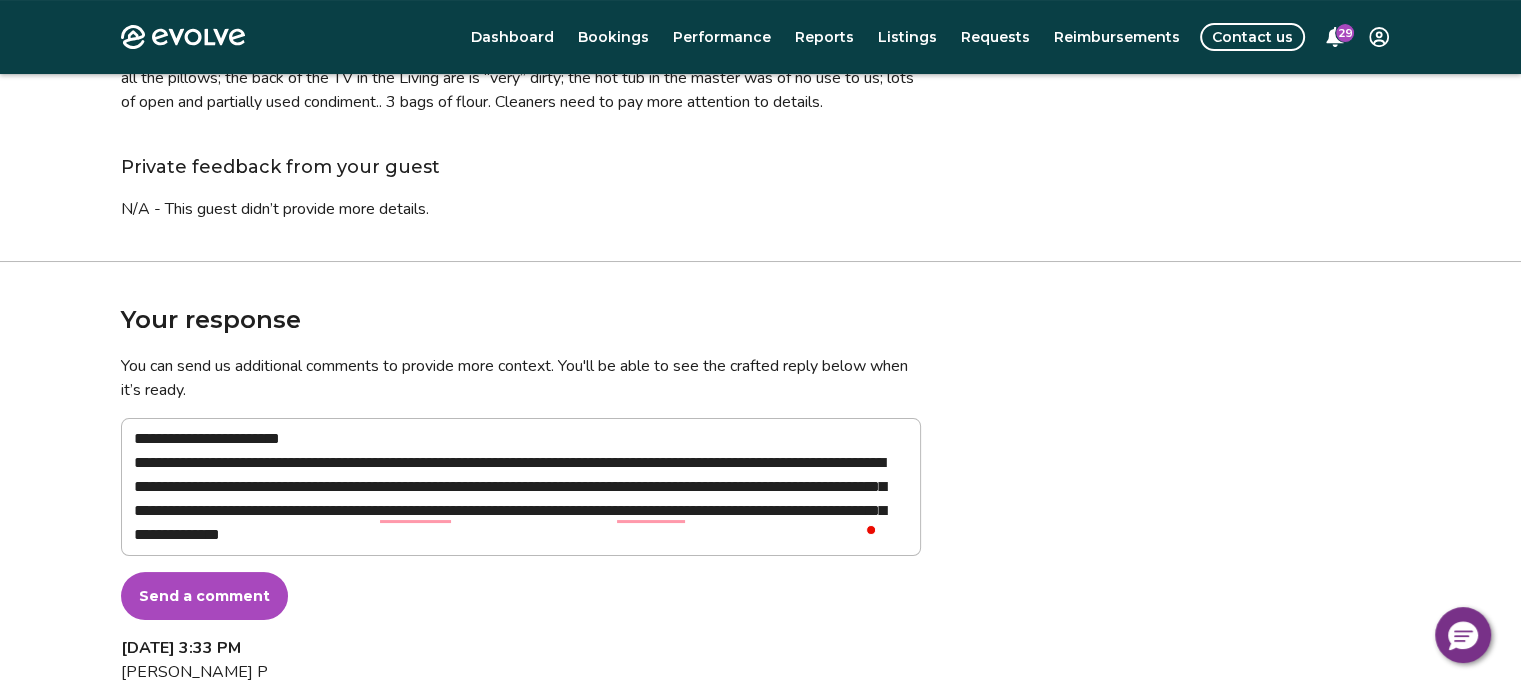click on "Your response" at bounding box center [521, 320] 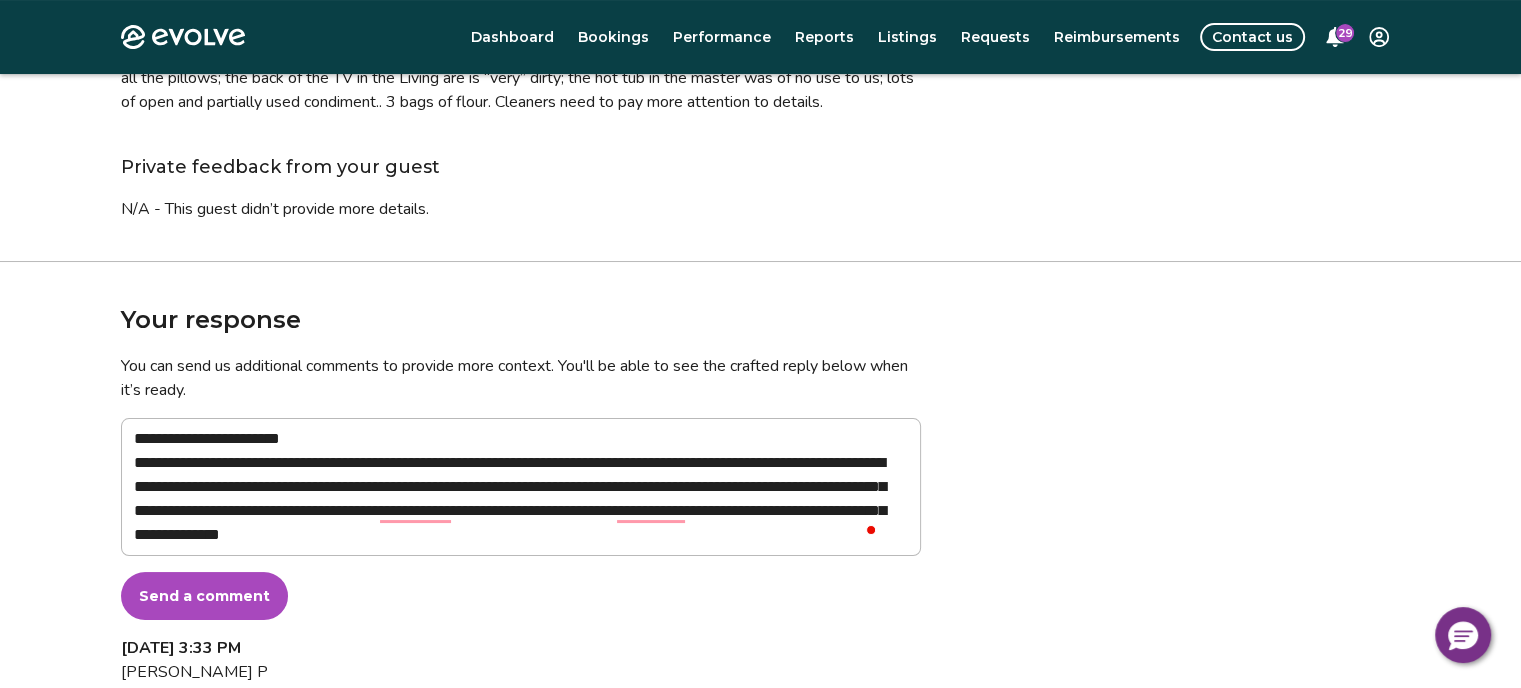 scroll, scrollTop: 200, scrollLeft: 0, axis: vertical 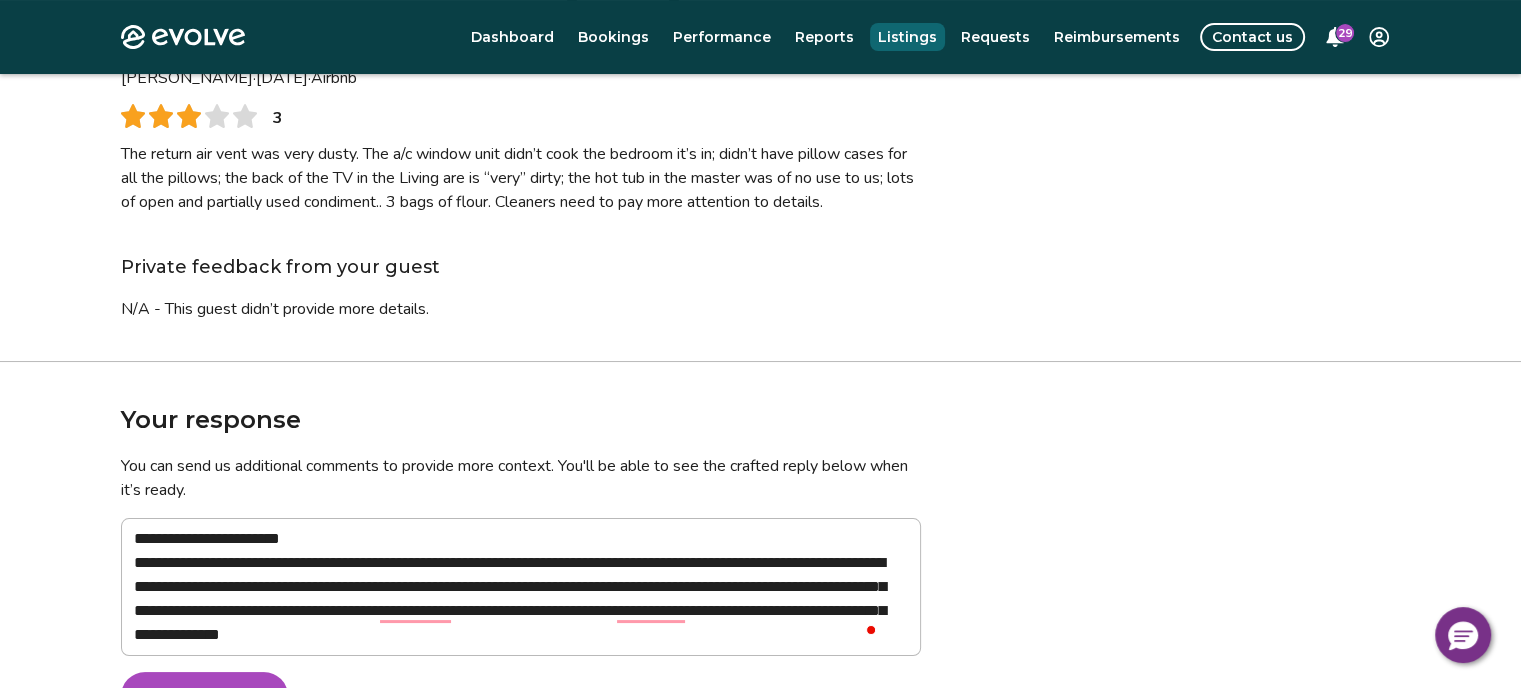 click on "Listings" at bounding box center (907, 37) 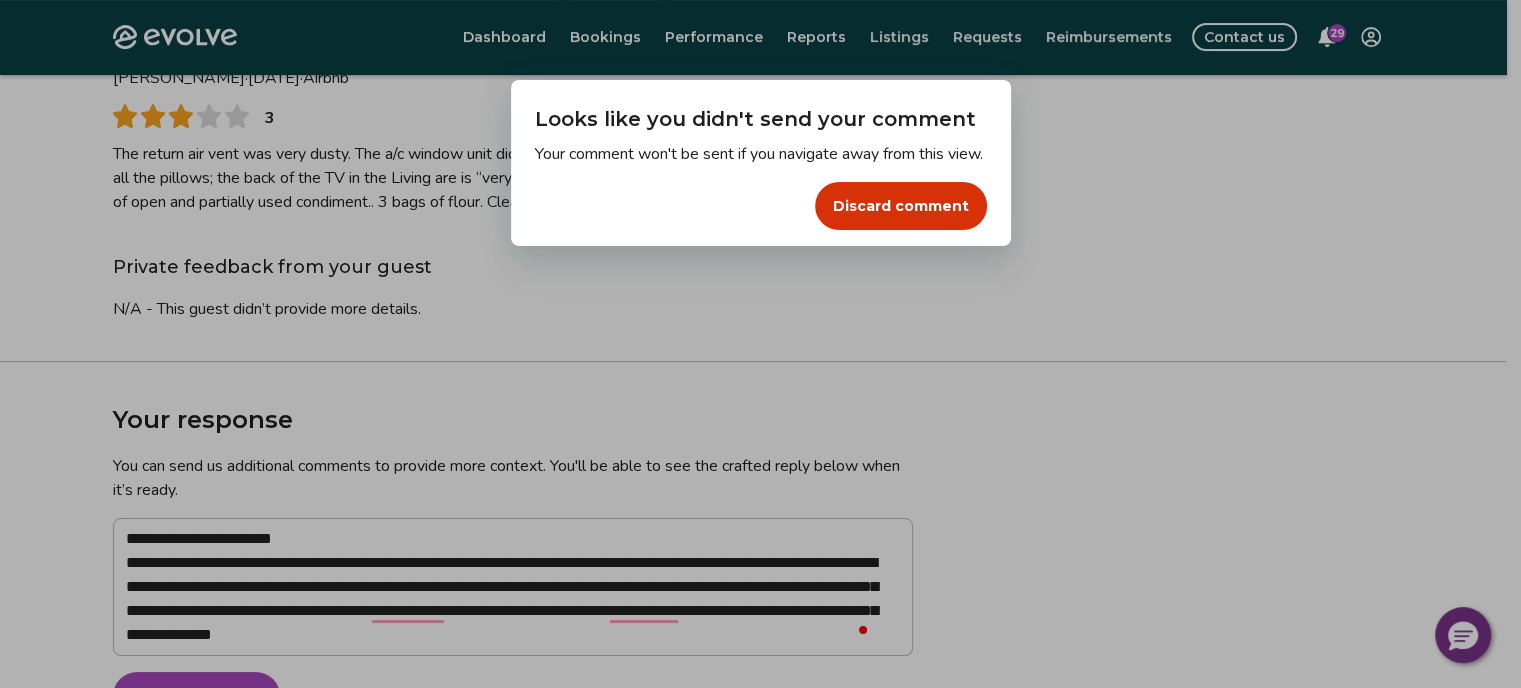 click on "Dialog Looks like you didn't send your comment Your comment won't be sent if you navigate away from this view. Discard comment" at bounding box center (760, 344) 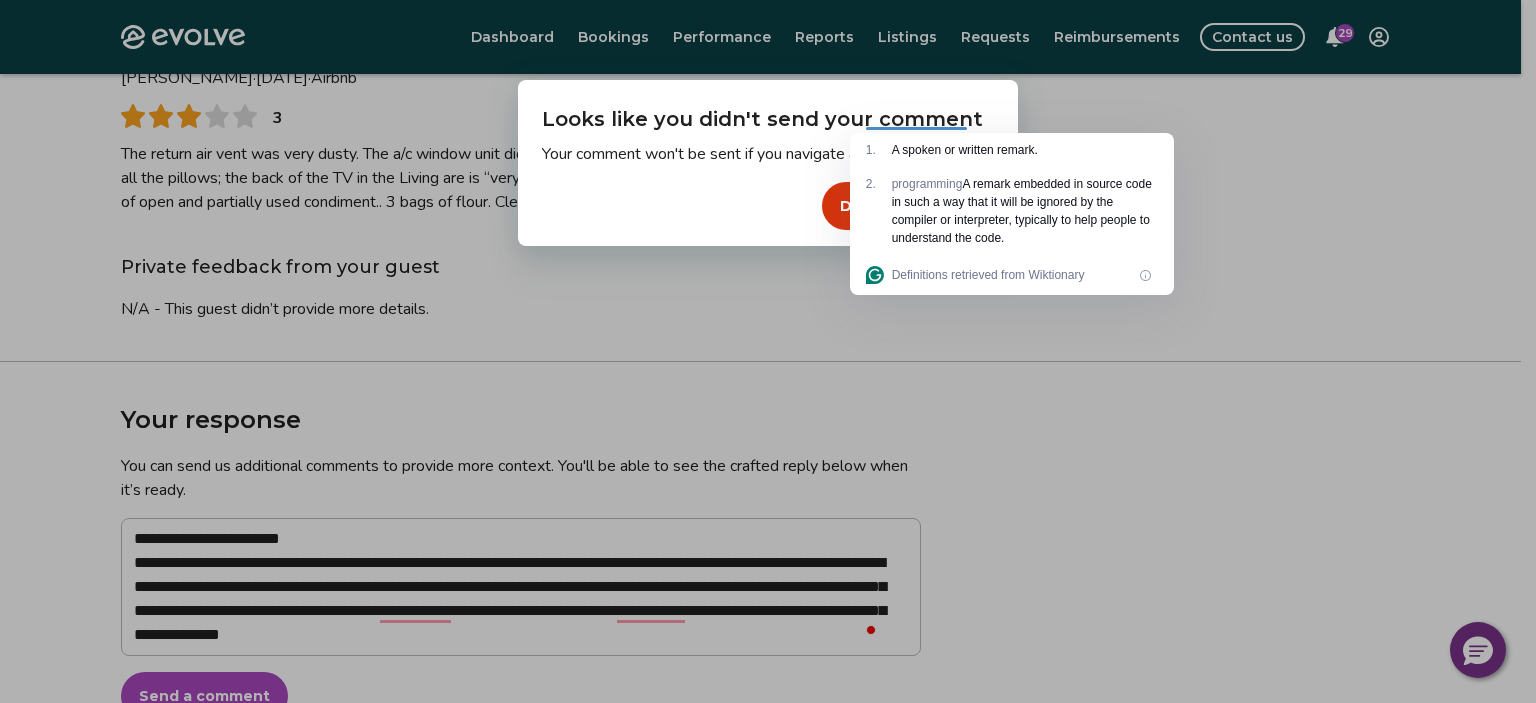 click on "Discard comment" at bounding box center [768, 206] 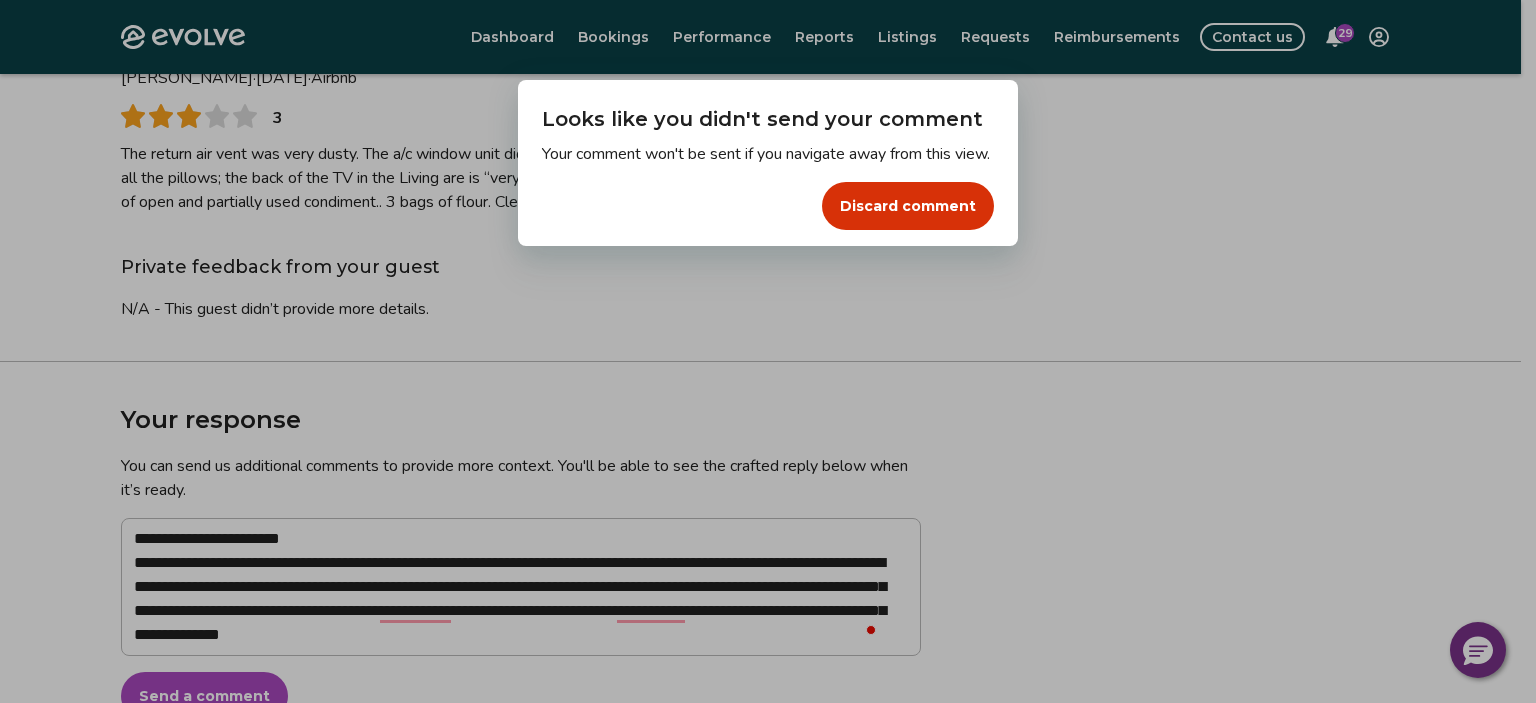 click on "Discard comment" at bounding box center (908, 206) 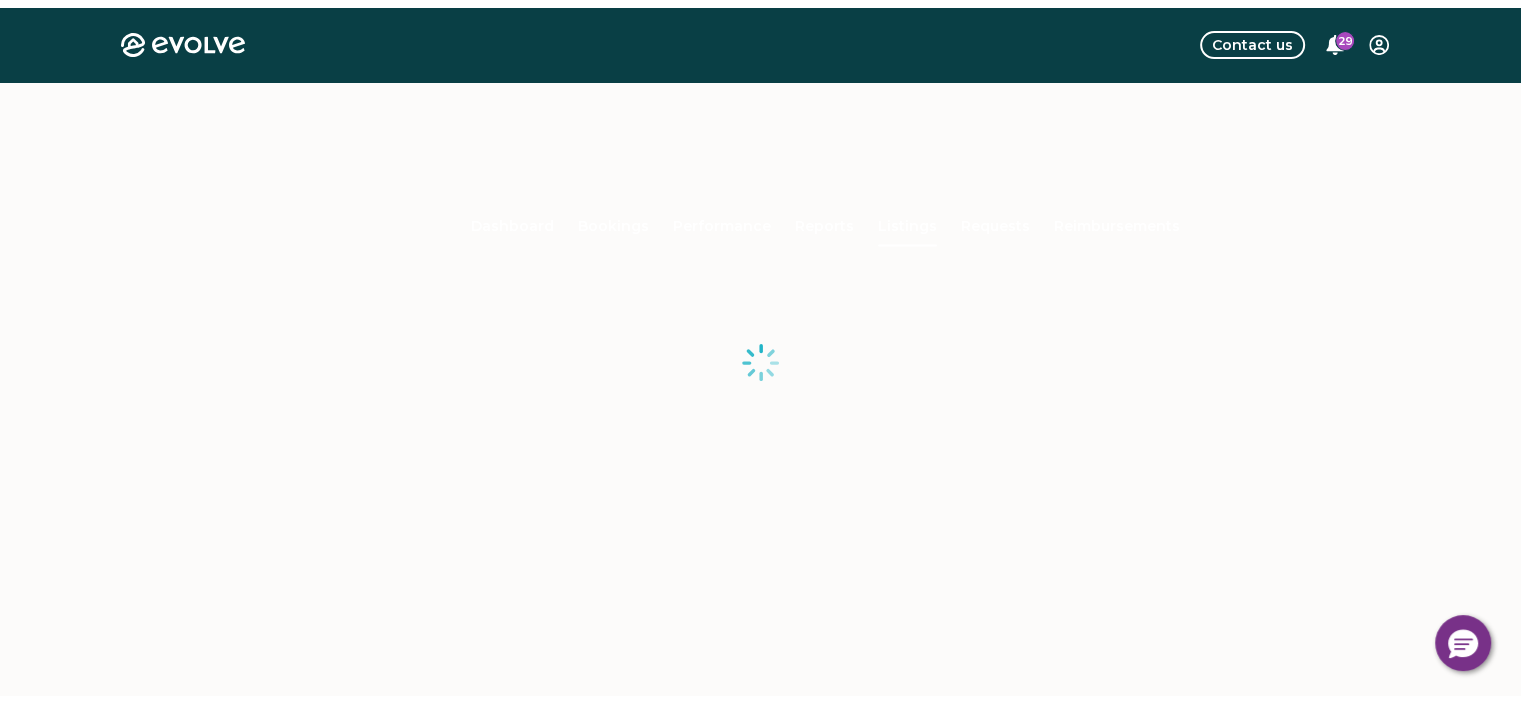 scroll, scrollTop: 0, scrollLeft: 0, axis: both 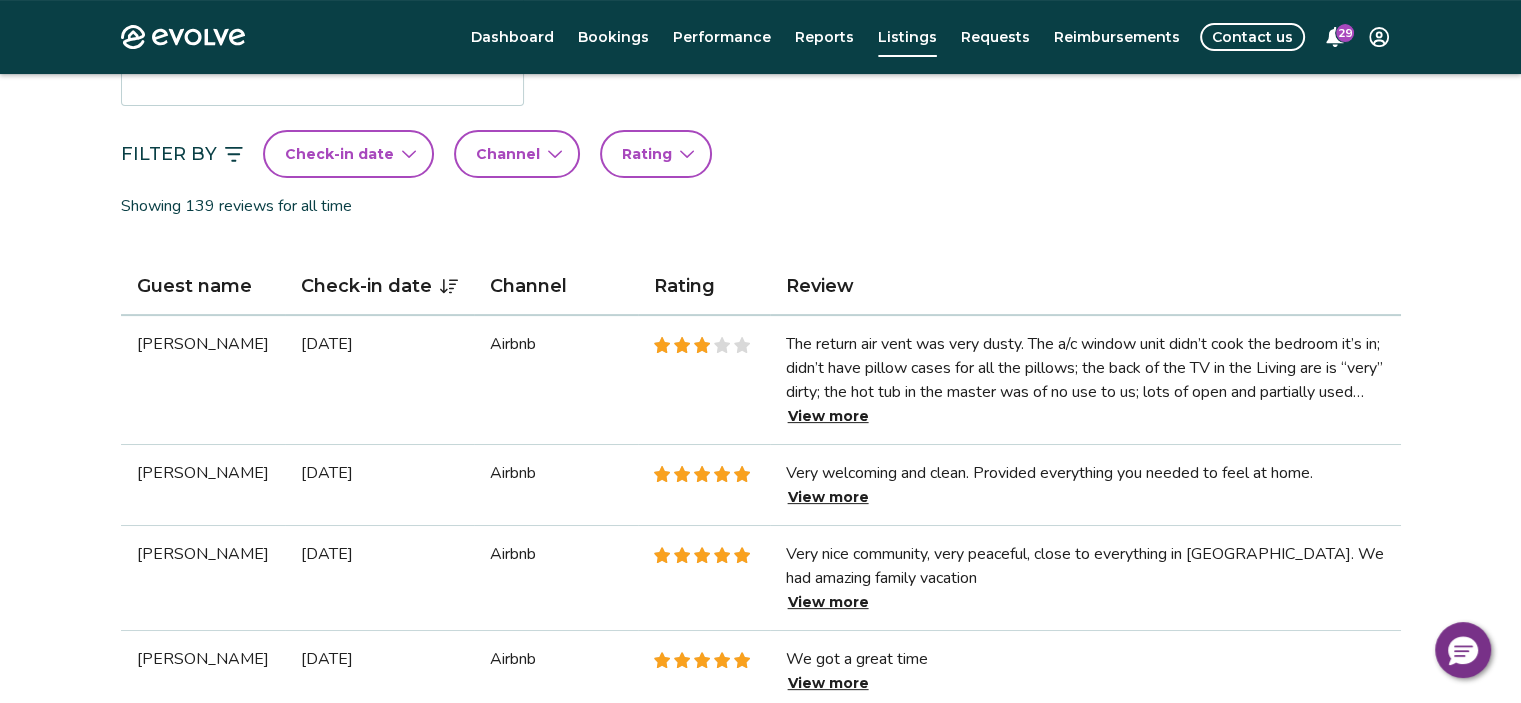 click on "View more" at bounding box center [828, 416] 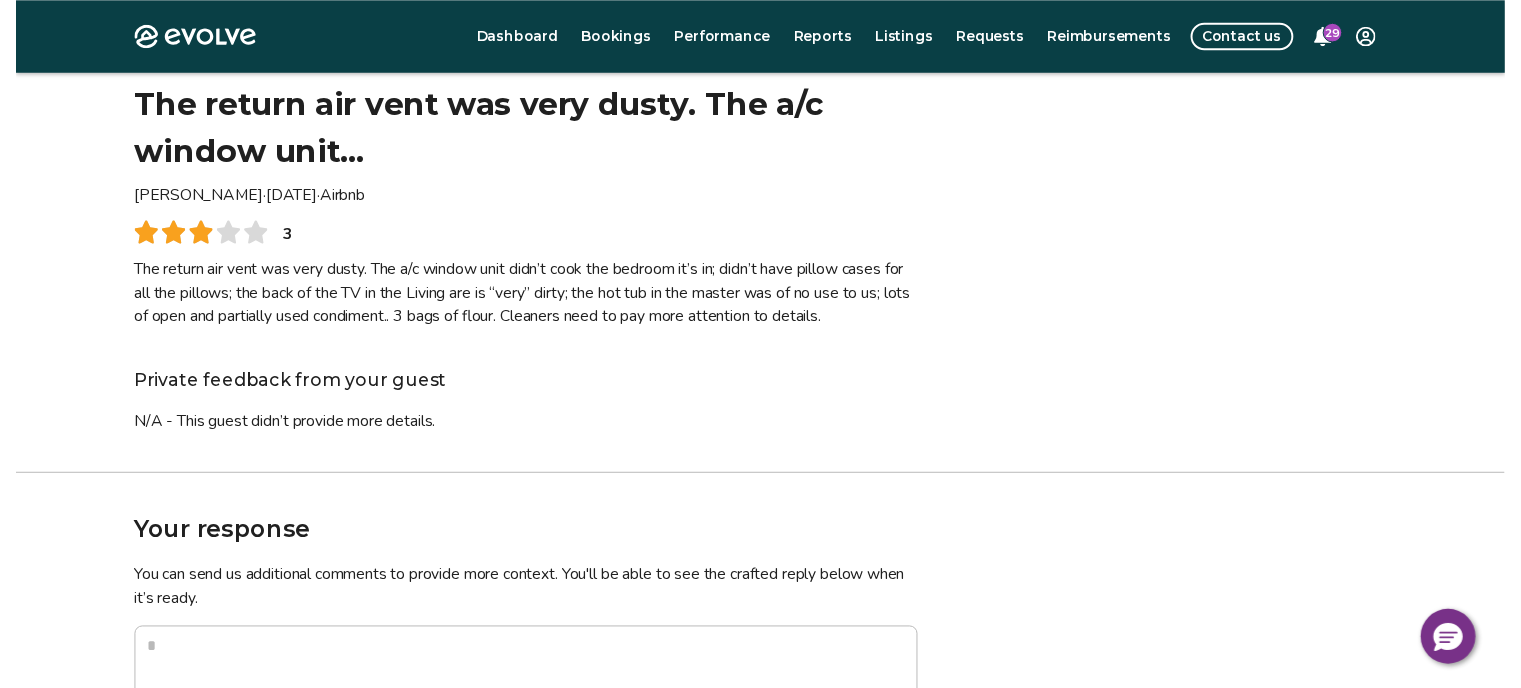 scroll, scrollTop: 200, scrollLeft: 0, axis: vertical 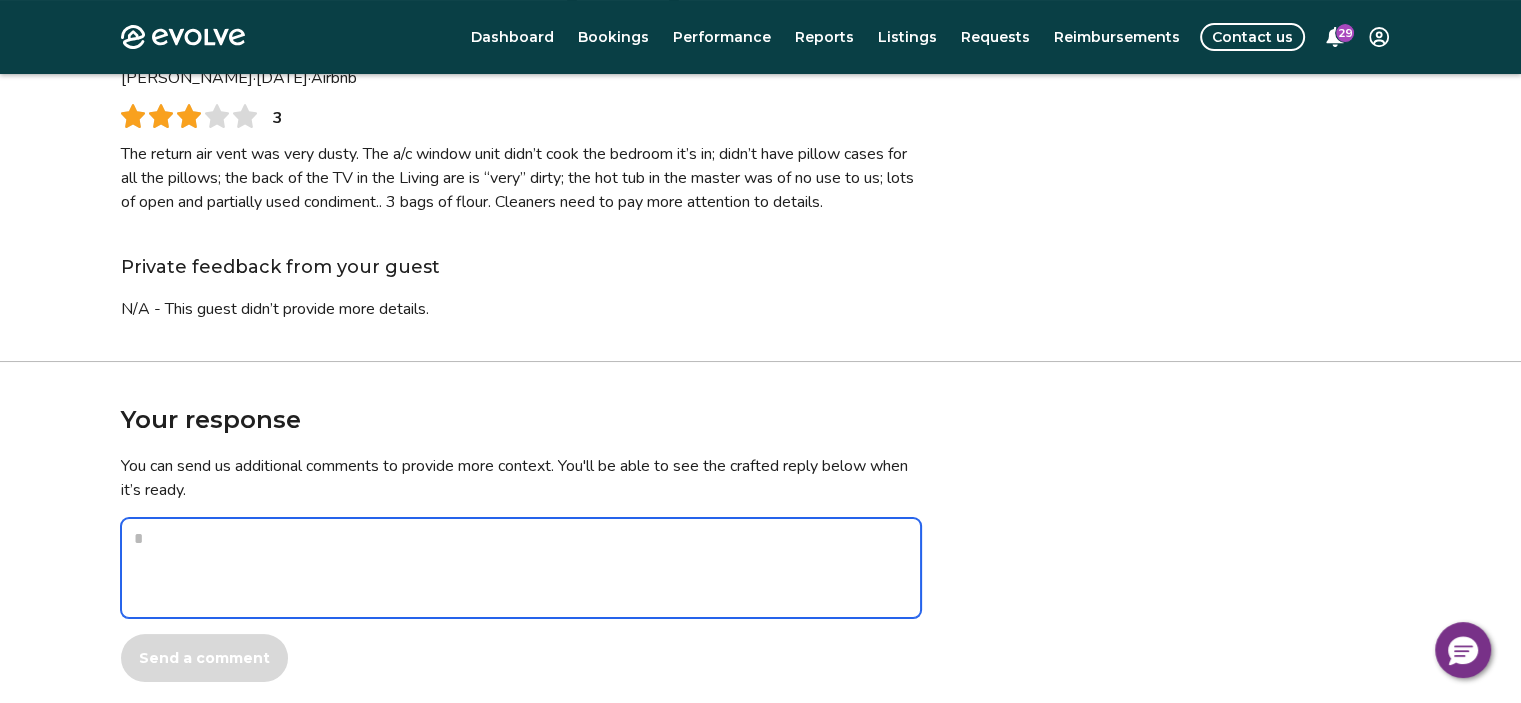 click at bounding box center [521, 568] 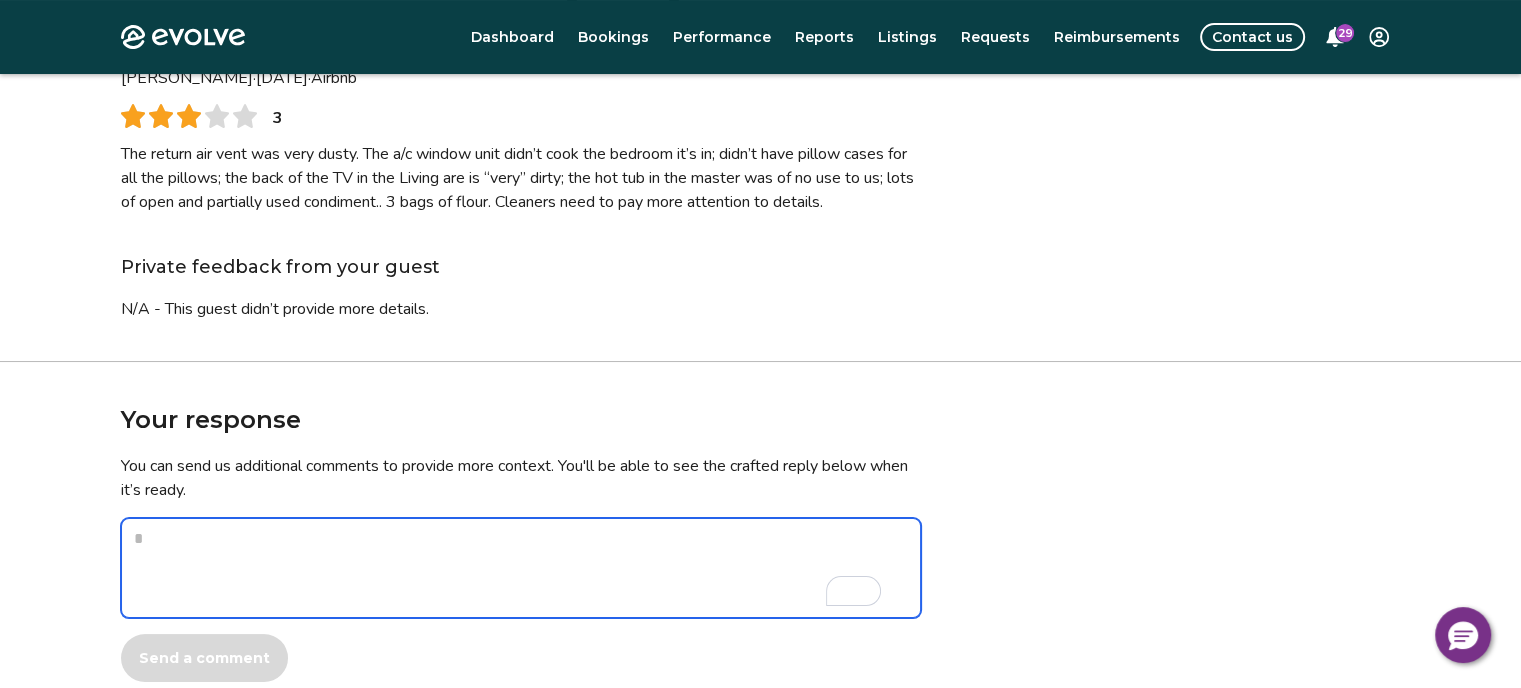 paste on "**********" 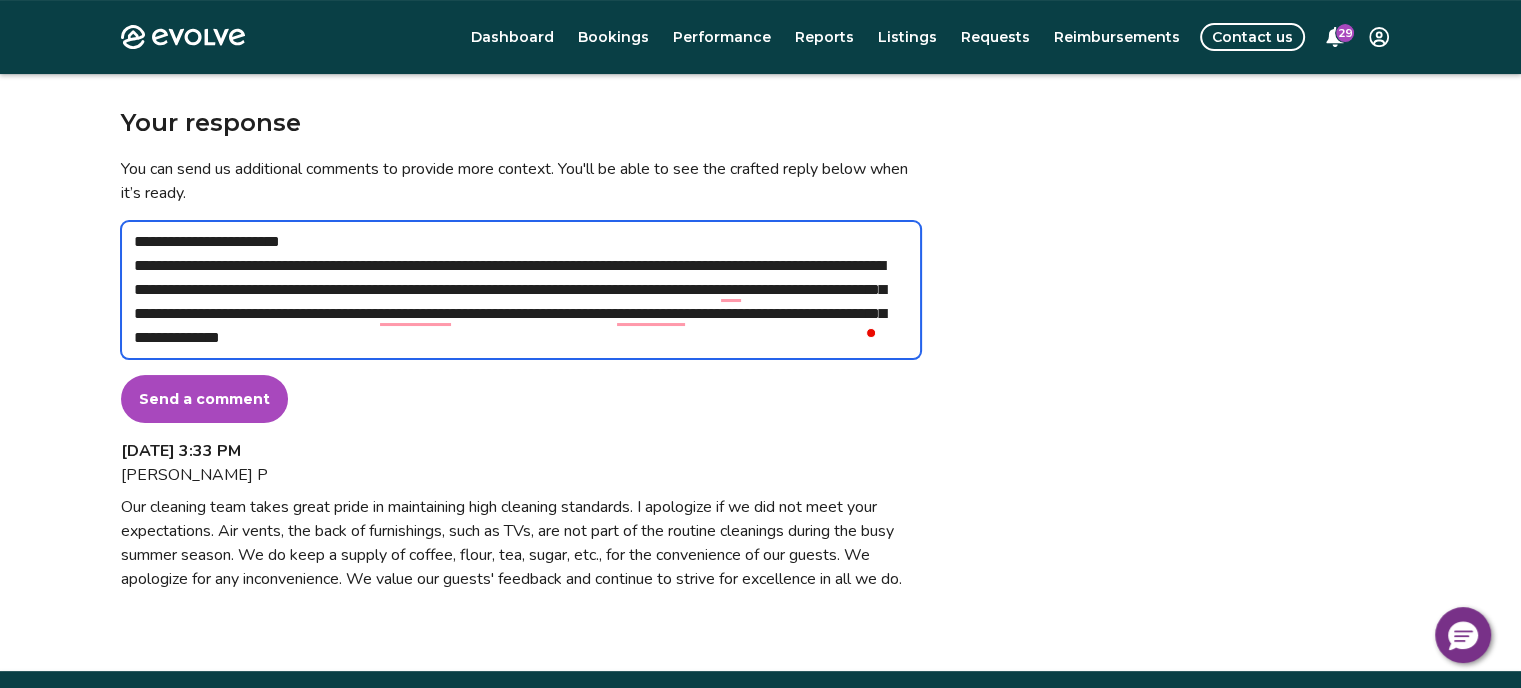 scroll, scrollTop: 500, scrollLeft: 0, axis: vertical 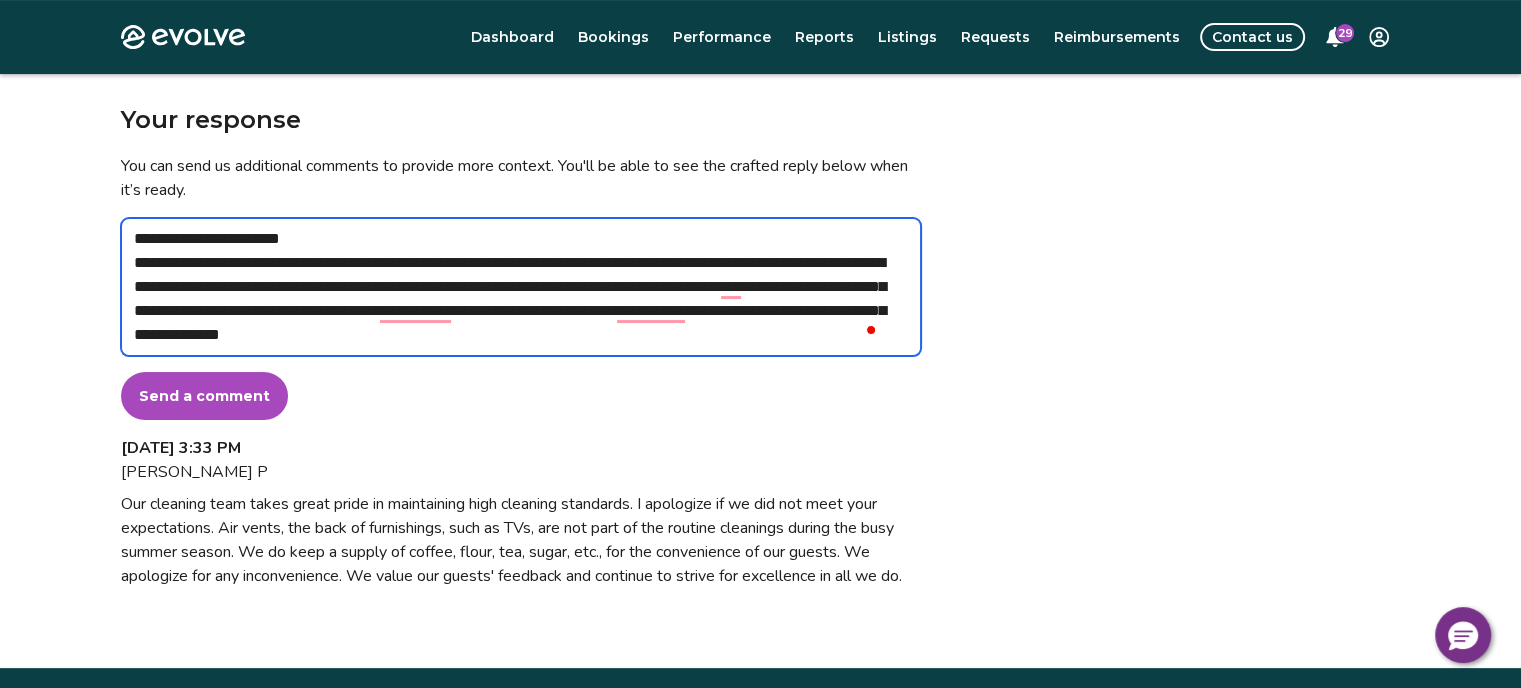 click on "**********" at bounding box center (521, 287) 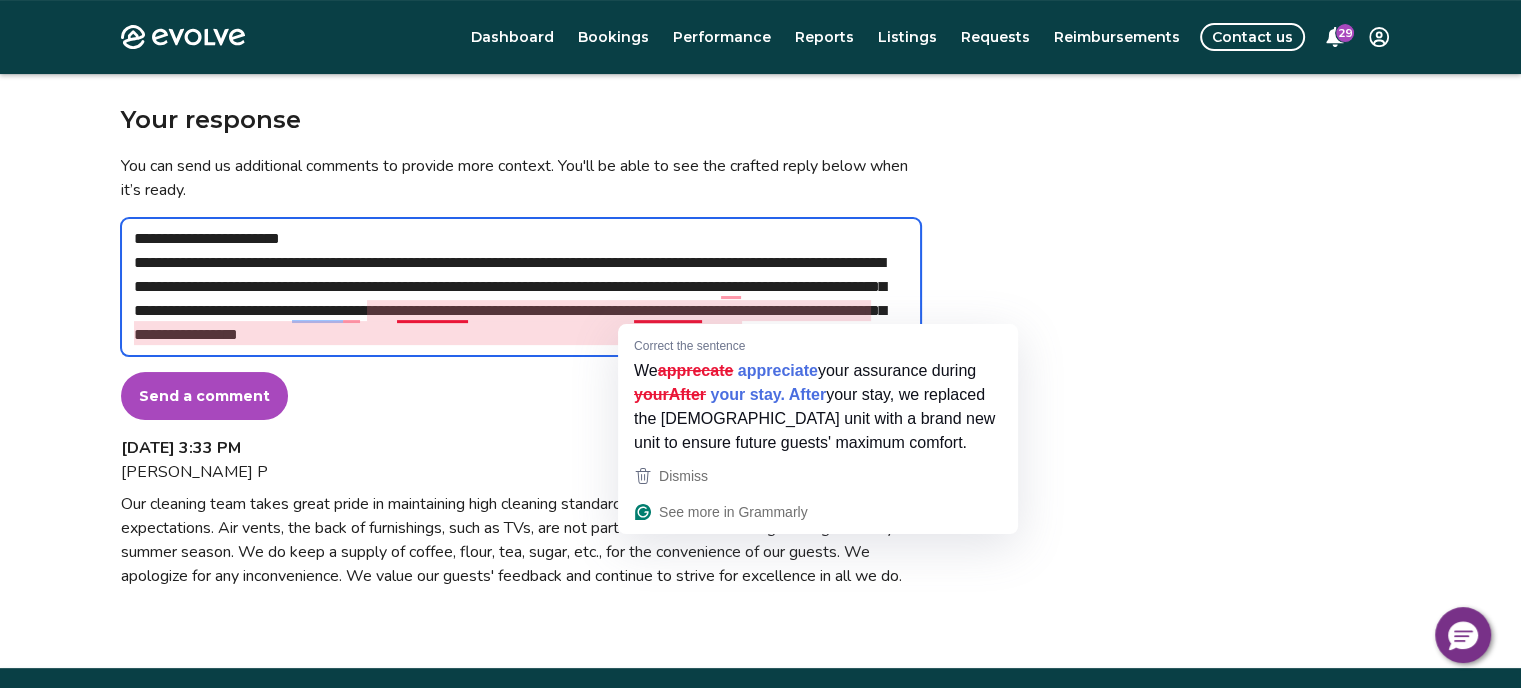 click on "**********" at bounding box center (521, 287) 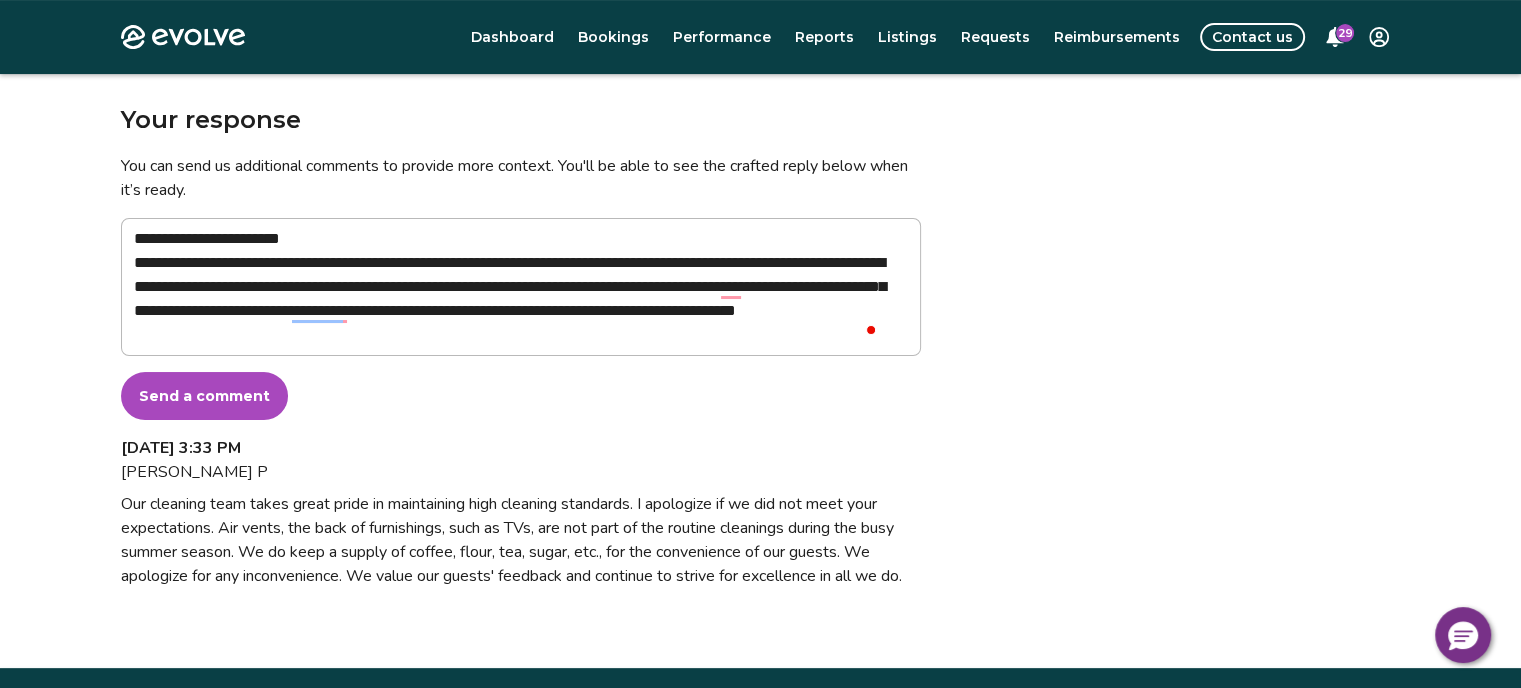 click on "**********" at bounding box center [521, 261] 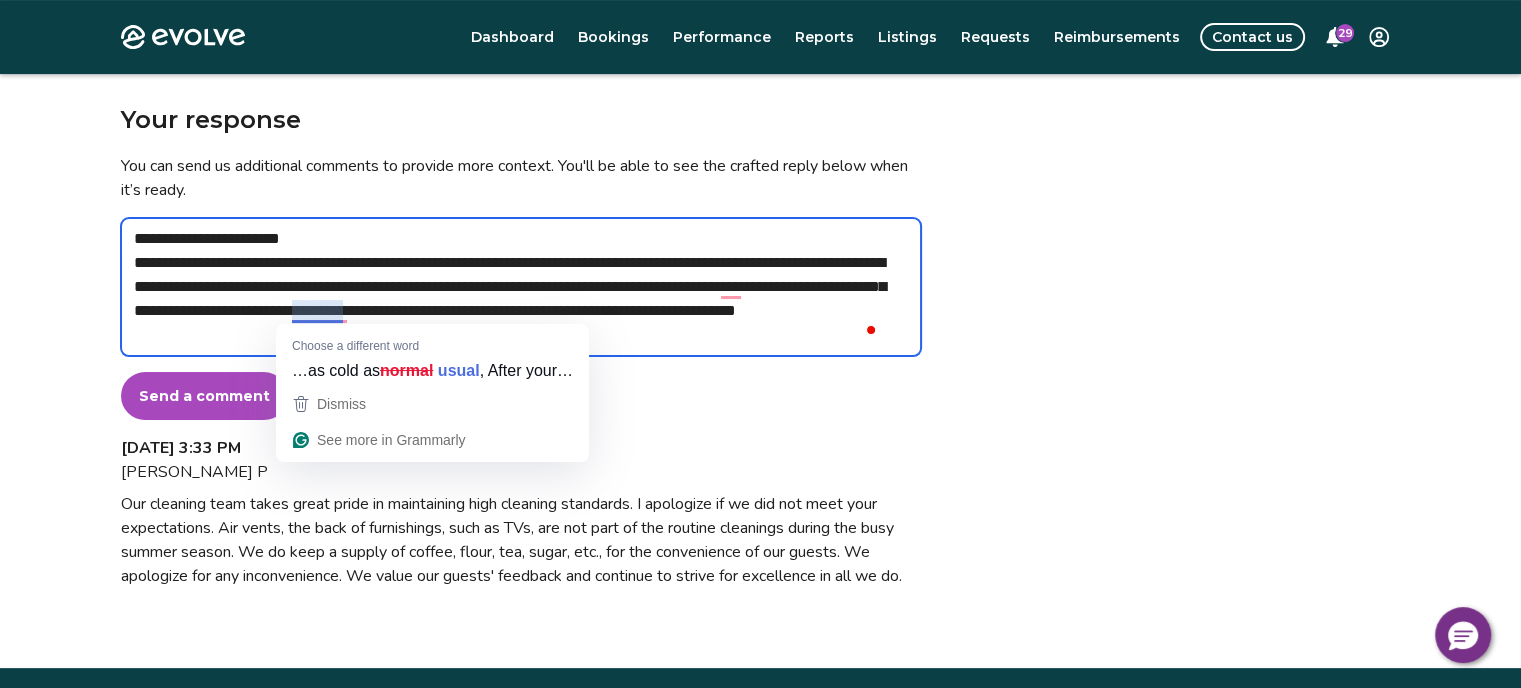 click on "**********" at bounding box center [521, 287] 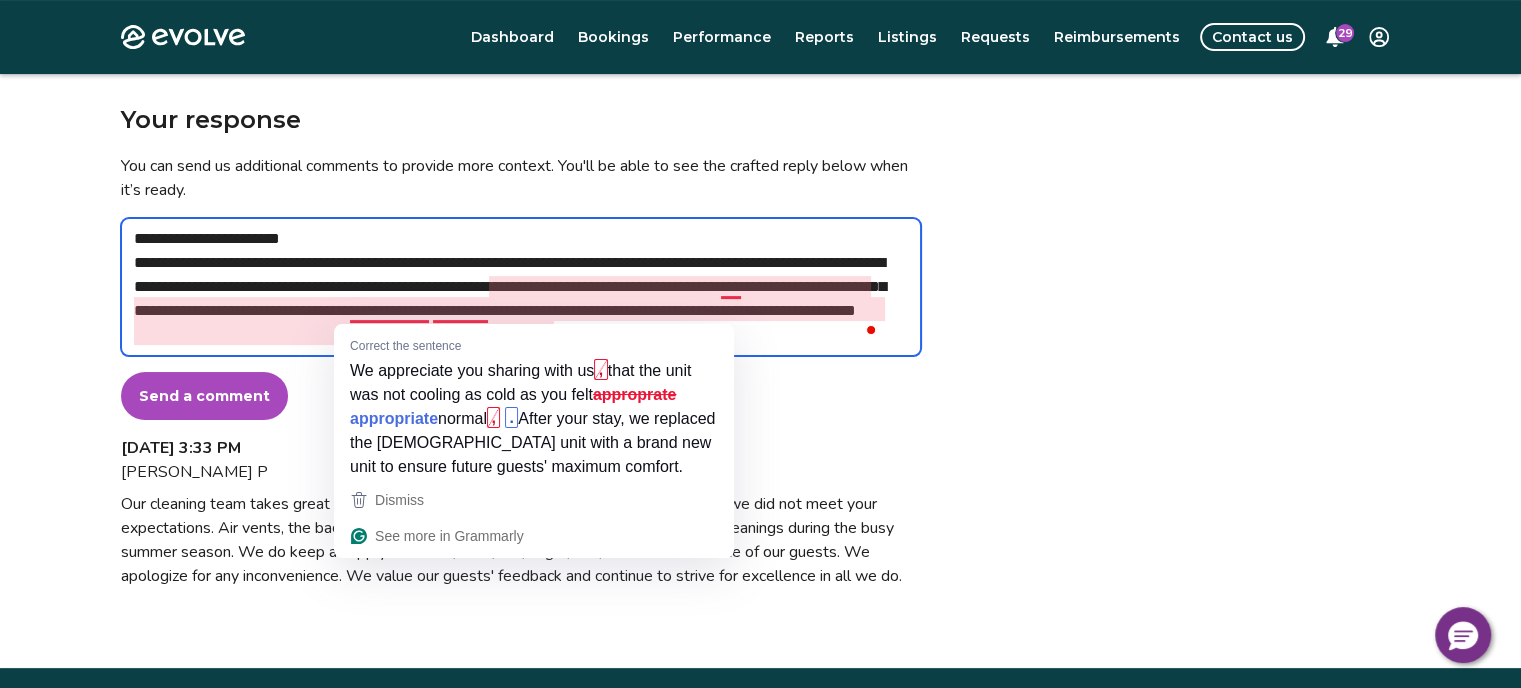 click on "**********" at bounding box center (521, 287) 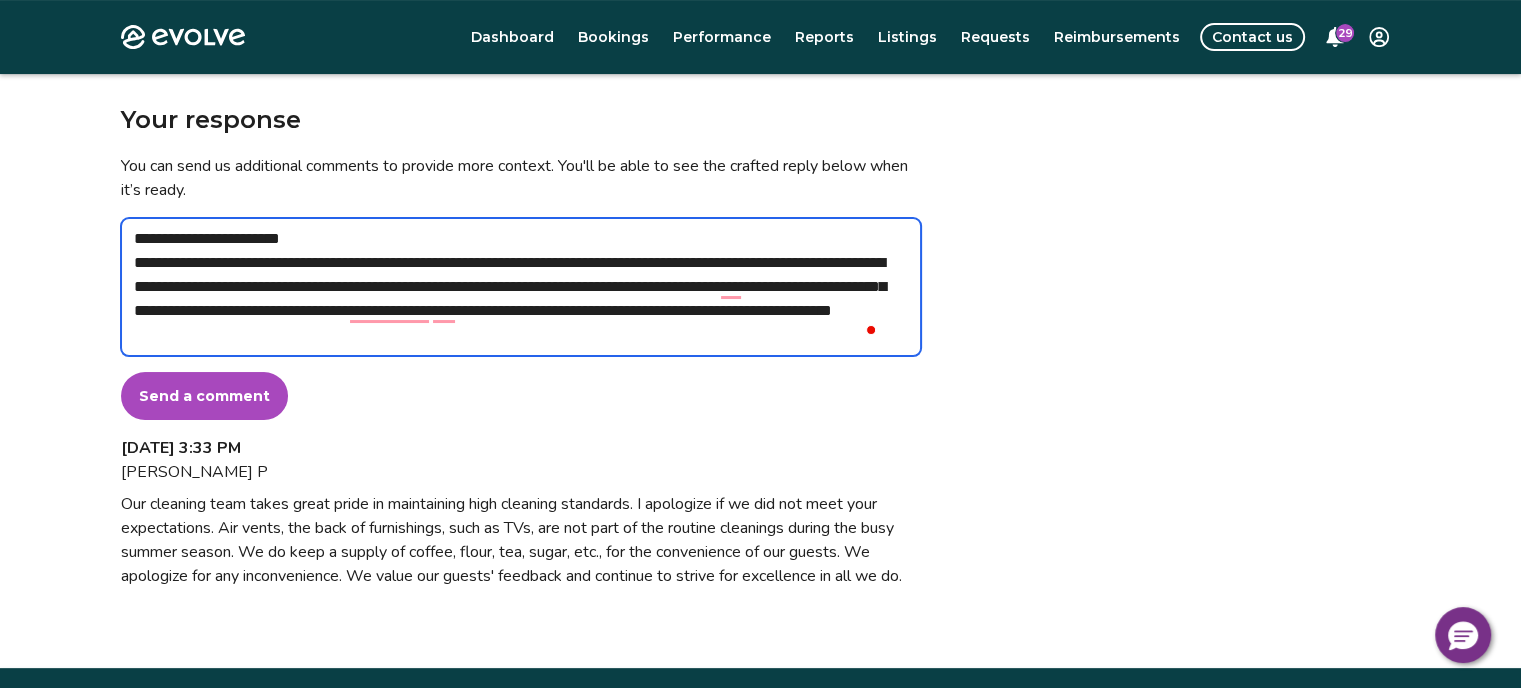 click on "**********" at bounding box center [521, 287] 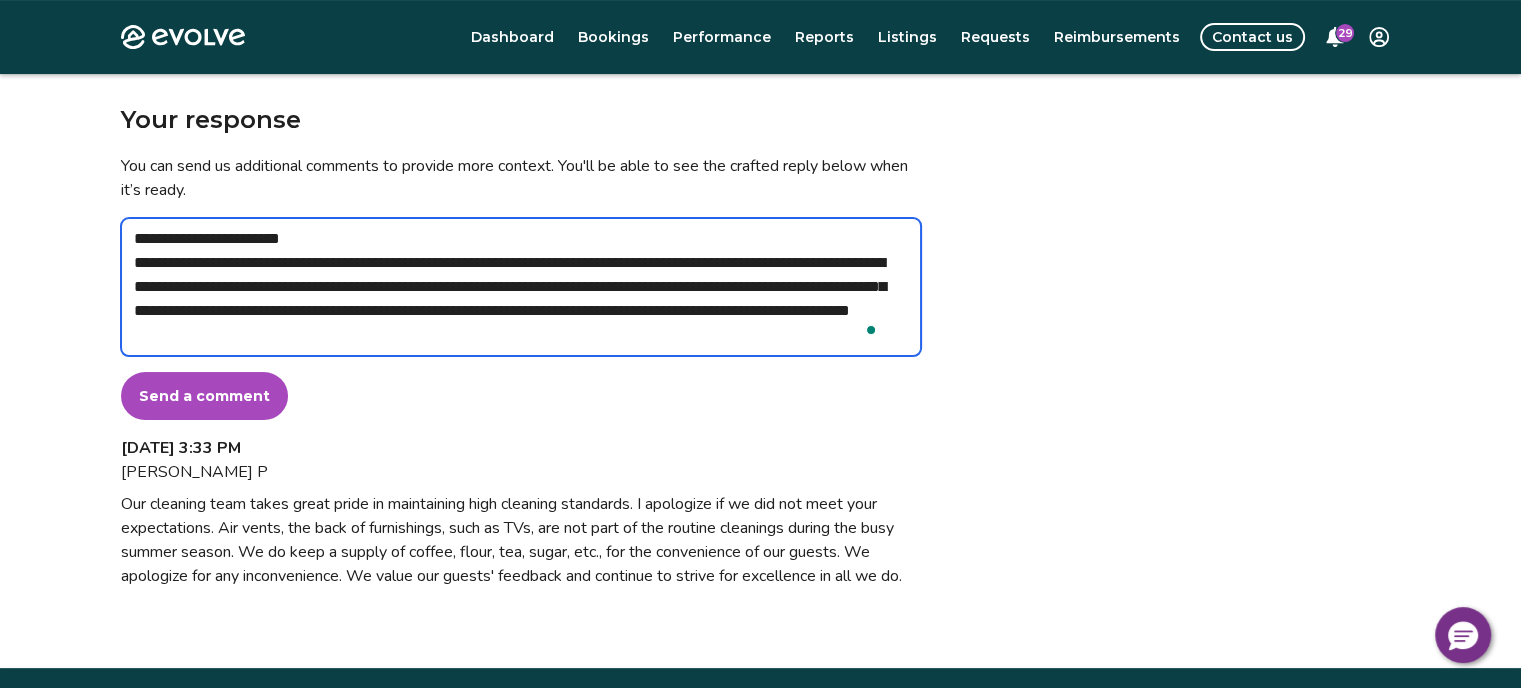 click on "**********" at bounding box center [521, 287] 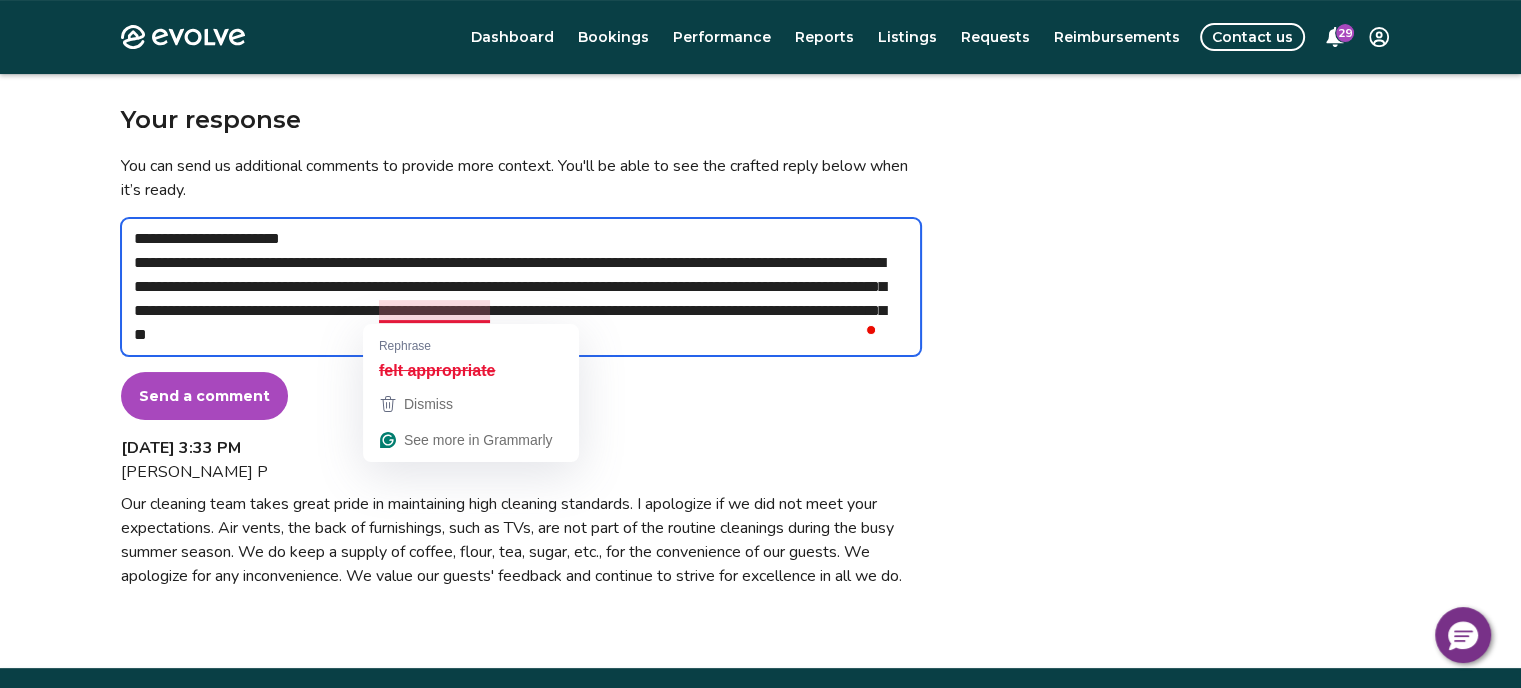click on "**********" at bounding box center (521, 287) 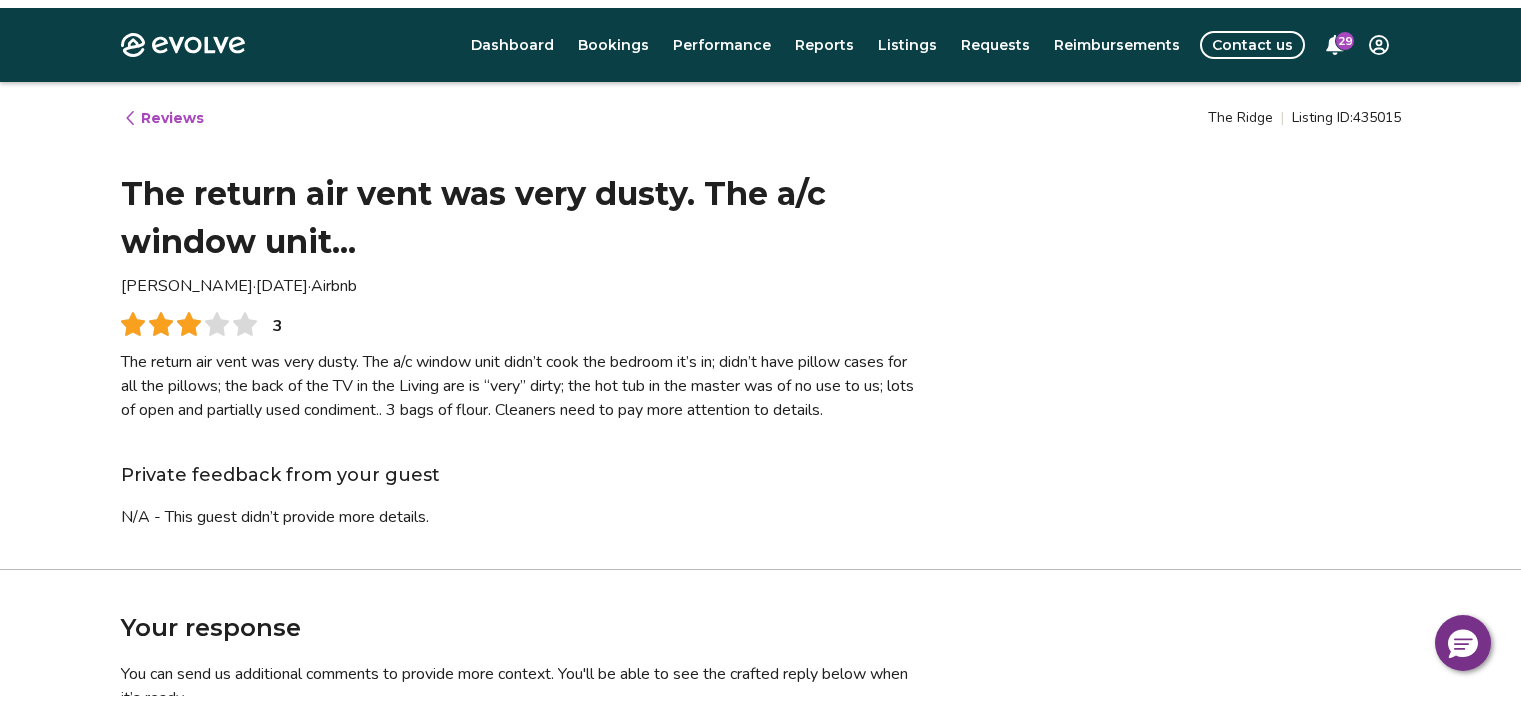 scroll, scrollTop: 500, scrollLeft: 0, axis: vertical 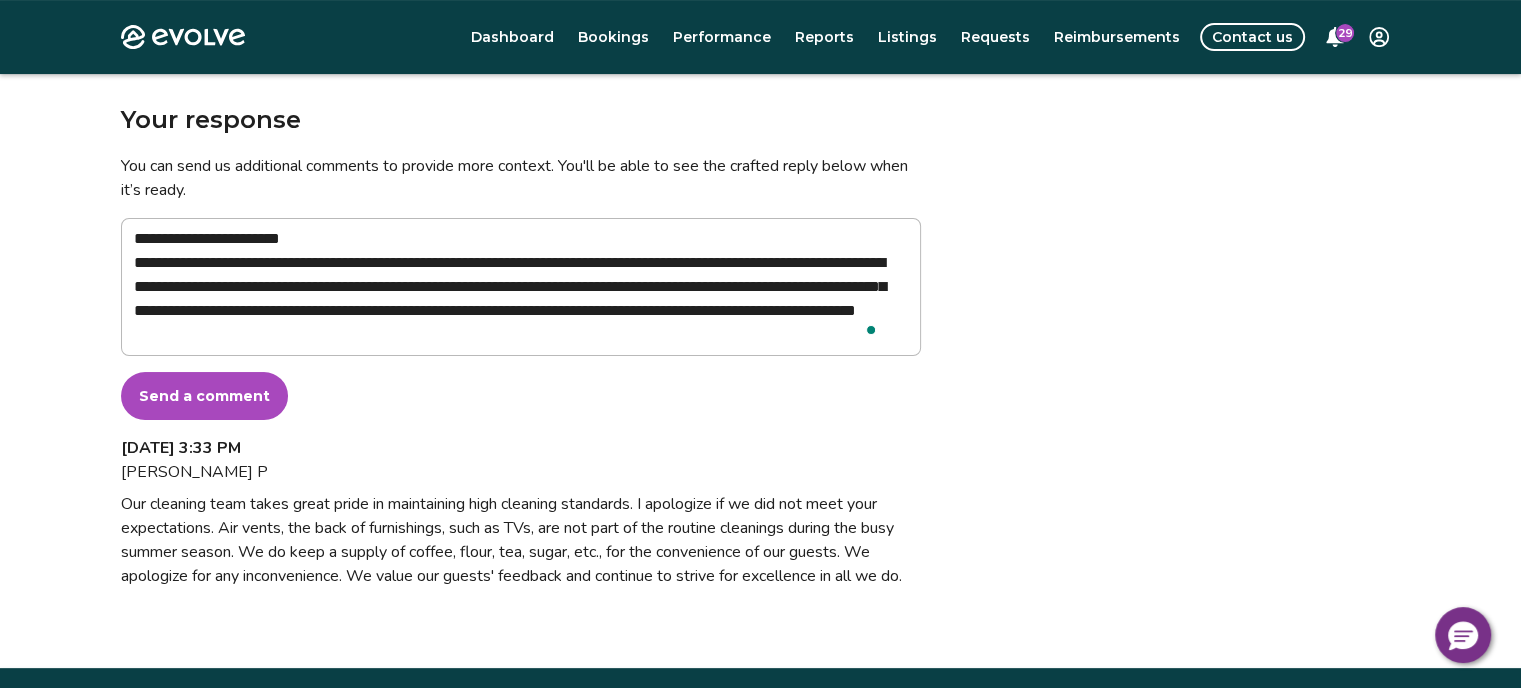 type on "**********" 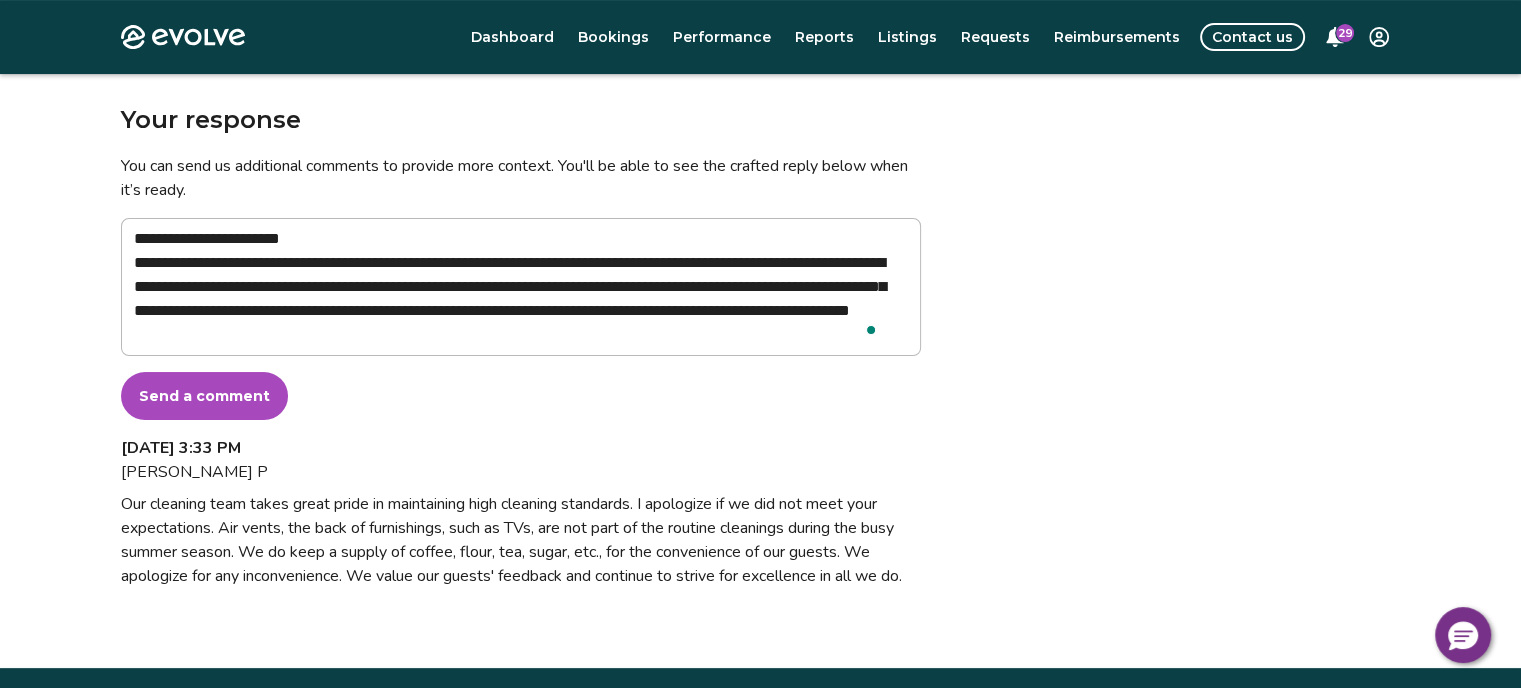 type on "**********" 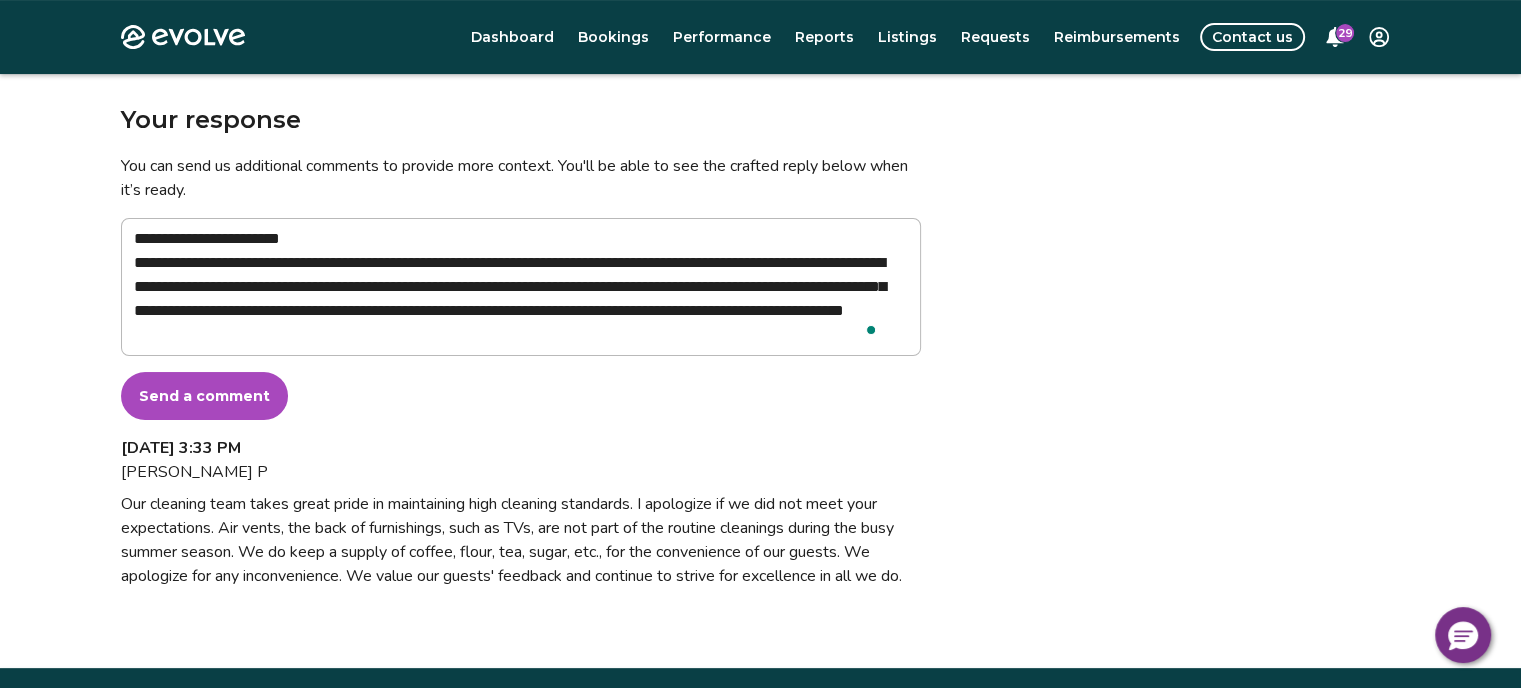type on "**********" 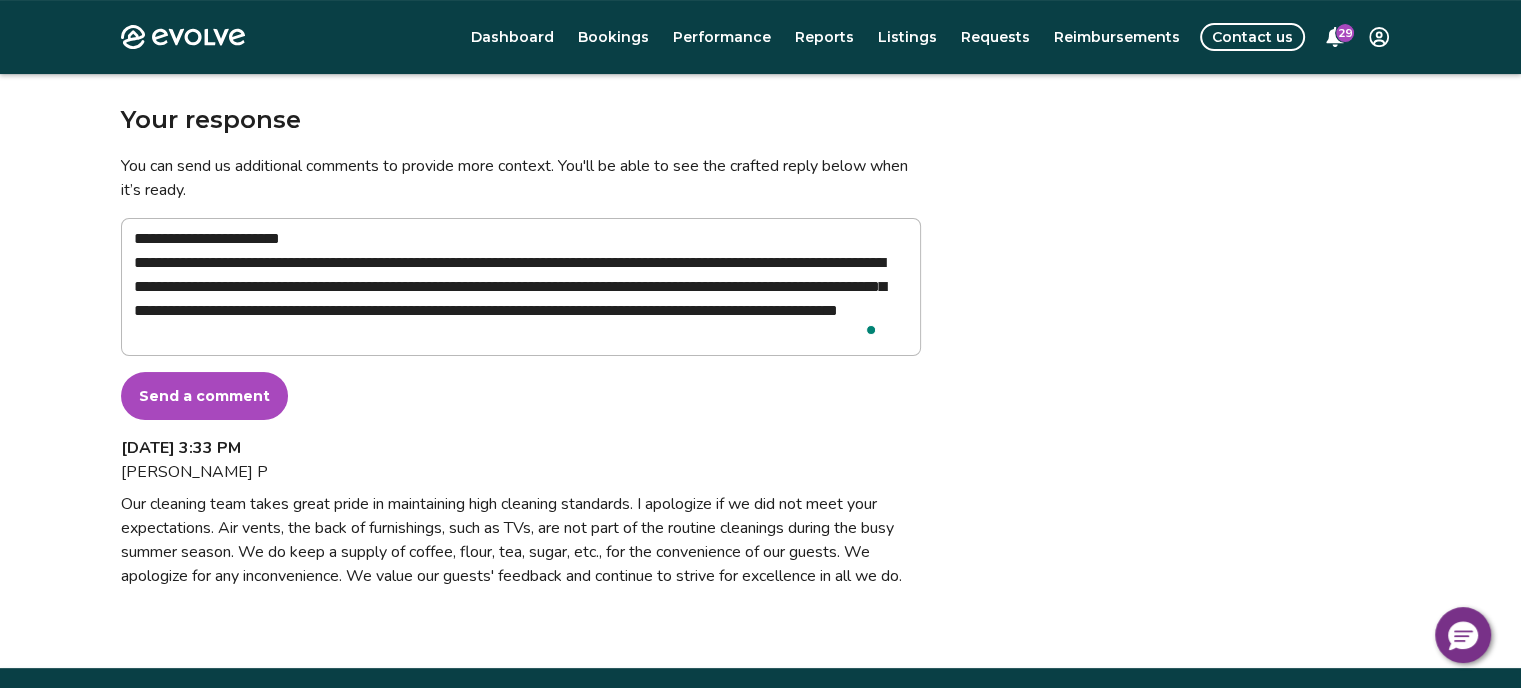 type on "**********" 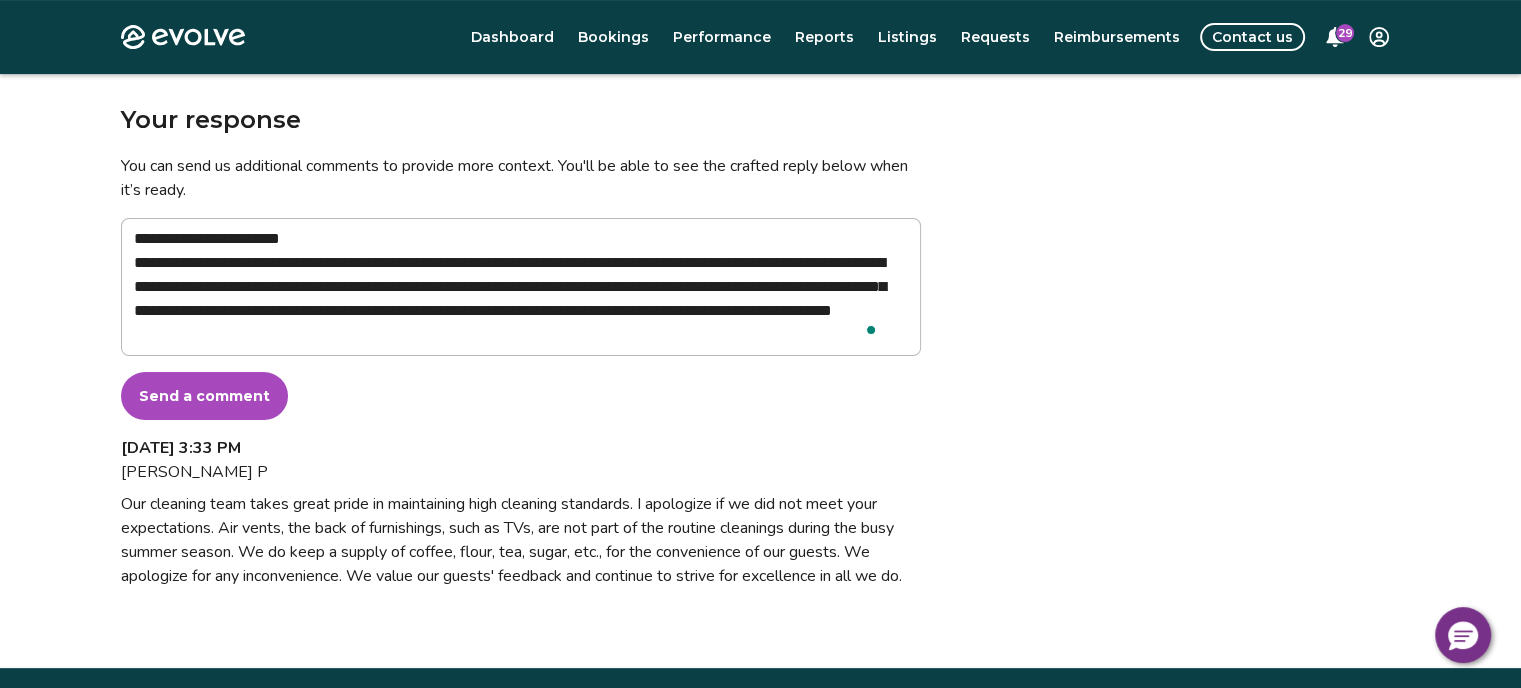 type on "**********" 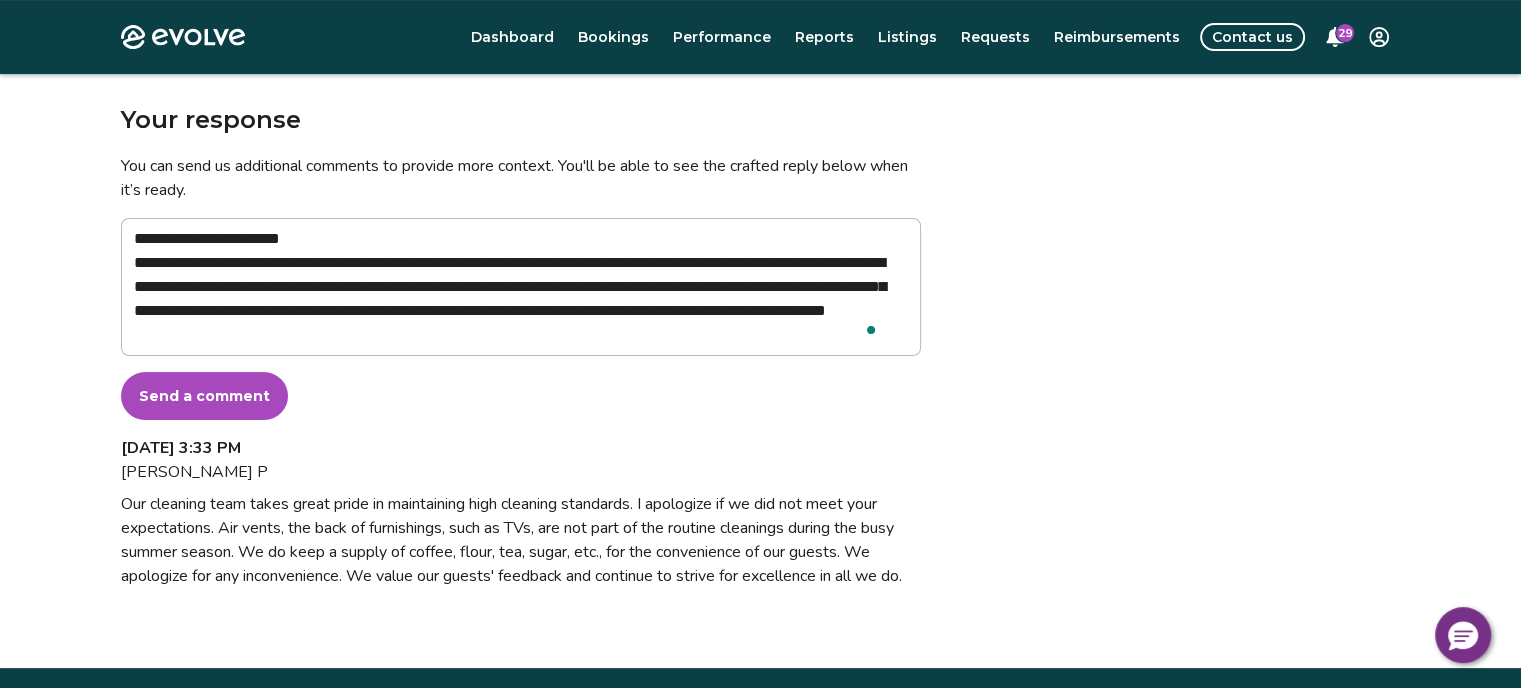 type on "**********" 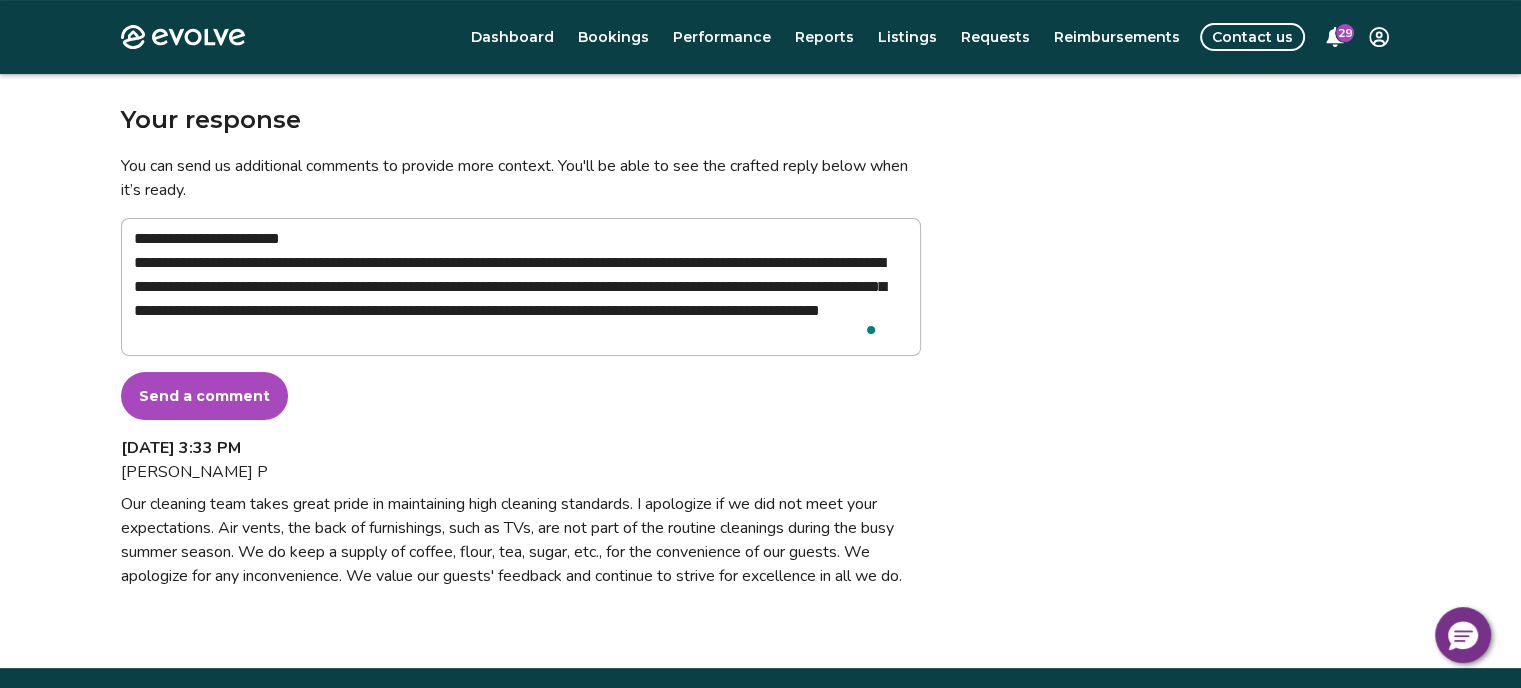 type on "**********" 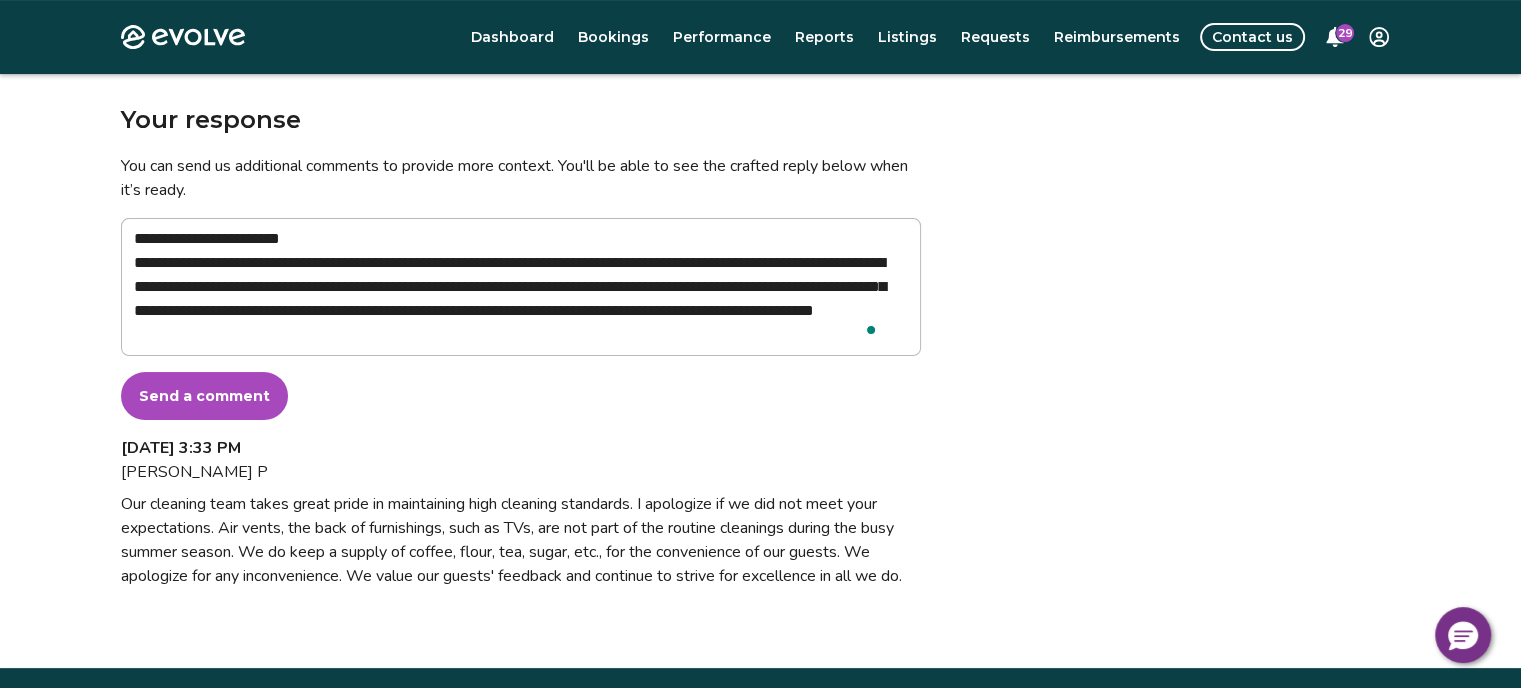type on "**********" 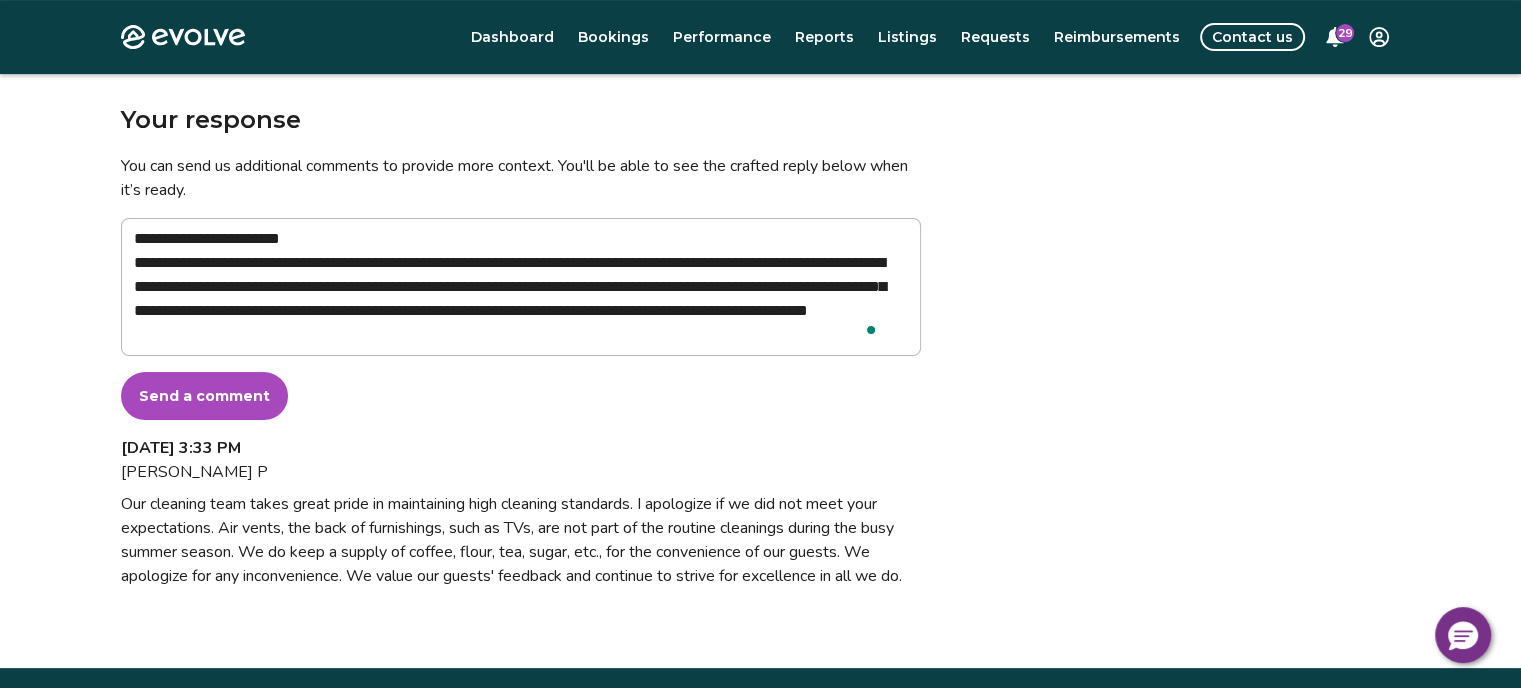 type on "**********" 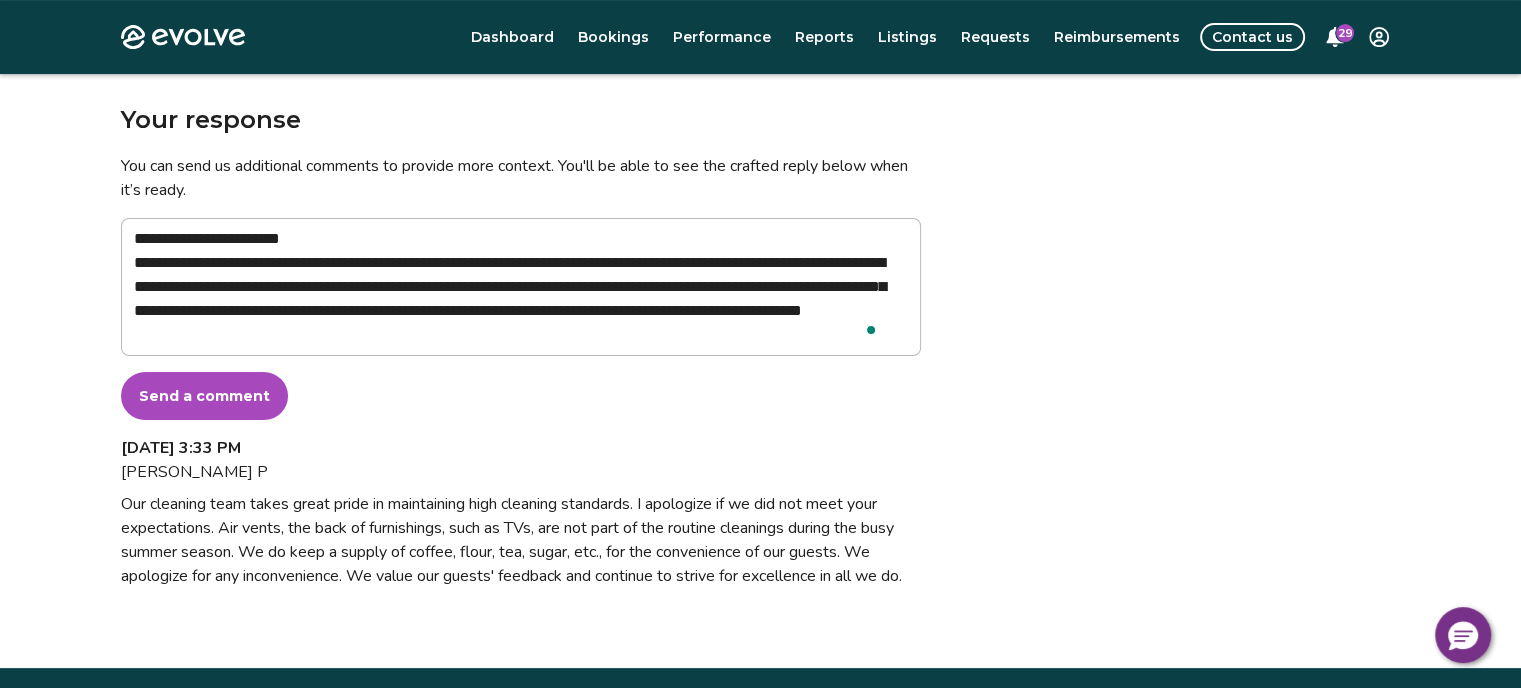 type on "**********" 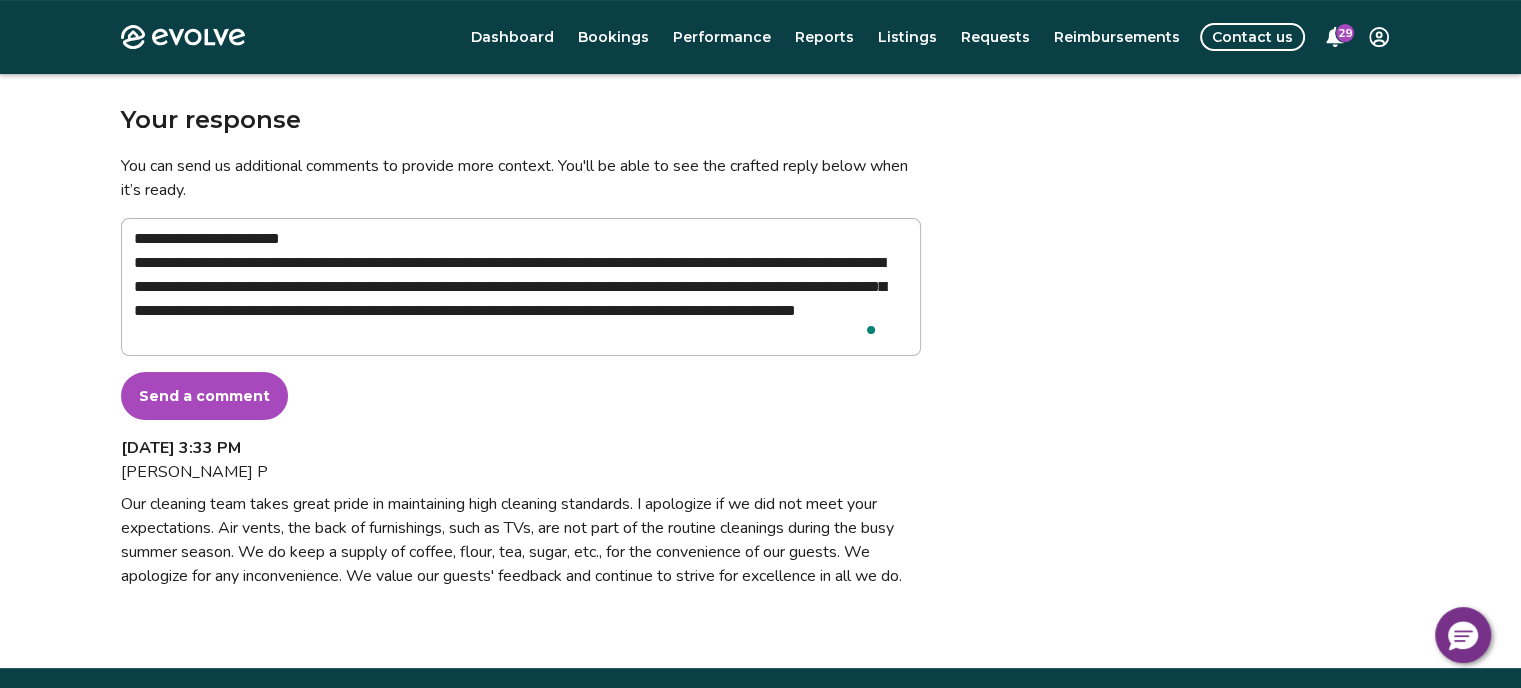 type on "**********" 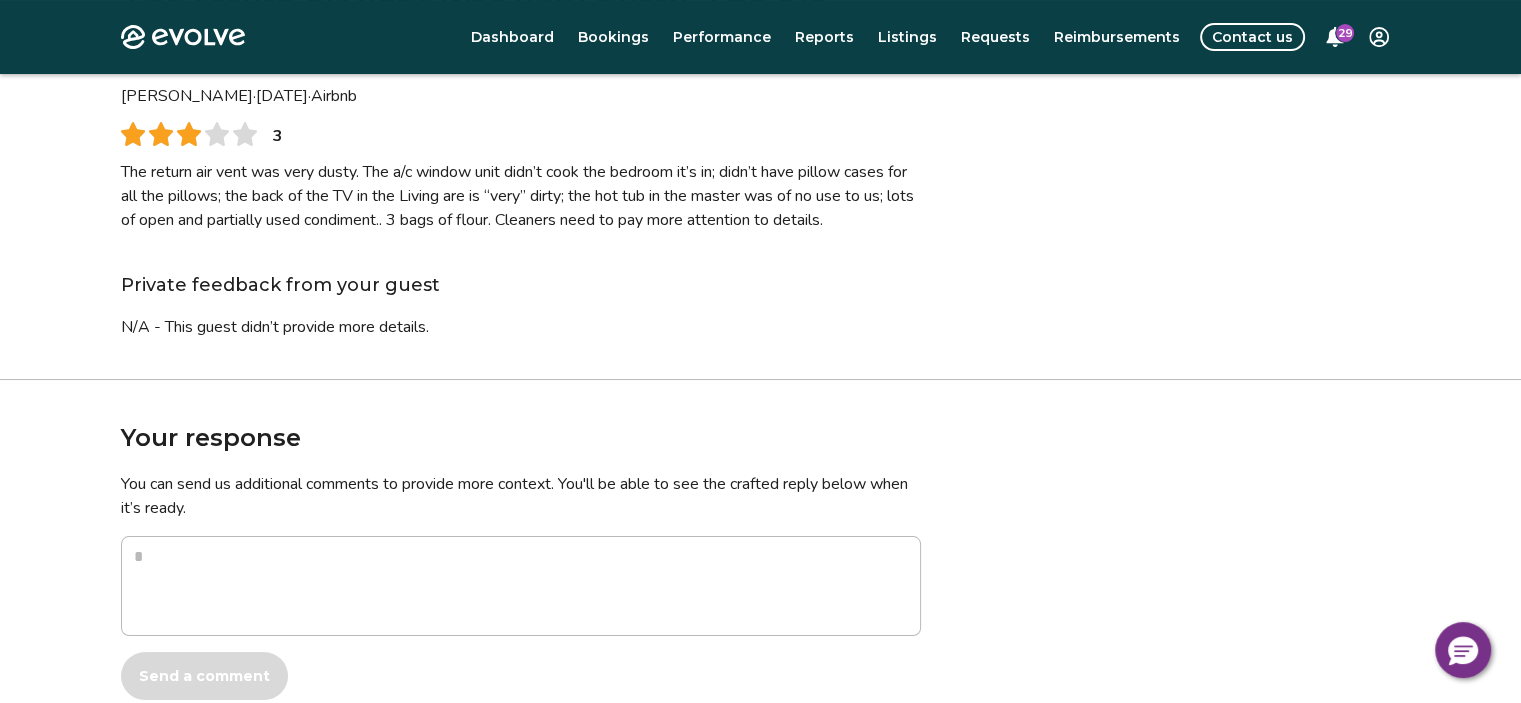 scroll, scrollTop: 97, scrollLeft: 0, axis: vertical 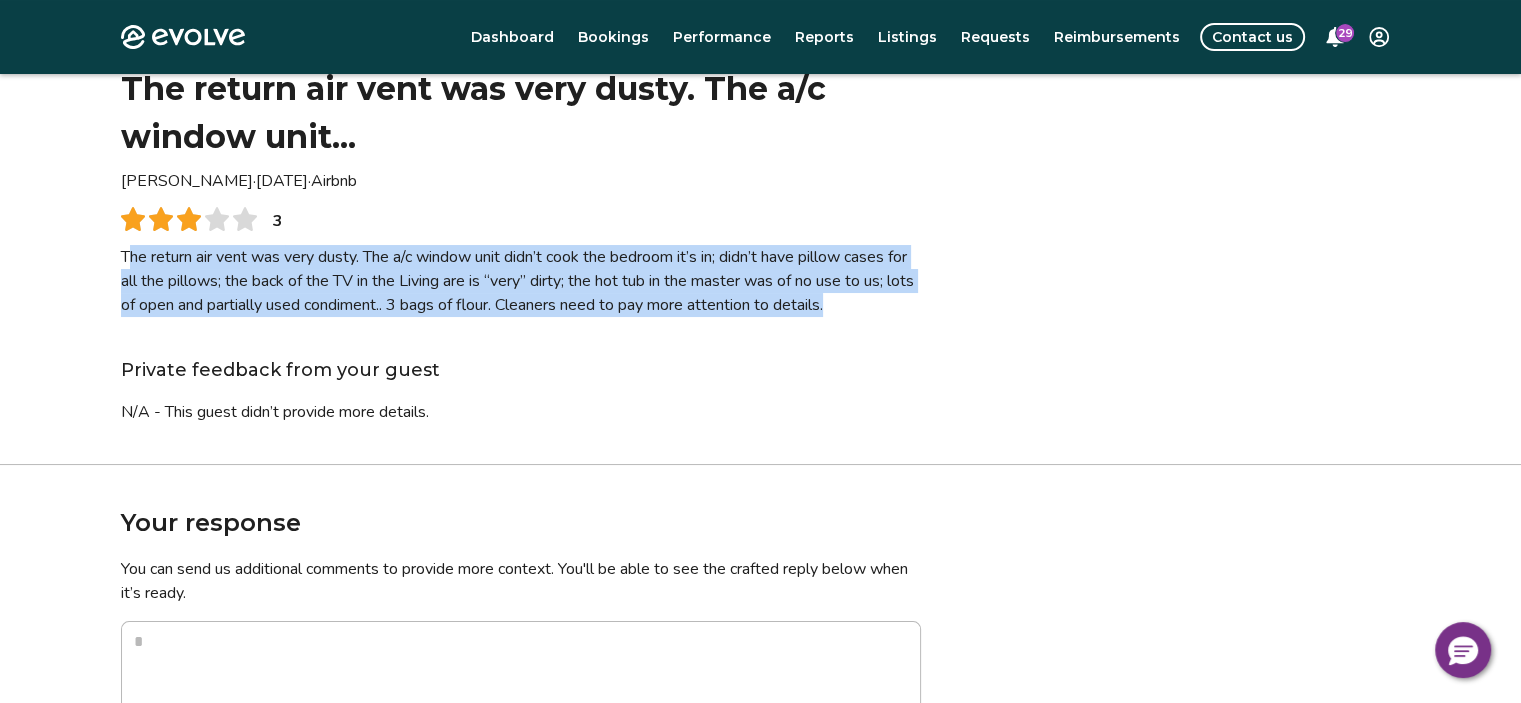 drag, startPoint x: 128, startPoint y: 252, endPoint x: 900, endPoint y: 302, distance: 773.6175 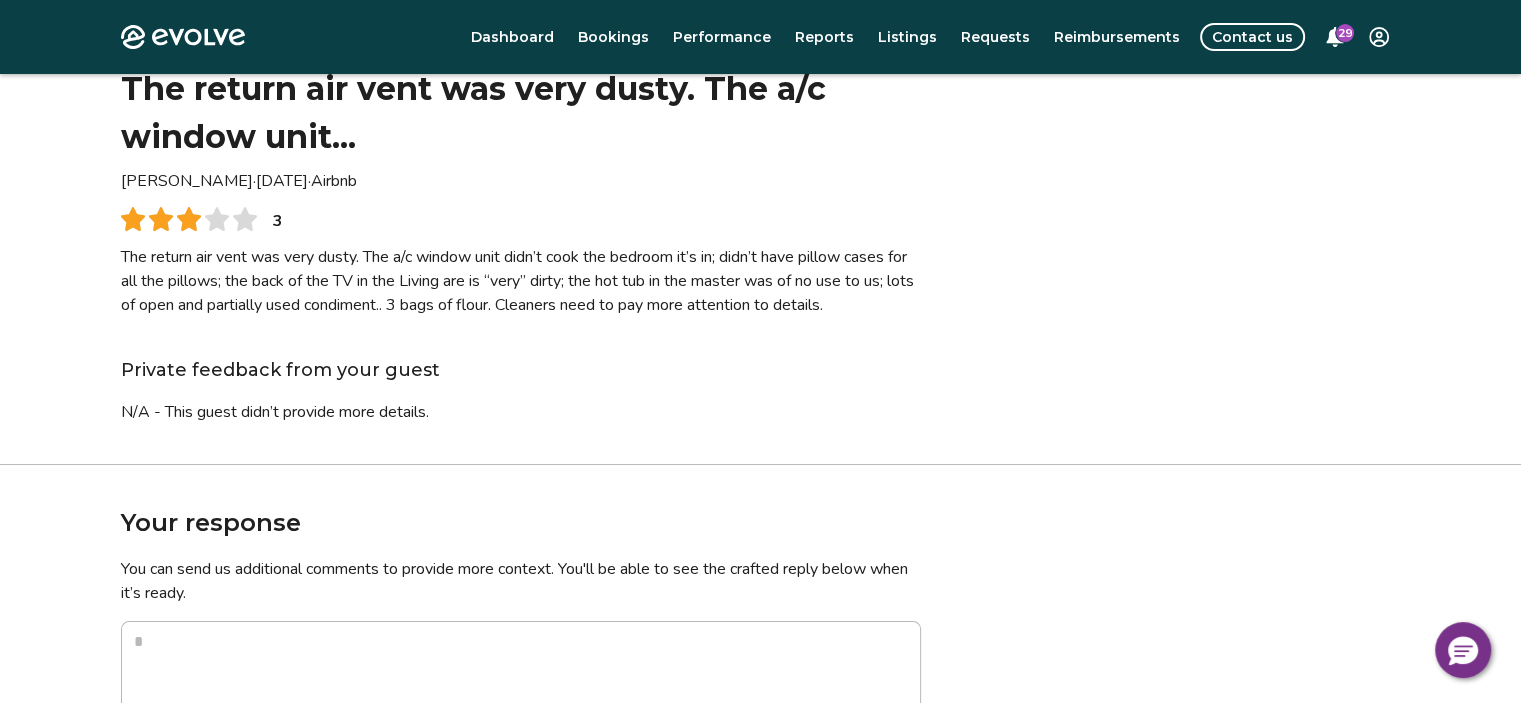 click on "The return air vent was very dusty. The a/c window unit... Tamara  ·  Jun 23, 2025  ·  Airbnb 3 The return air vent was very dusty. The a/c window unit didn’t cook the bedroom it’s in; didn’t have pillow cases for all the pillows; the back of the TV in the Living are is “very” dirty; the hot tub in the master was of no use to us; lots of open and partially used condiment.. 3 bags of flour. Cleaners need to pay more attention to details. Private feedback from your guest N/A - This guest didn’t provide more details." at bounding box center [521, 244] 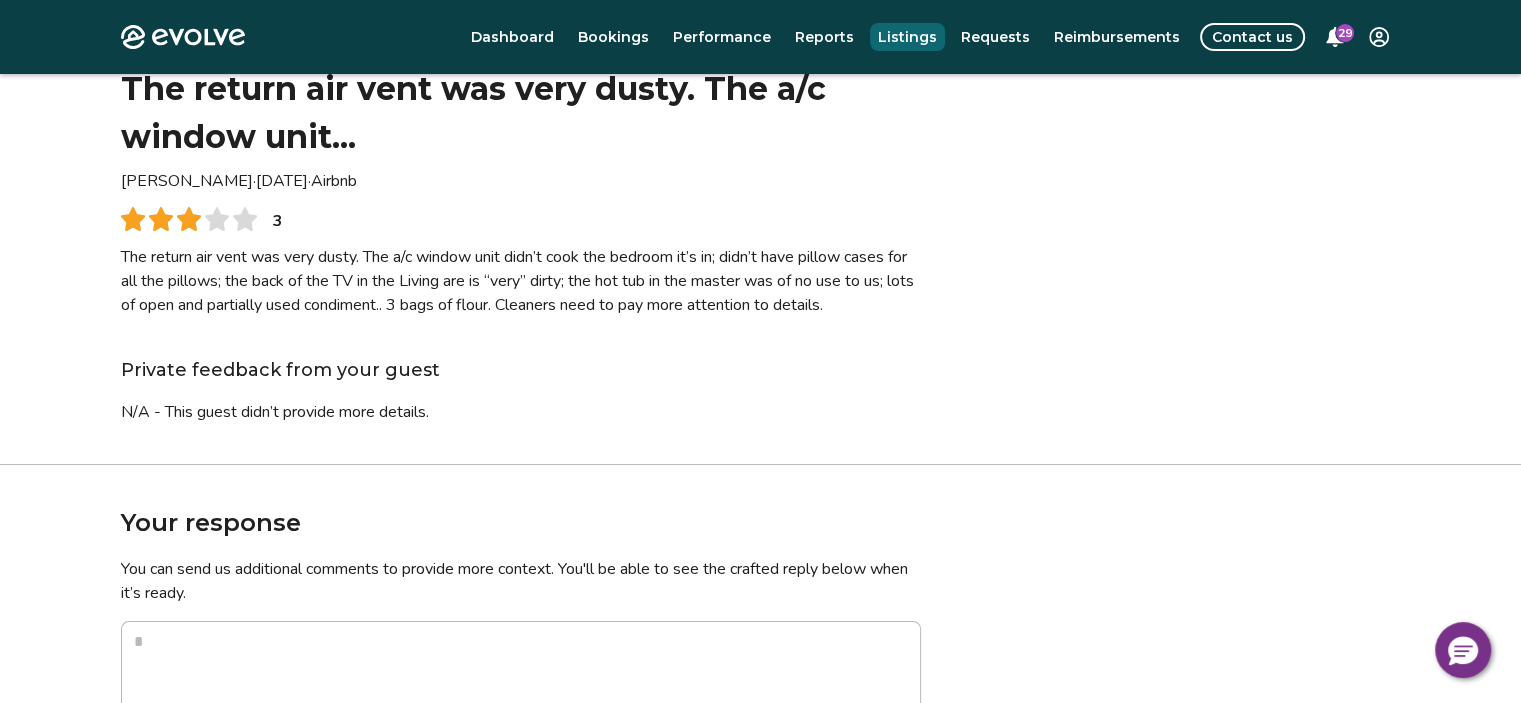 click on "Listings" at bounding box center [907, 37] 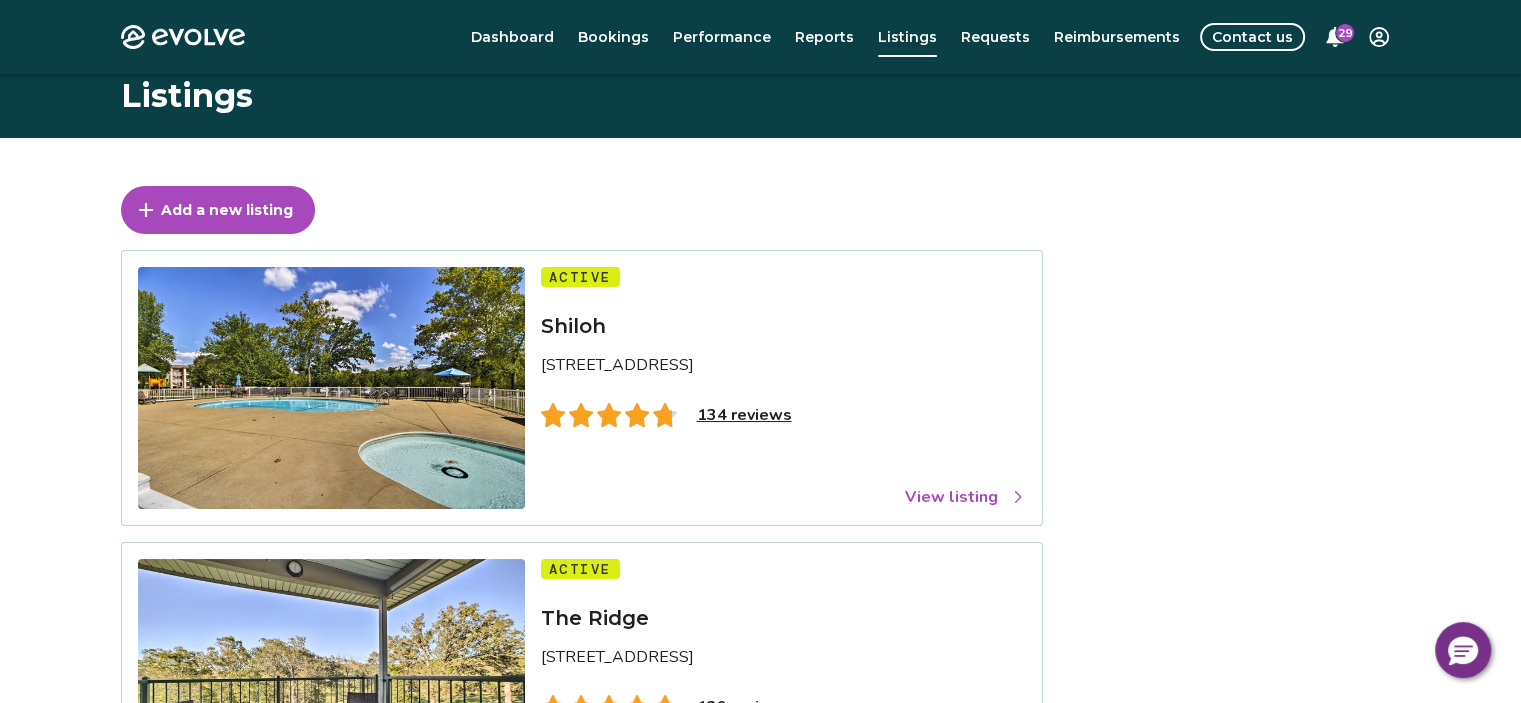 scroll, scrollTop: 100, scrollLeft: 0, axis: vertical 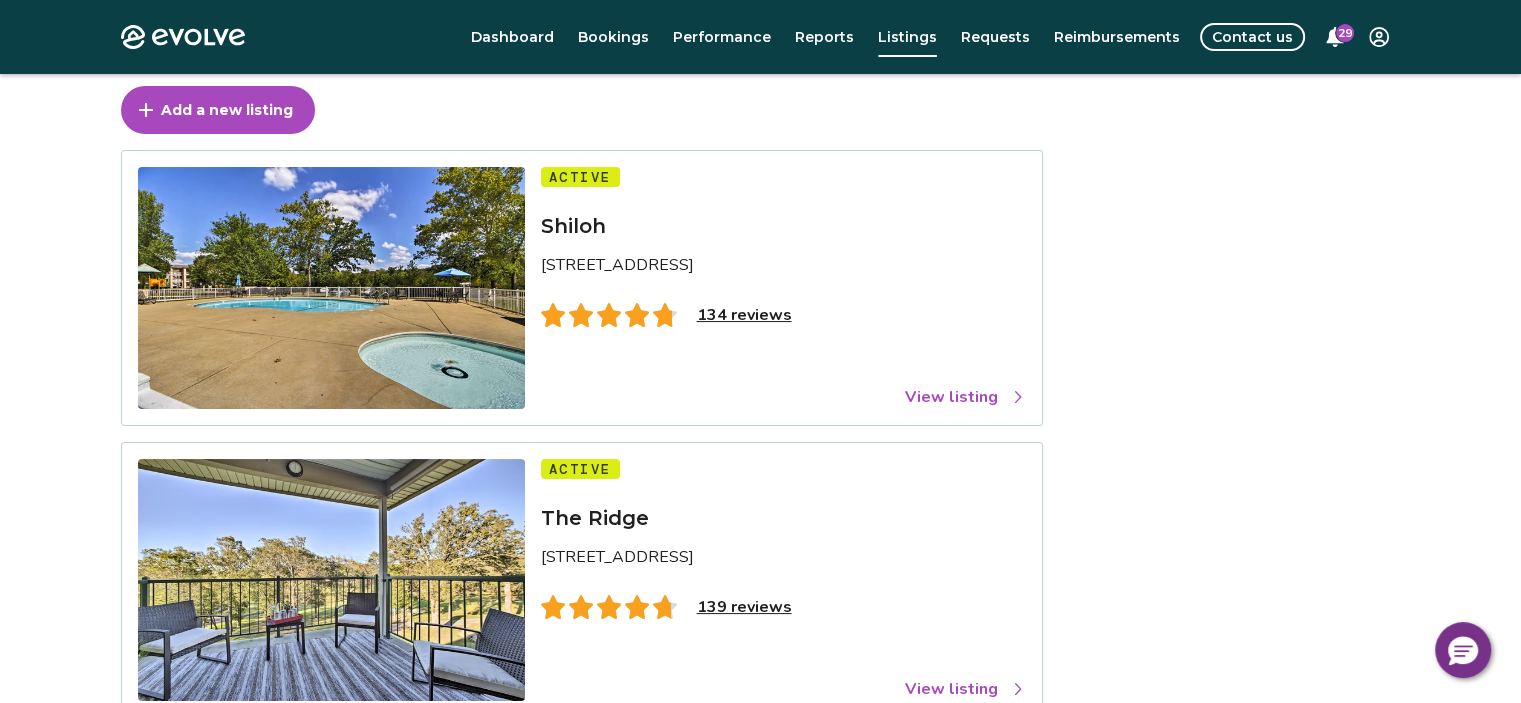 click on "134 reviews" at bounding box center (744, 315) 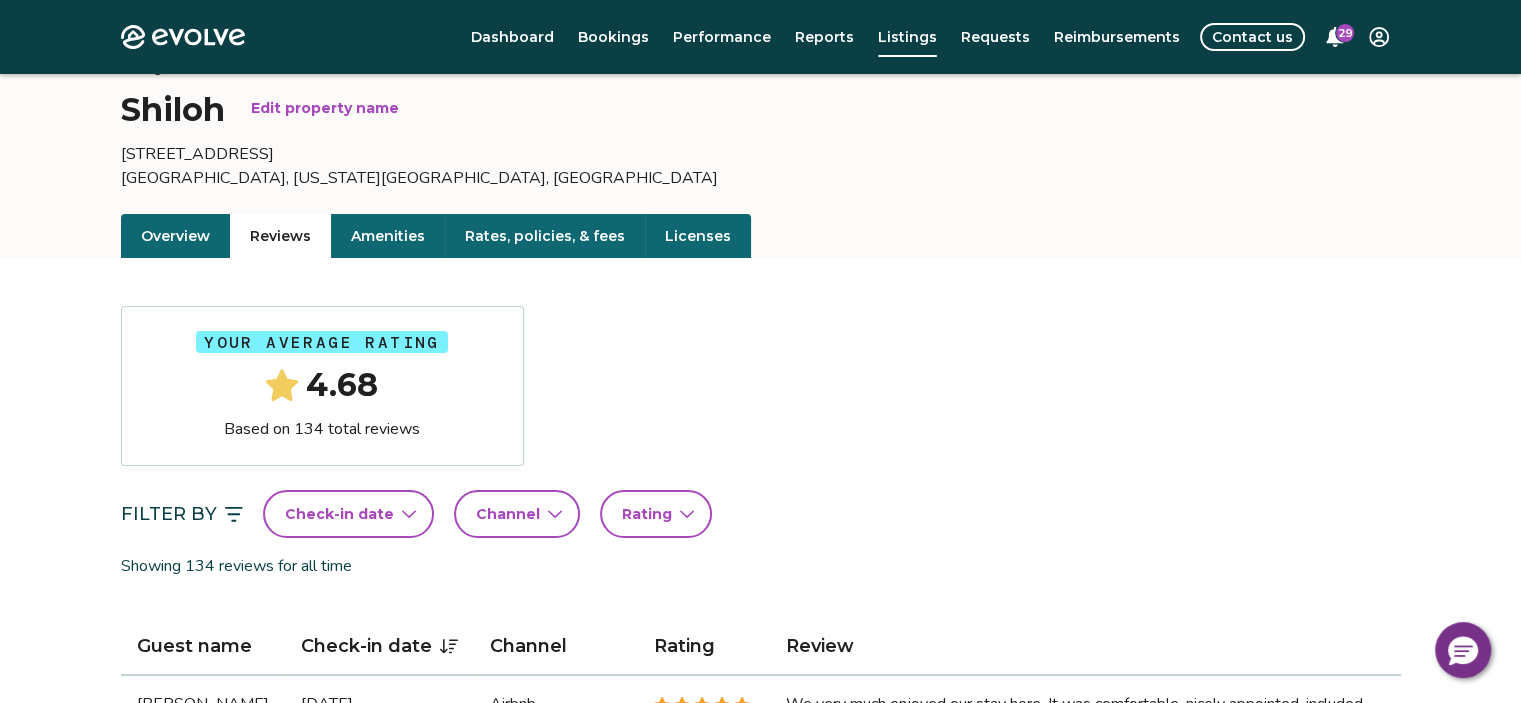 scroll, scrollTop: 300, scrollLeft: 0, axis: vertical 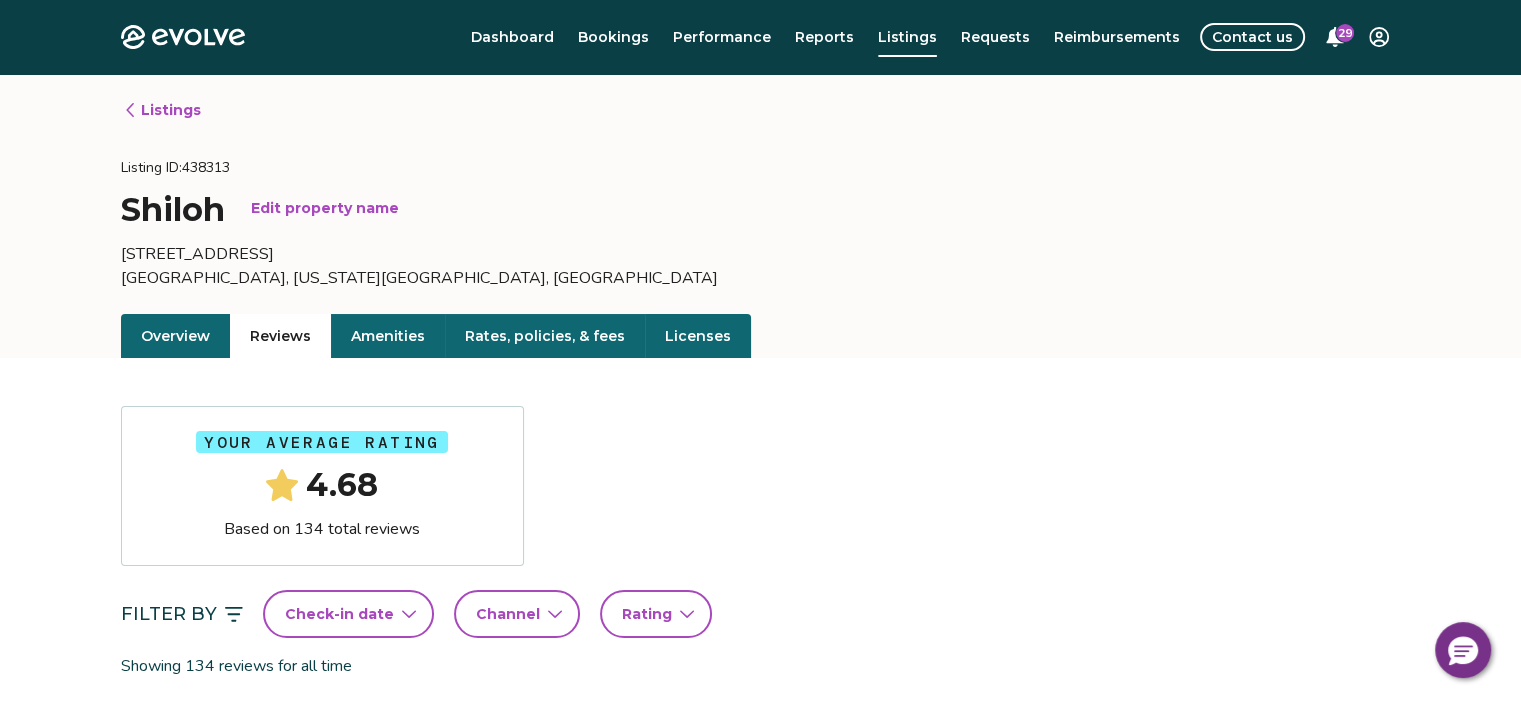 click on "Listings" at bounding box center [162, 110] 